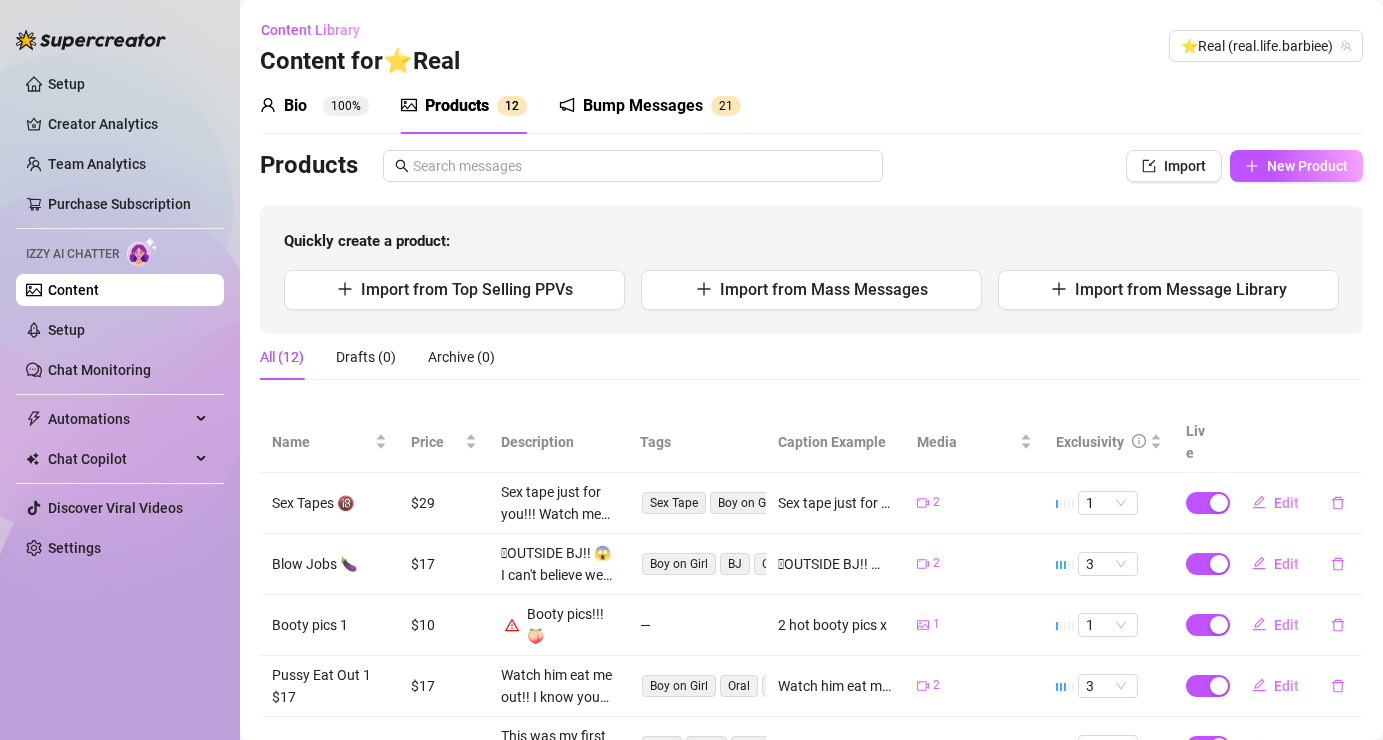 scroll, scrollTop: 0, scrollLeft: 0, axis: both 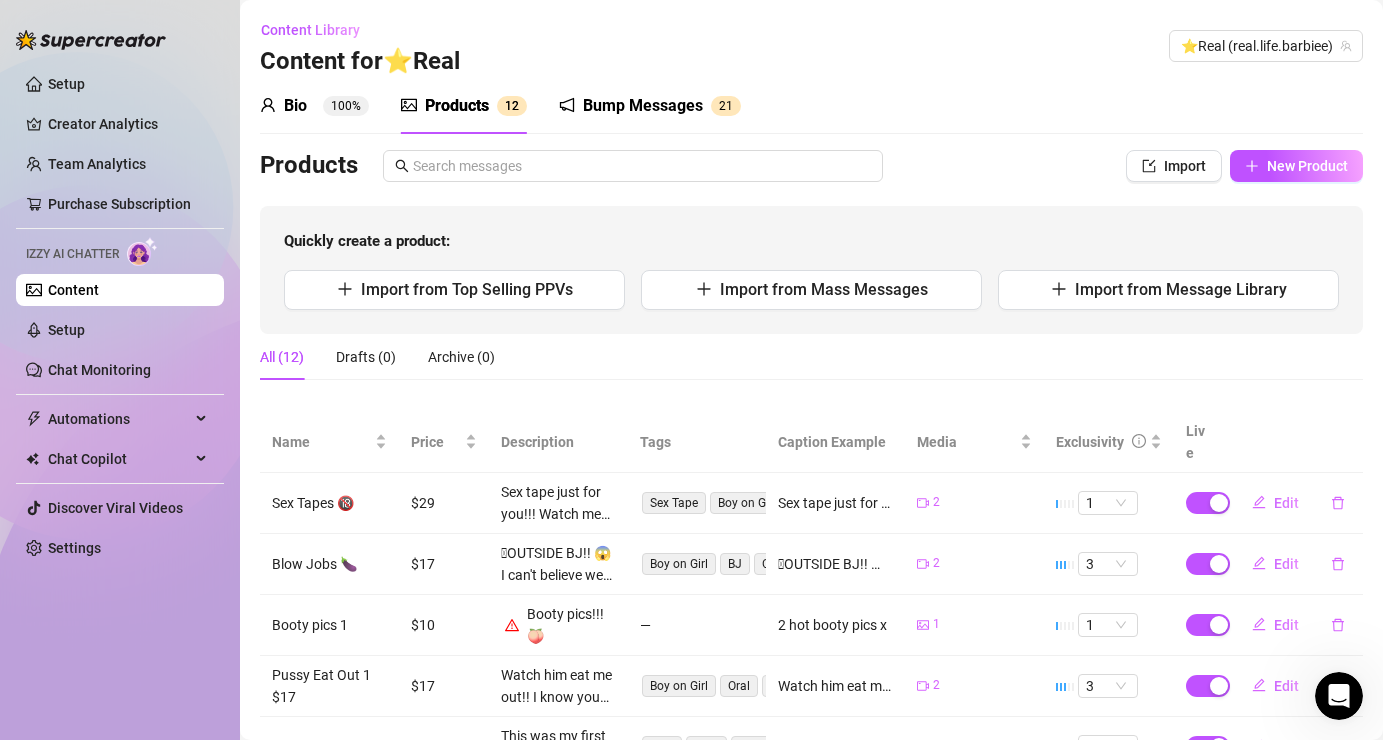 click on "Content" at bounding box center (73, 290) 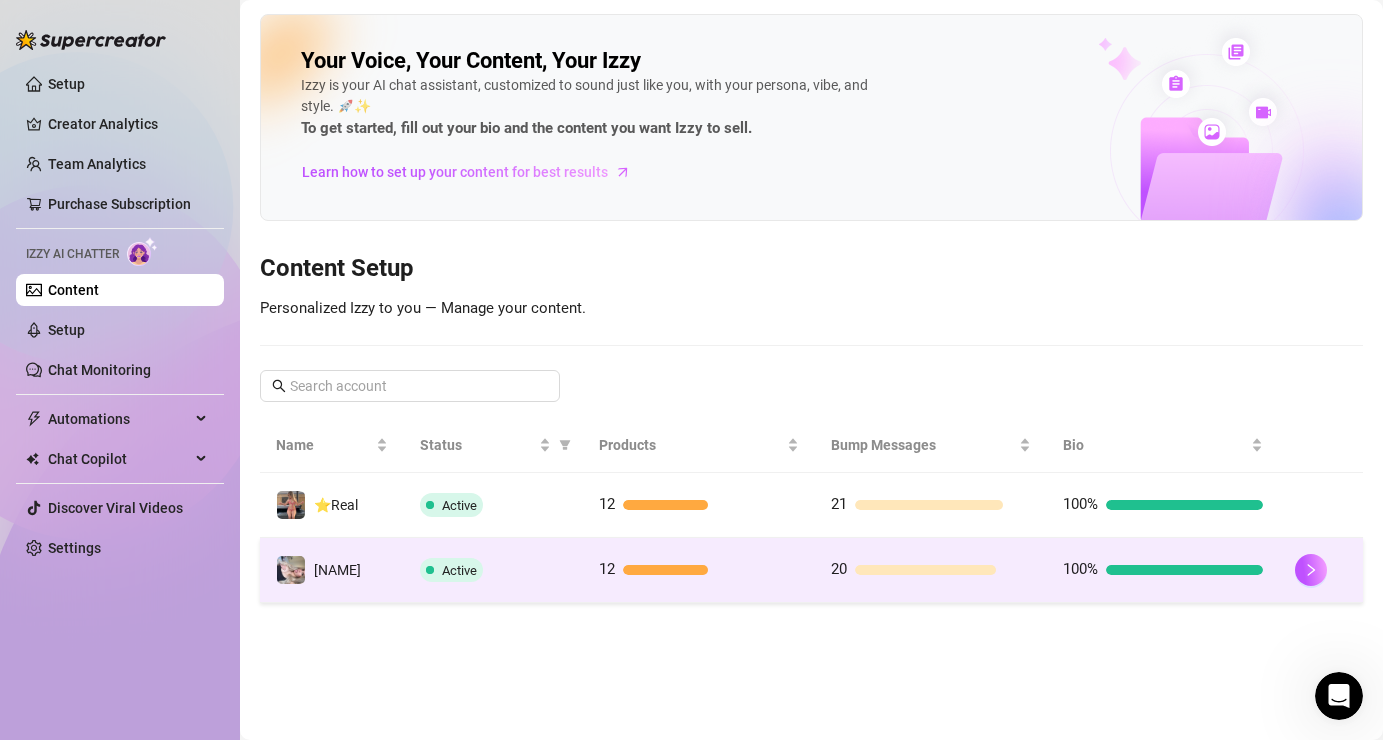click on "Active" at bounding box center (451, 570) 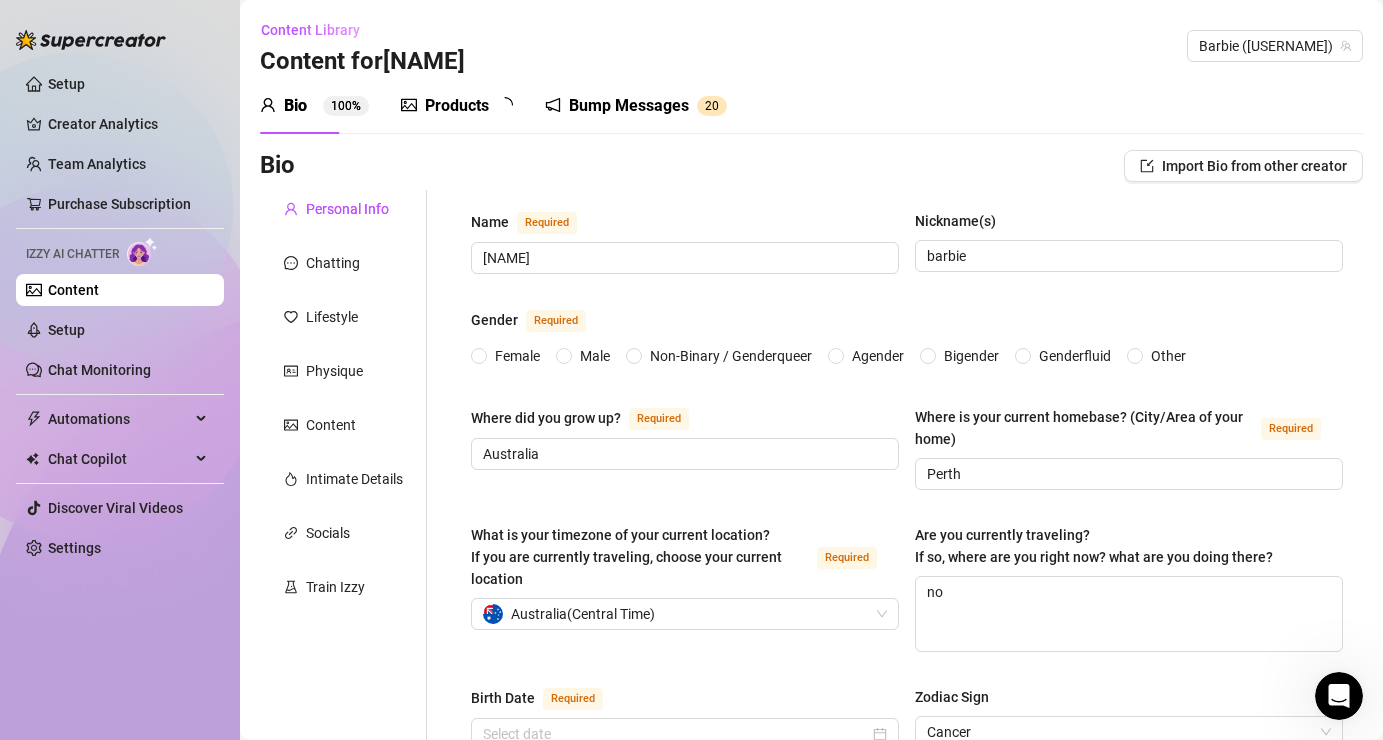 type 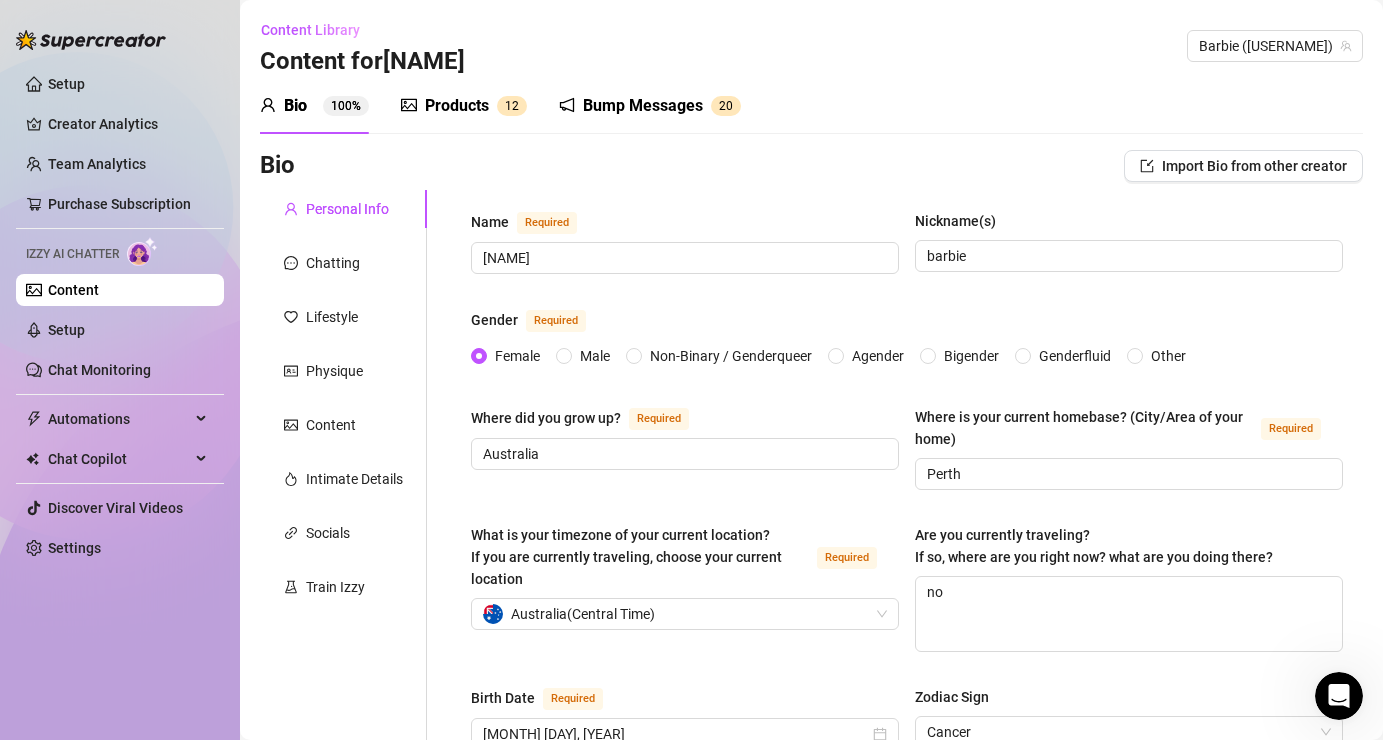 click on "Products" at bounding box center (457, 106) 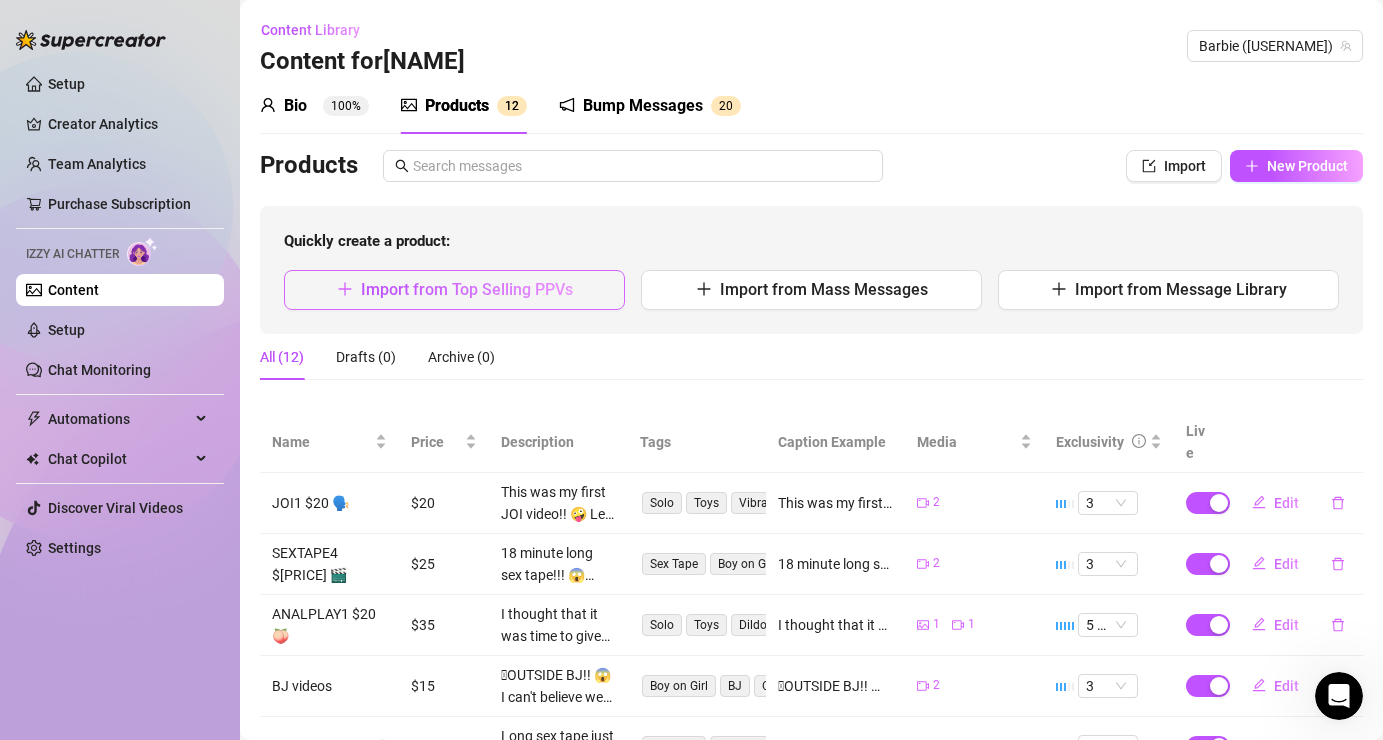 click on "Import from Top Selling PPVs" at bounding box center [467, 289] 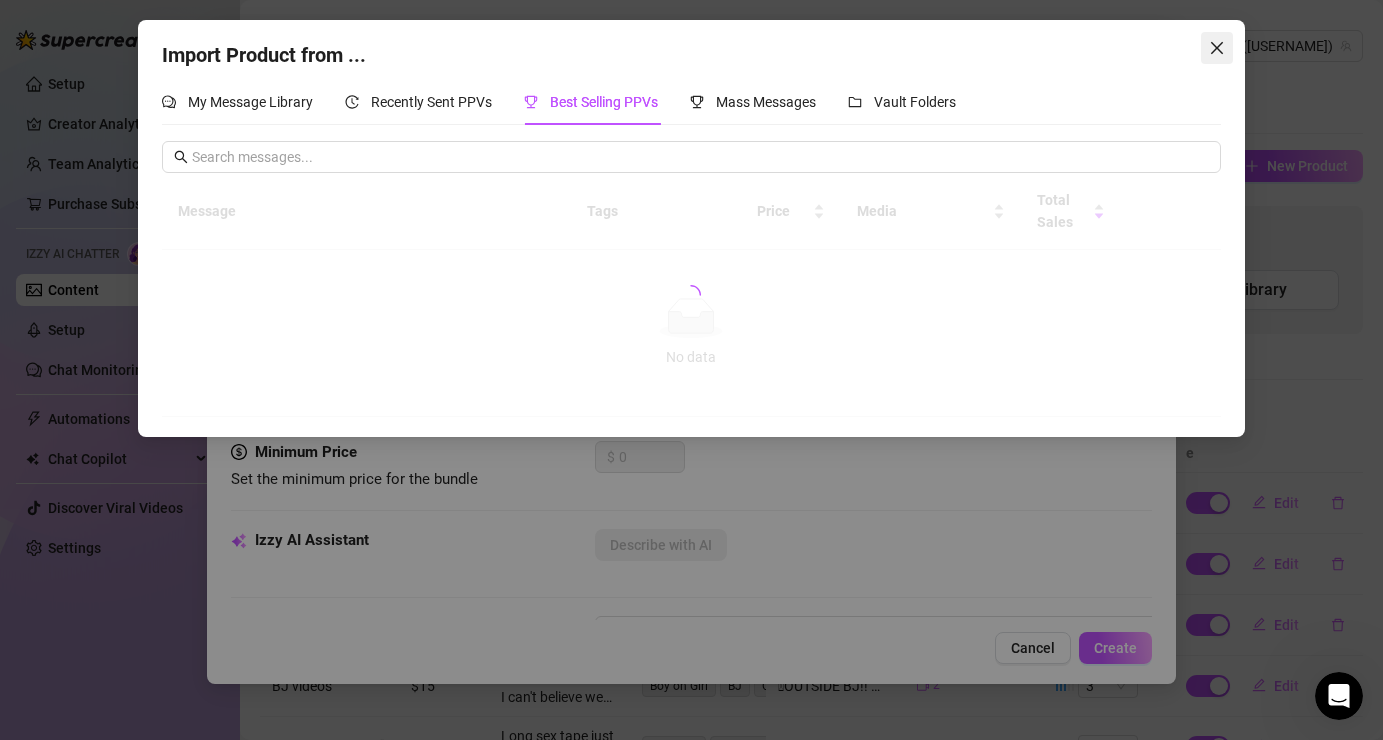click 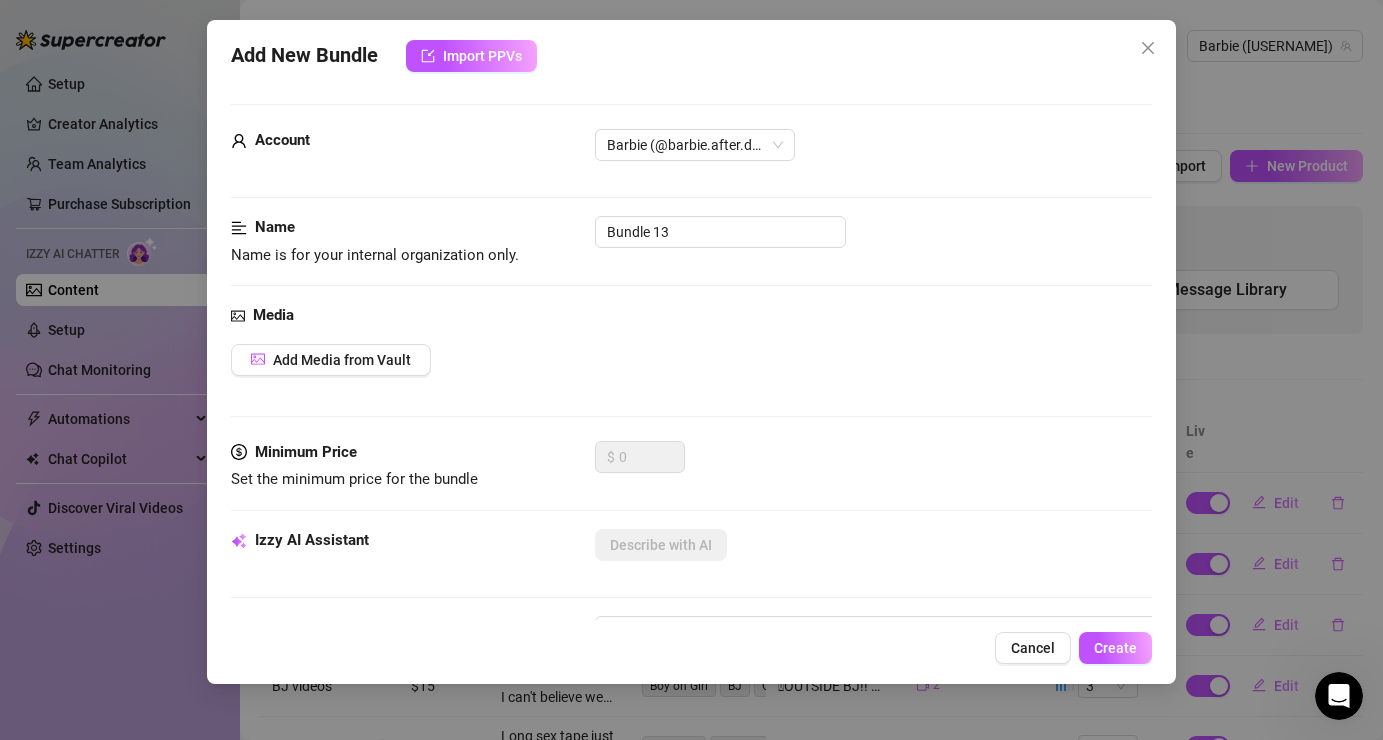 click on "Media Add Media from Vault" at bounding box center [691, 372] 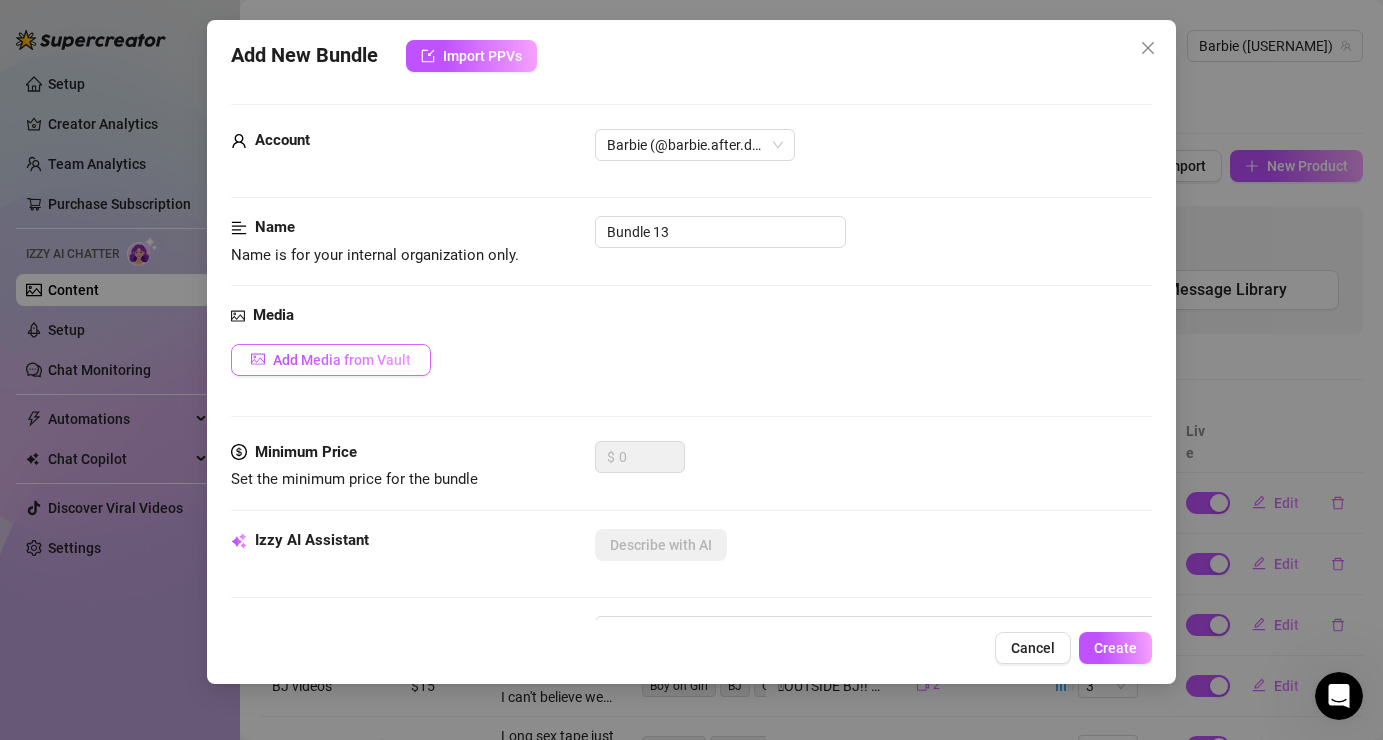 click on "Add Media from Vault" at bounding box center [331, 360] 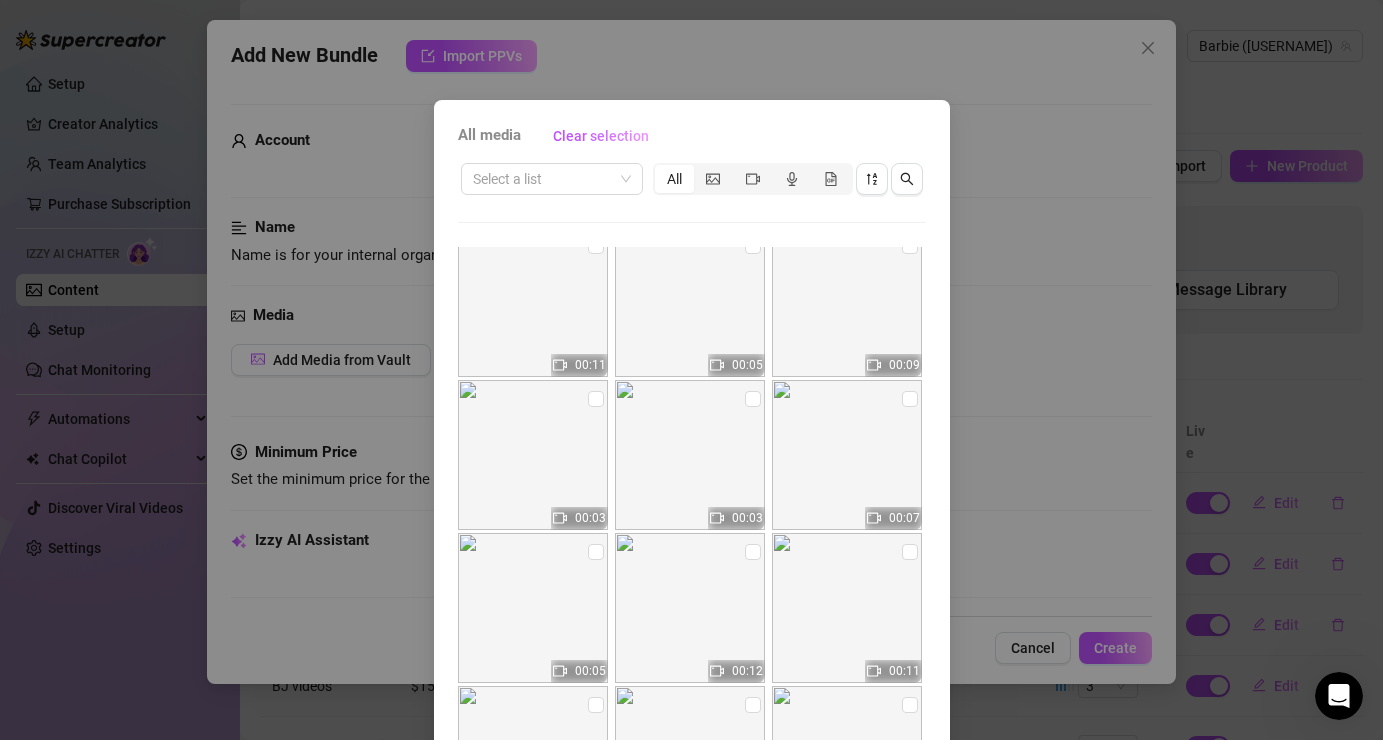 scroll, scrollTop: 754, scrollLeft: 0, axis: vertical 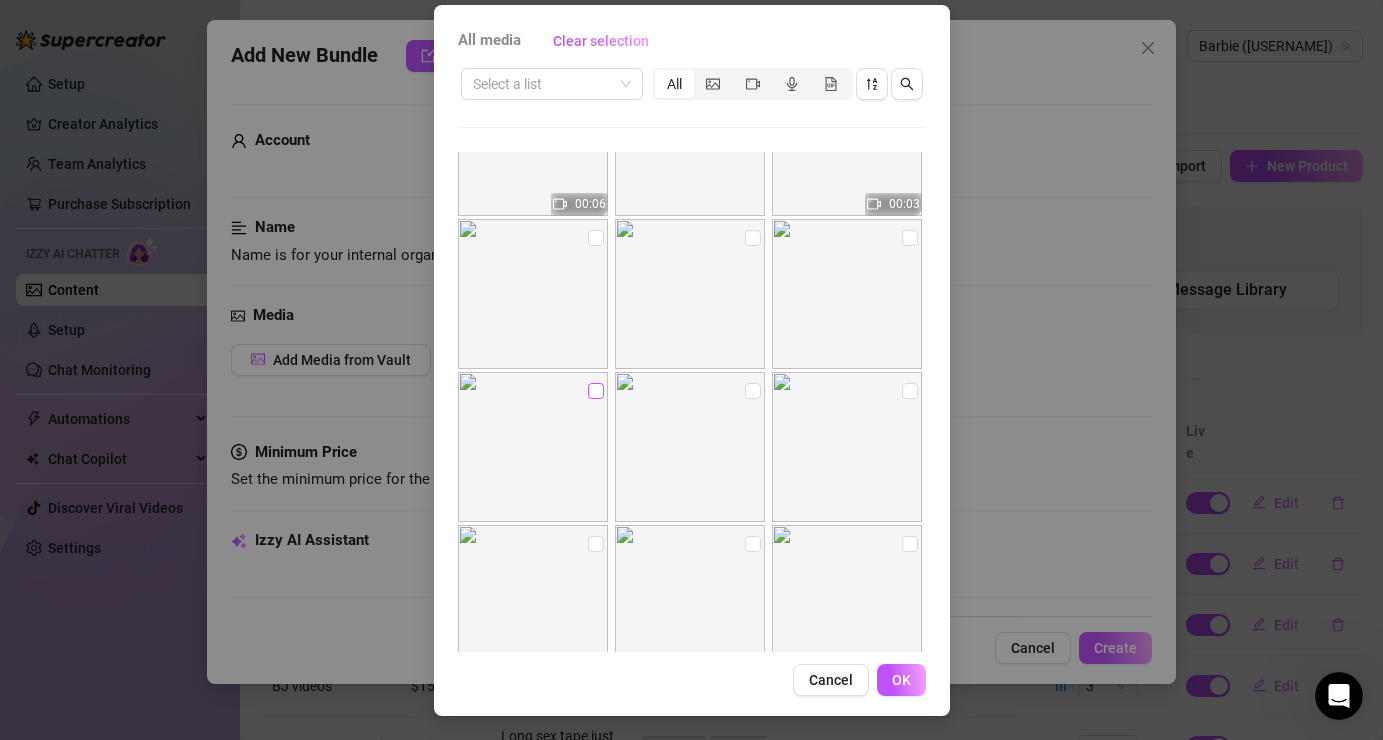 click at bounding box center (596, 391) 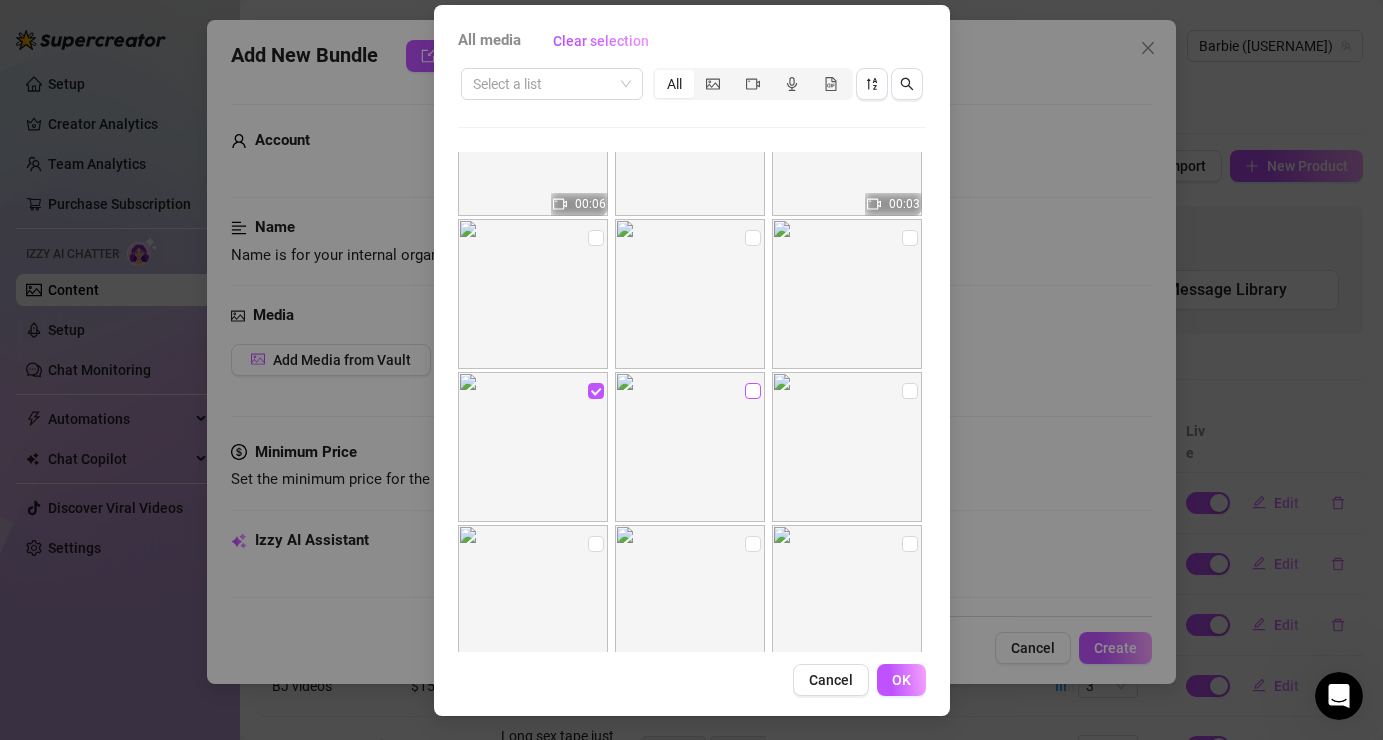 click at bounding box center [753, 391] 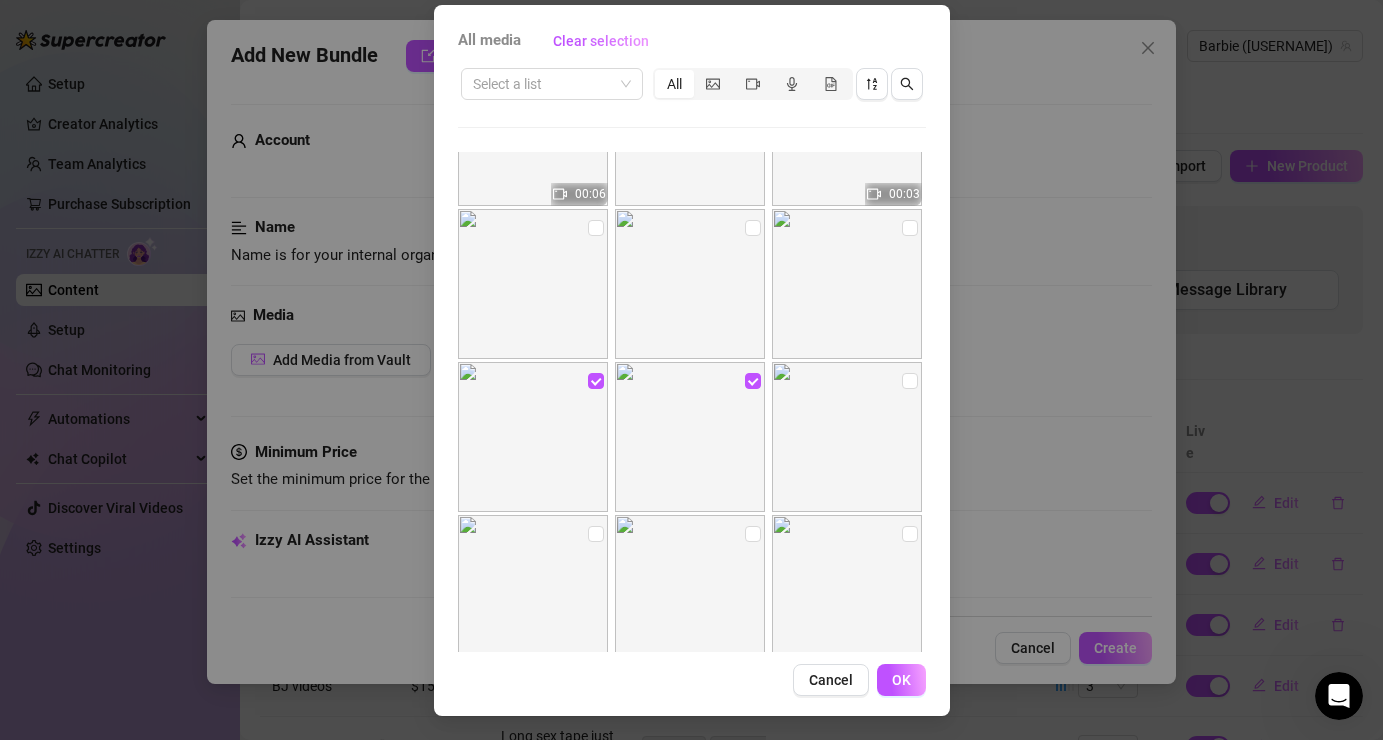 scroll, scrollTop: 2230, scrollLeft: 0, axis: vertical 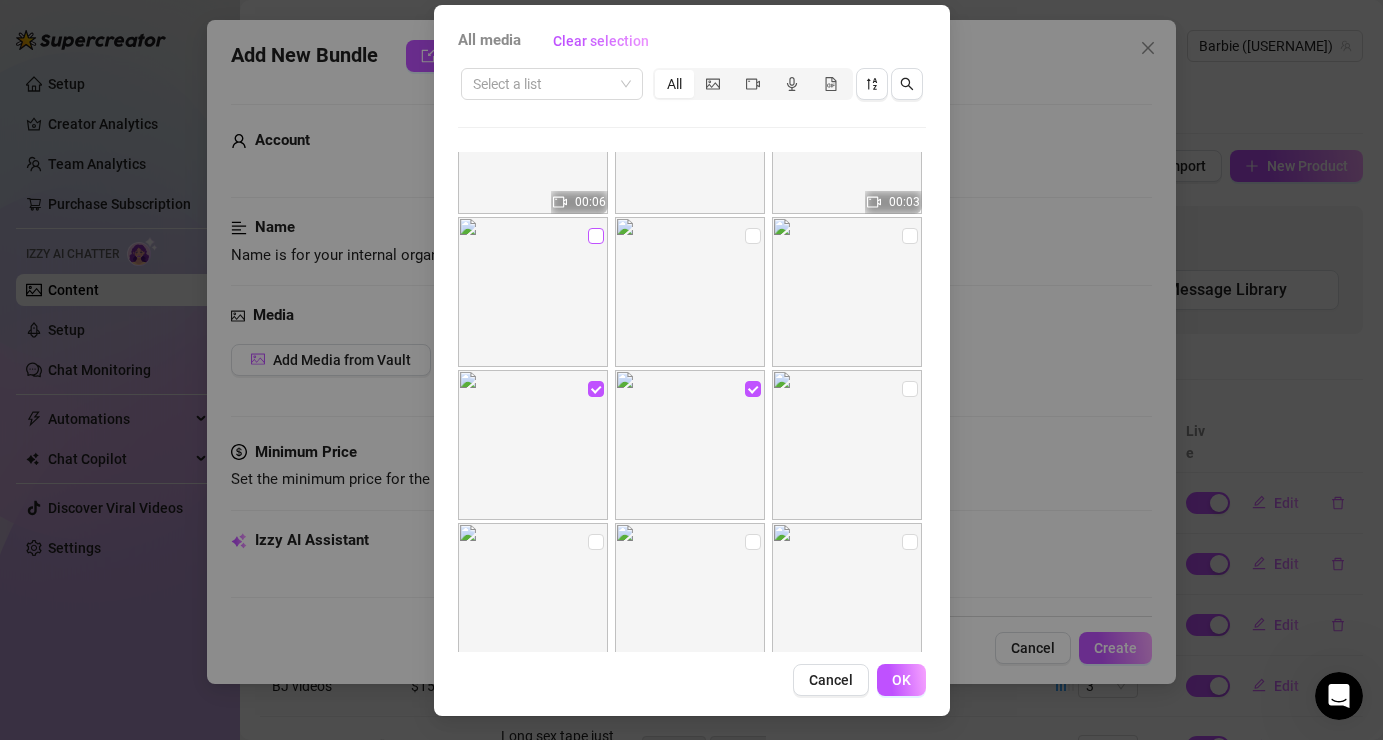 click at bounding box center (596, 236) 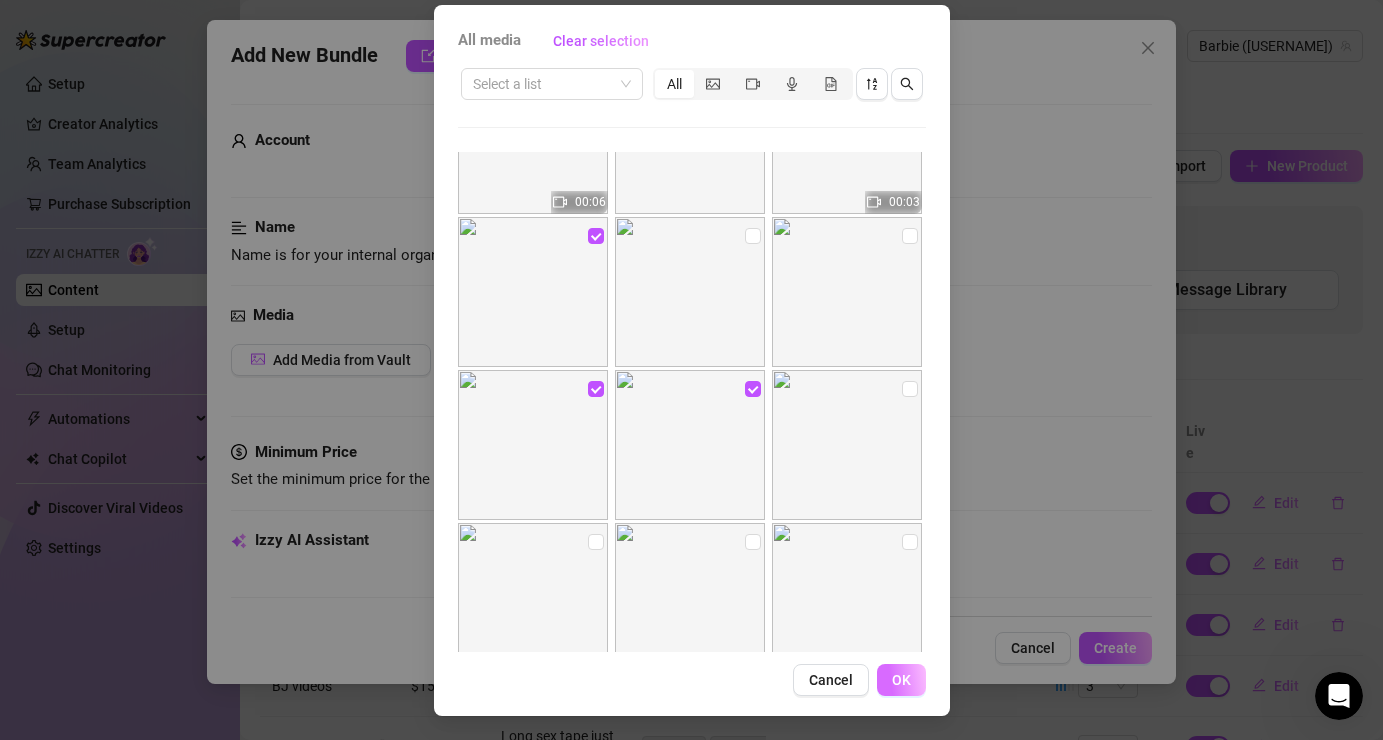 click on "OK" at bounding box center (901, 680) 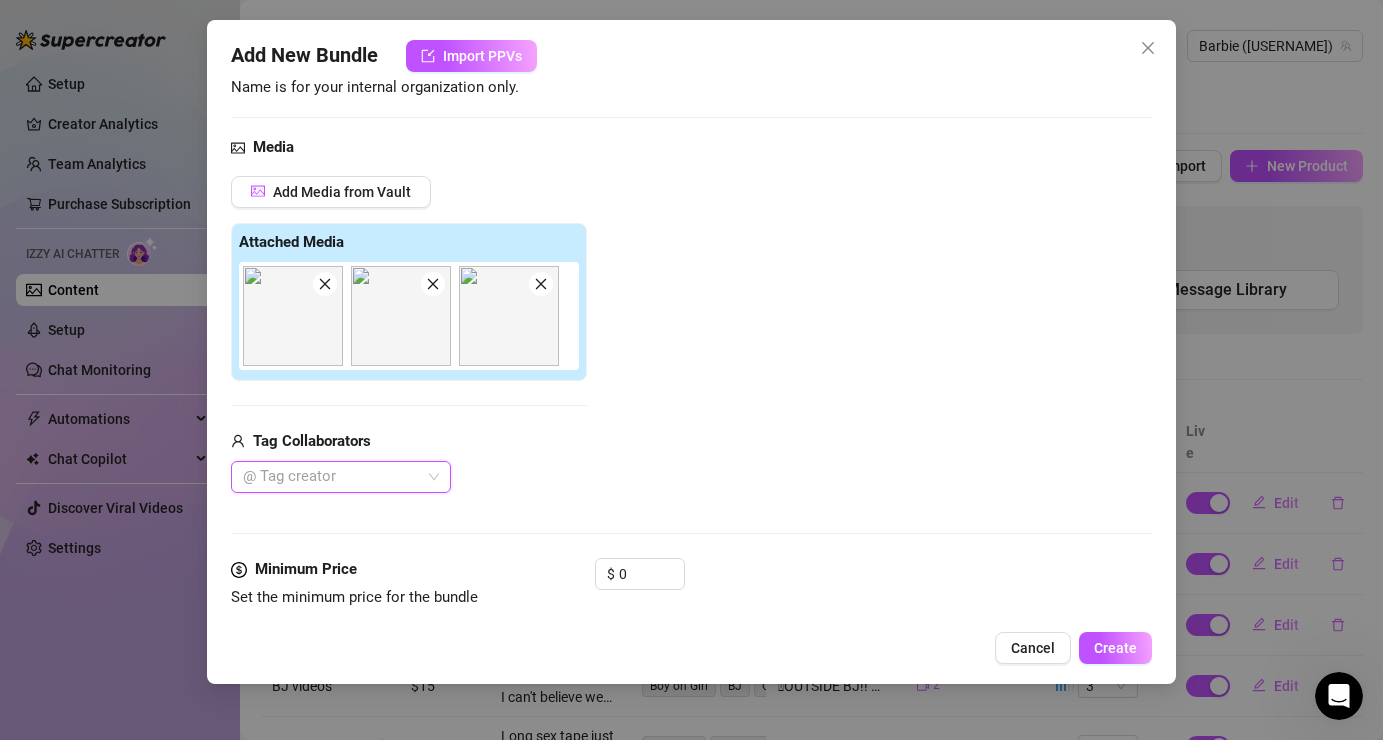 scroll, scrollTop: 170, scrollLeft: 0, axis: vertical 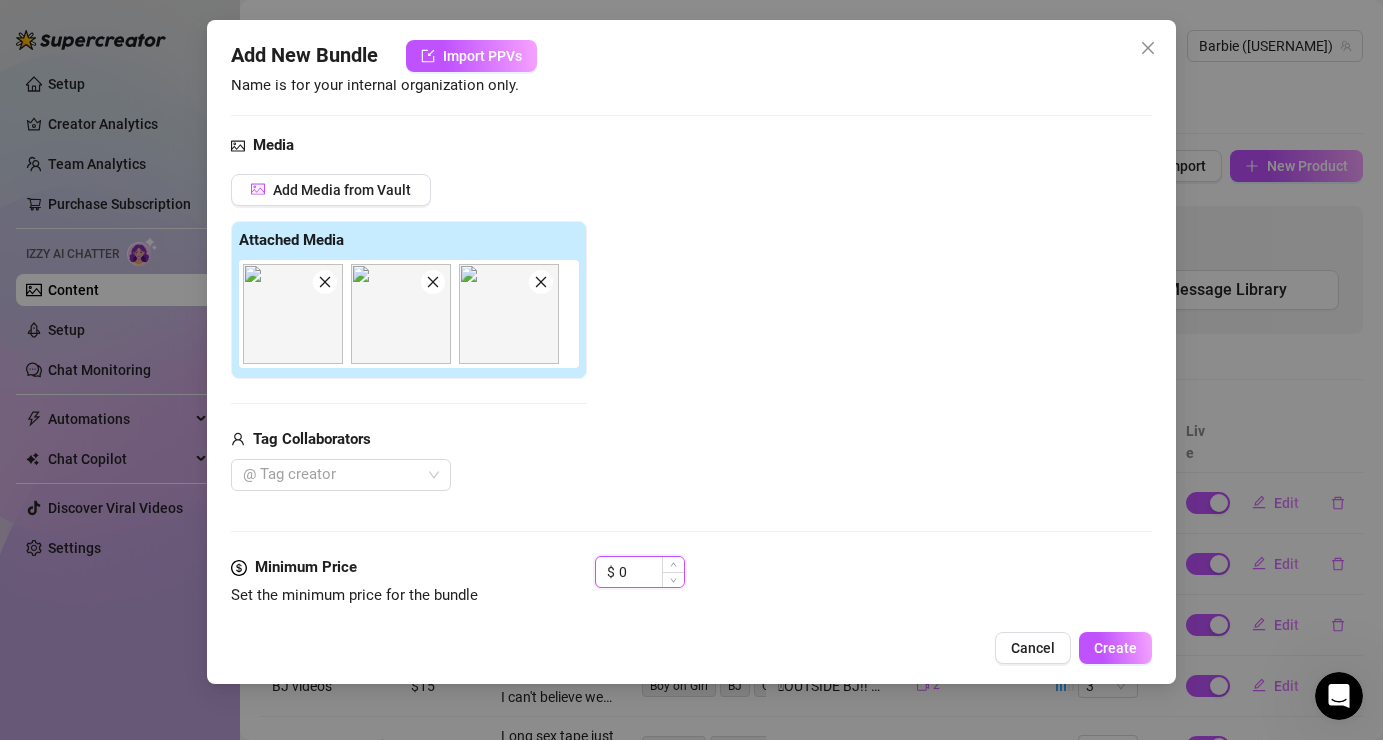 click on "0" at bounding box center [651, 572] 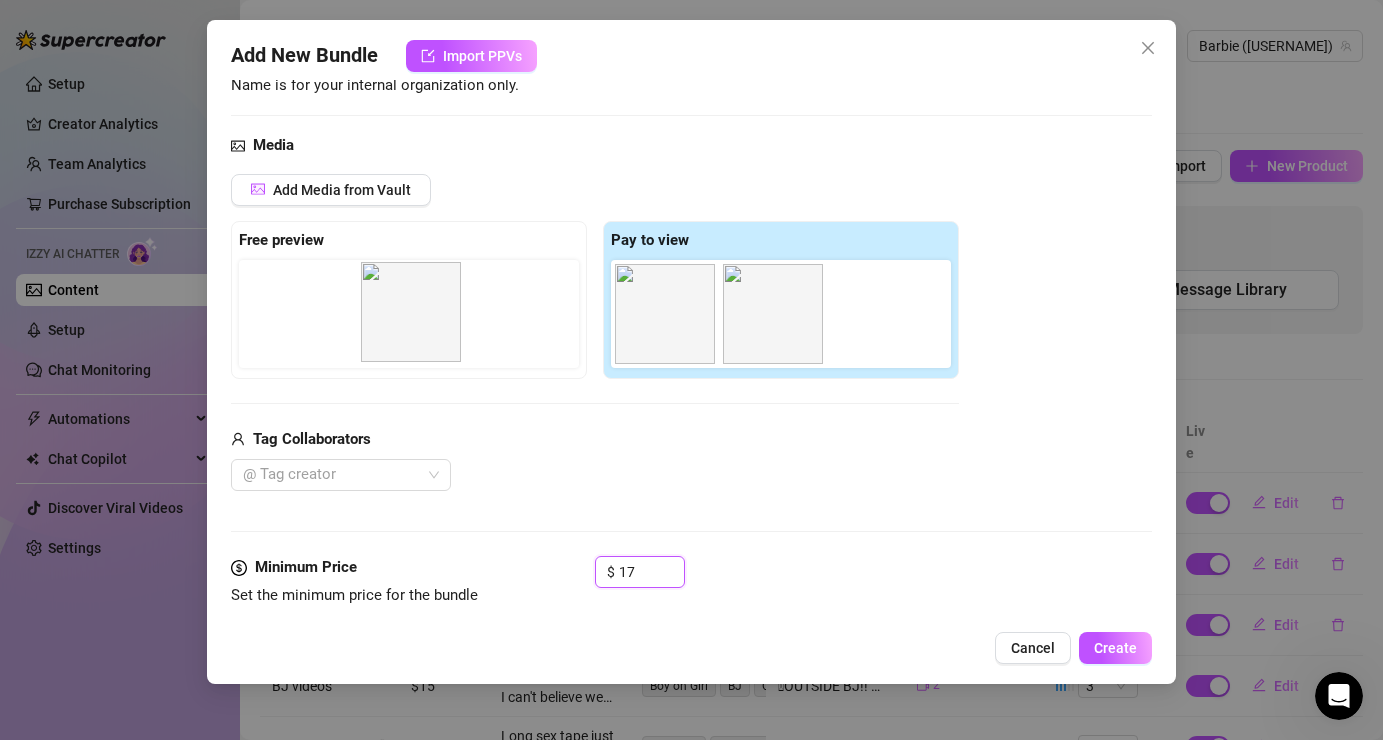 drag, startPoint x: 908, startPoint y: 335, endPoint x: 448, endPoint y: 325, distance: 460.10867 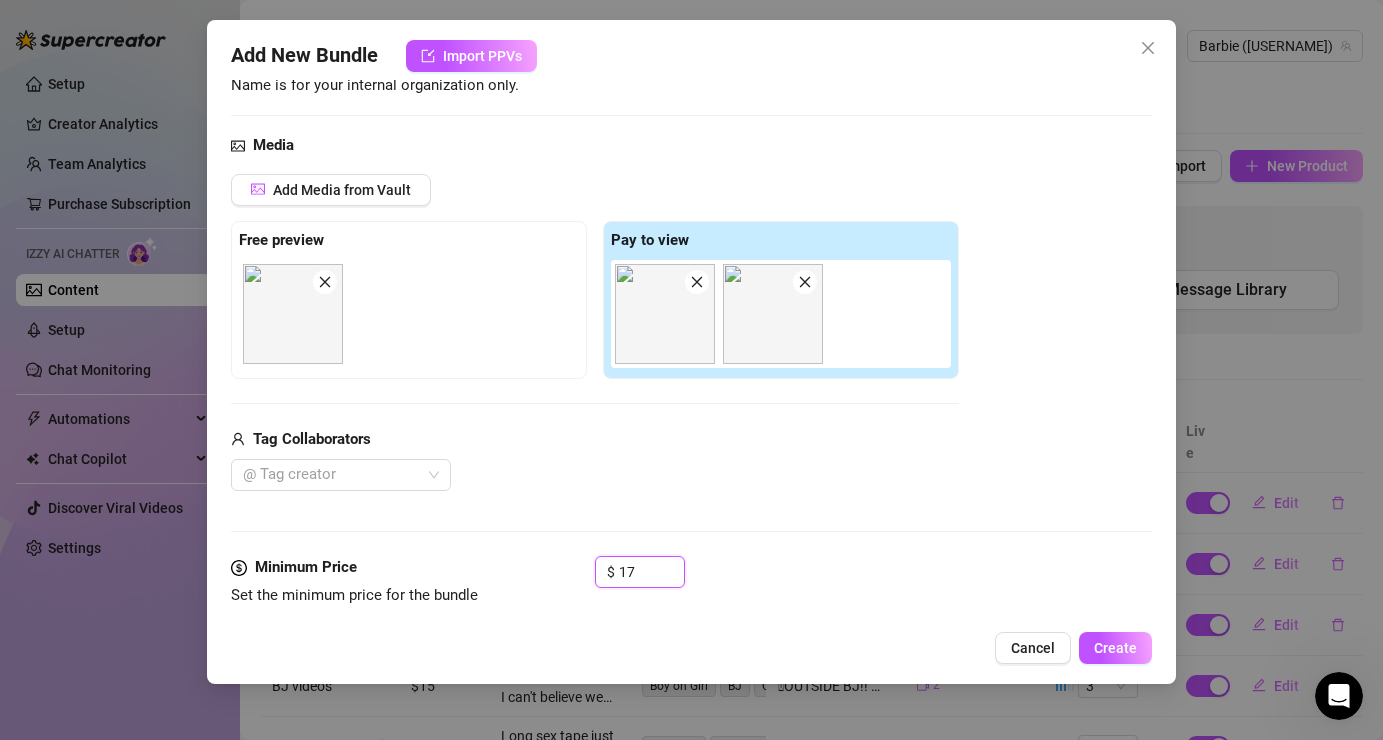 click at bounding box center [293, 314] 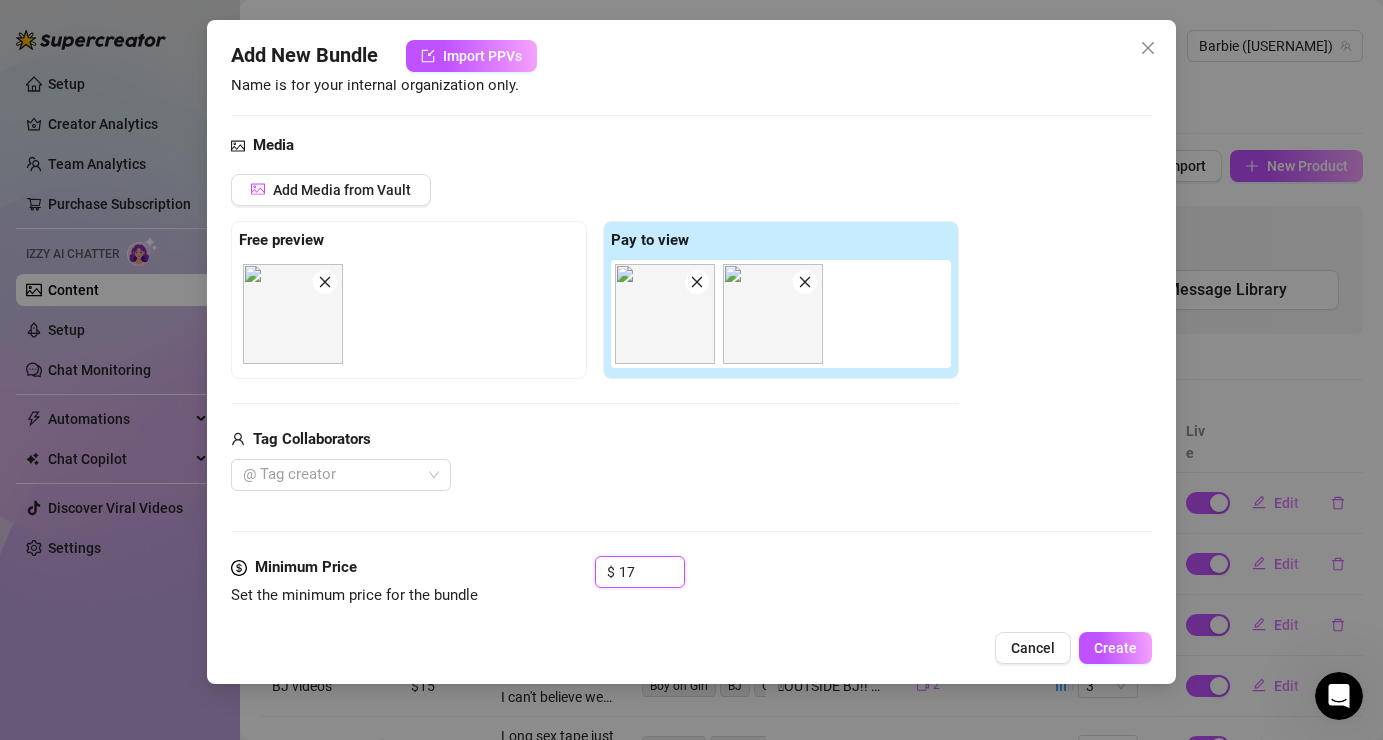 type on "17" 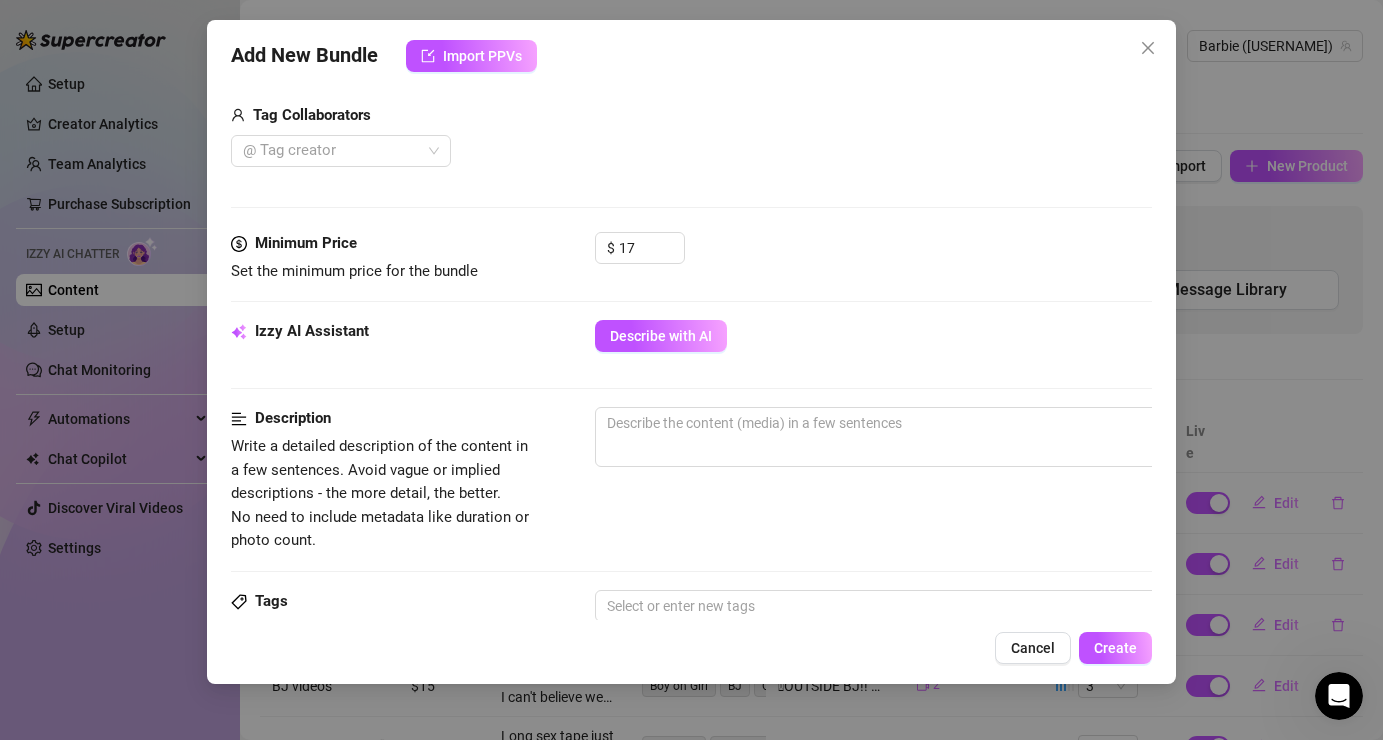 scroll, scrollTop: 524, scrollLeft: 0, axis: vertical 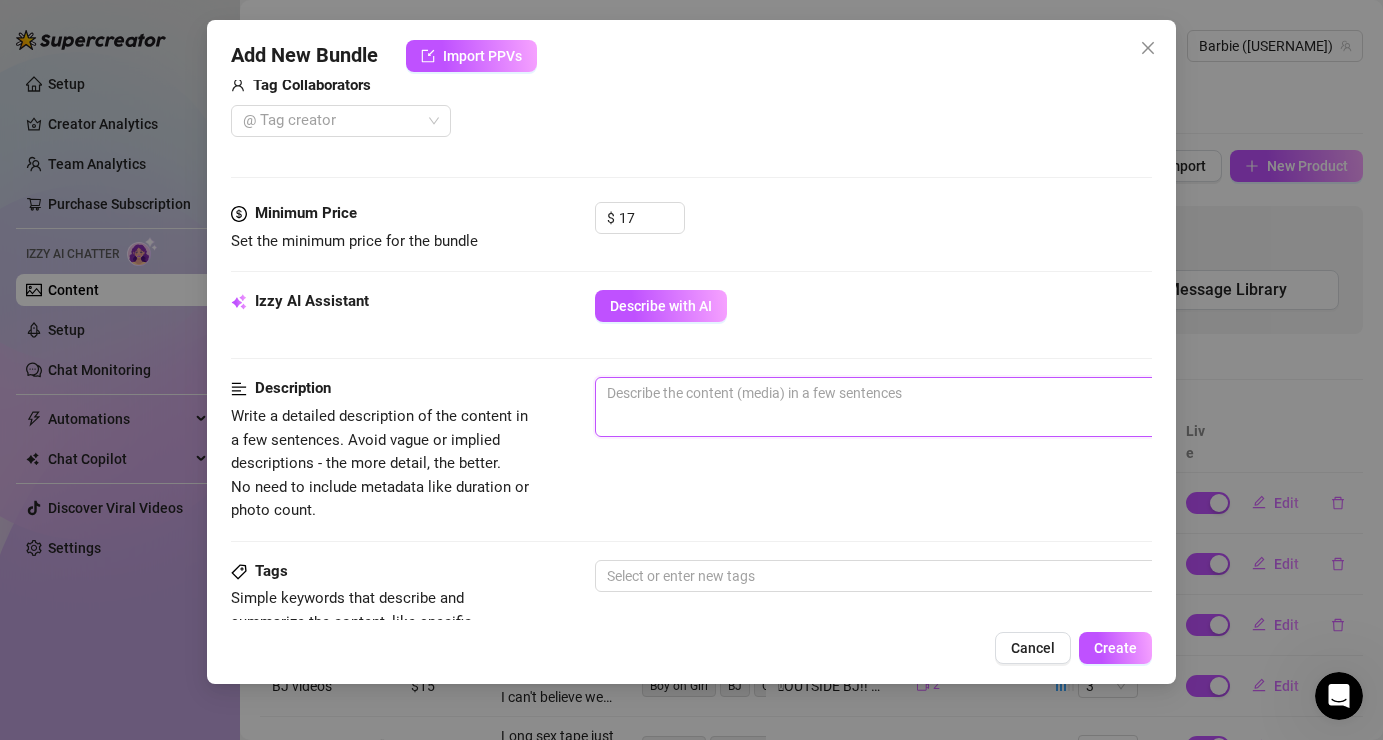 click at bounding box center (945, 393) 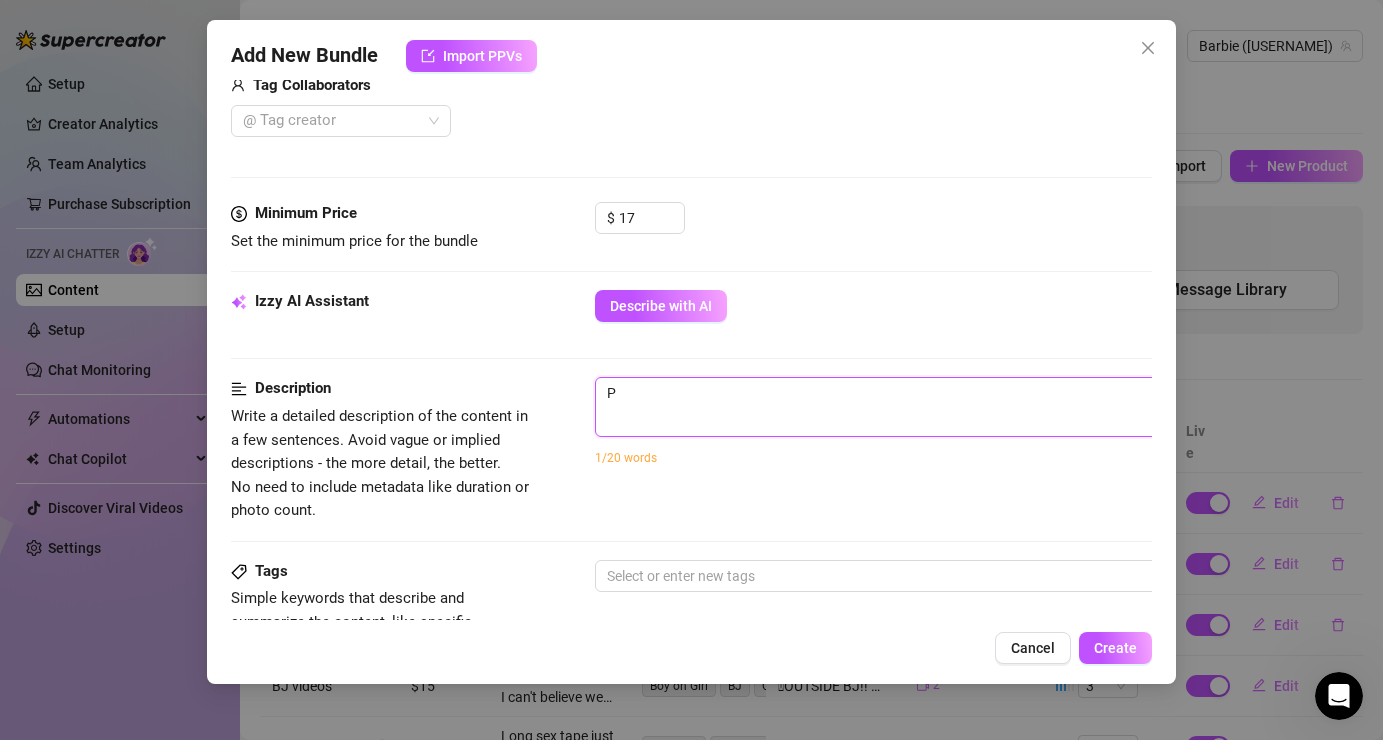 type on "Pu" 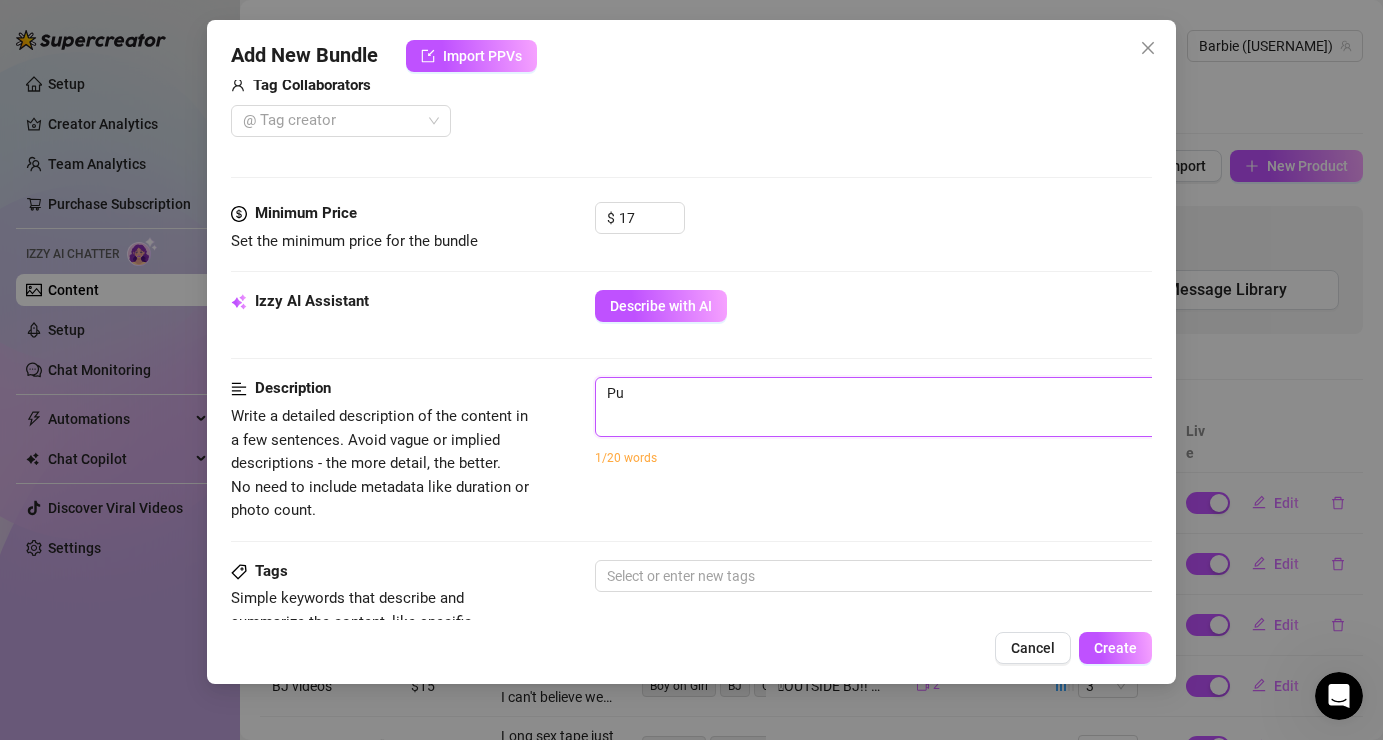 type on "Pus" 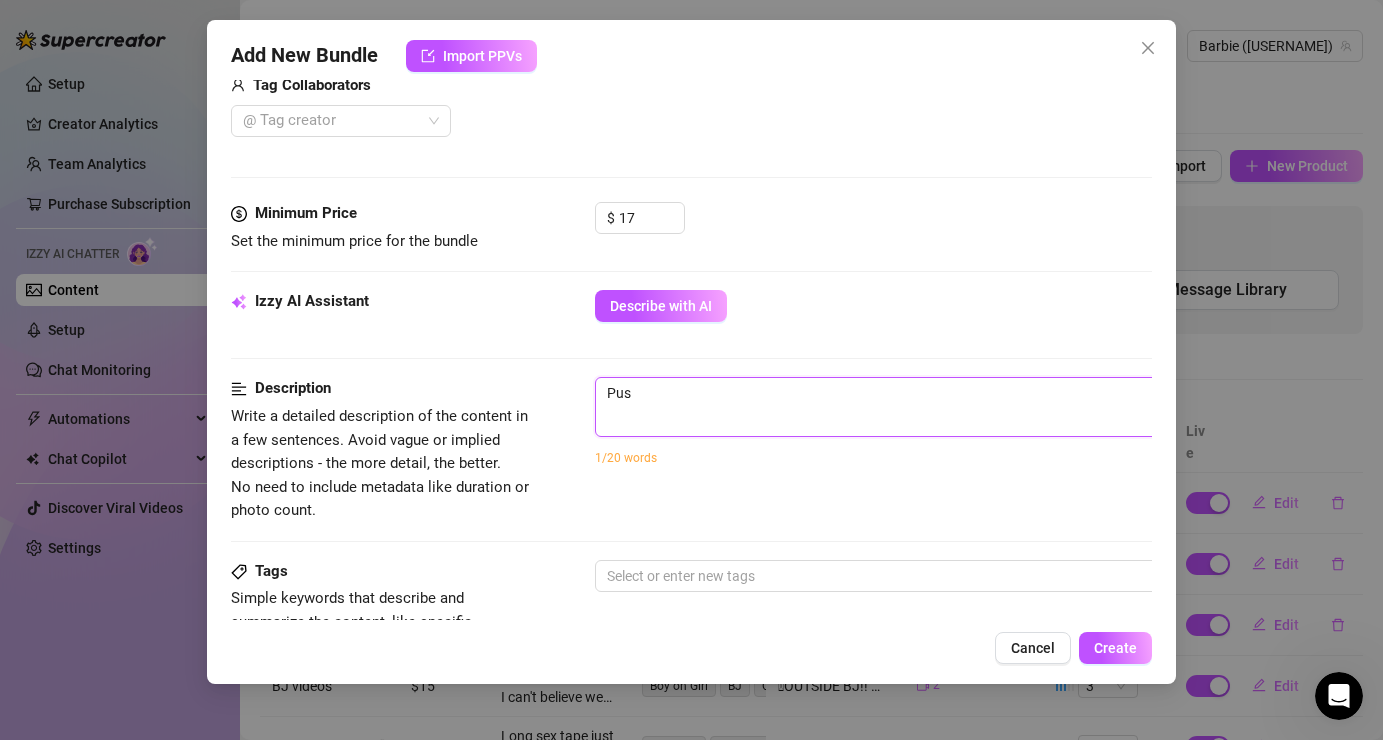 type on "Puss" 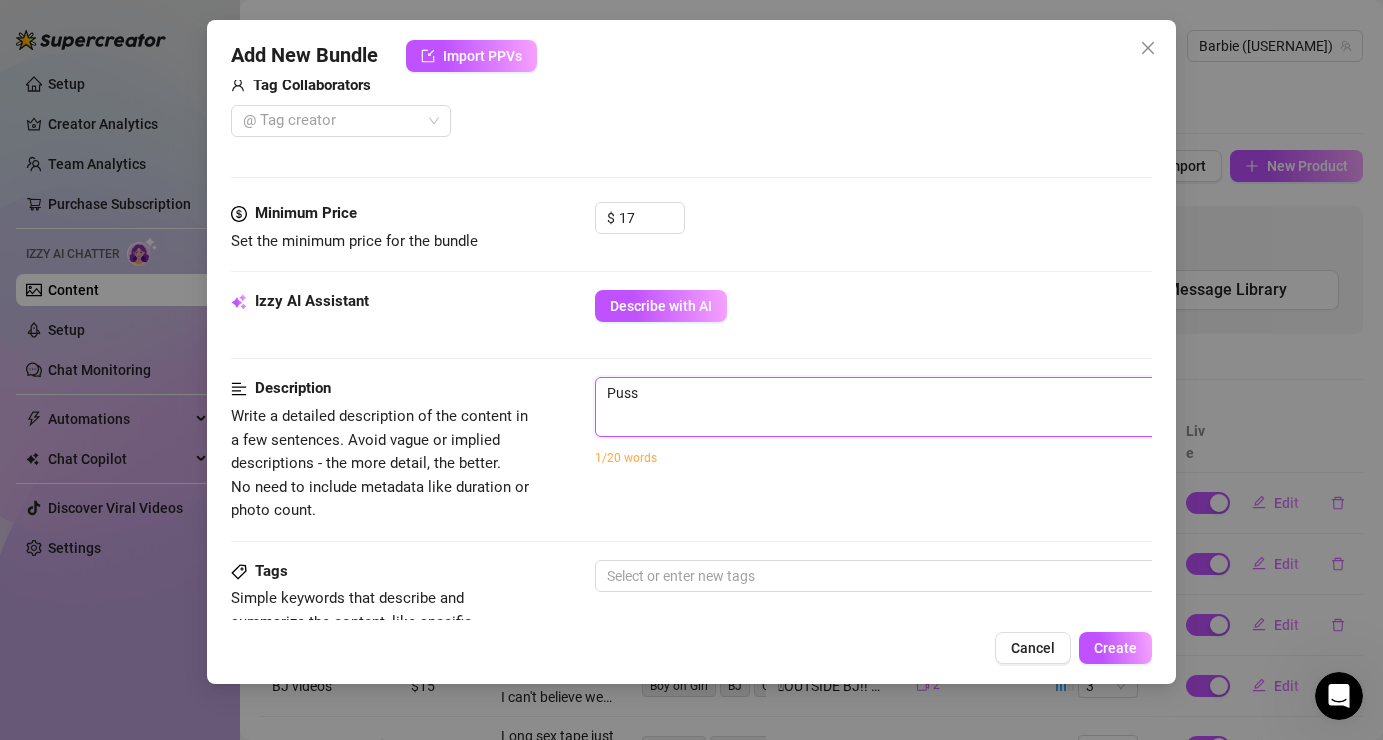 type on "Pussy" 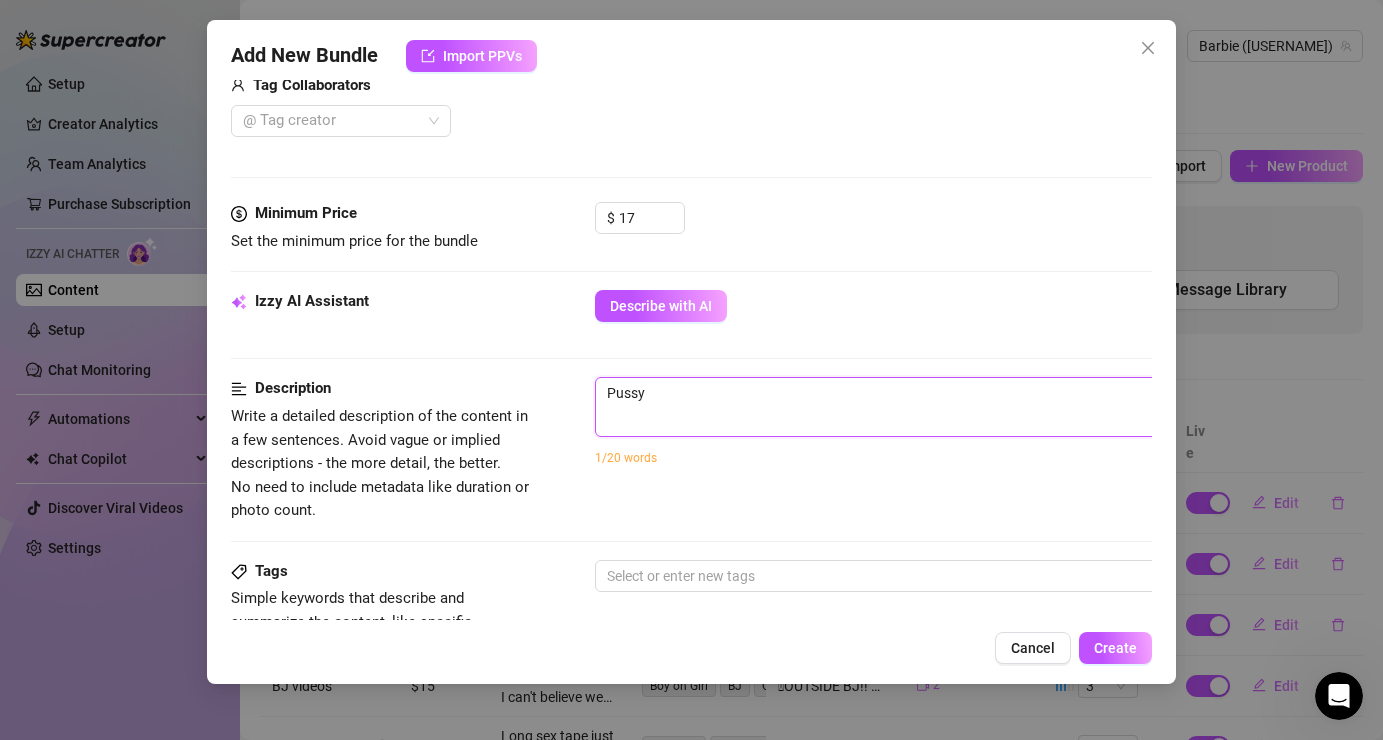 type on "Pussy" 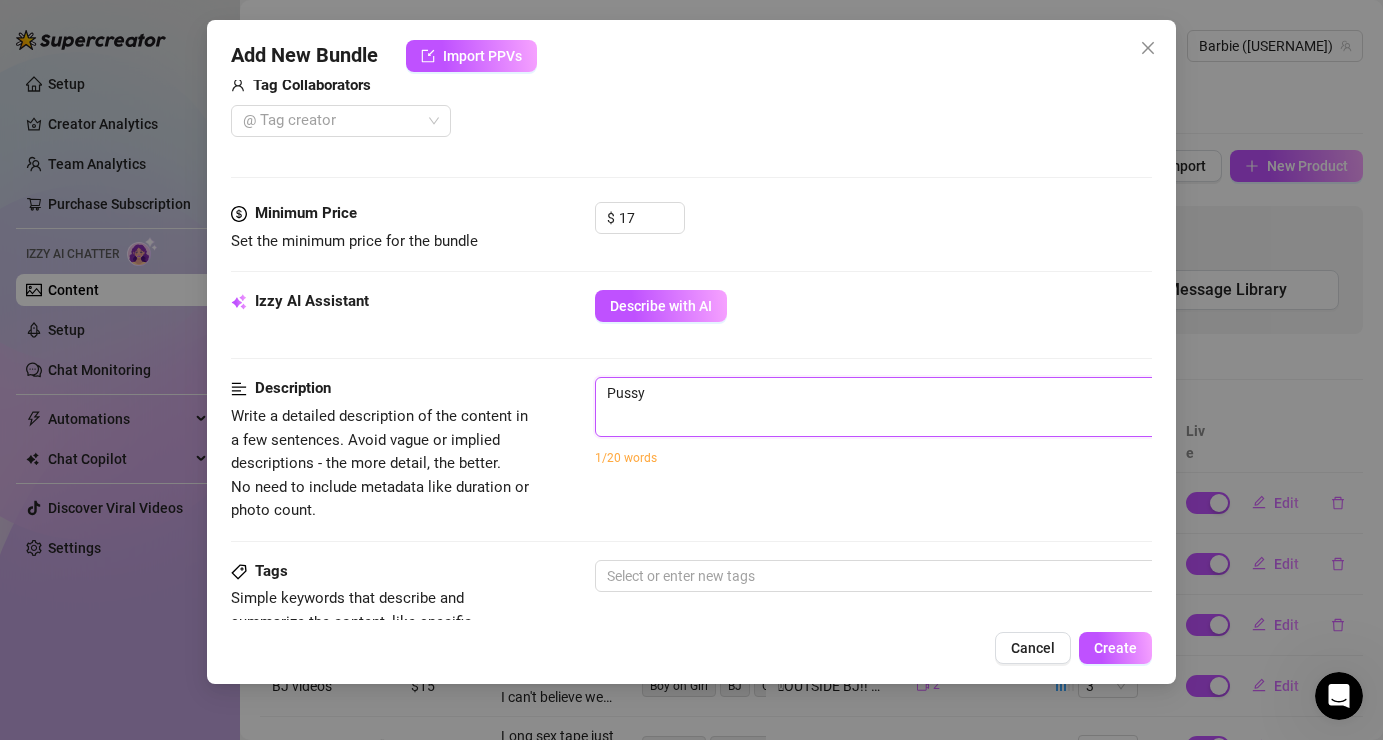 type on "Pussy" 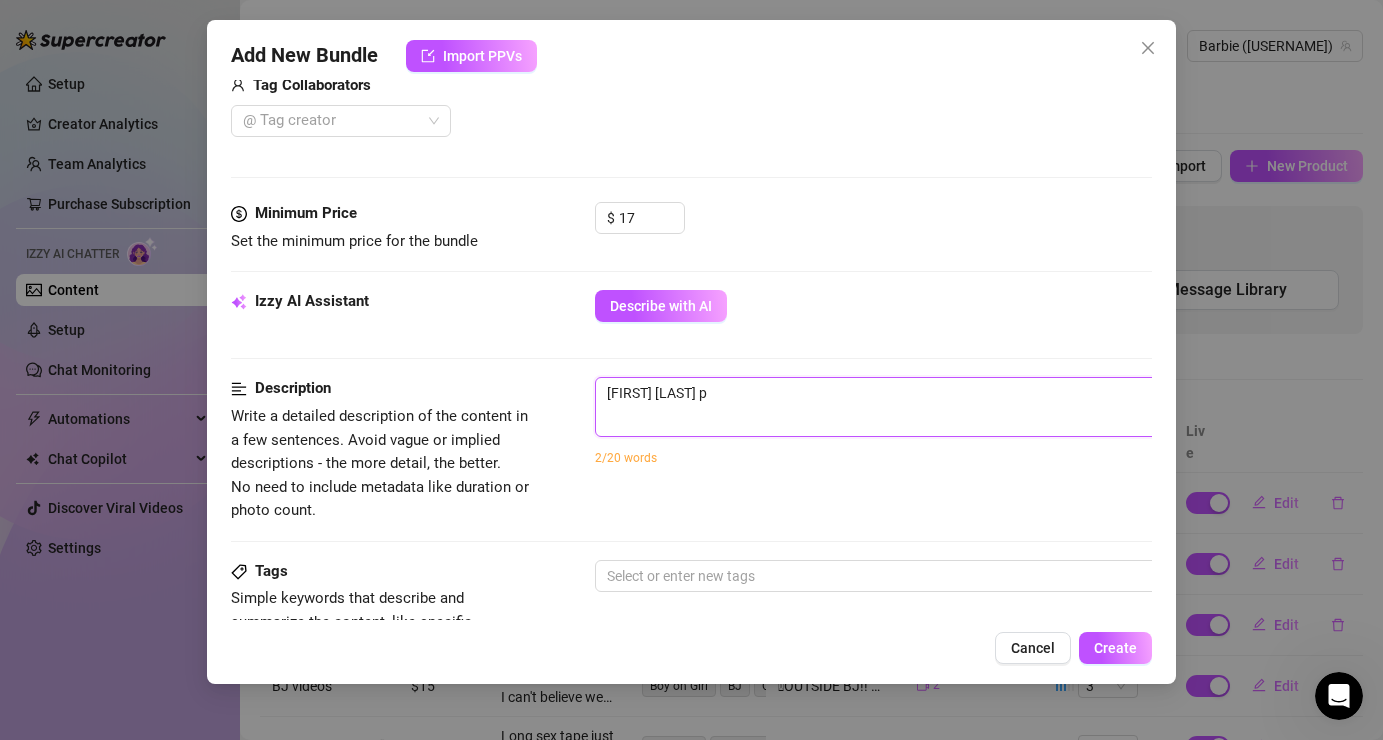 type on "Pussy pi" 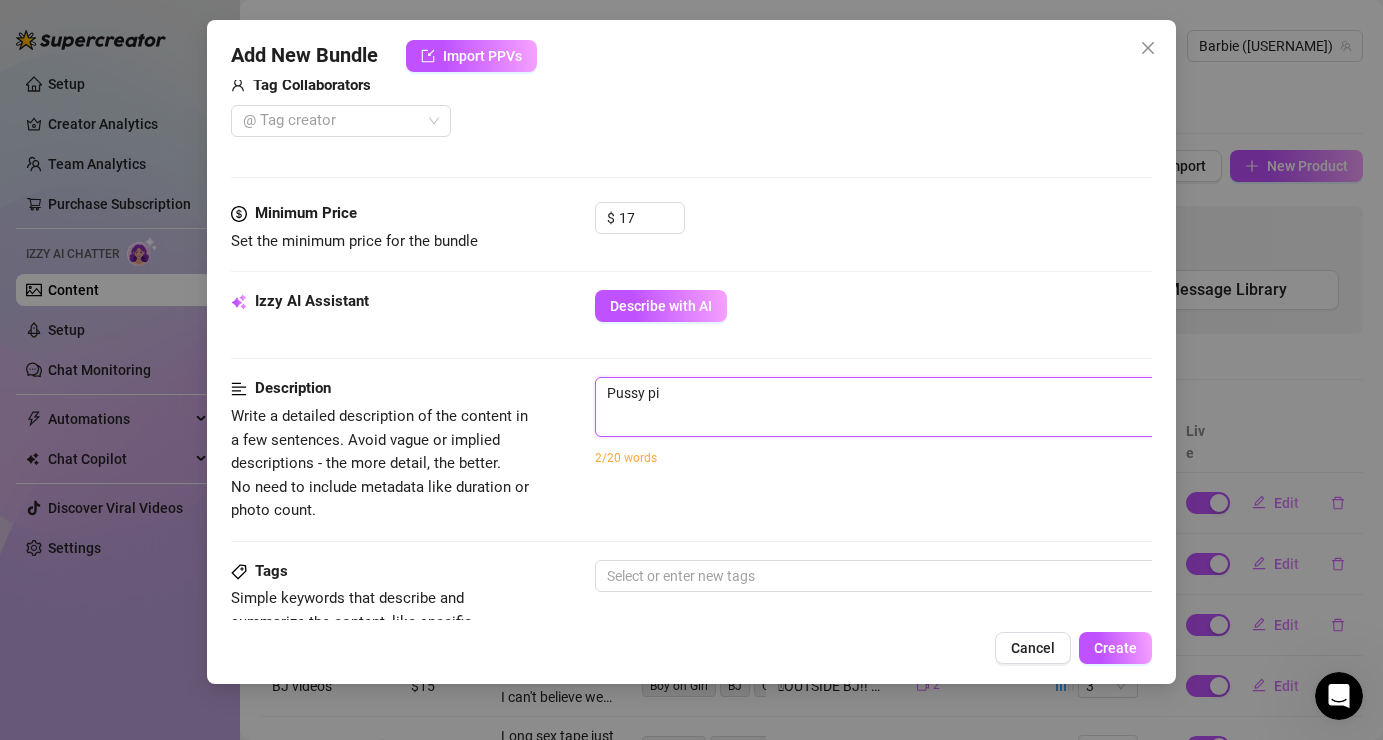 type on "Pussy pic" 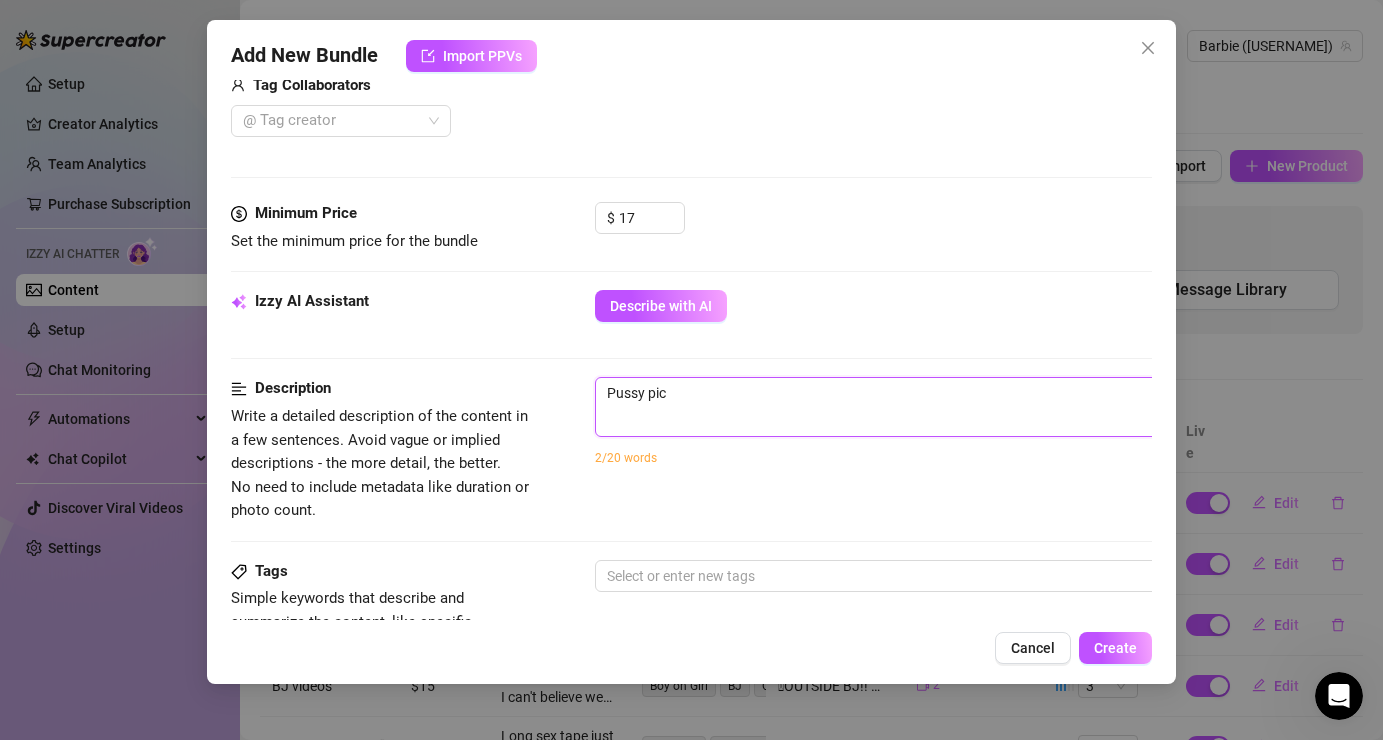 type on "Pussy pics" 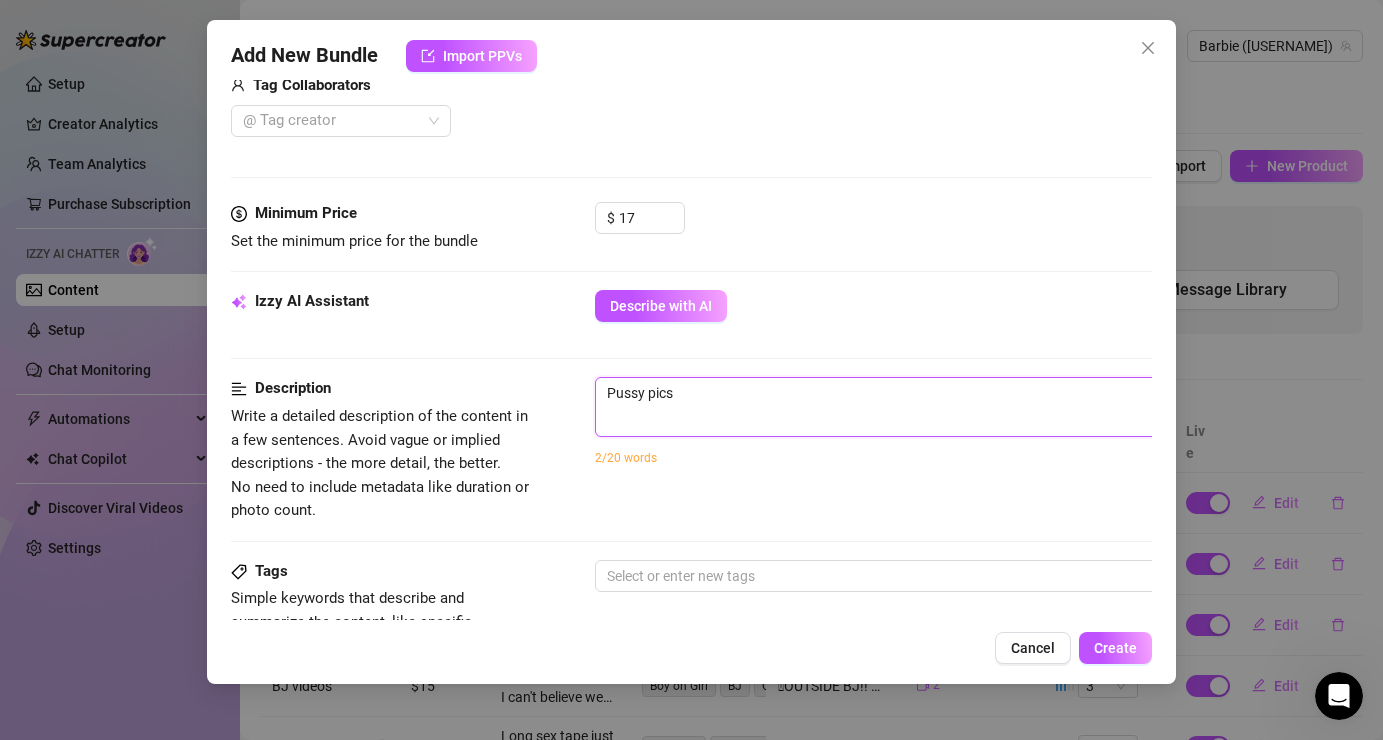 type on "Pussy pics" 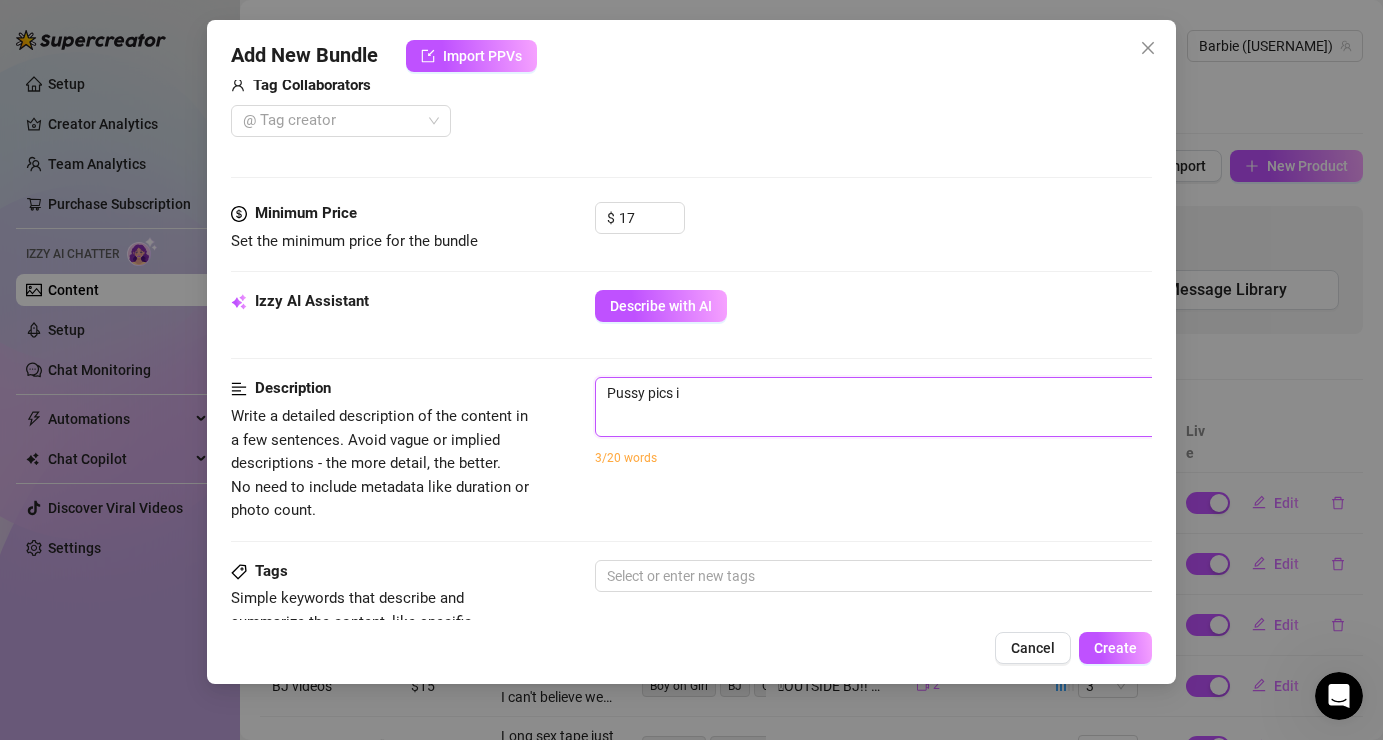 type on "Pussy pics in" 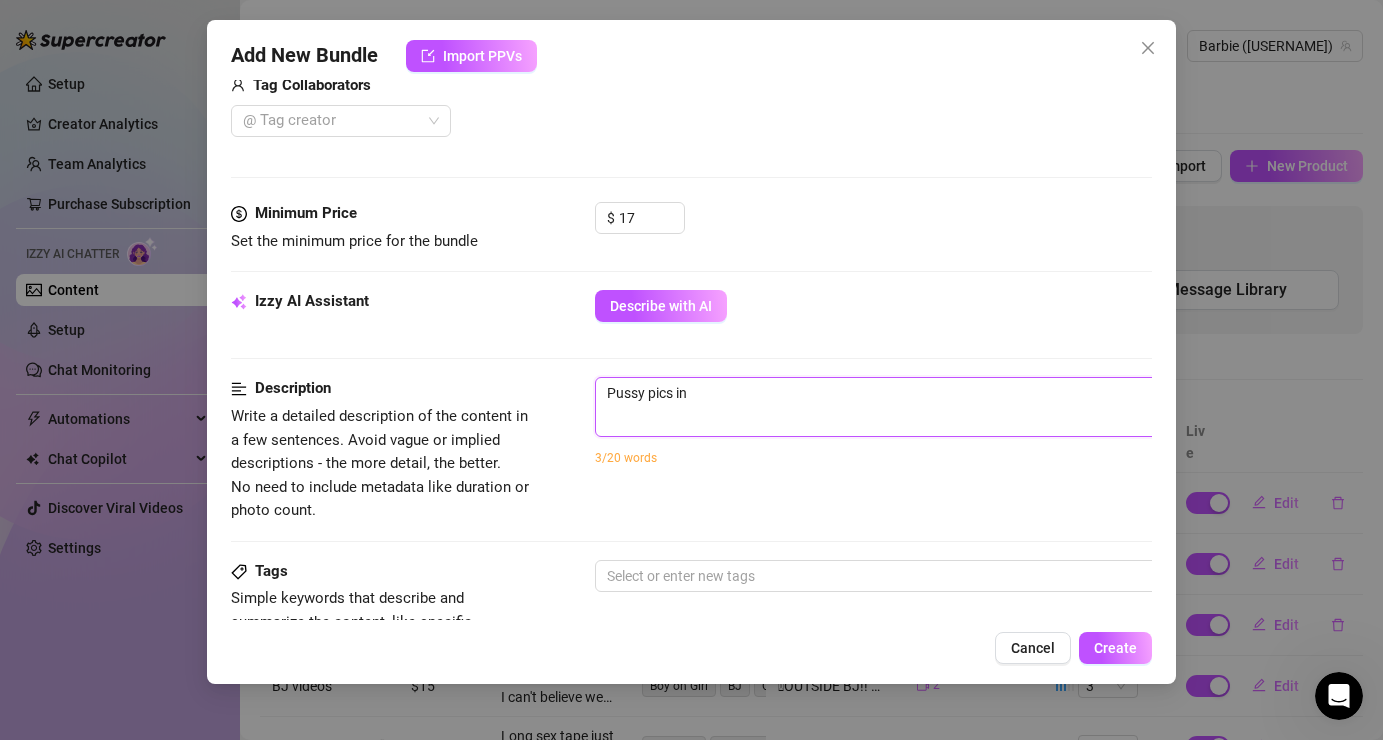 type on "Pussy pics in" 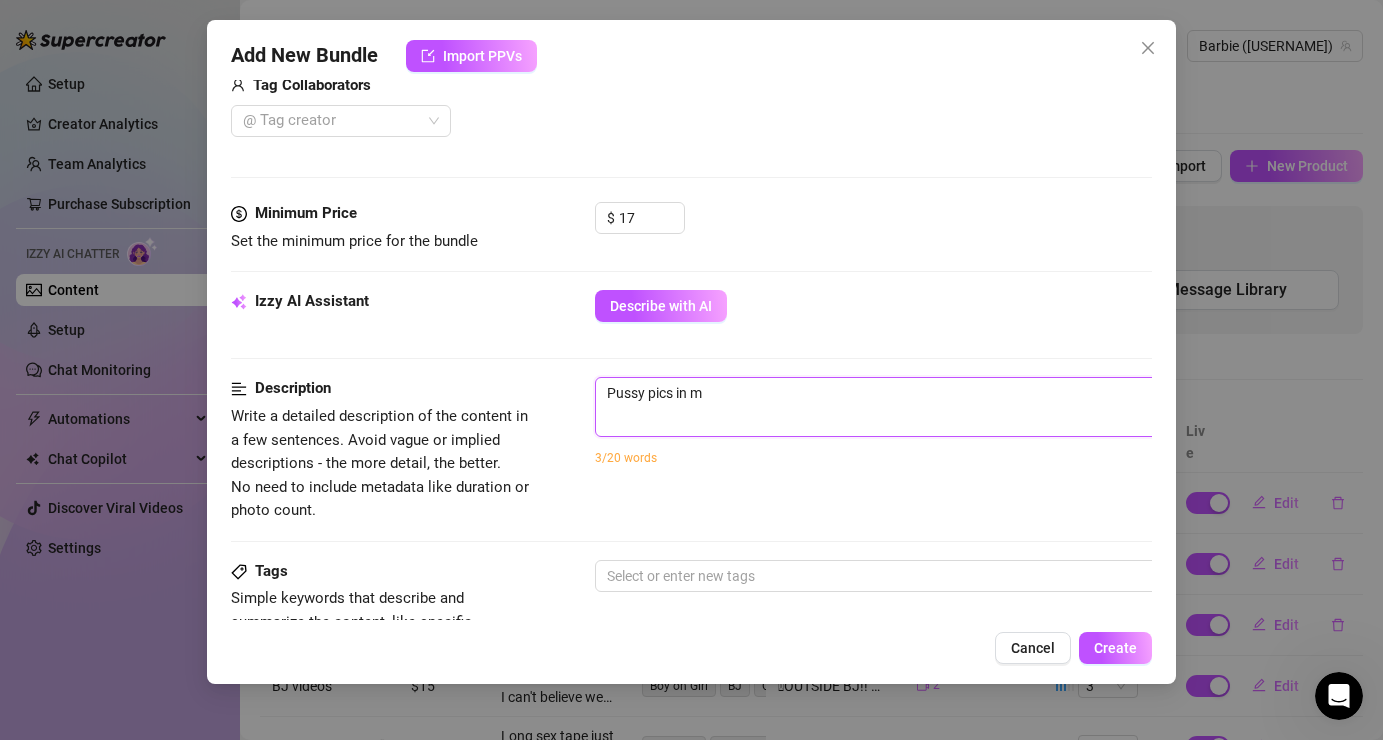 type on "Pussy pics in my" 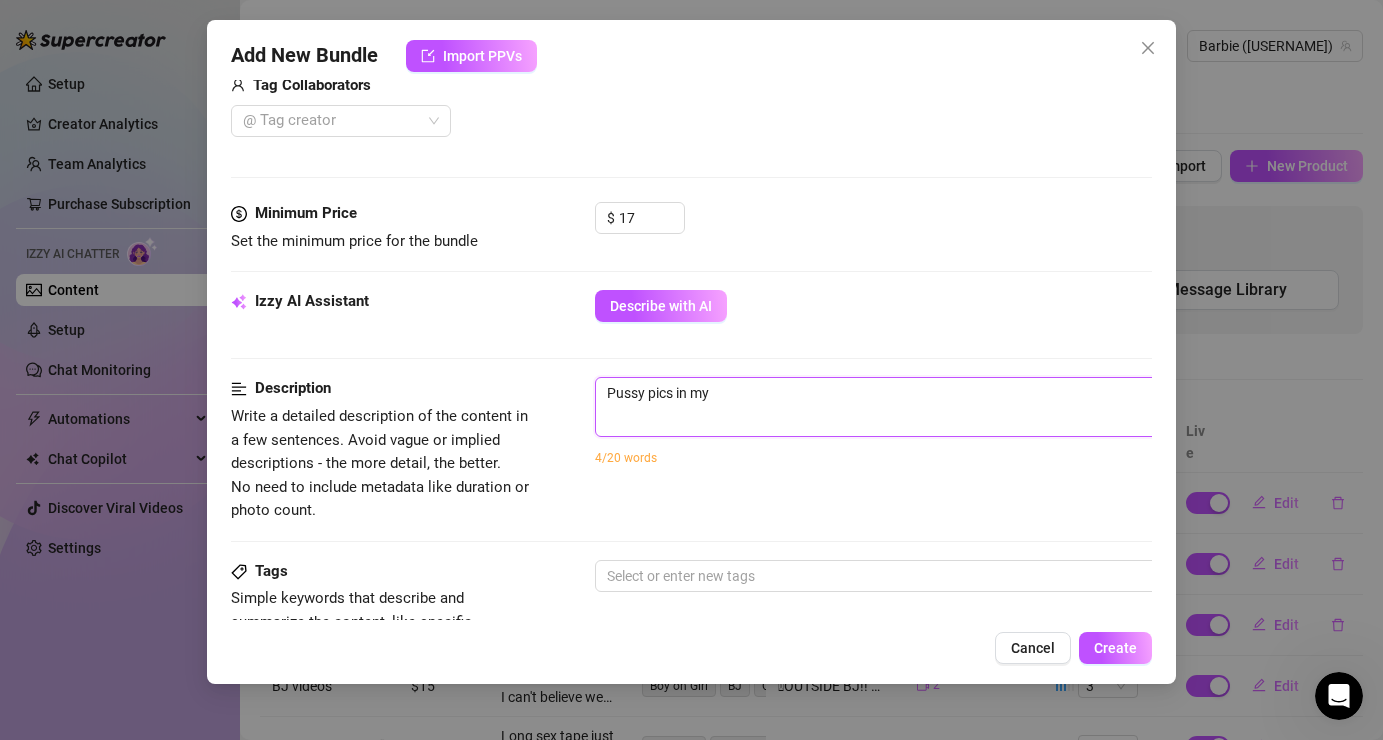 type on "Pussy pics in my" 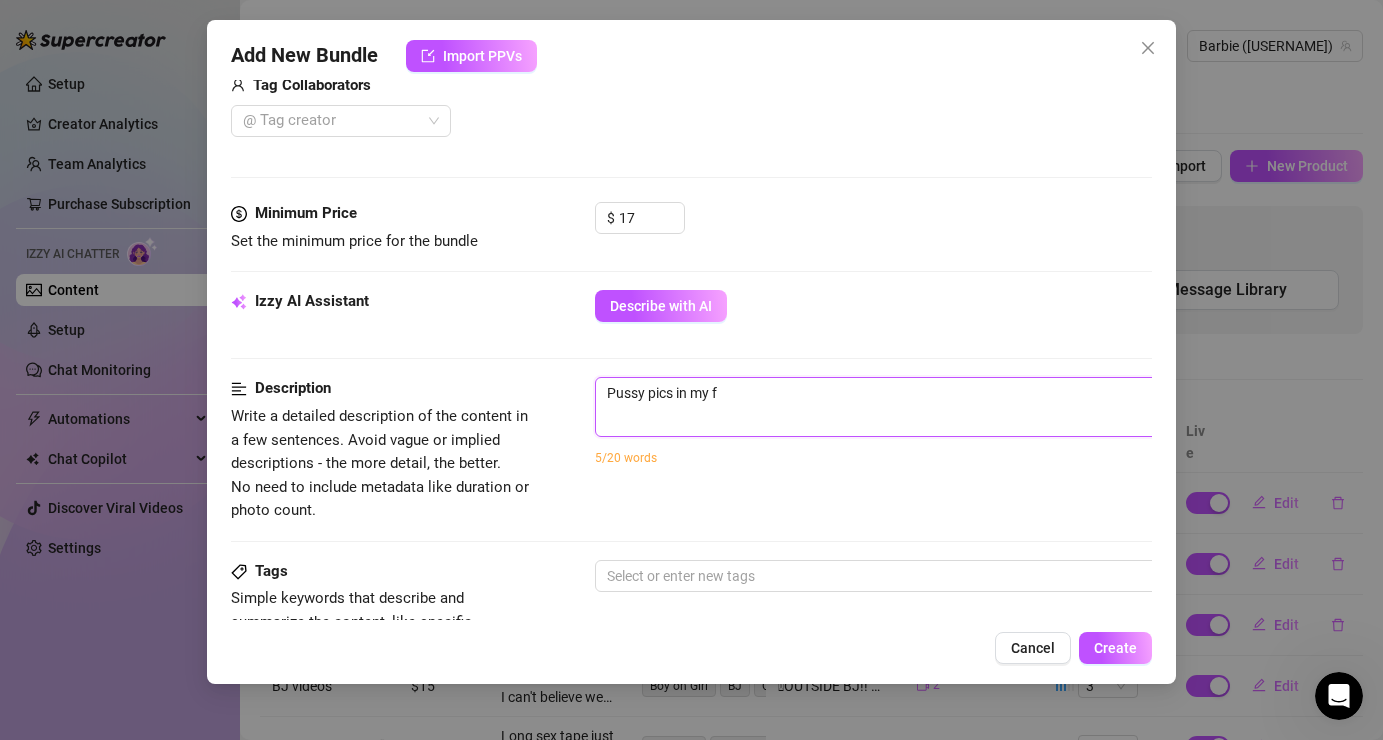 type on "Pussy pics in my fi" 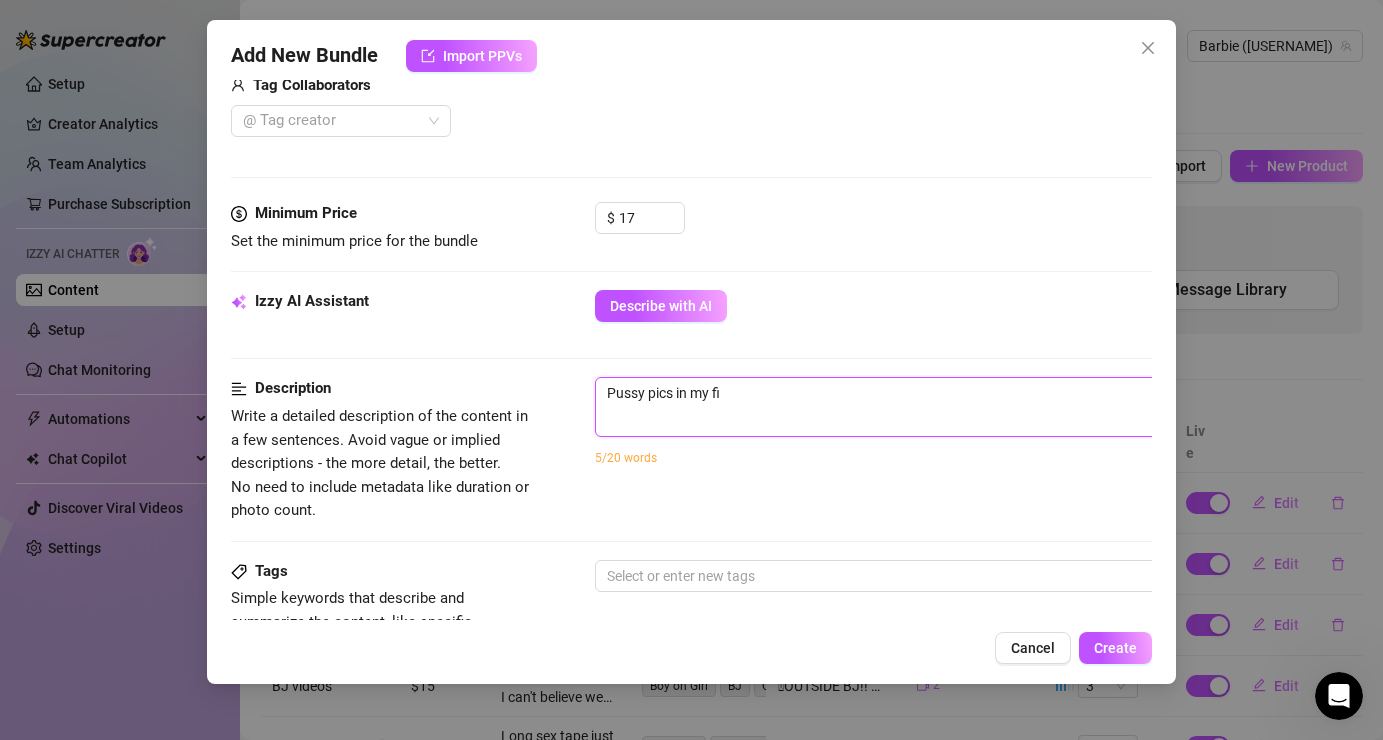 type on "Pussy pics in my fis" 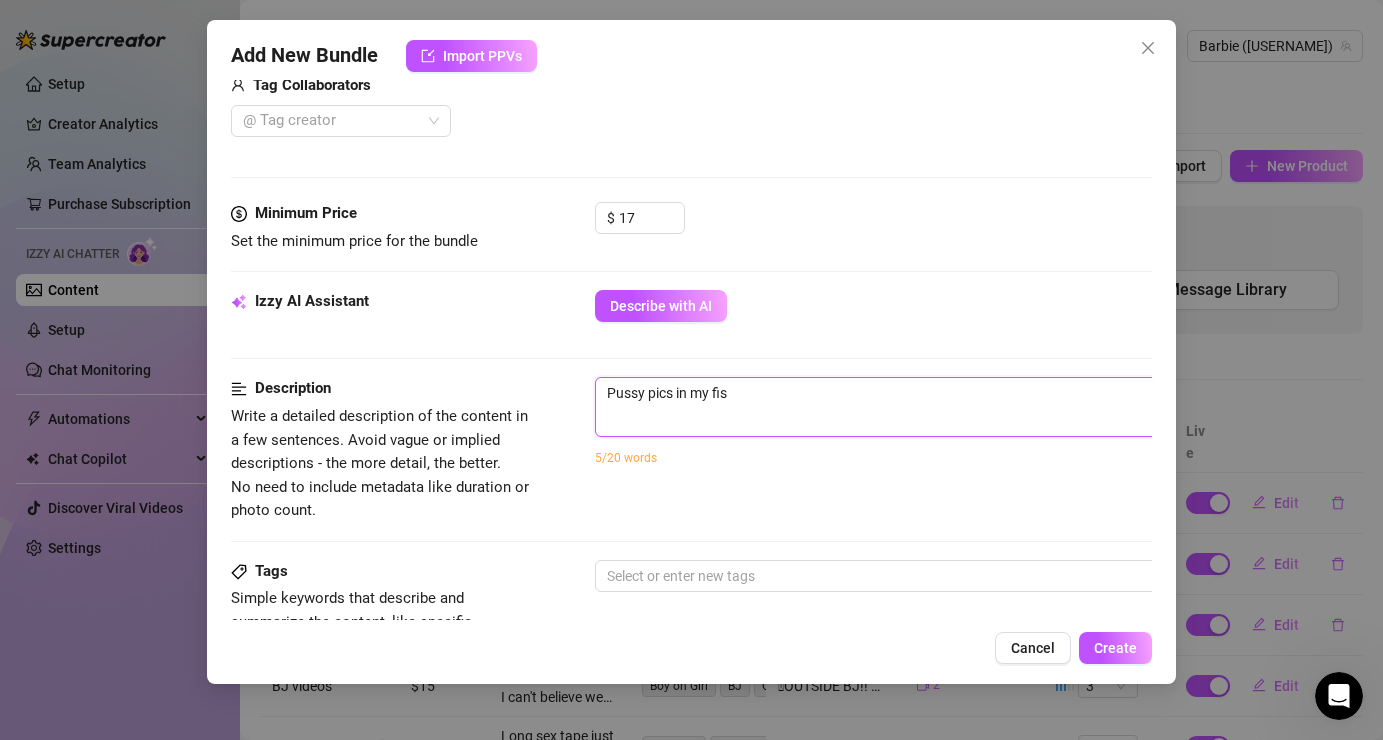 type on "[FIRST] [LAST] pics in my fish" 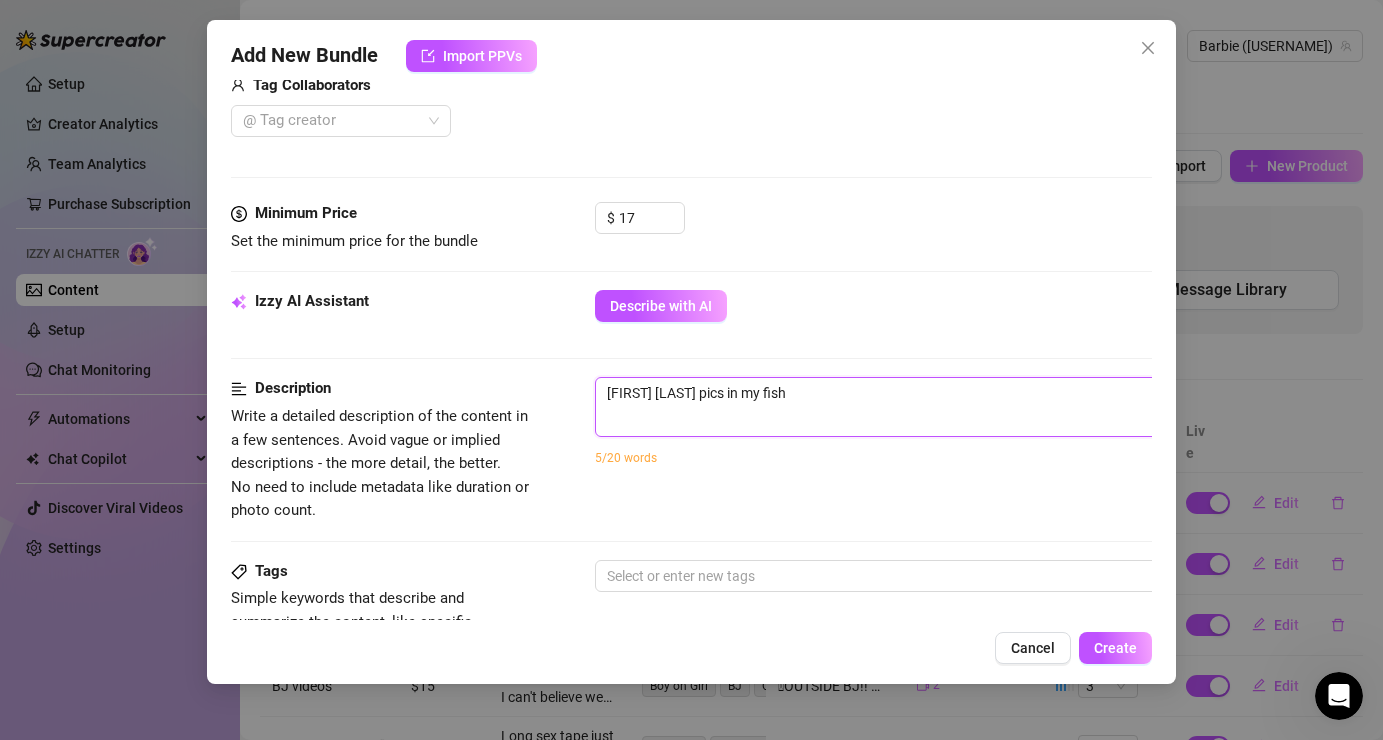 type on "Pussy pics in my fishn" 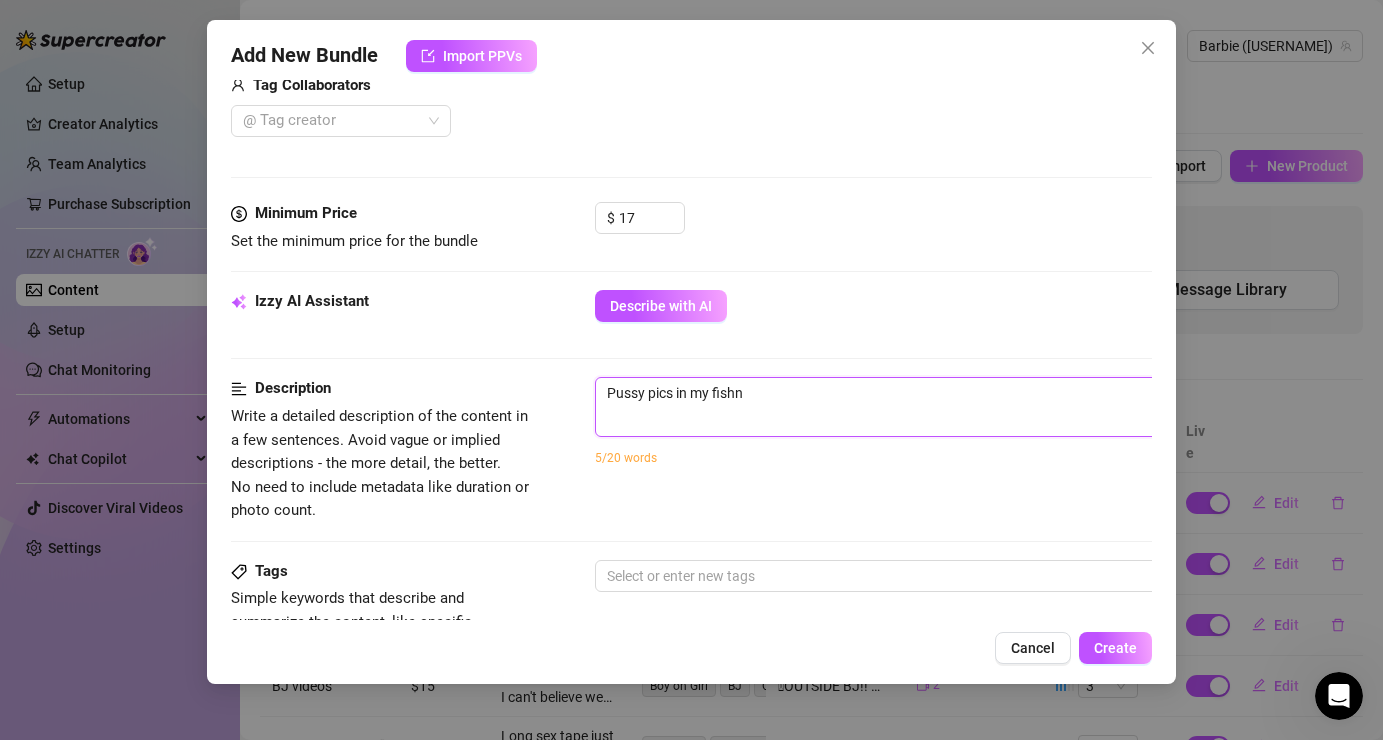 type on "Pussy pics in my fishne" 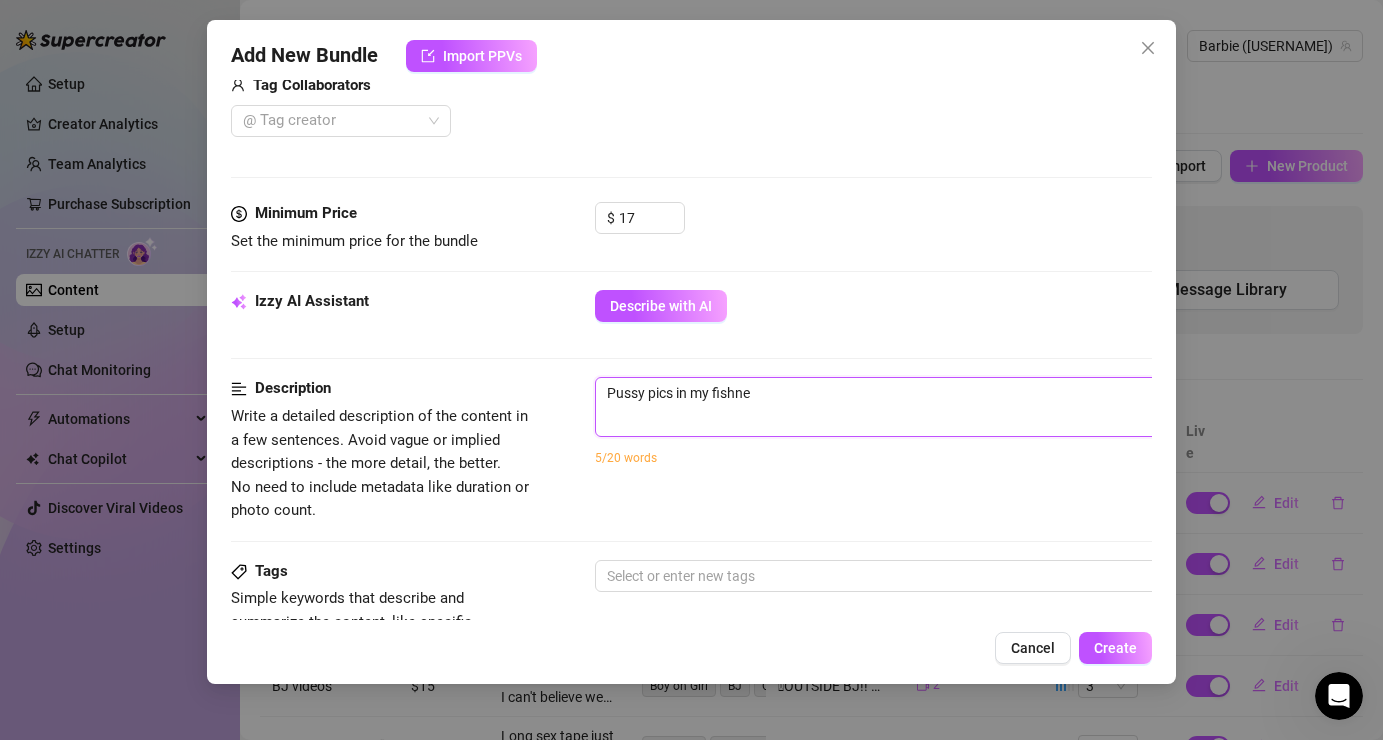 type on "Pussy pics in my fishnet" 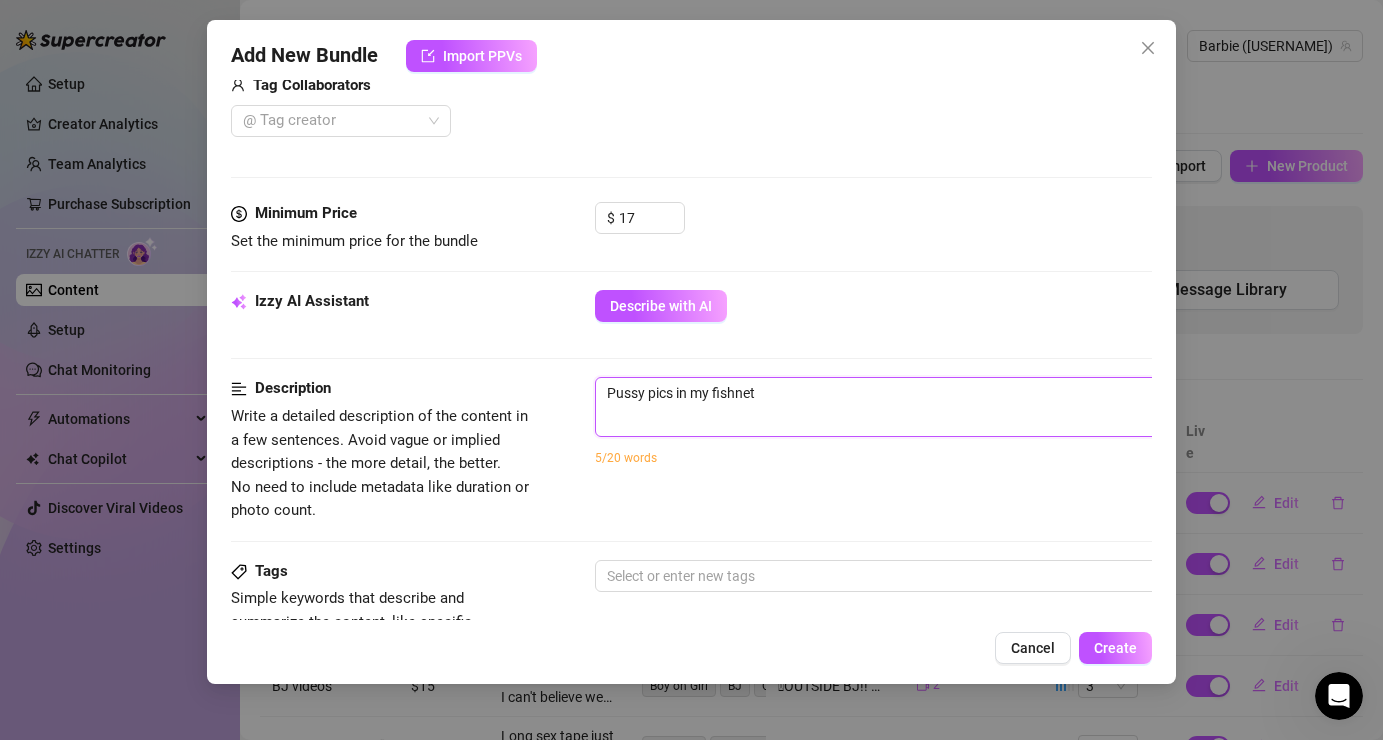 type on "Pussy pics in my fishnet" 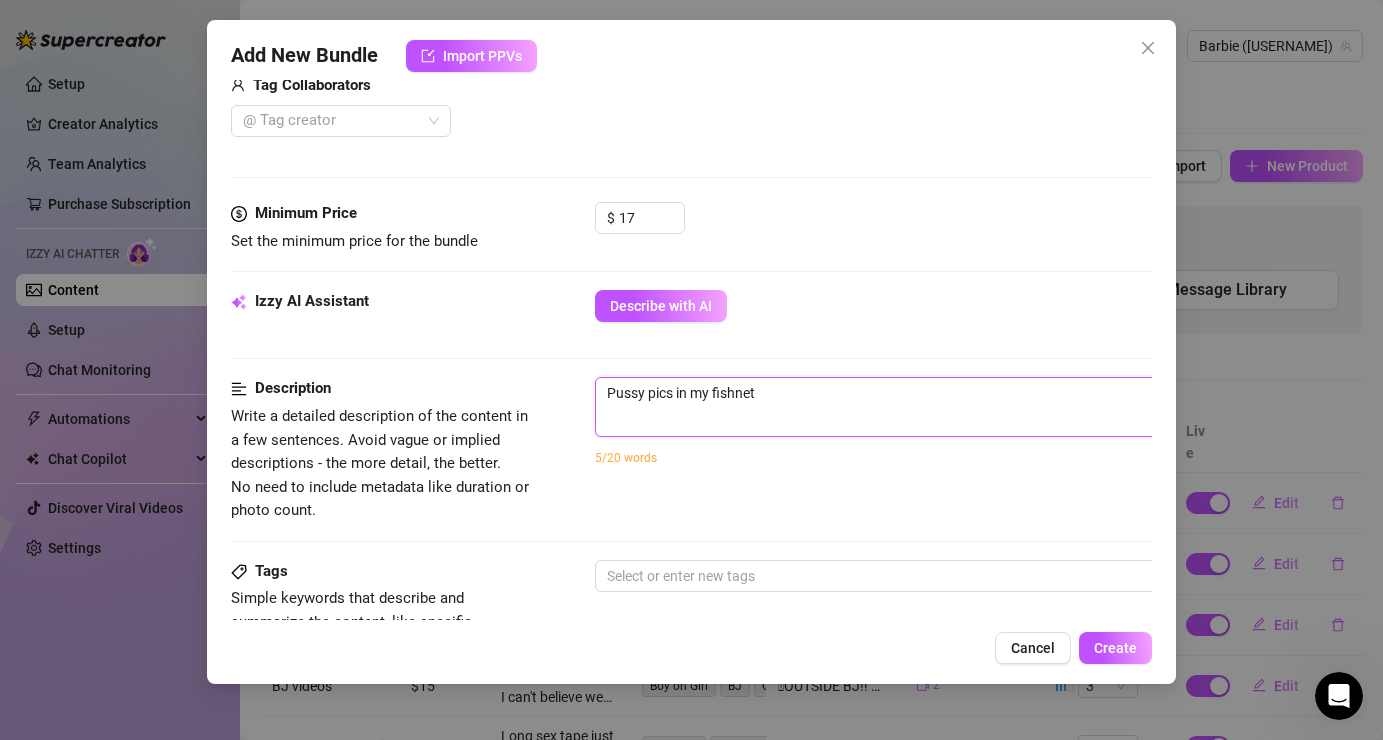type on "Pussy pics in my fishnet l" 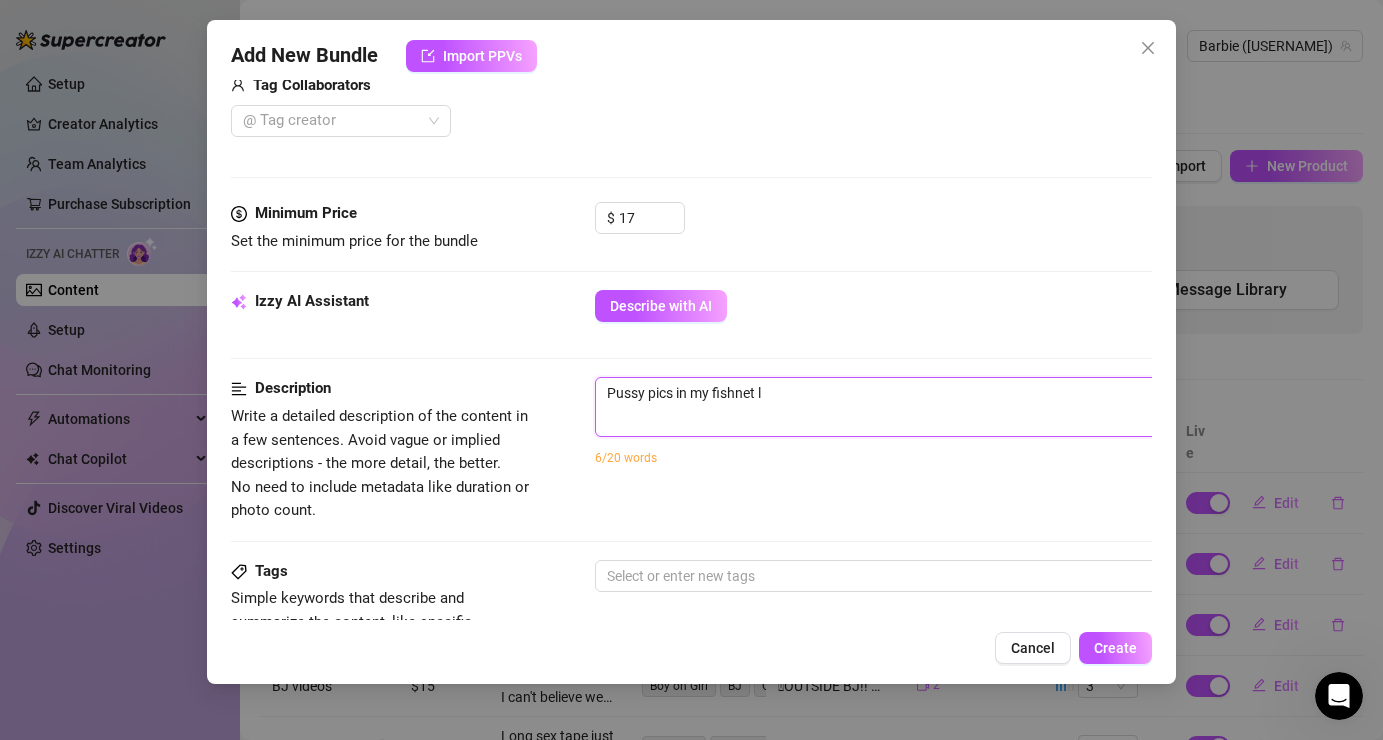 type on "Pussy pics in my fishnet li" 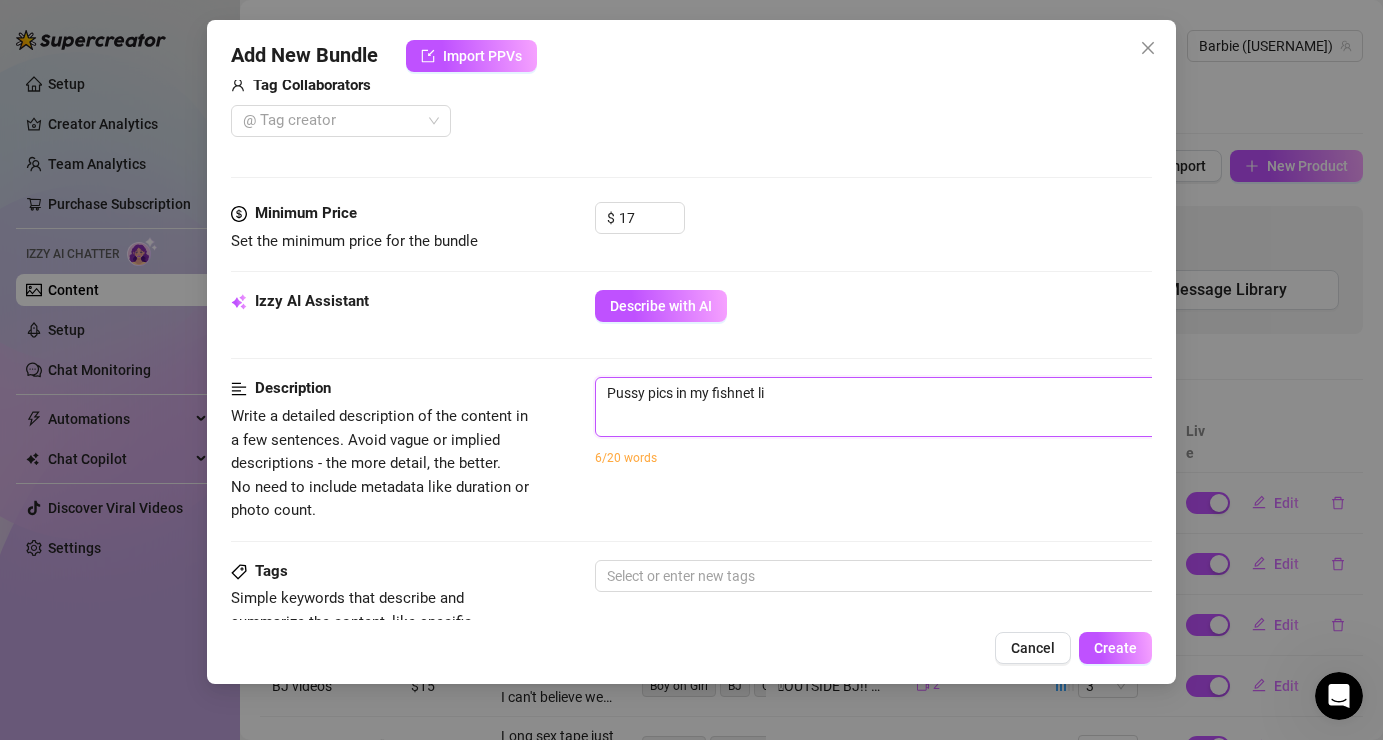 type on "Pussy pics in my fishnet lin" 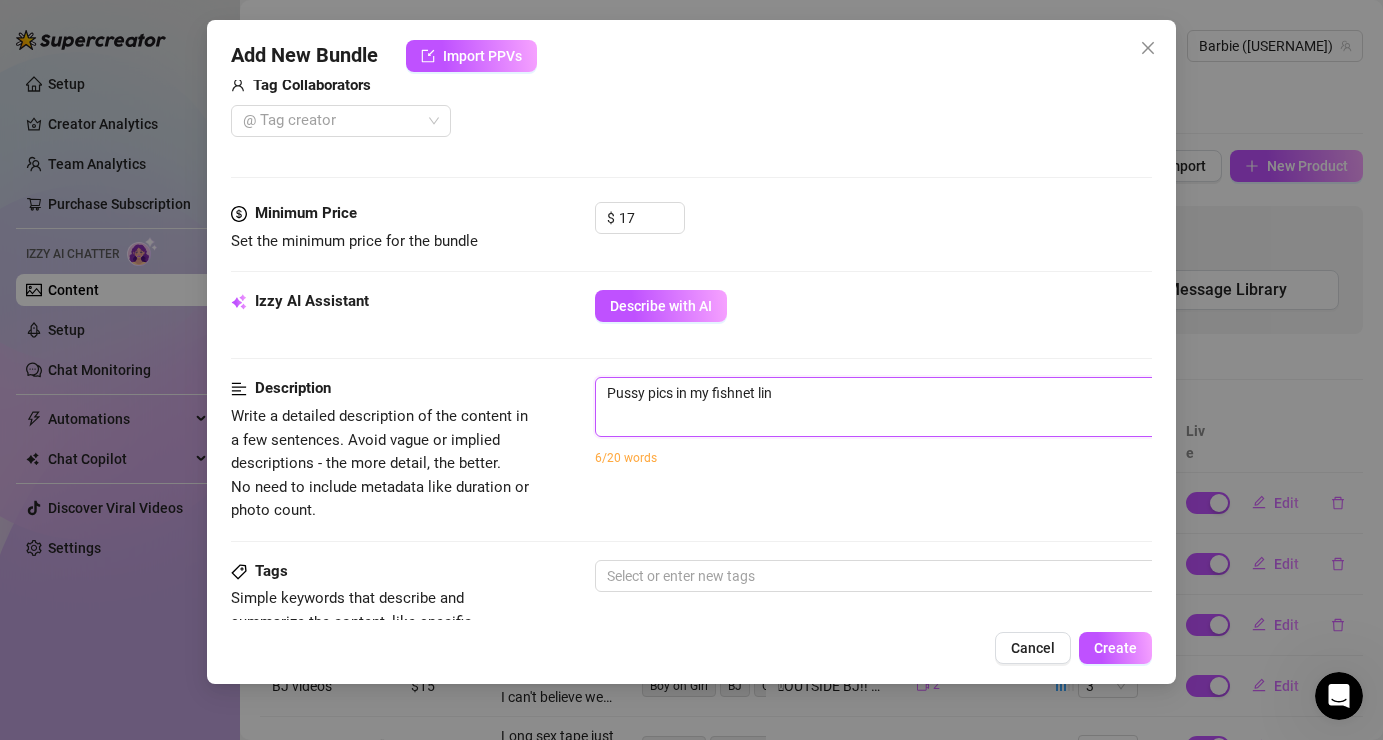 type on "Pussy pics in my fishnet ling" 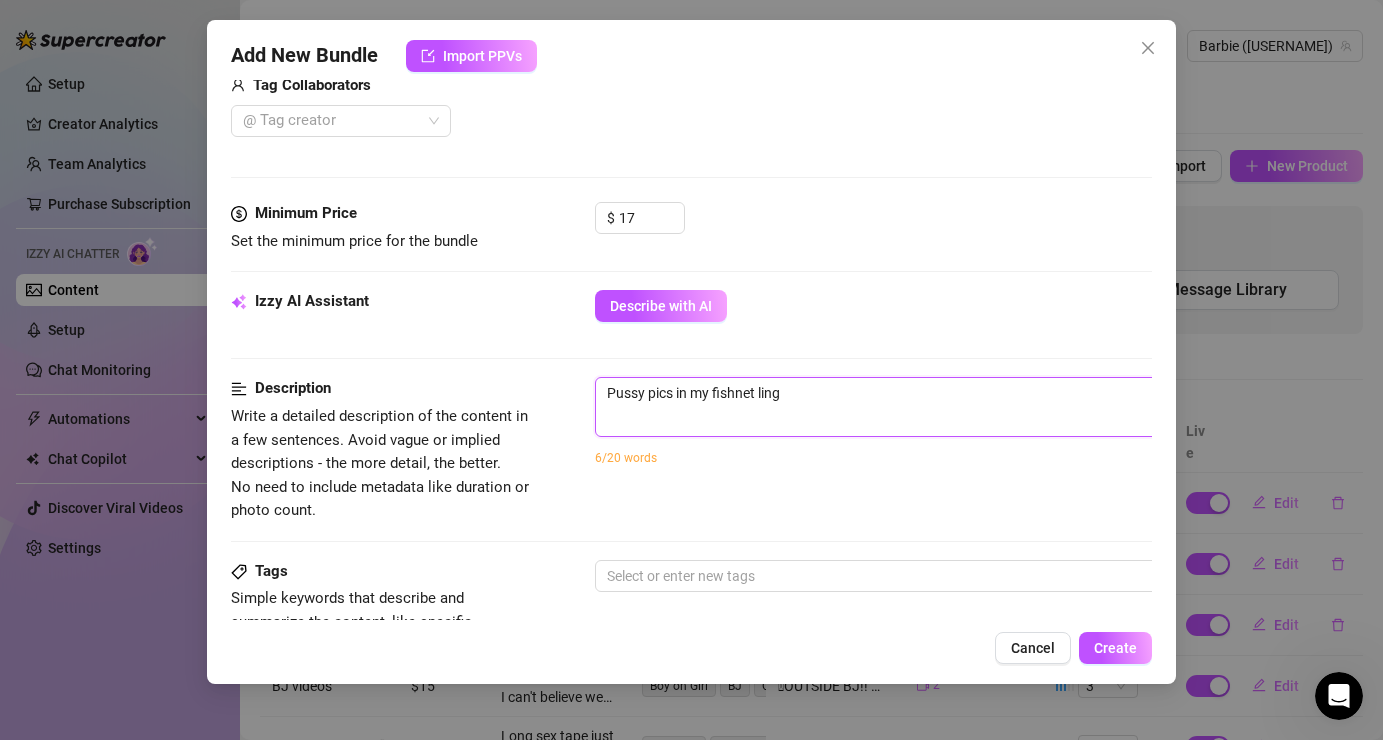 type on "Pussy pics in my fishnet linge" 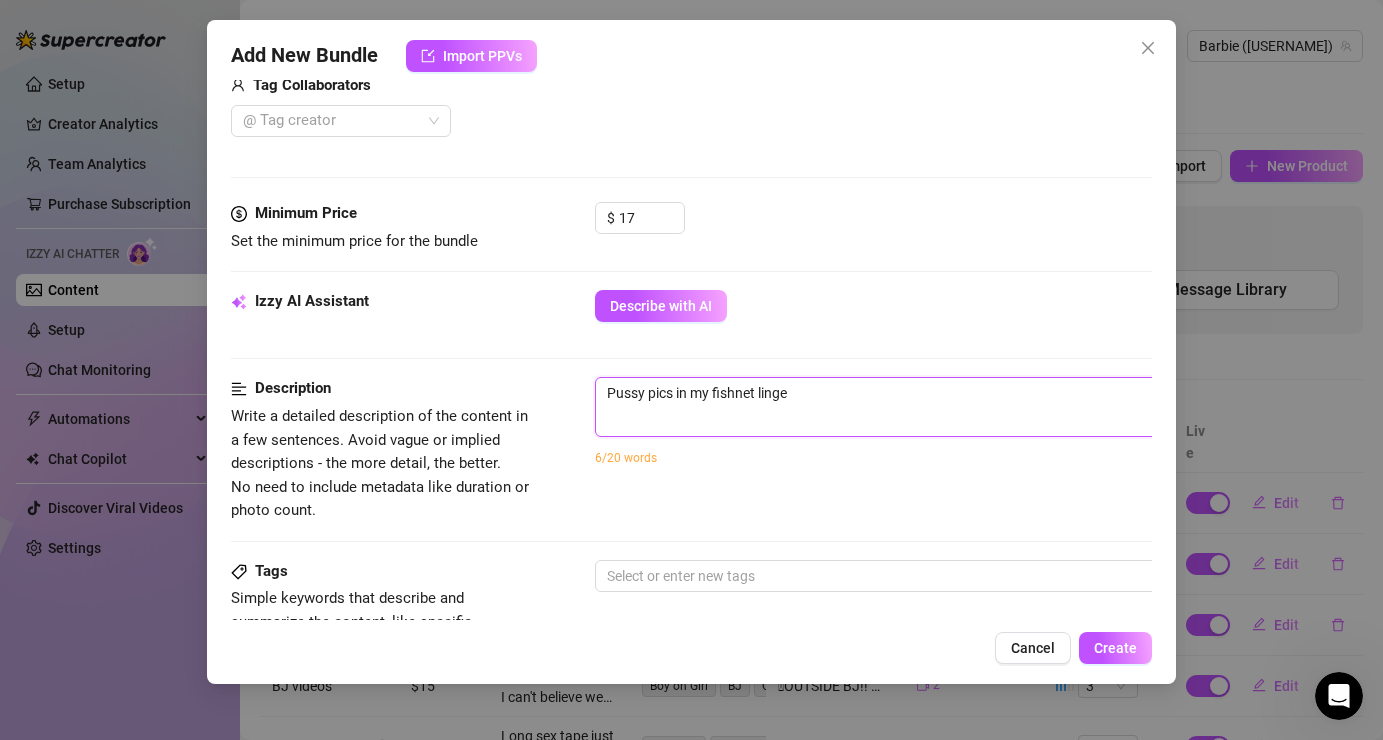 type on "Pussy pics in my fishnet linger" 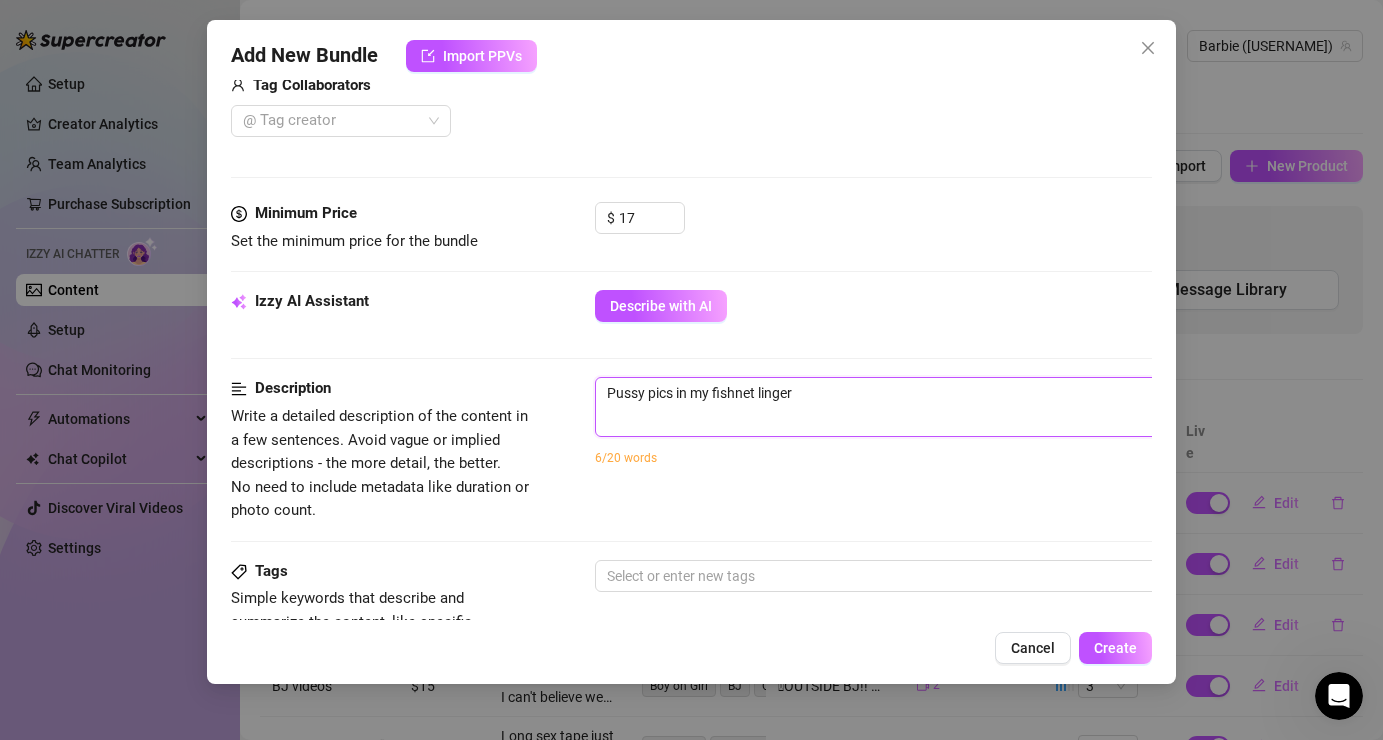 type on "[FIRST] [LAST] pics in my fishnet lingeri" 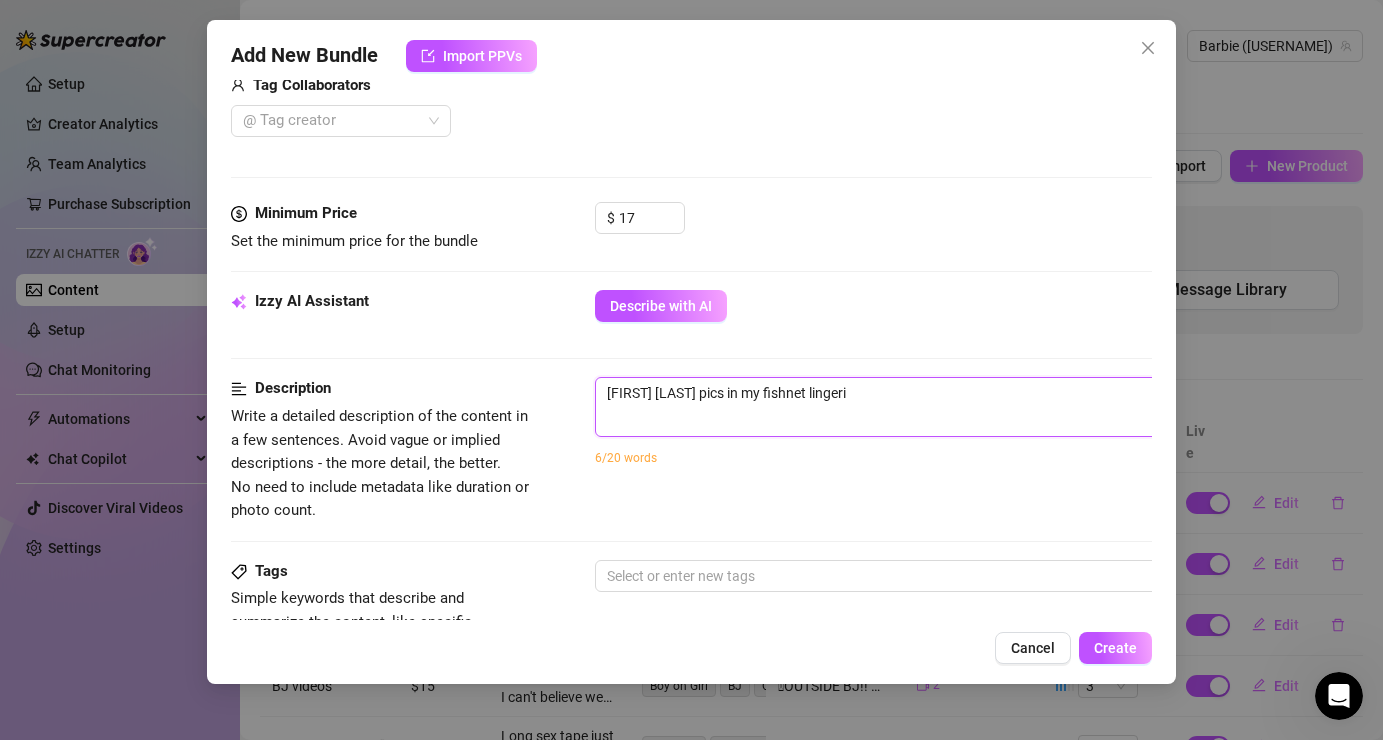 type on "Pussy pics in my fishnet lingerie" 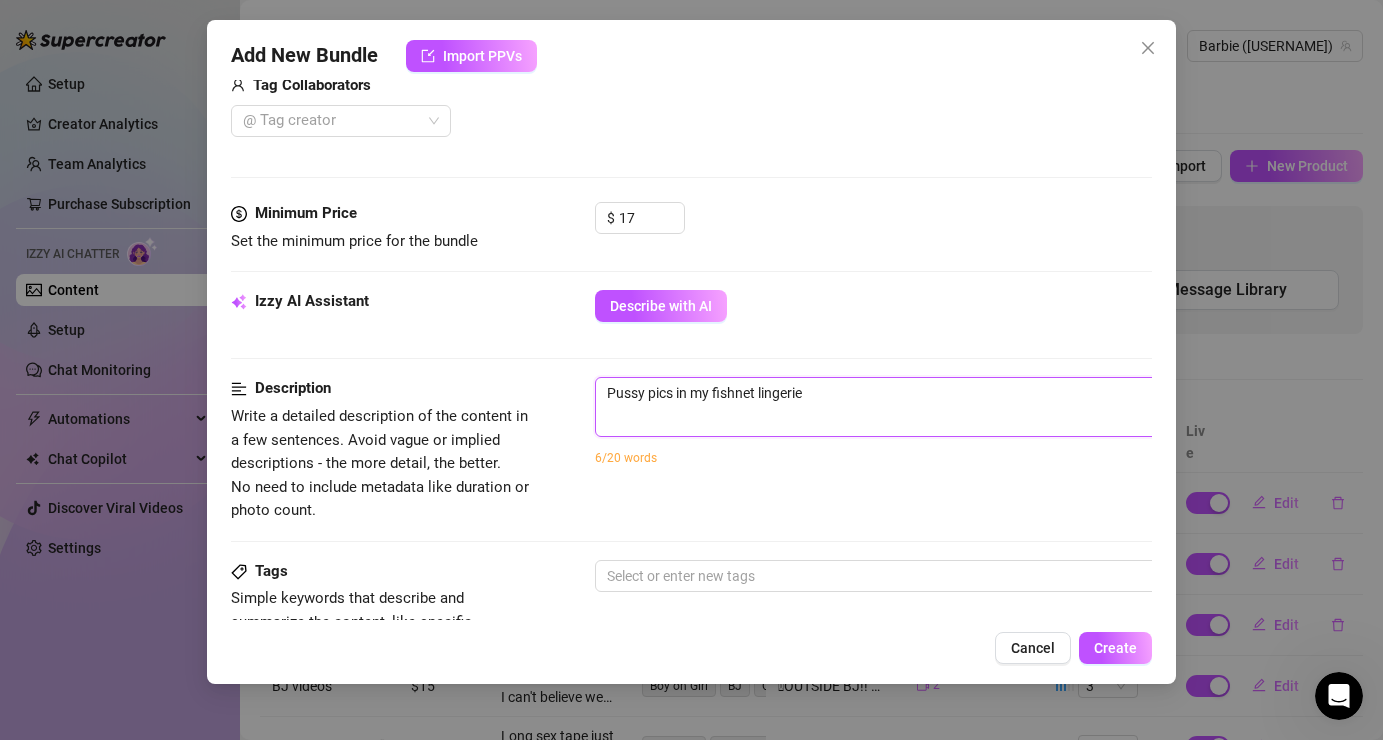 type on "Pussy pics in my fishnet lingerie" 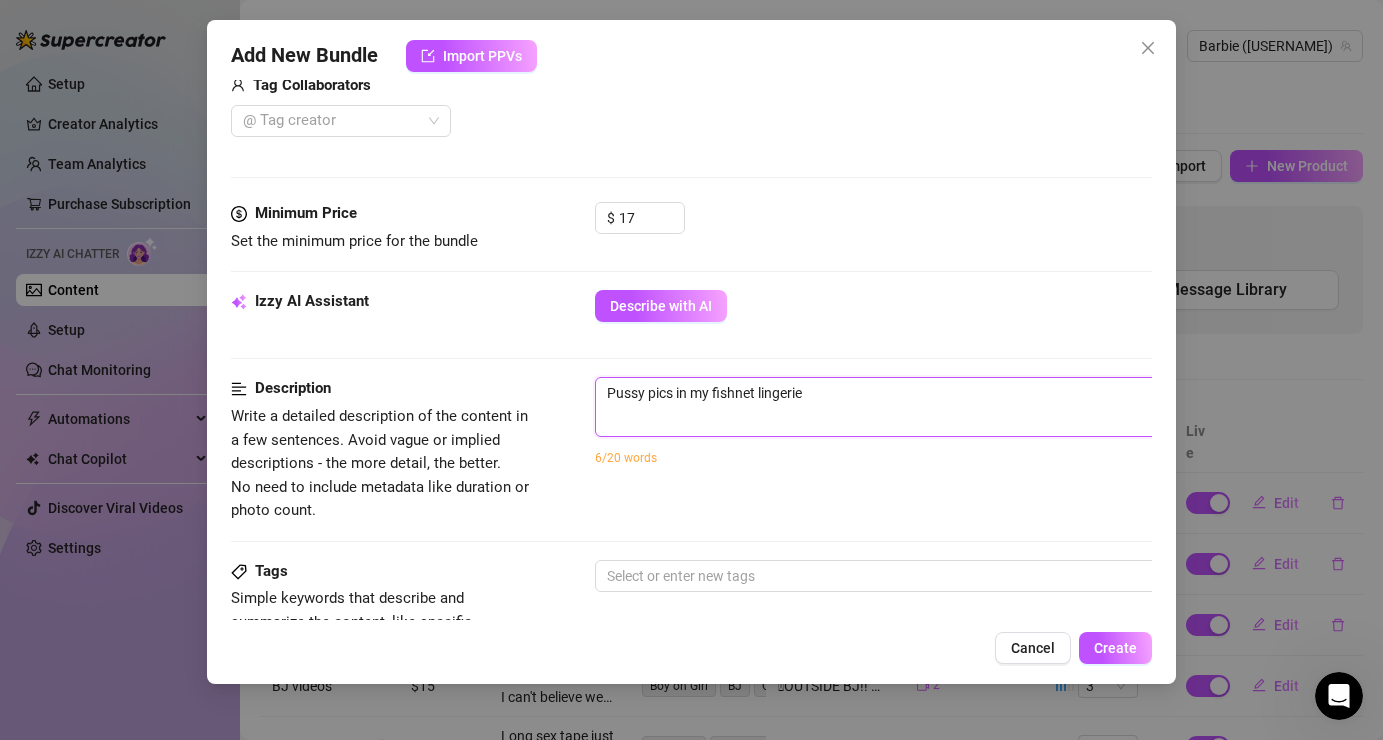 type on "Pussy pics in my fishnet lingerie" 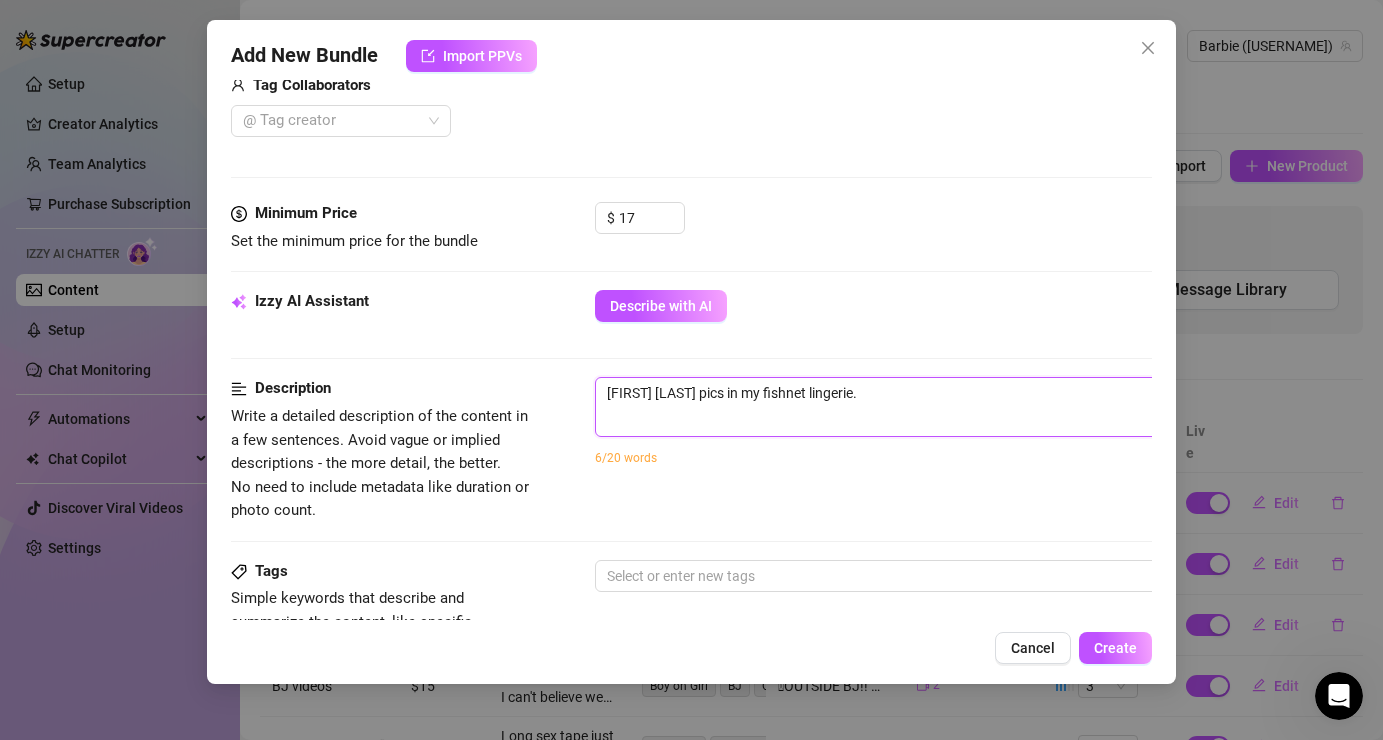 type on "[FIRST] [LAST] pics in my fishnet lingerie." 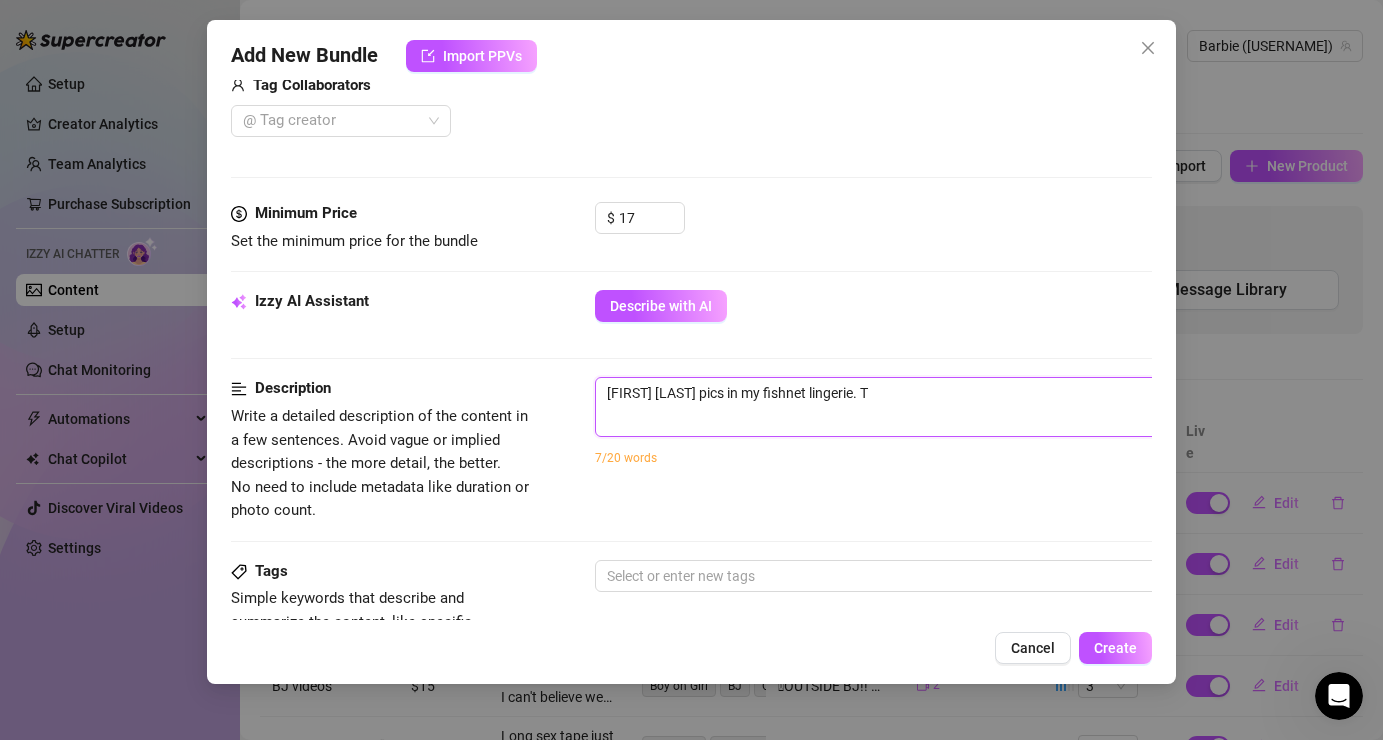 type on "Pussy pics in my fishnet lingerie. Th" 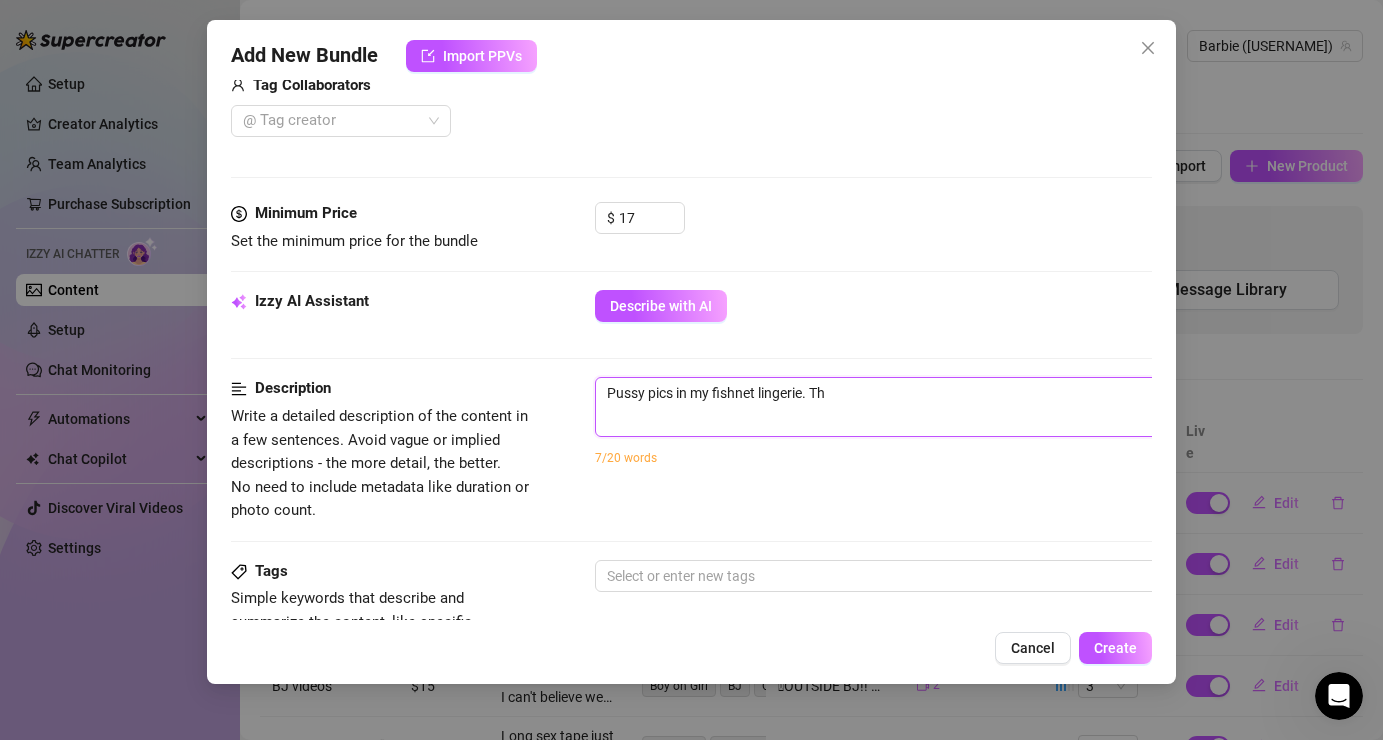 type on "Pussy pics in my fishnet lingerie. The" 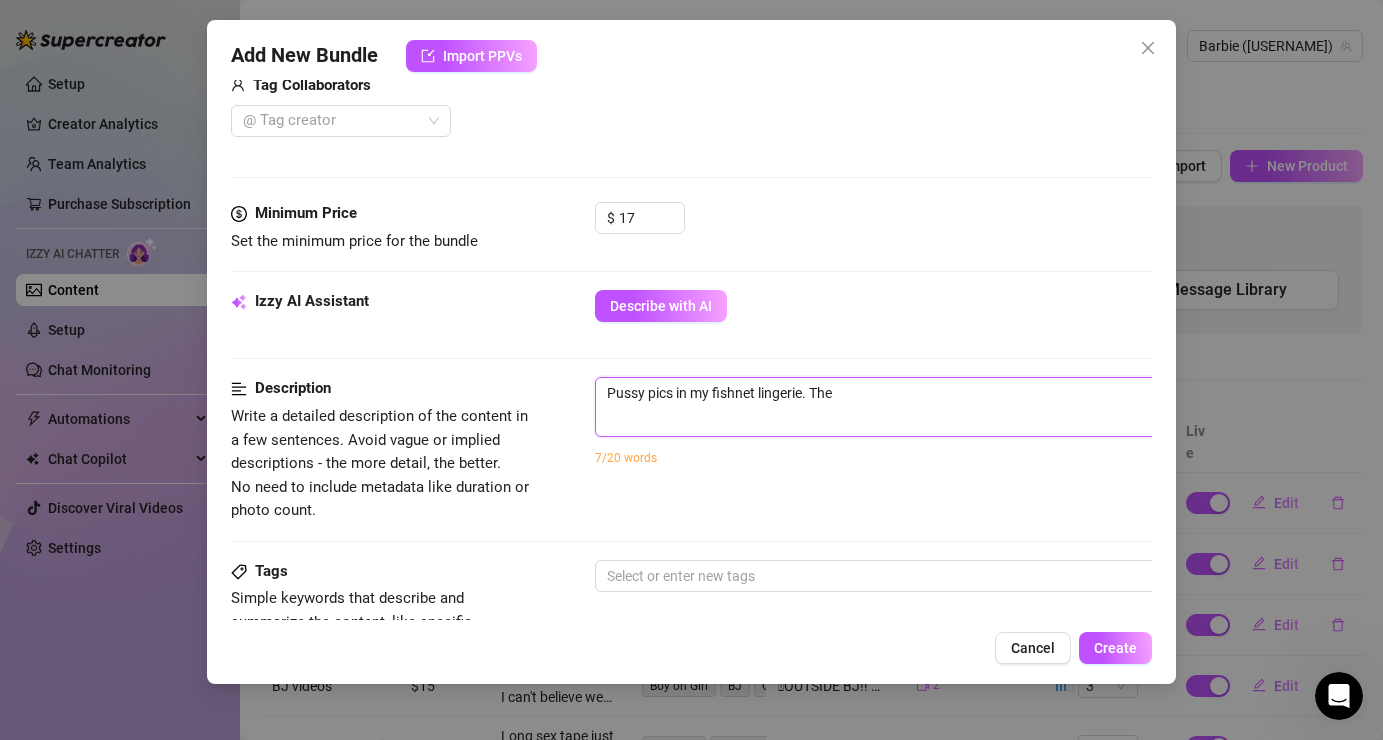 type on "[FIRST] [LAST] pics in my fishnet lingerie. Thes" 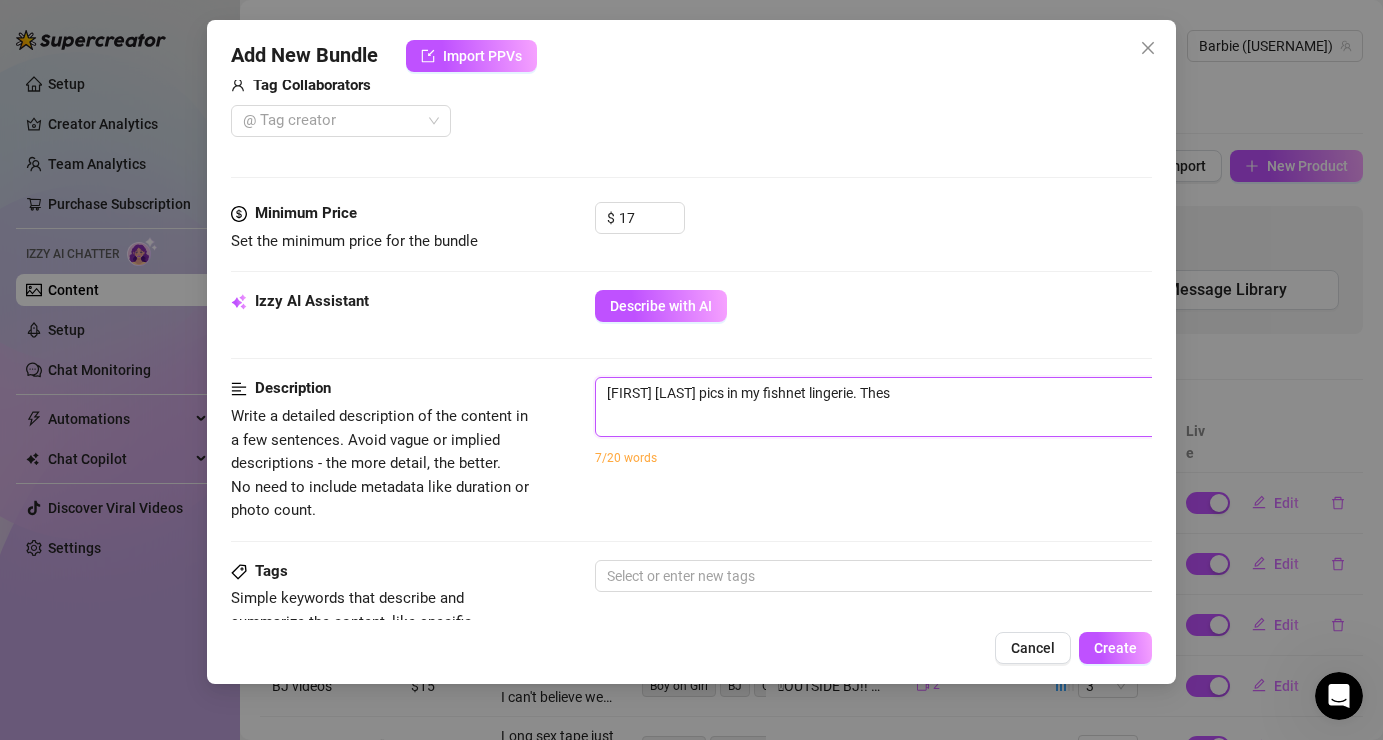 type on "Pussy pics in my fishnet lingerie. These" 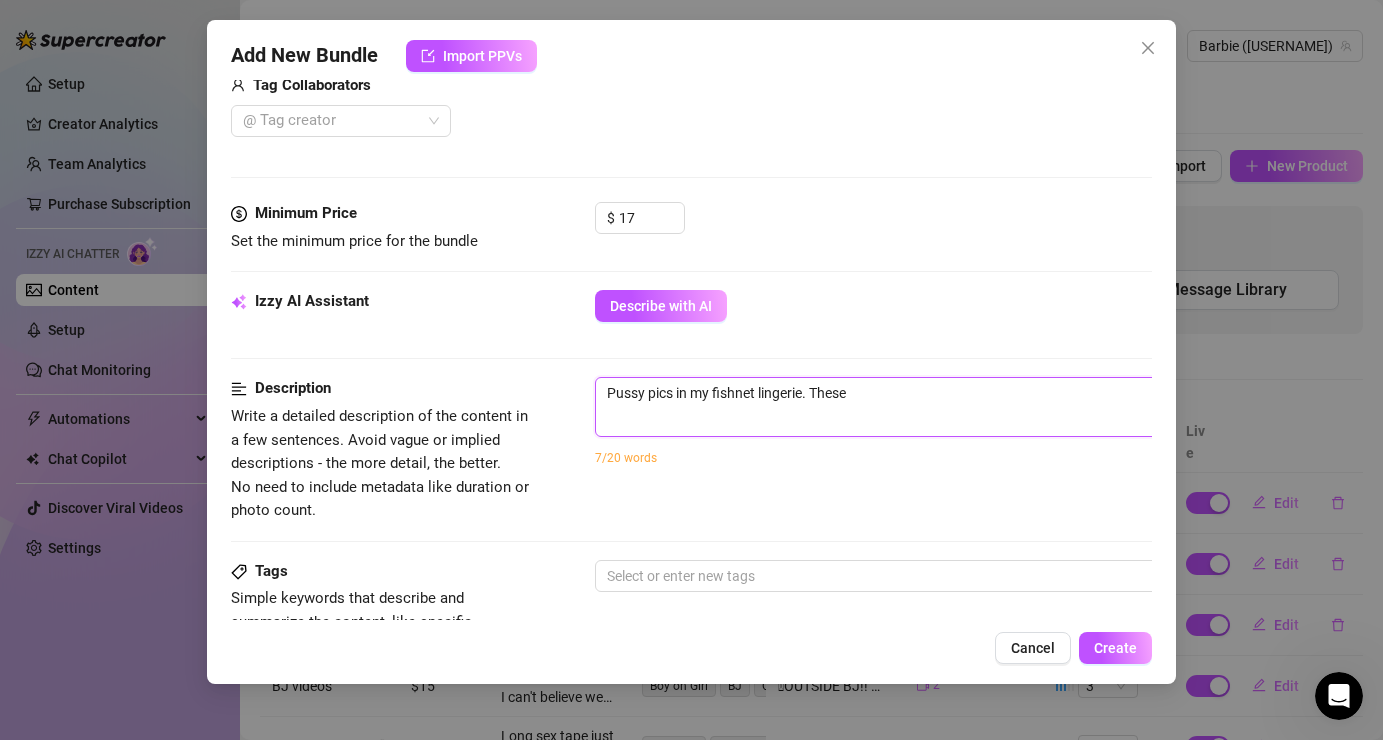 type on "Pussy pics in my fishnet lingerie. These" 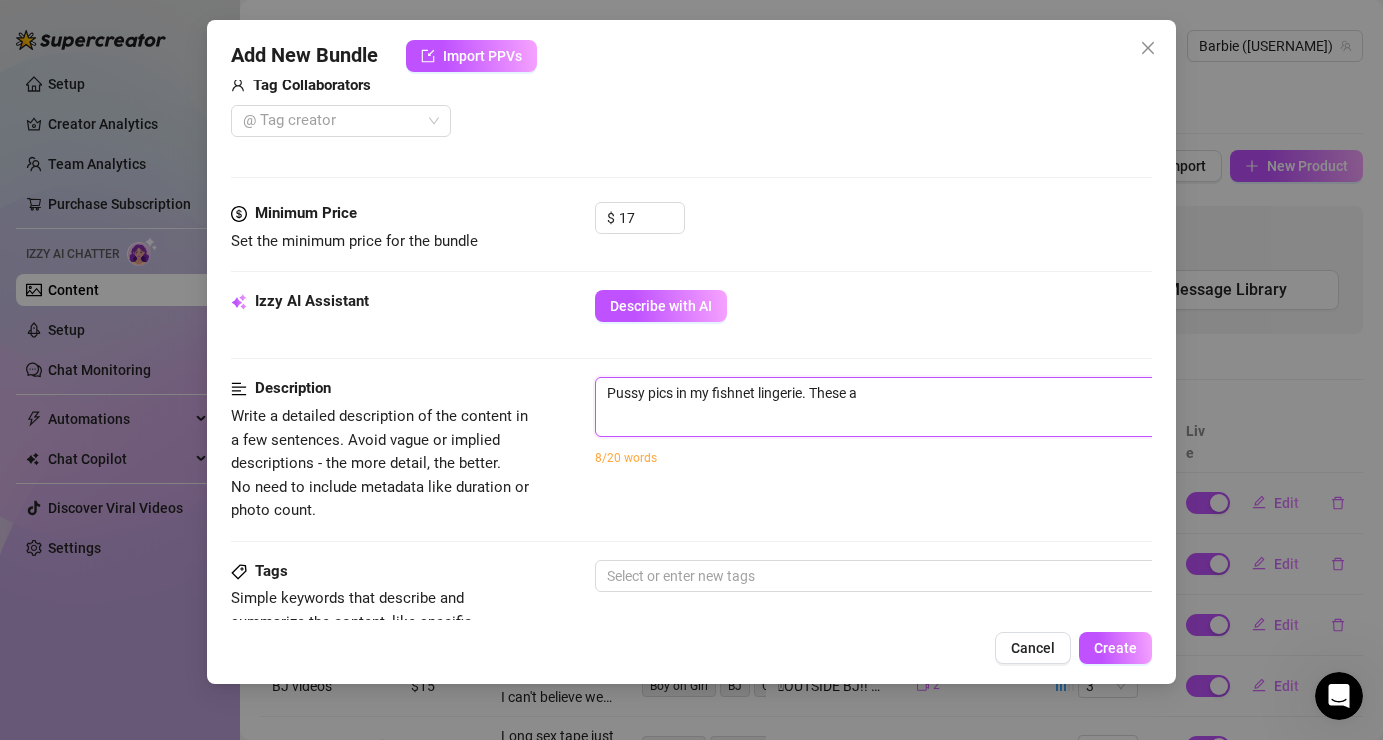type on "Pussy pics in my fishnet lingerie. These ar" 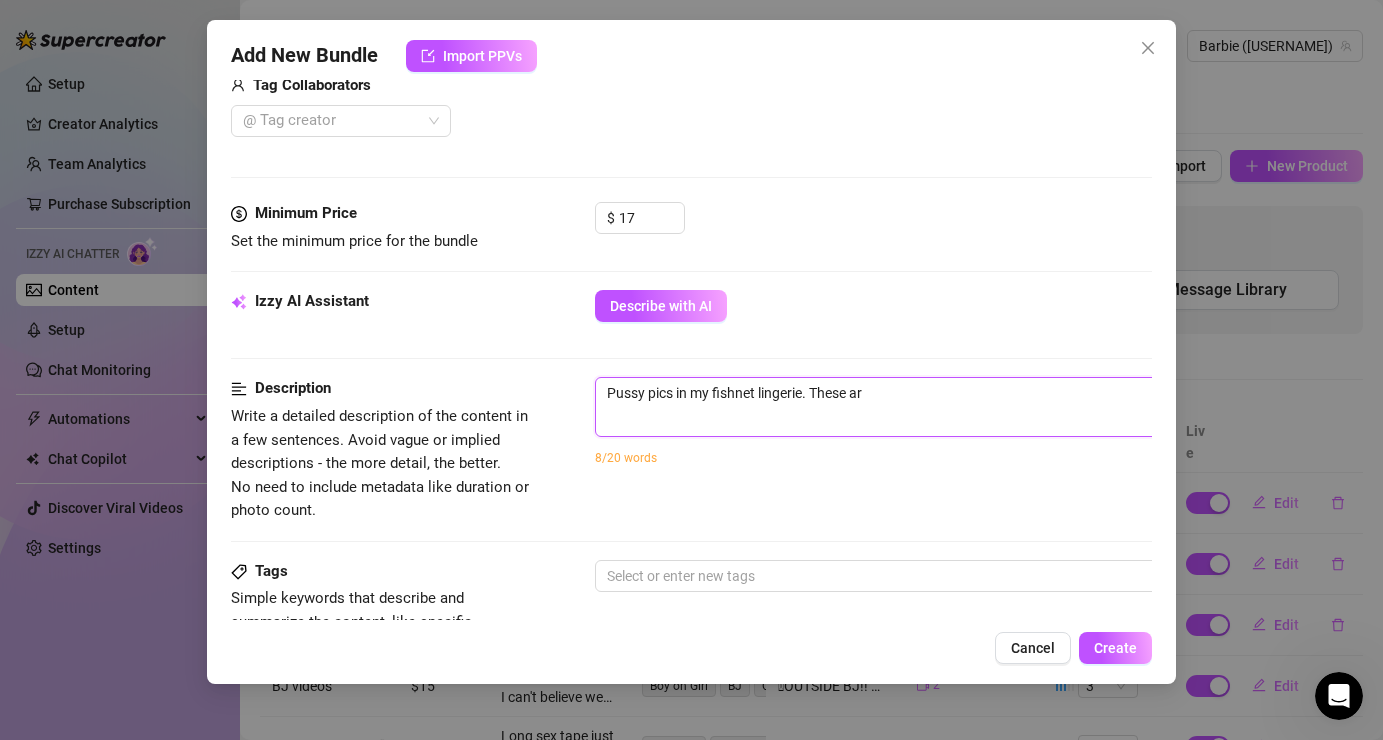 type on "Pussy pics in my fishnet lingerie. These are" 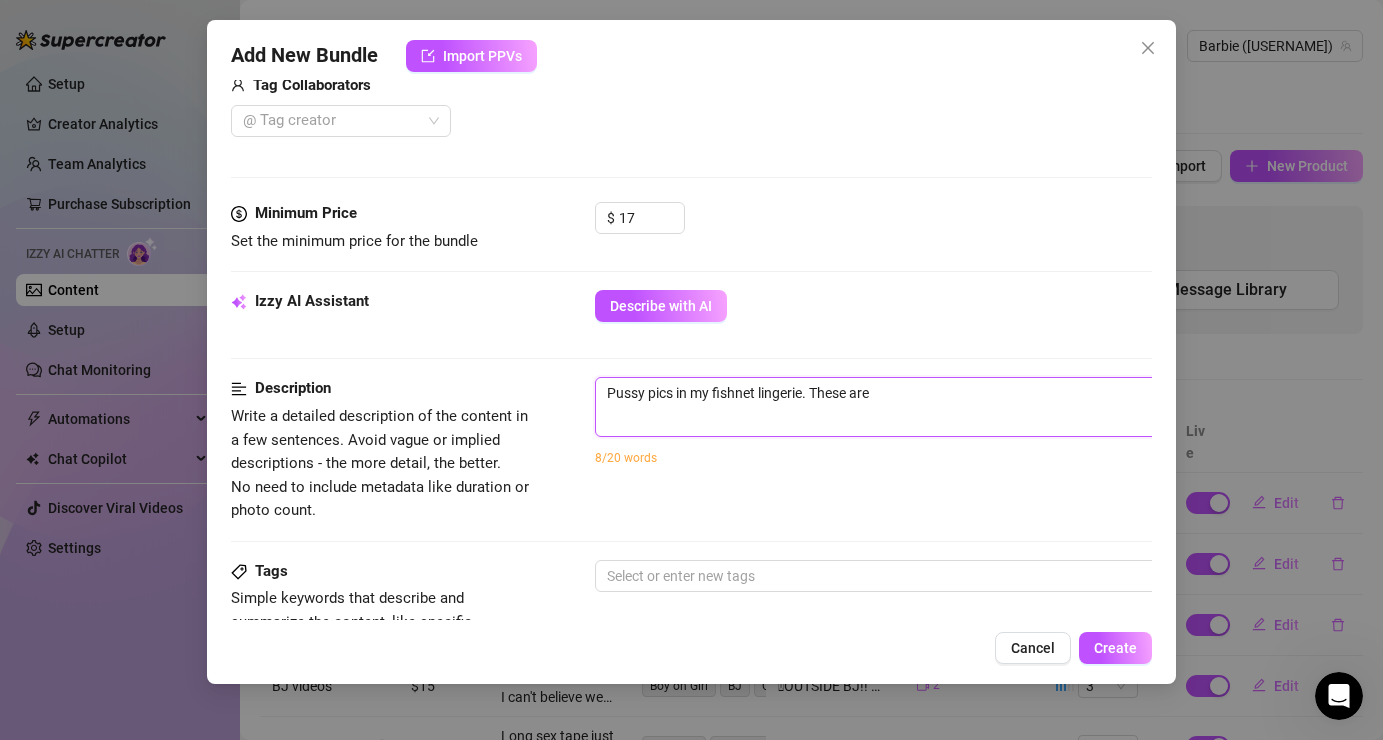 type on "Pussy pics in my fishnet lingerie. These are" 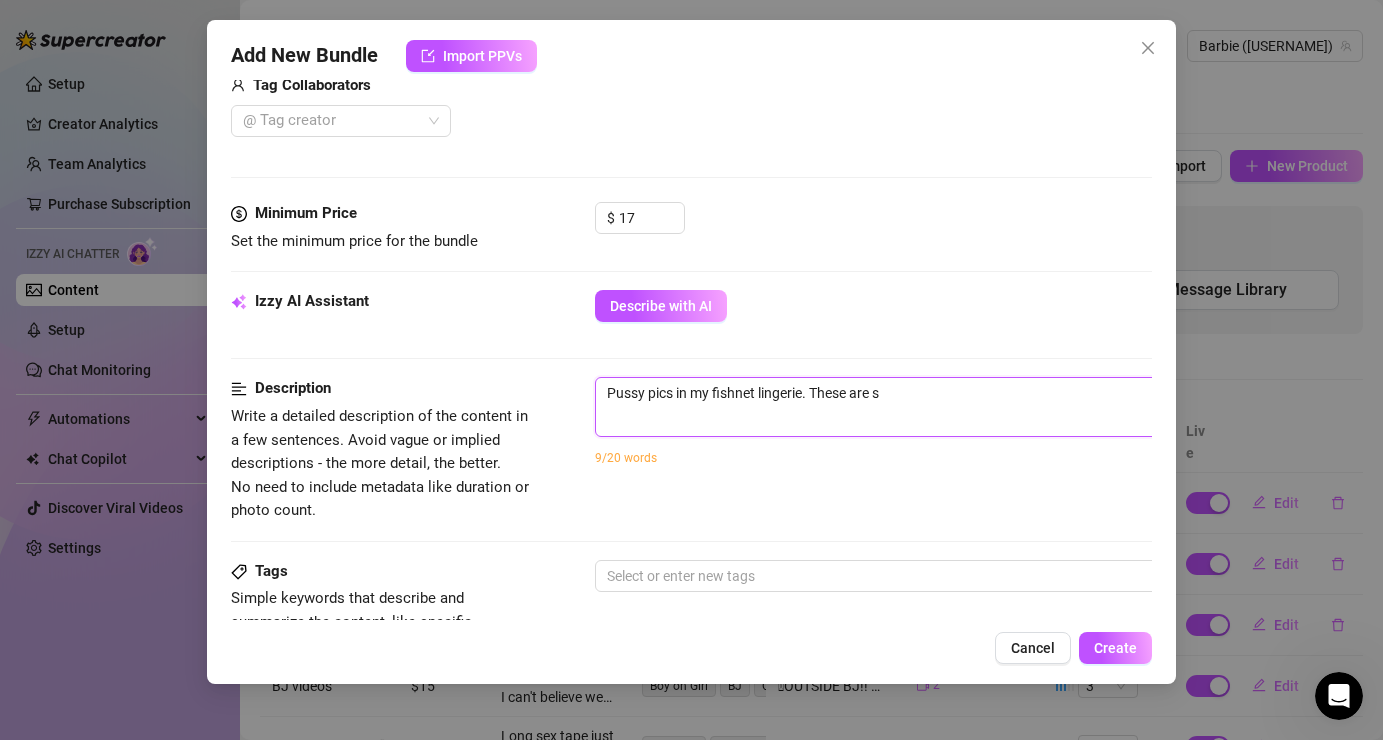 type on "Pussy pics in my fishnet lingerie. These are so" 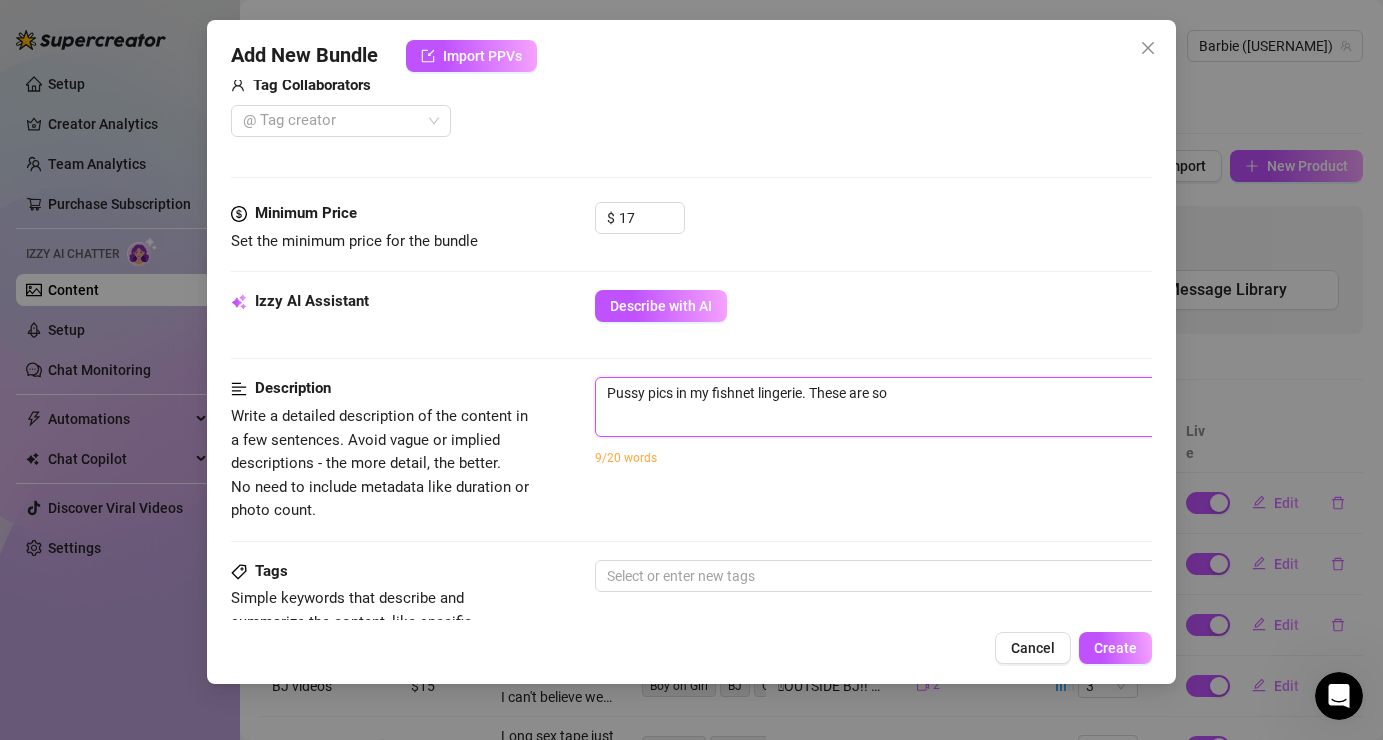 type on "Pussy pics in my fishnet lingerie. These are so" 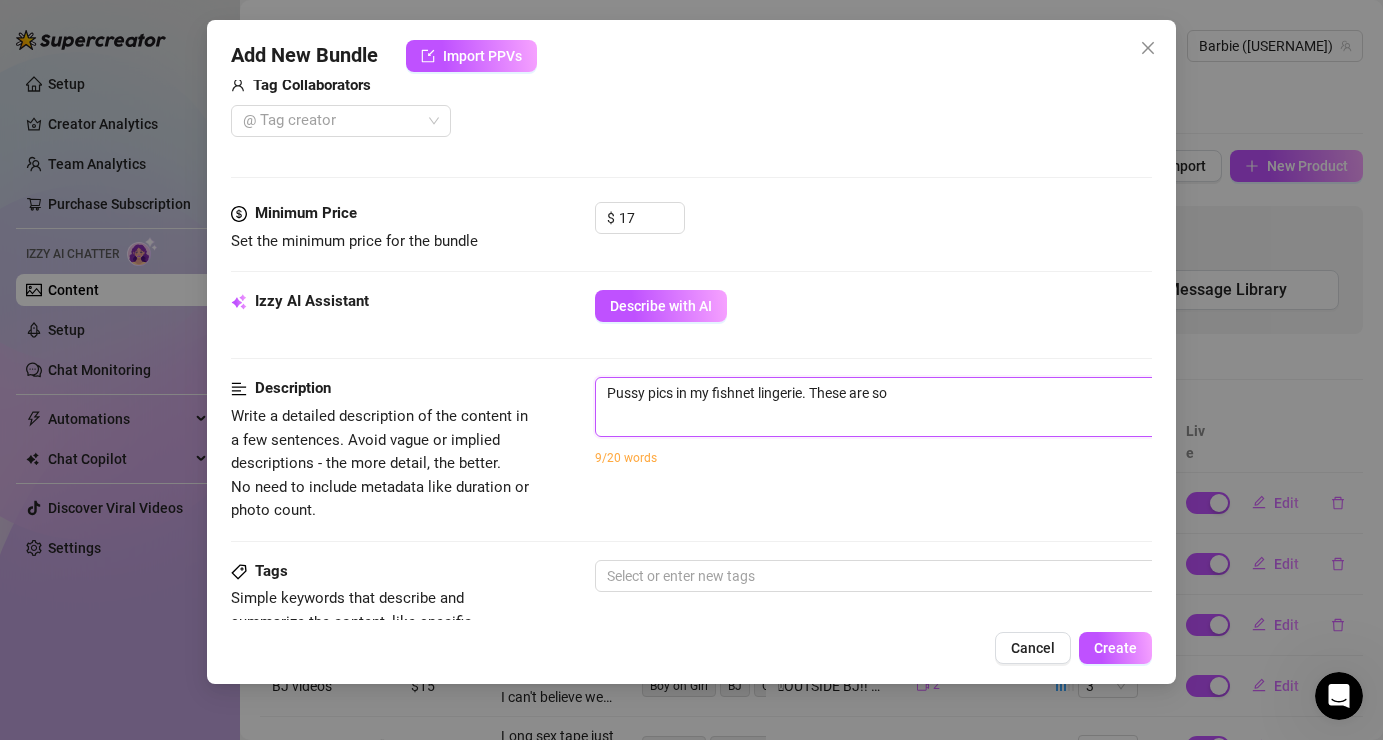 type on "Pussy pics in my fishnet lingerie. These are so h" 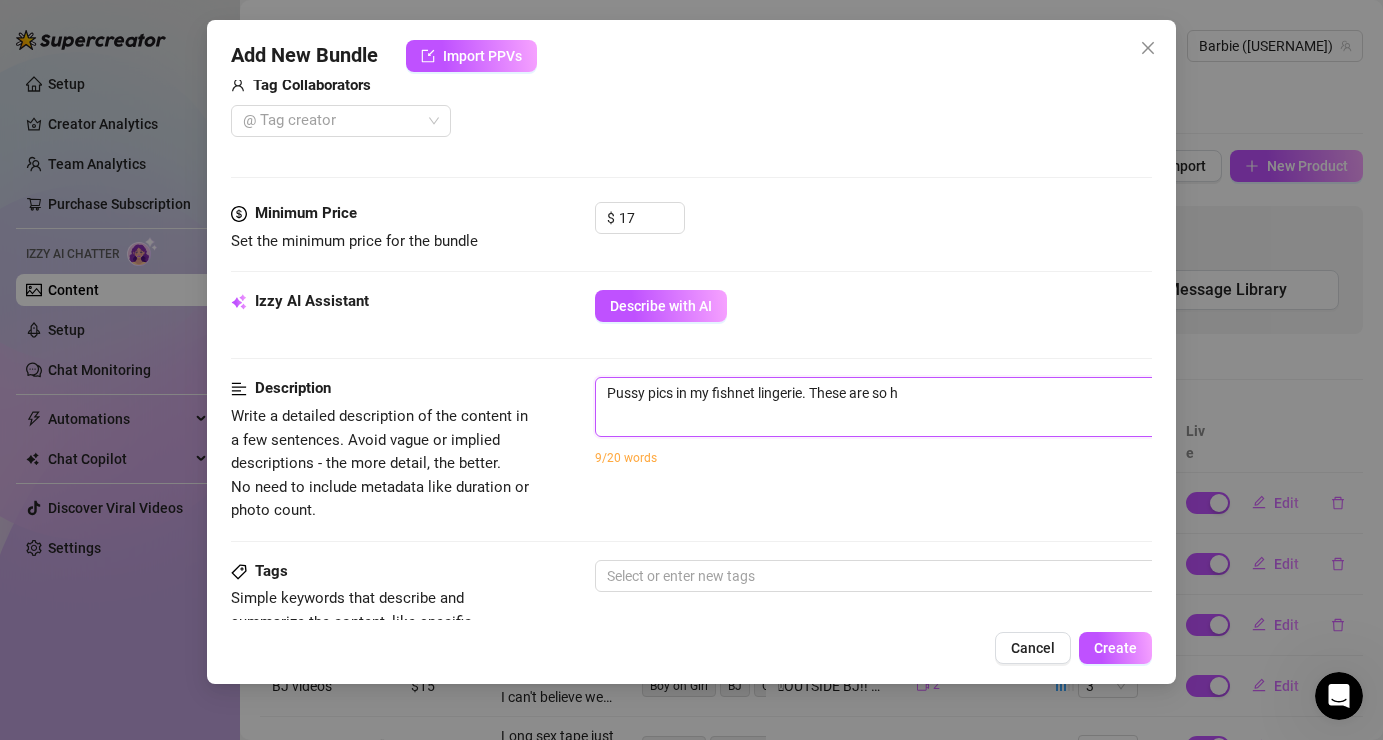 type on "Pussy pics in my fishnet lingerie. These are so ho" 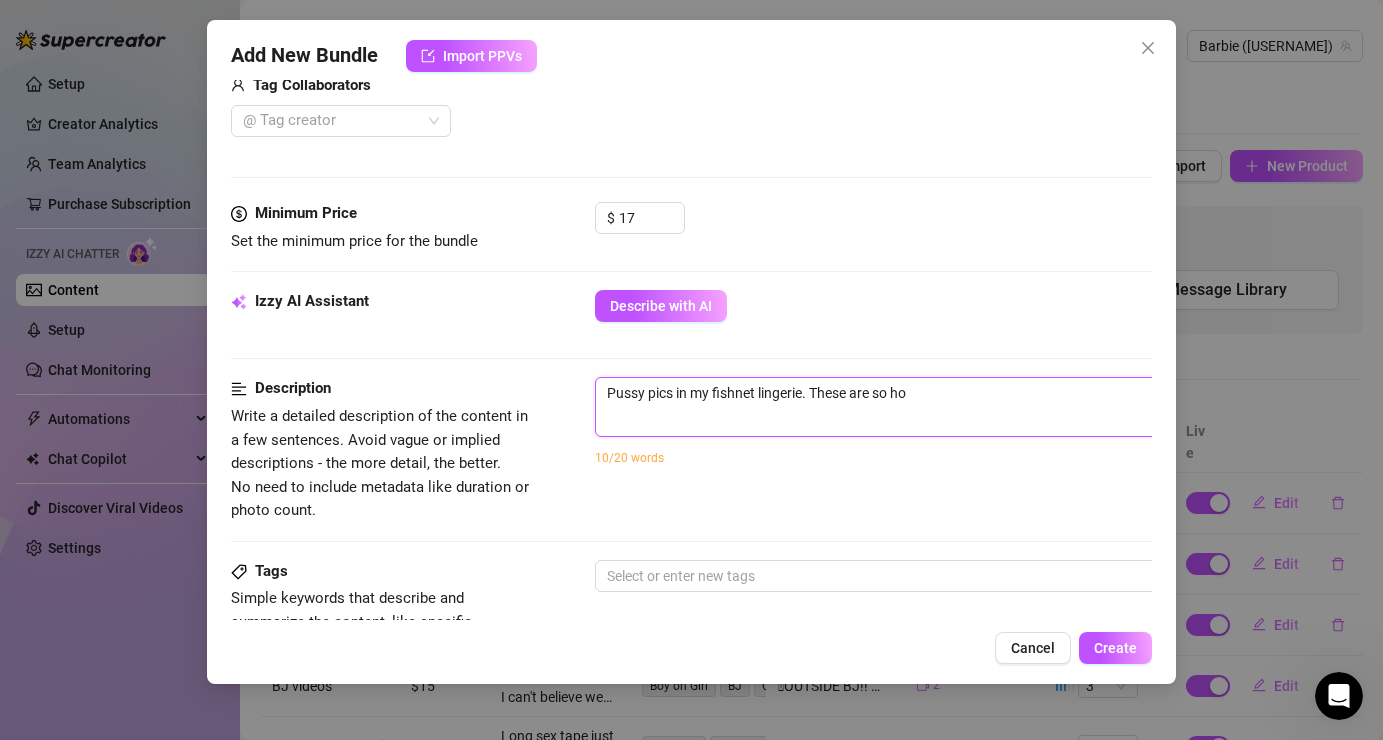 type on "Pussy pics in my fishnet lingerie. These are so hot" 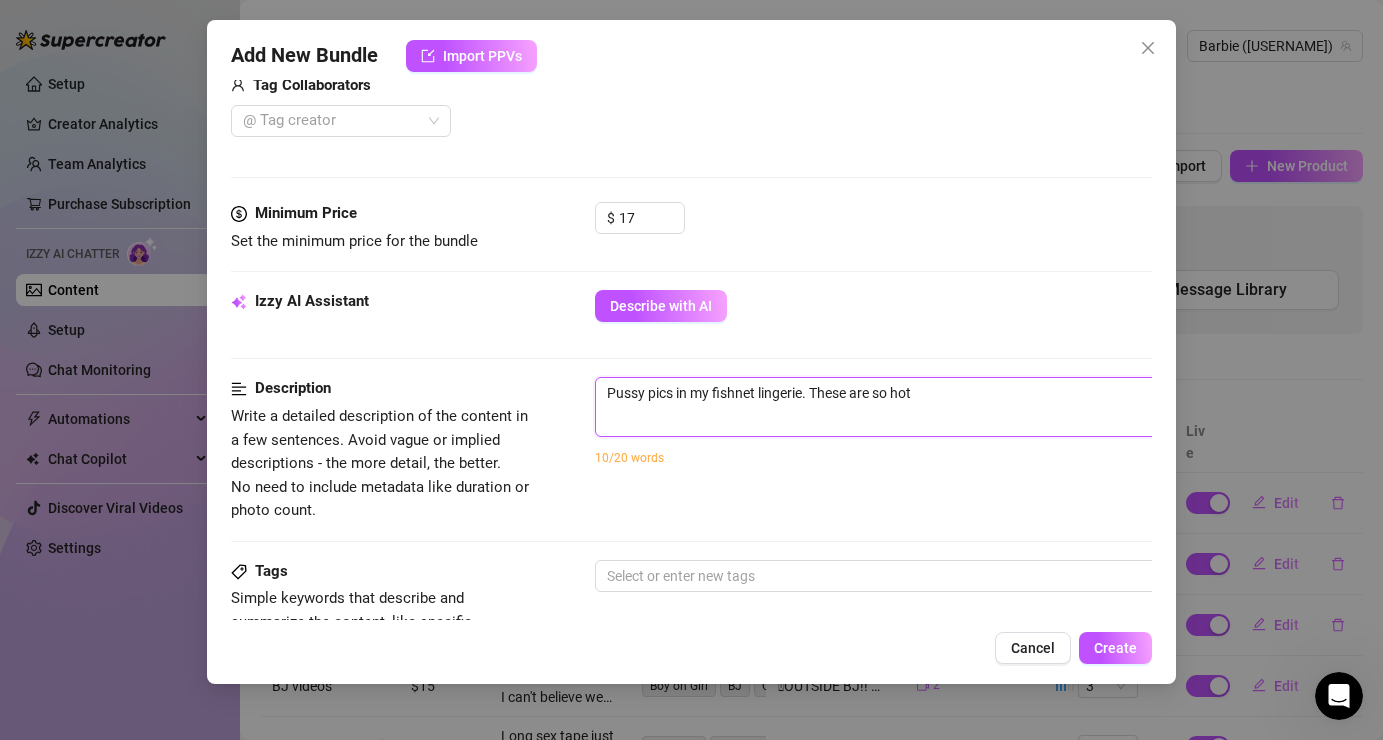 type on "Pussy pics in my fishnet lingerie. These are so hot" 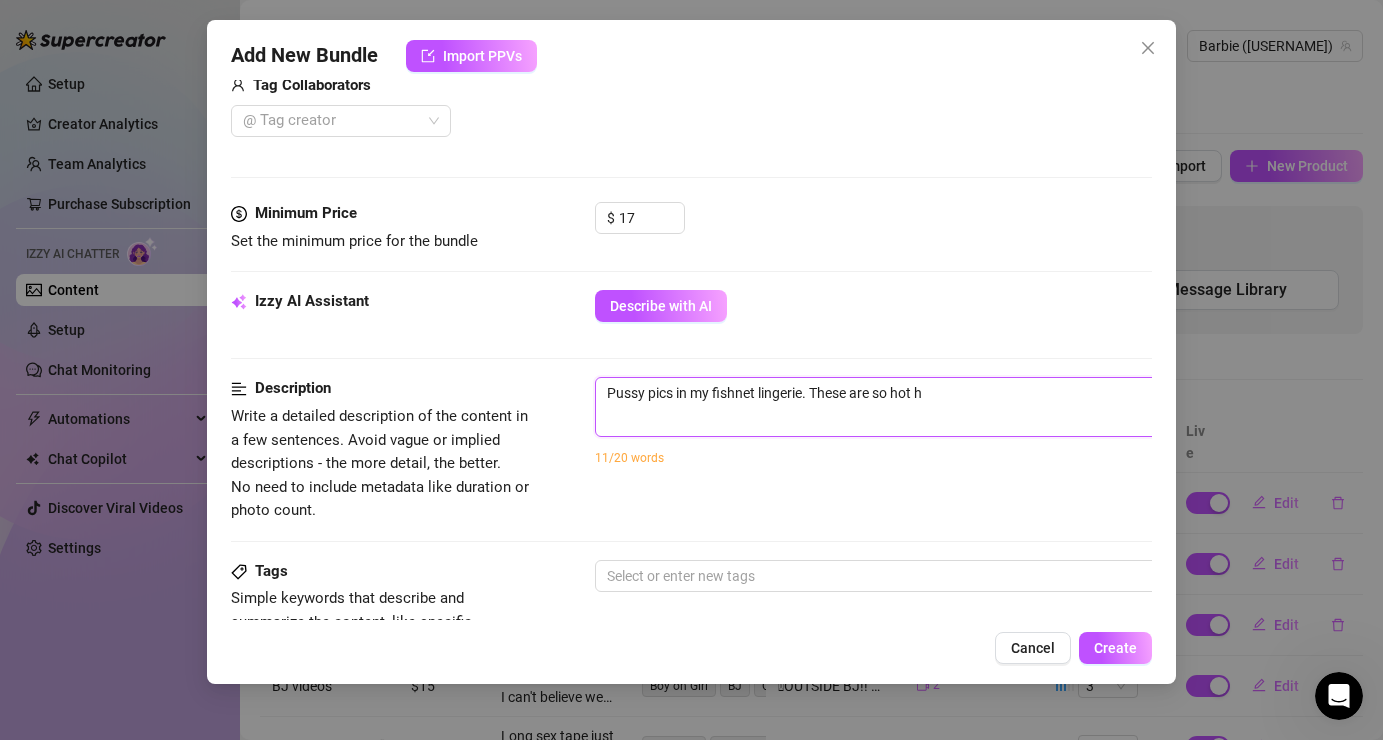 type on "[FIRST] [LAST] pics in my fishnet lingerie. These are so hot he" 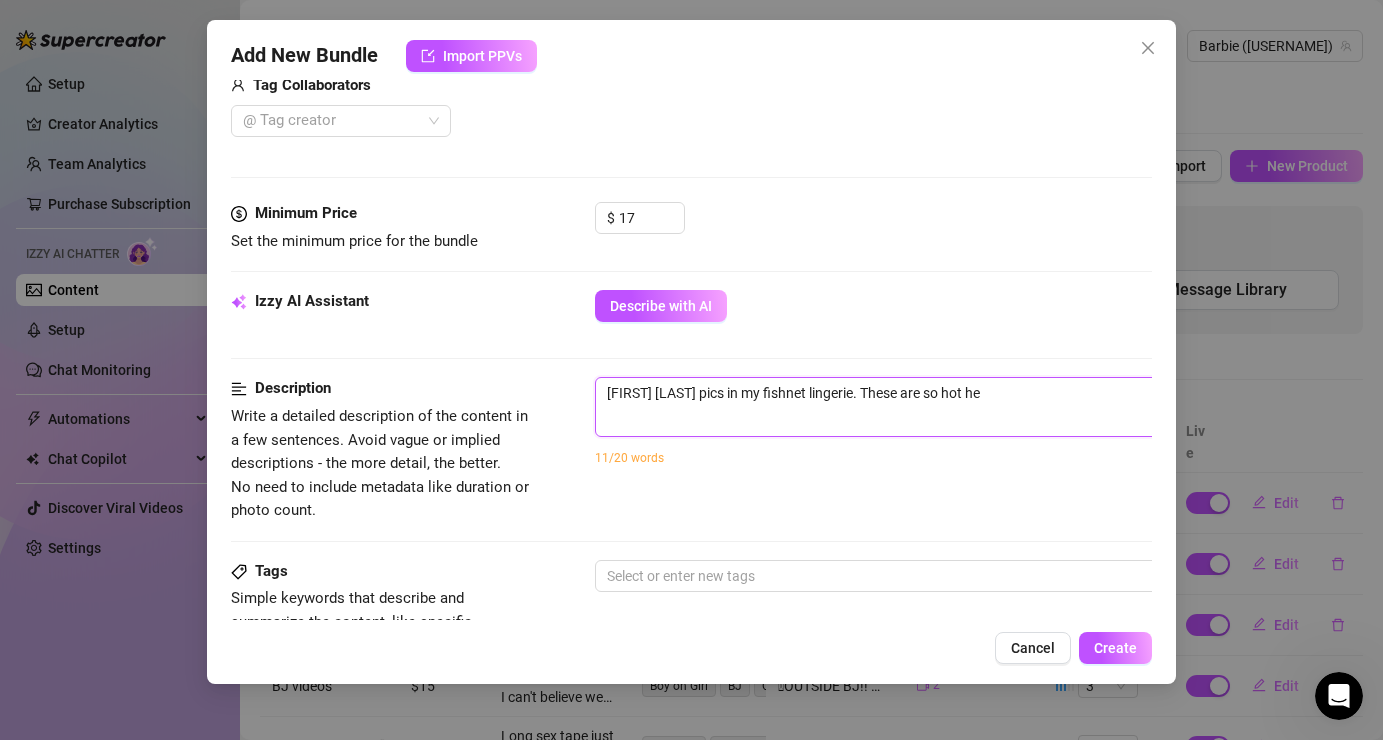 type on "Pussy pics in my fishnet lingerie. These are so hot heh" 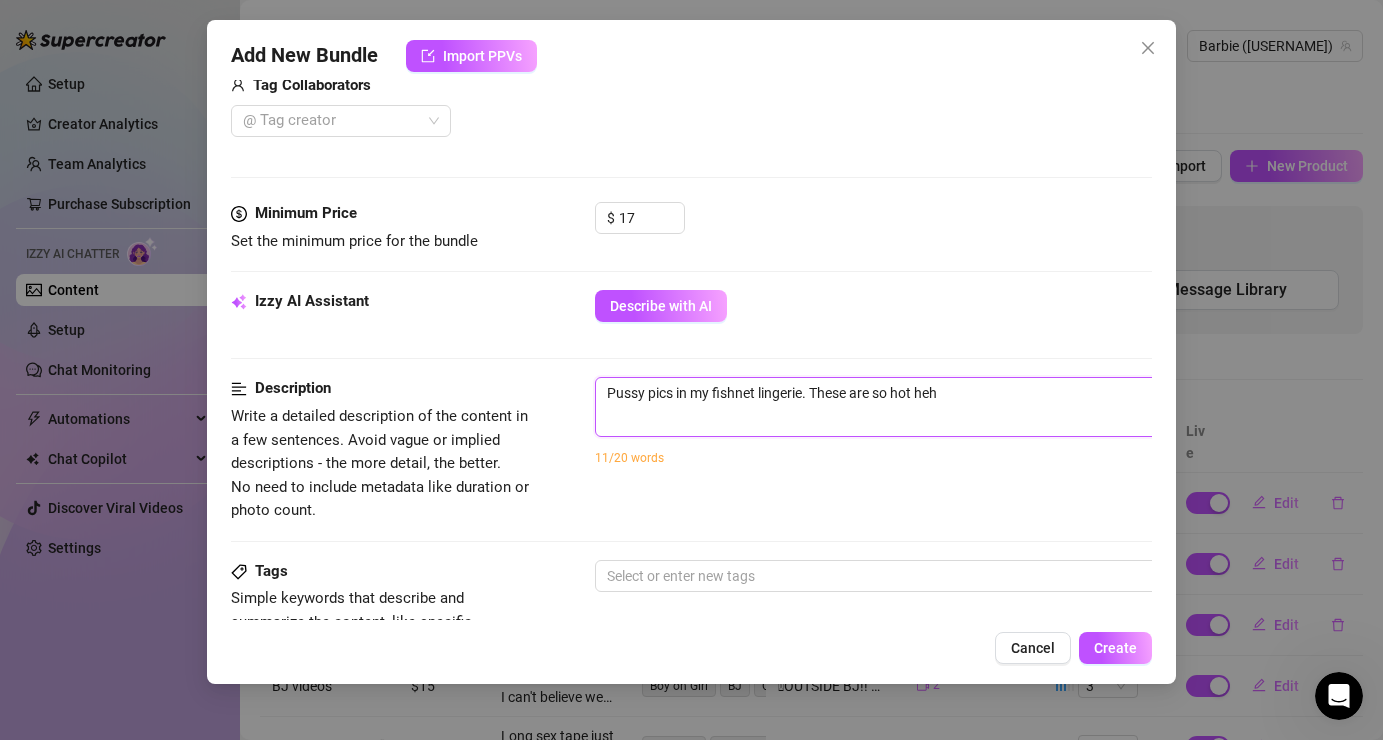 type on "Pussy pics in my fishnet lingerie. These are so hot hehe" 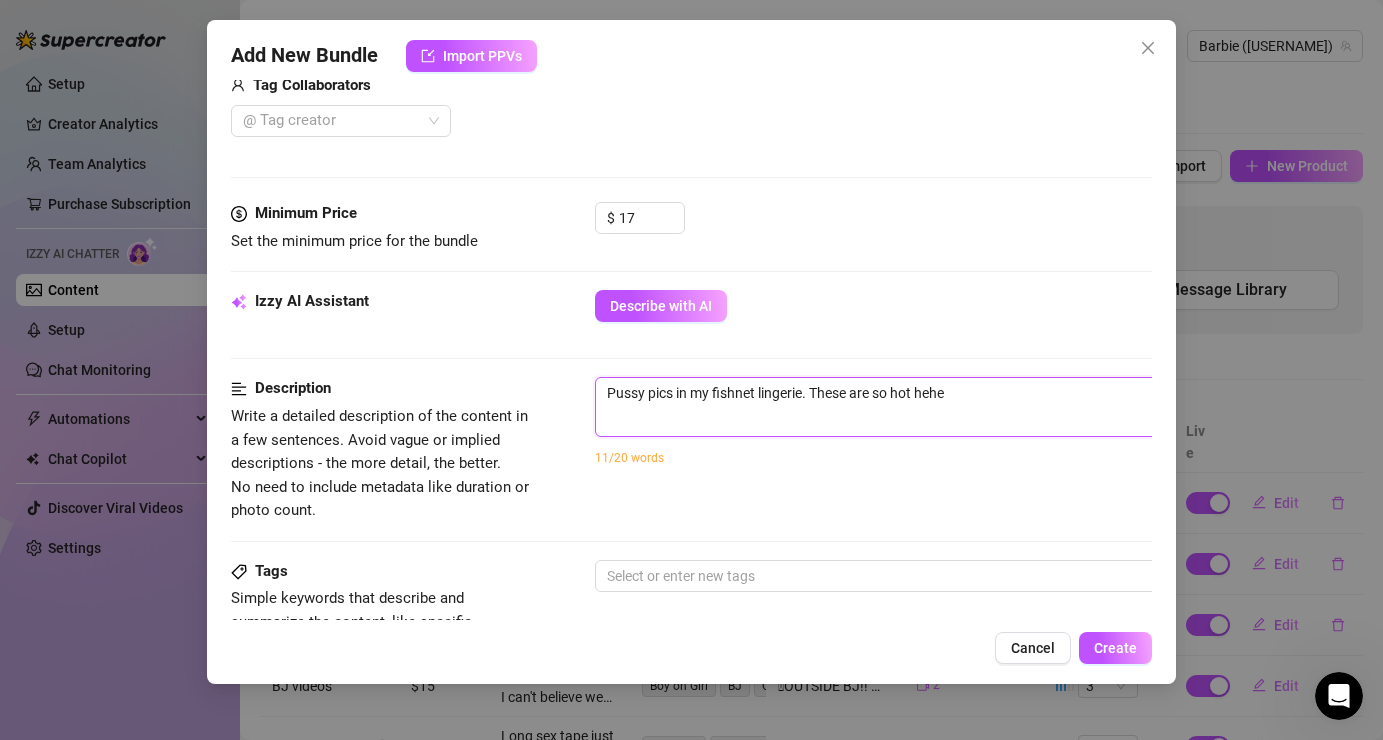 type on "Pussy pics in my fishnet lingerie. These are so hot hehe" 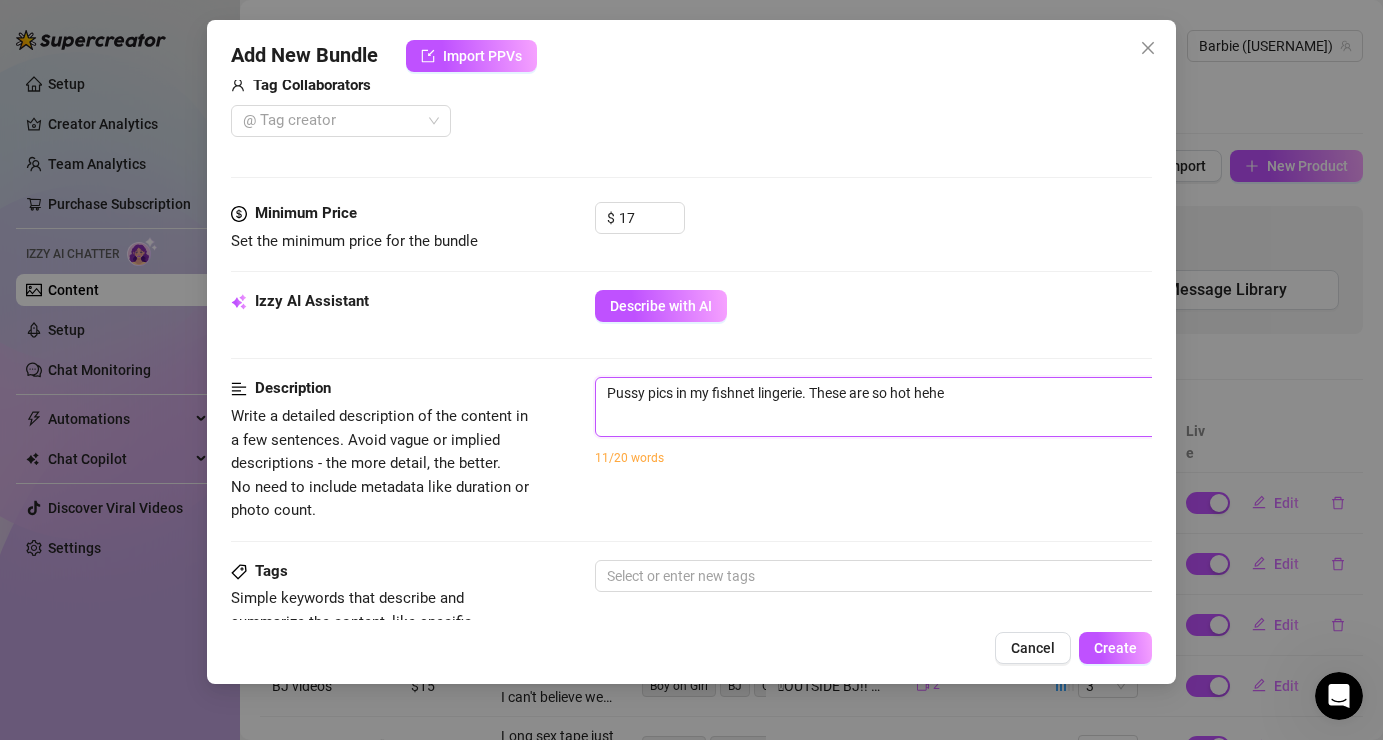 type on "Pussy pics in my fishnet lingerie. These are so hot hehe 😜" 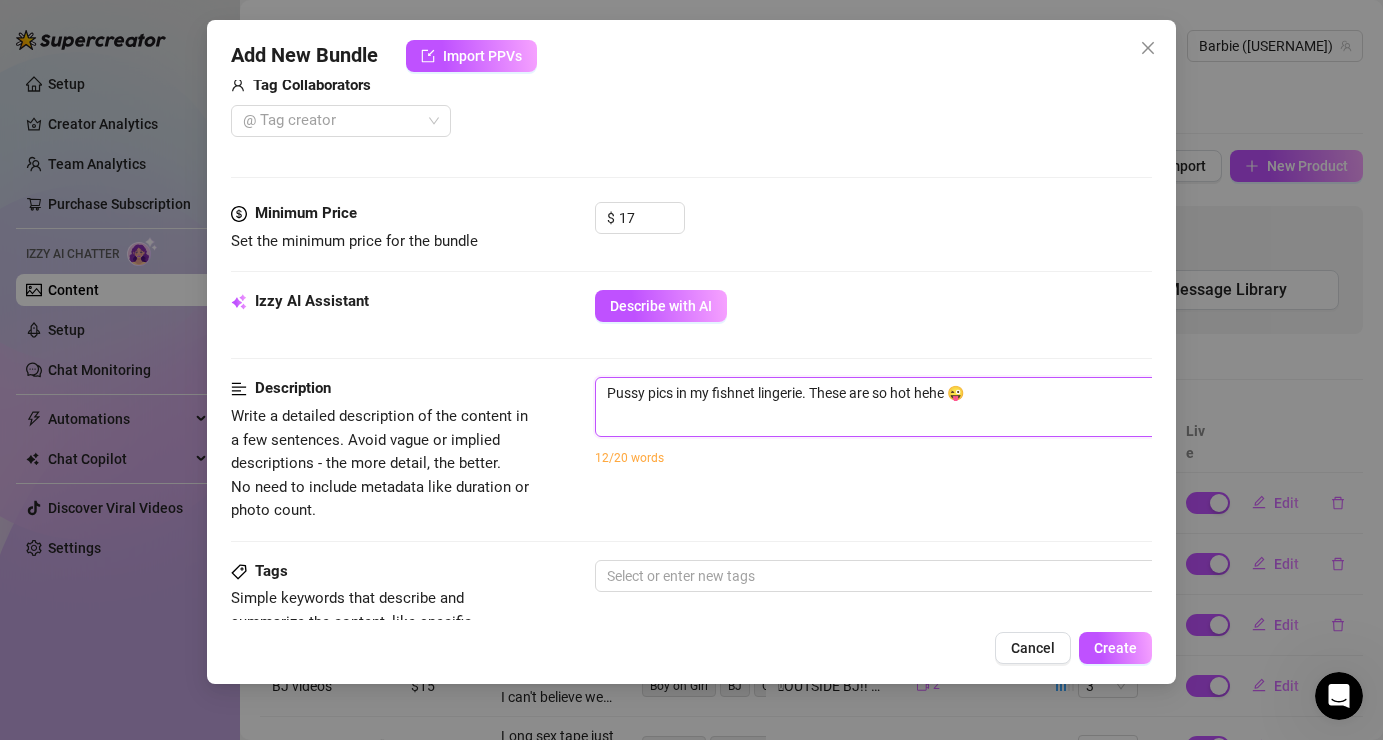 drag, startPoint x: 1010, startPoint y: 401, endPoint x: 629, endPoint y: 359, distance: 383.30798 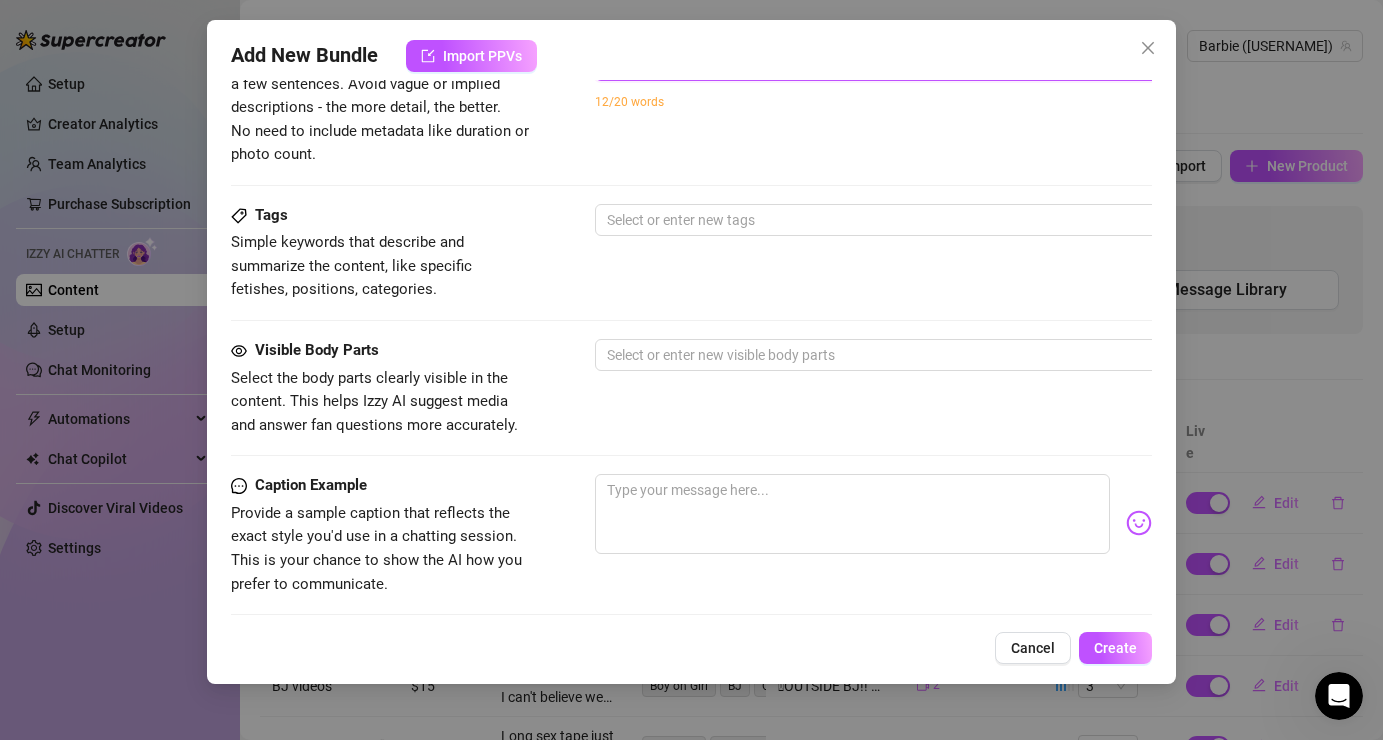 scroll, scrollTop: 904, scrollLeft: 0, axis: vertical 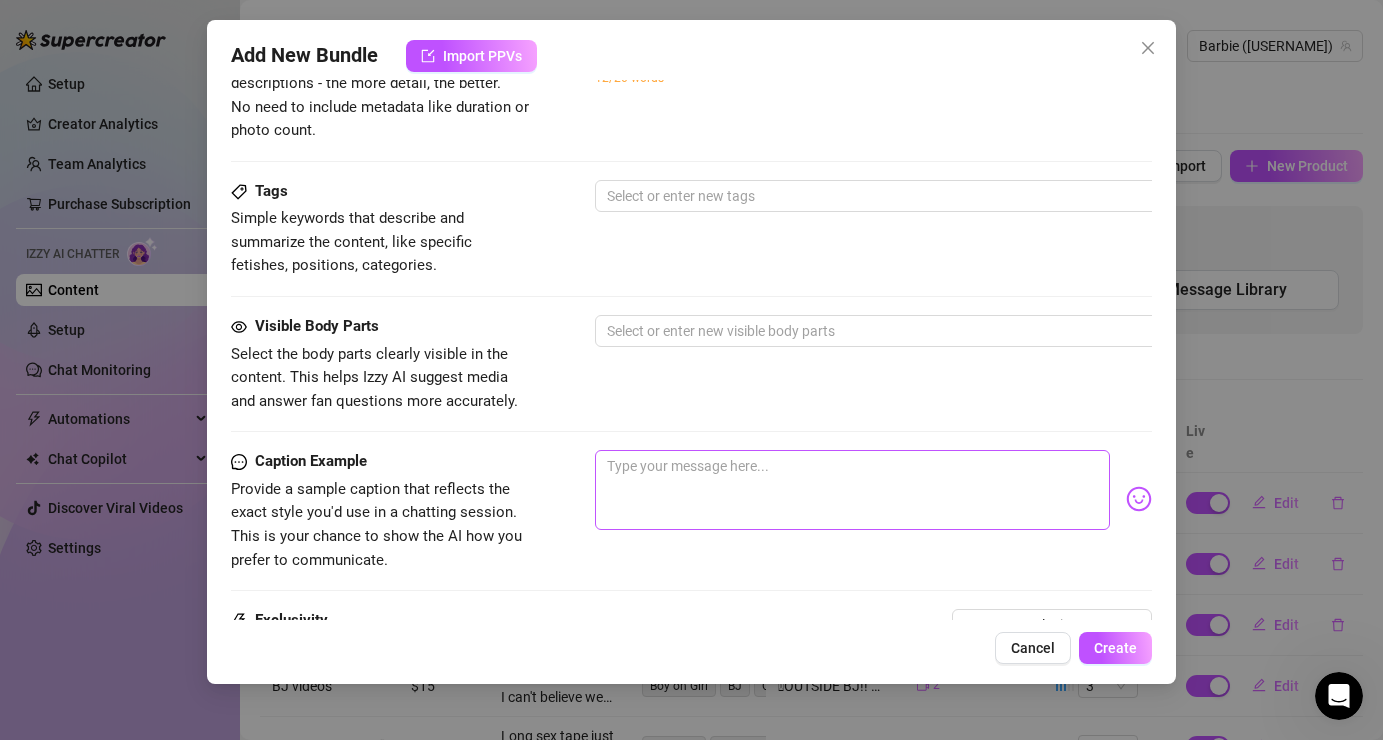 type on "Pussy pics in my fishnet lingerie. These are so hot hehe 😜" 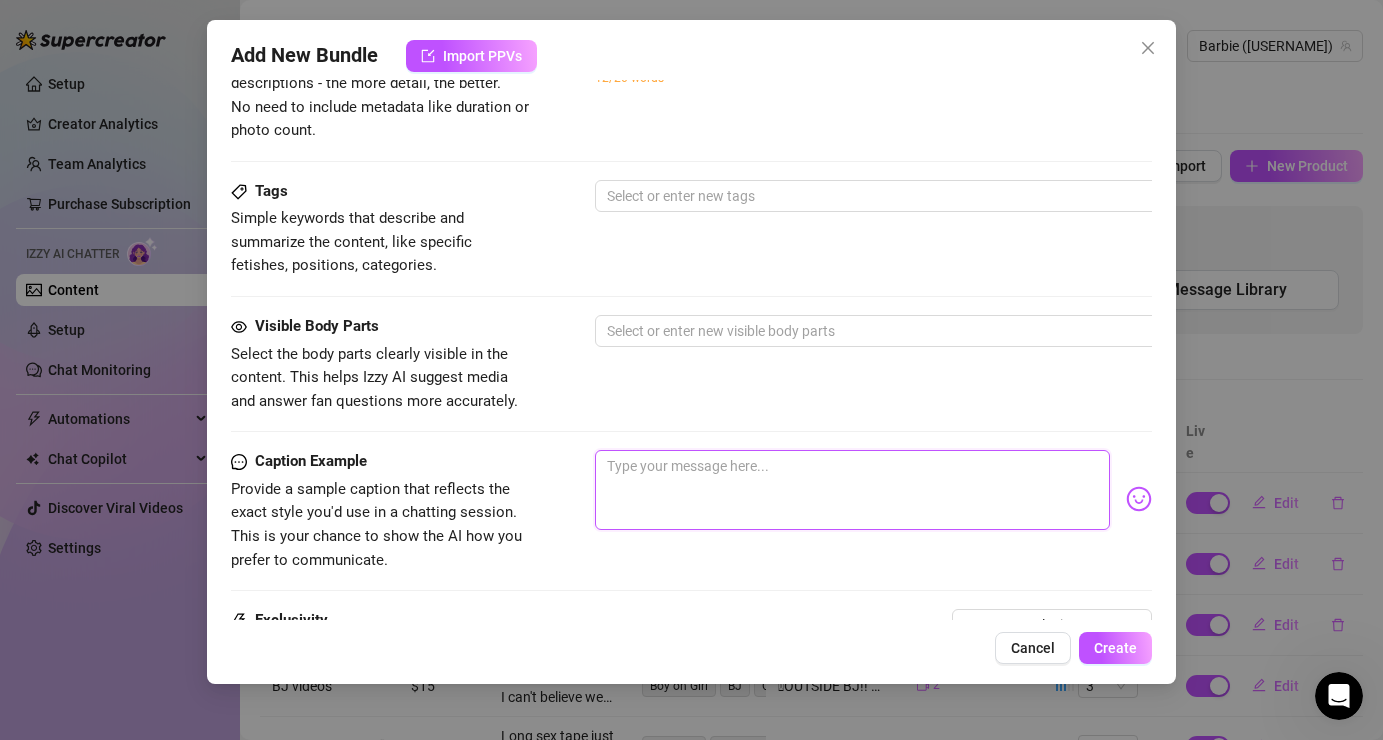 click at bounding box center (852, 490) 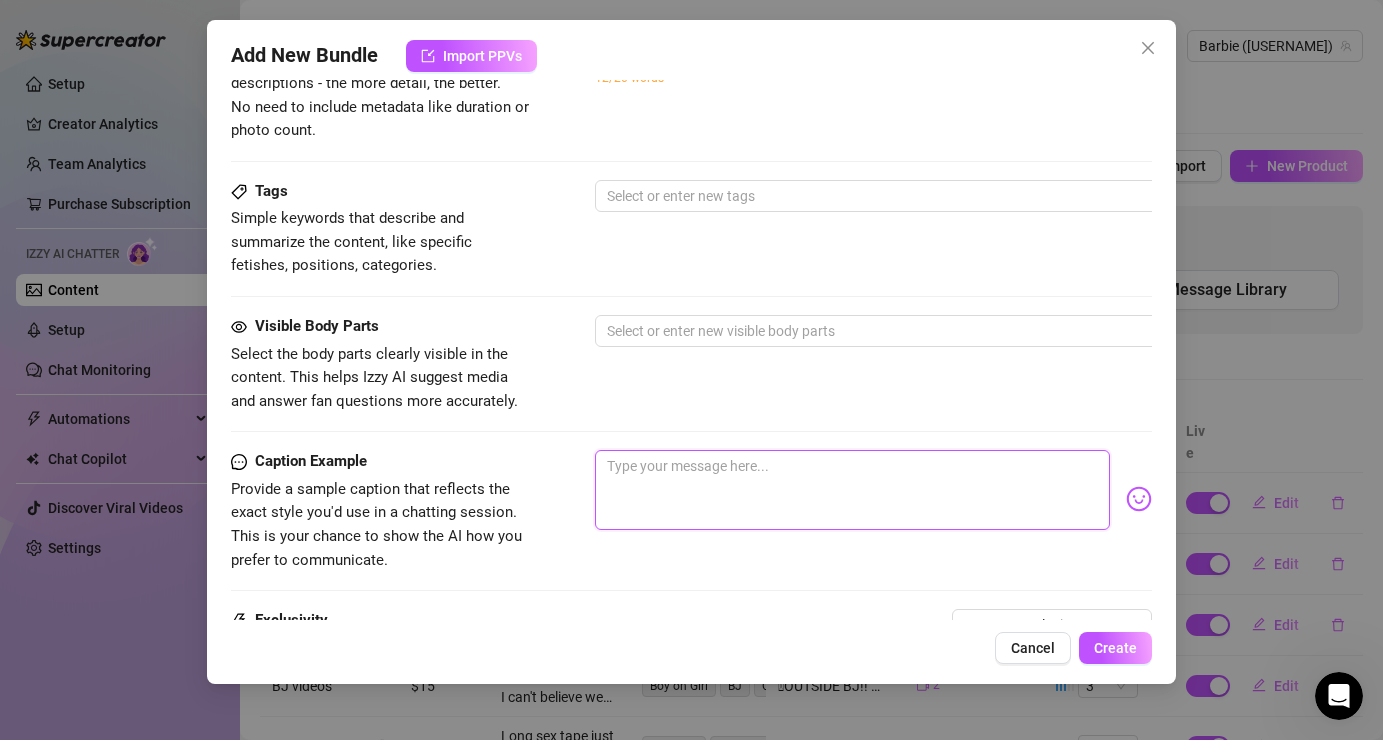 paste on "Pussy pics in my fishnet lingerie. These are so hot hehe 😜" 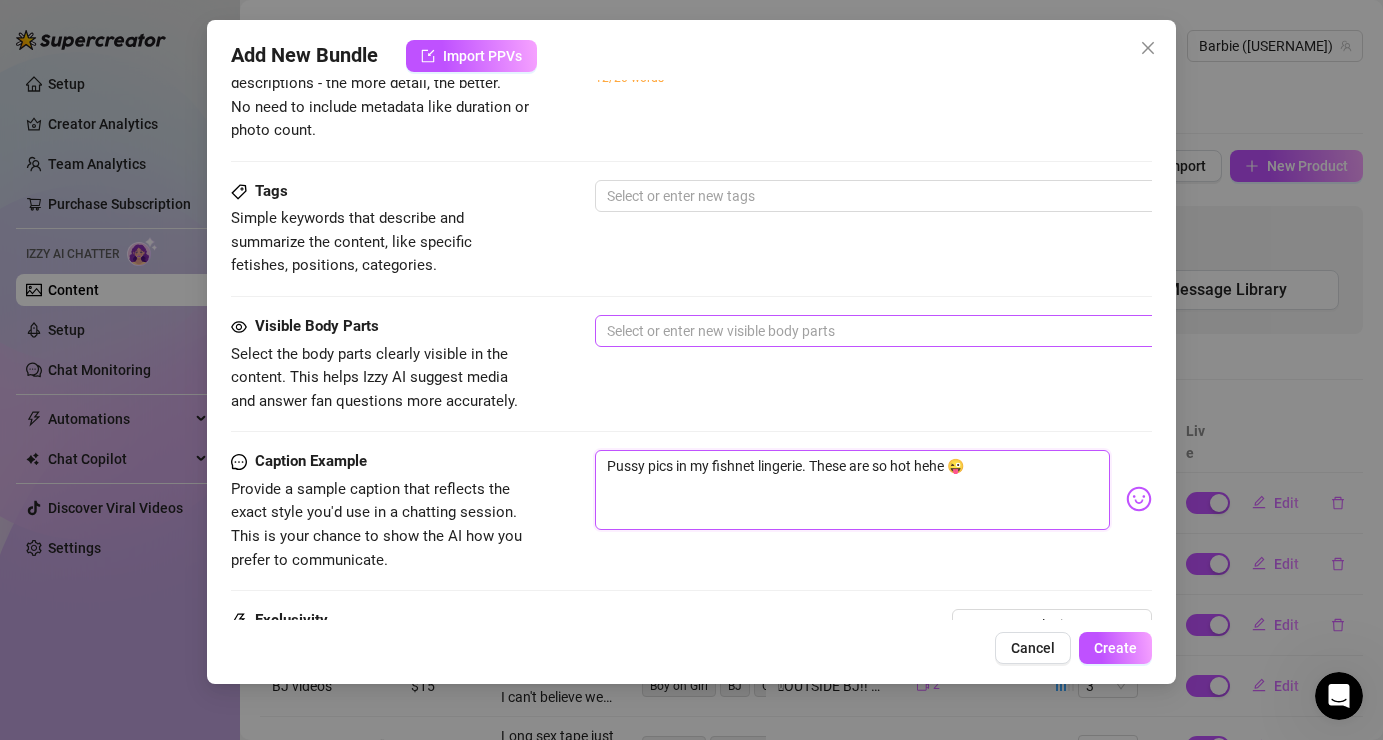 click at bounding box center [934, 331] 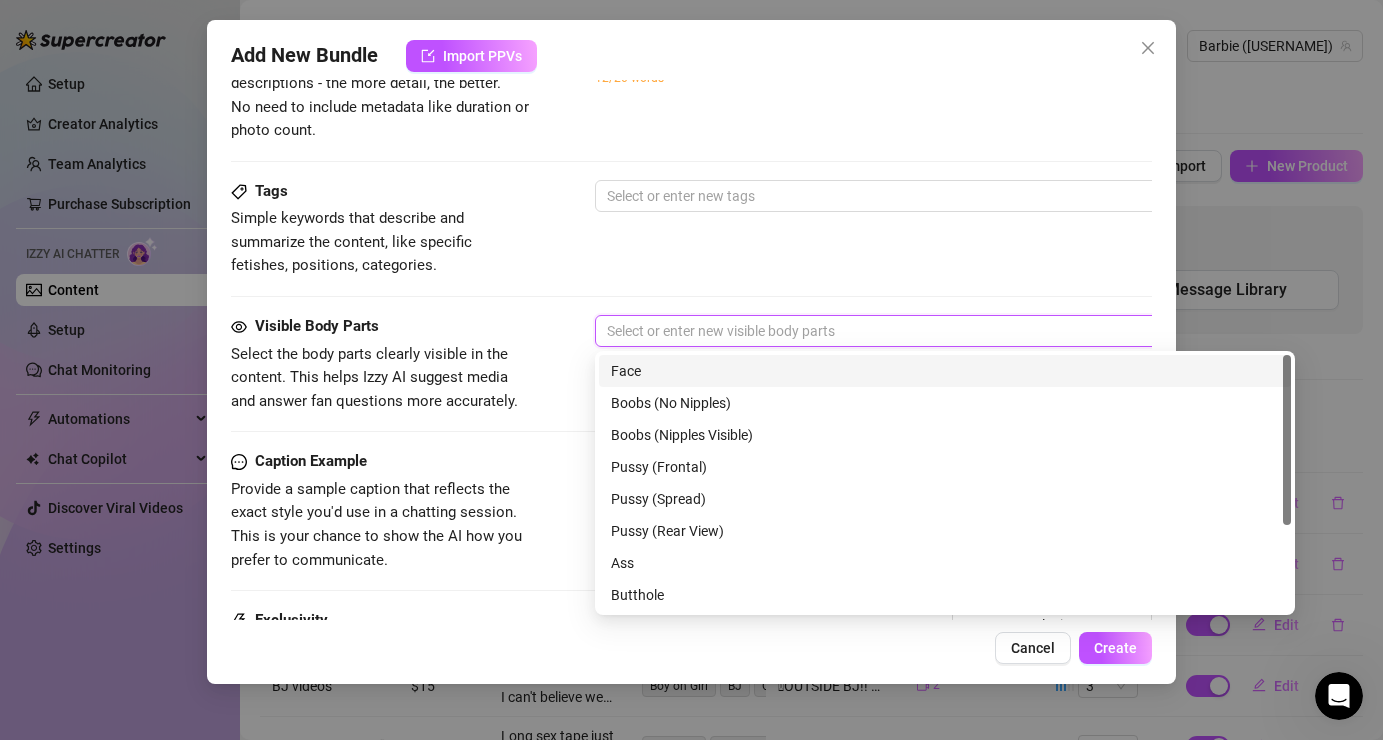 click on "Face" at bounding box center [945, 371] 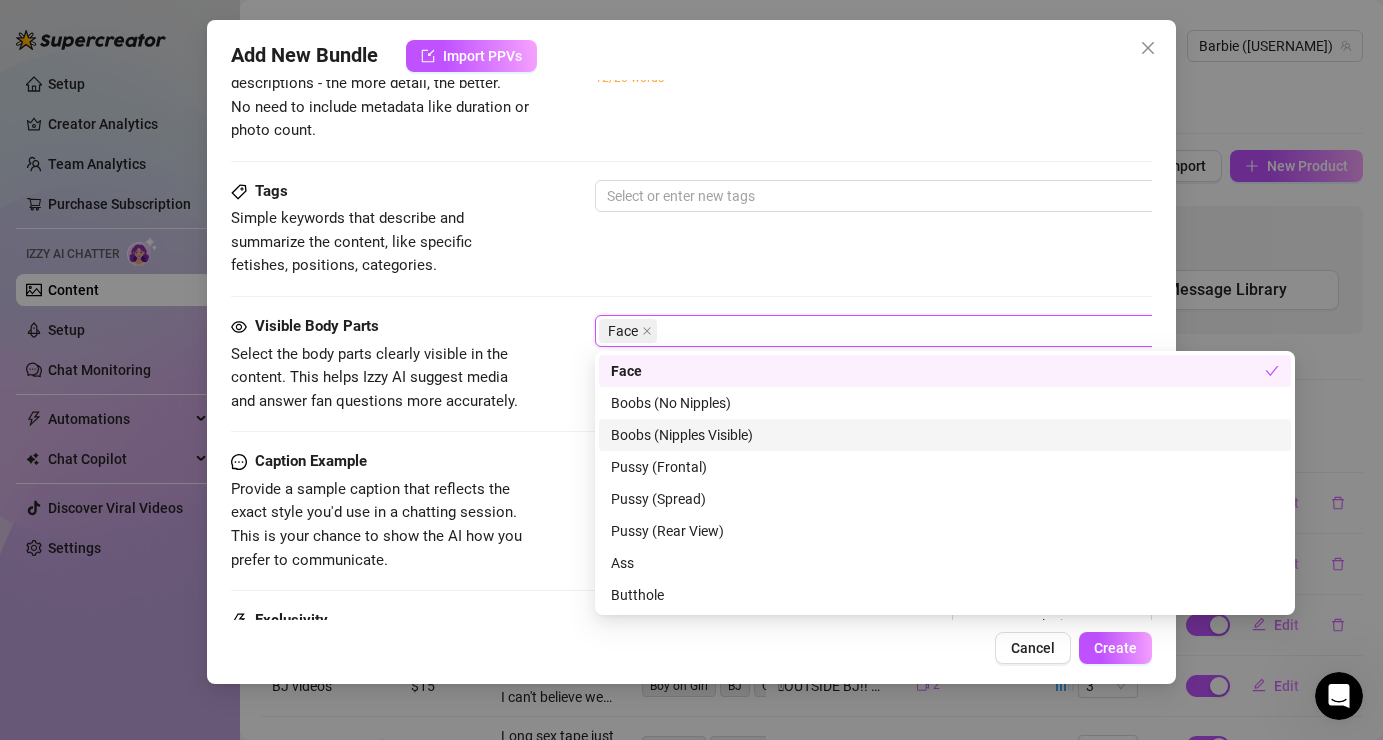 click on "Boobs (Nipples Visible)" at bounding box center [945, 435] 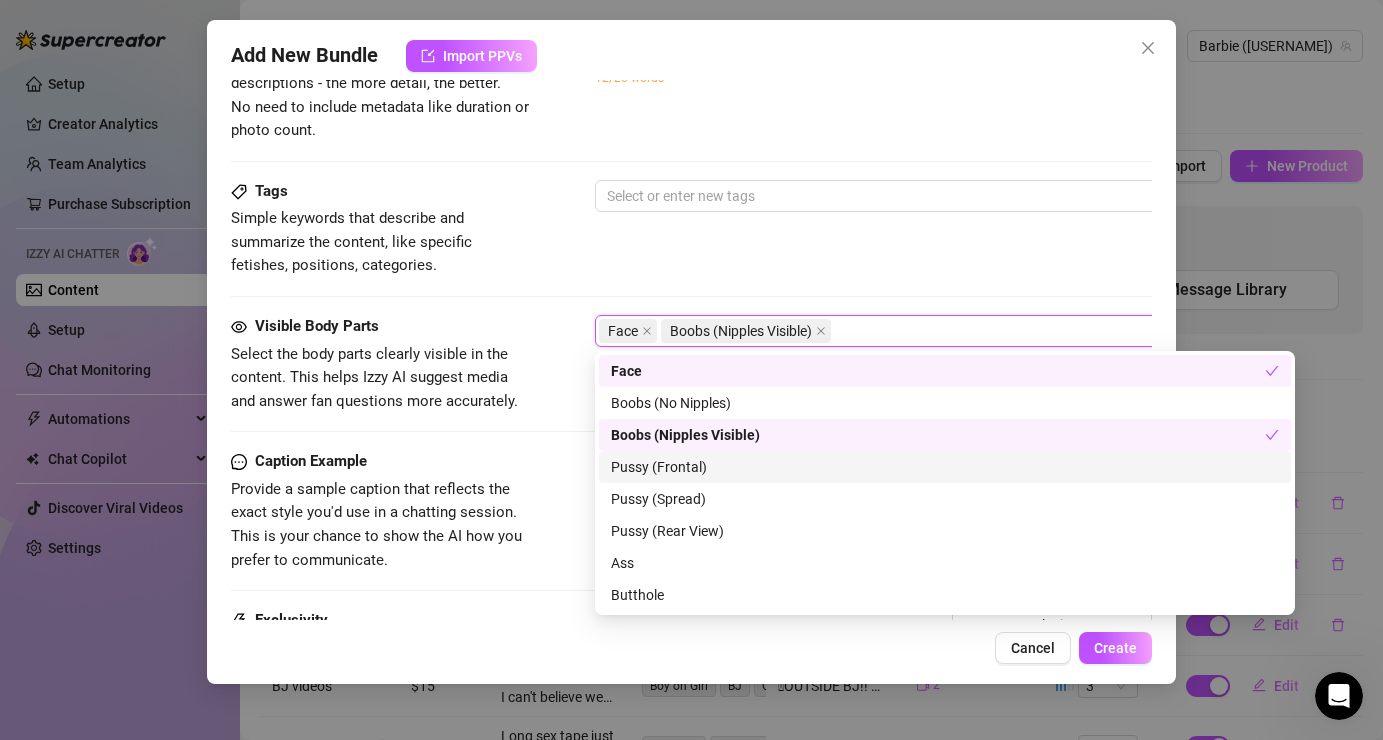 click on "Pussy (Frontal)" at bounding box center [945, 467] 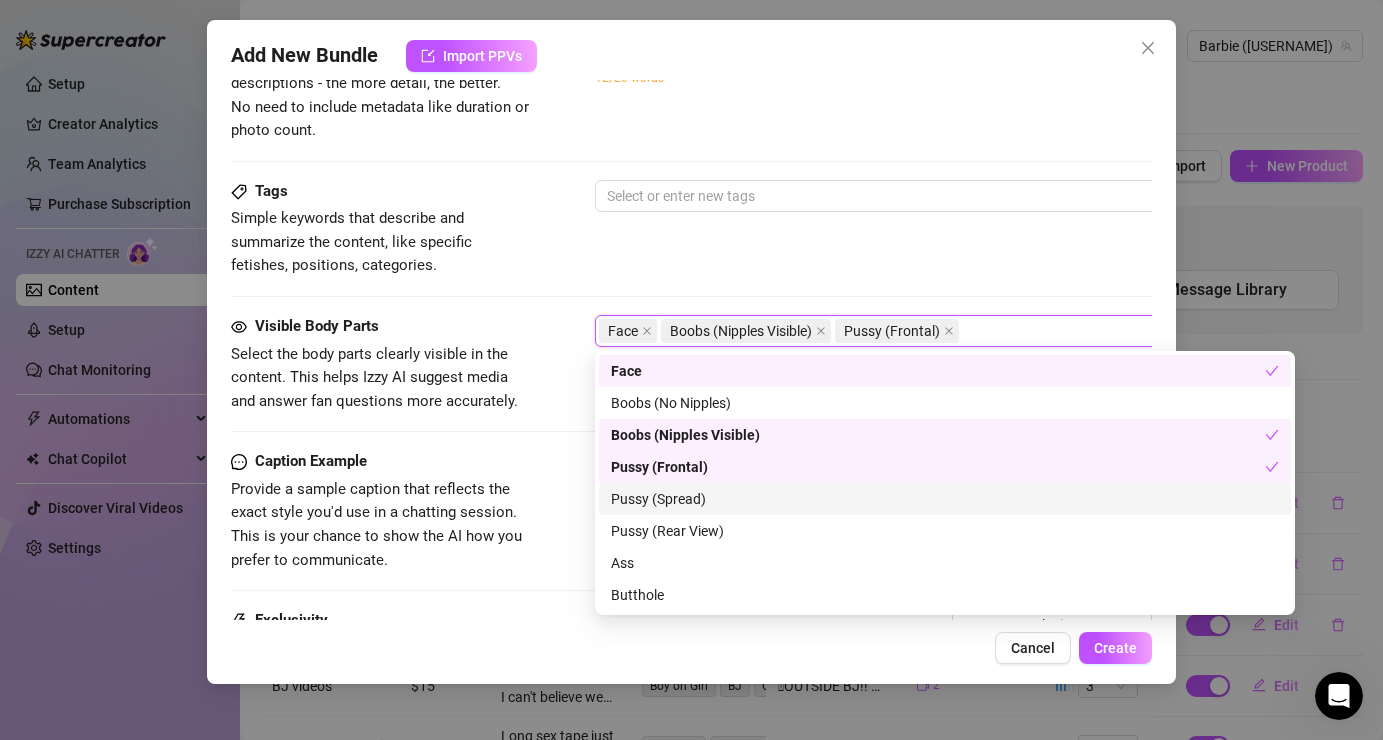 click on "Pussy (Spread)" at bounding box center (945, 499) 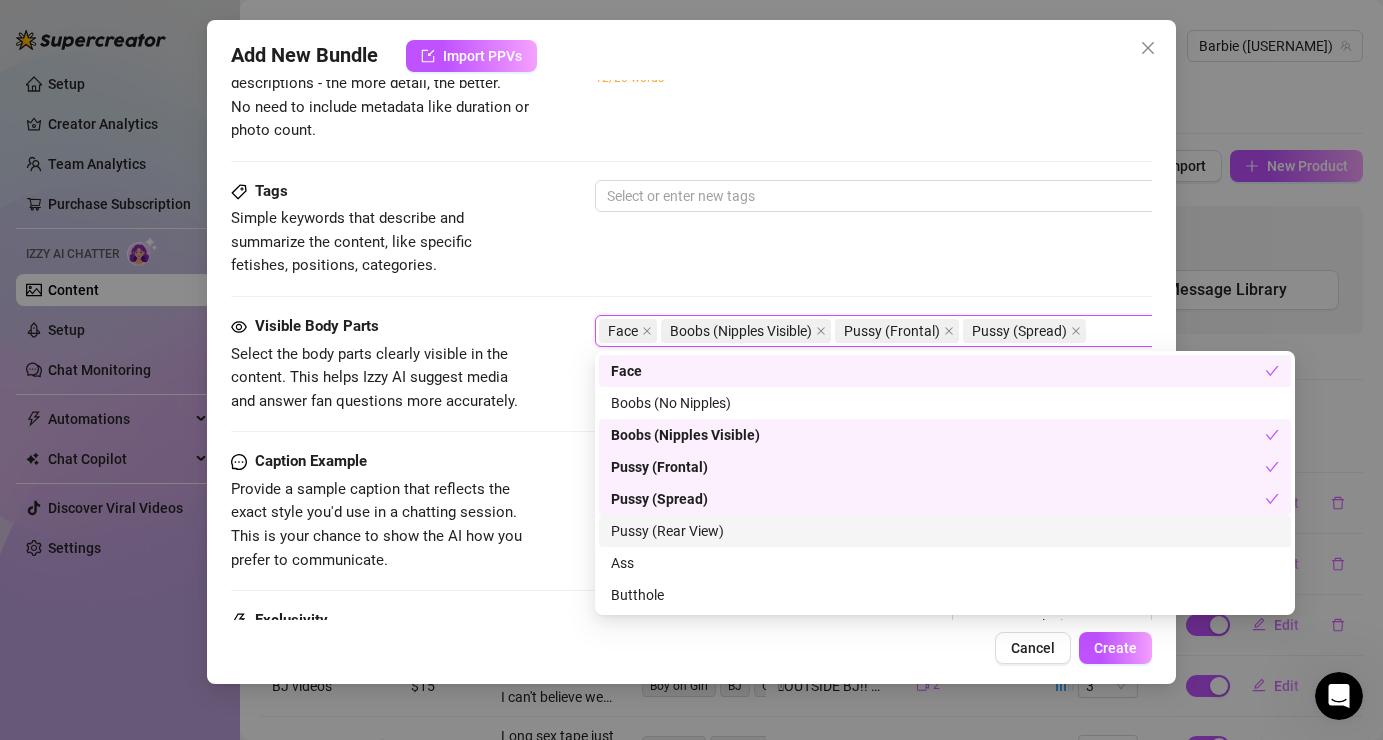 click on "Pussy (Rear View)" at bounding box center (945, 531) 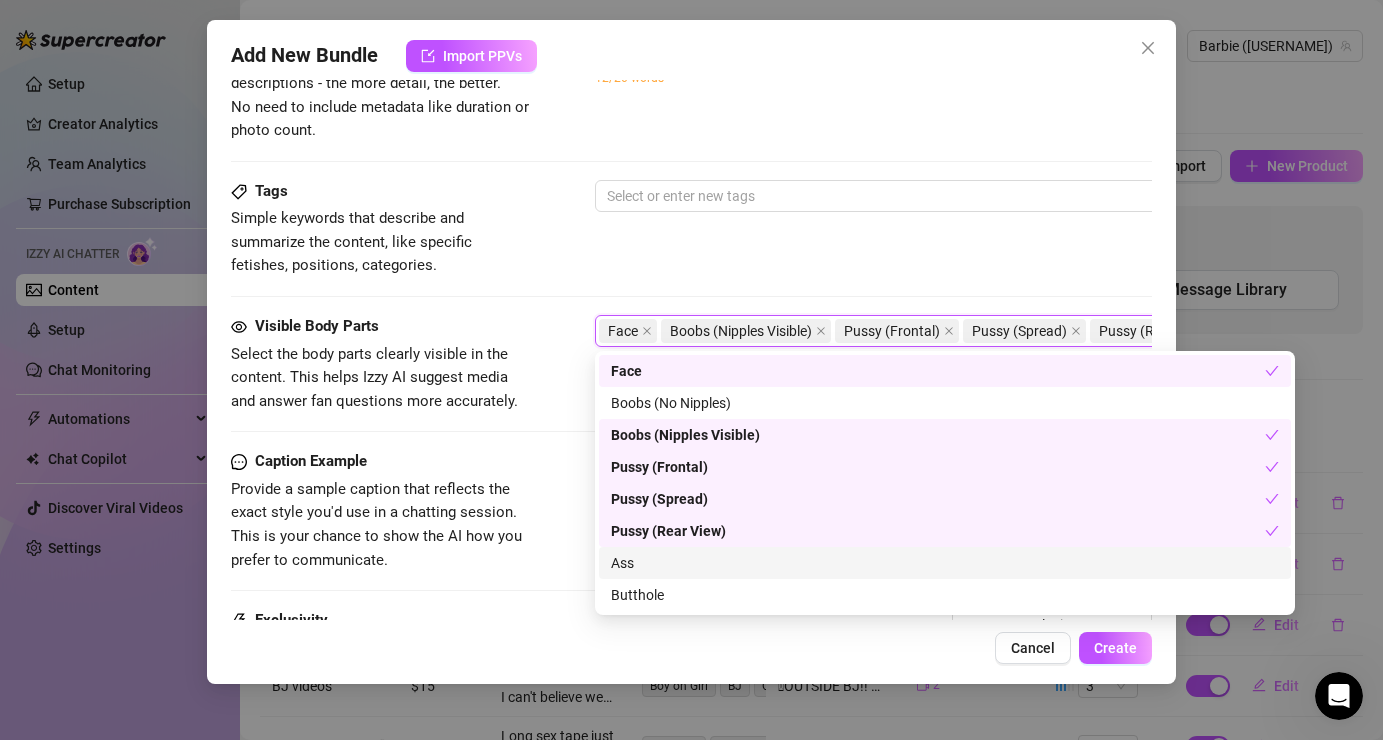 click on "Ass" at bounding box center [945, 563] 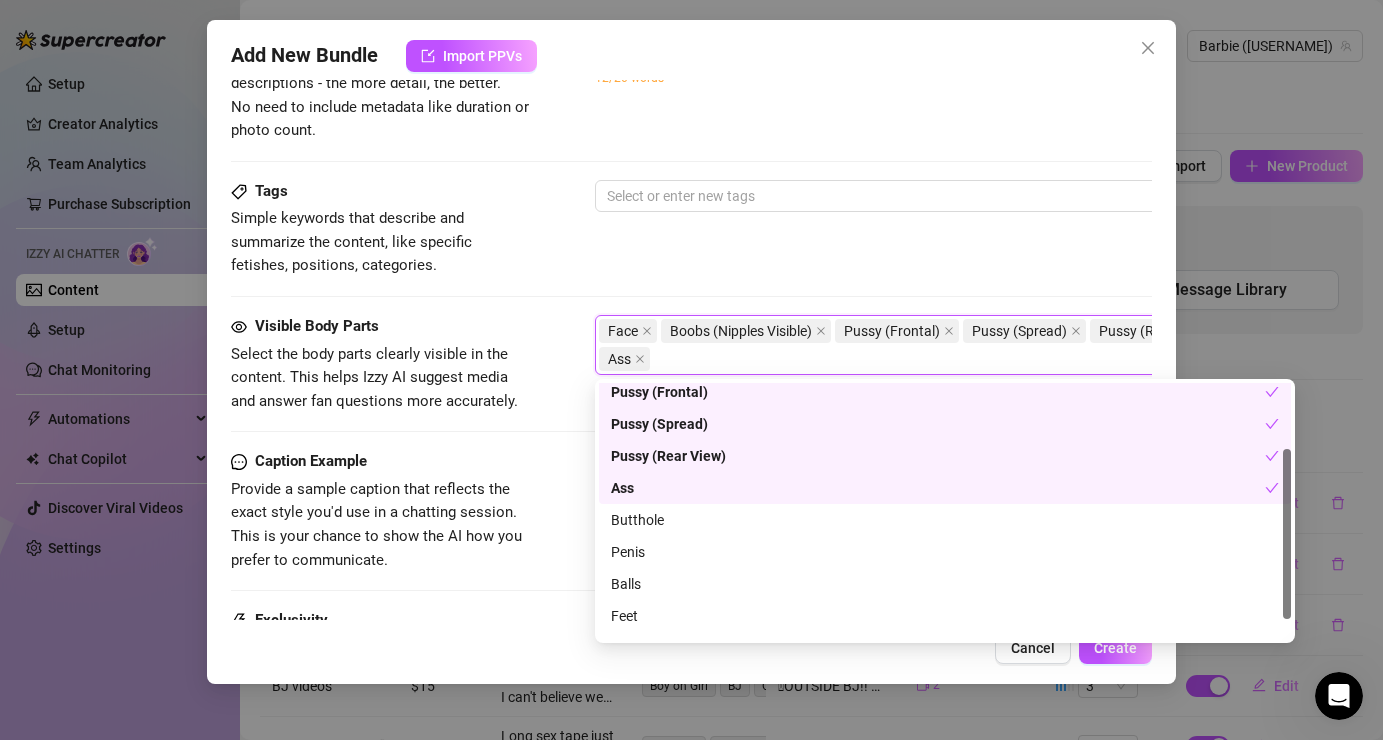scroll, scrollTop: 106, scrollLeft: 0, axis: vertical 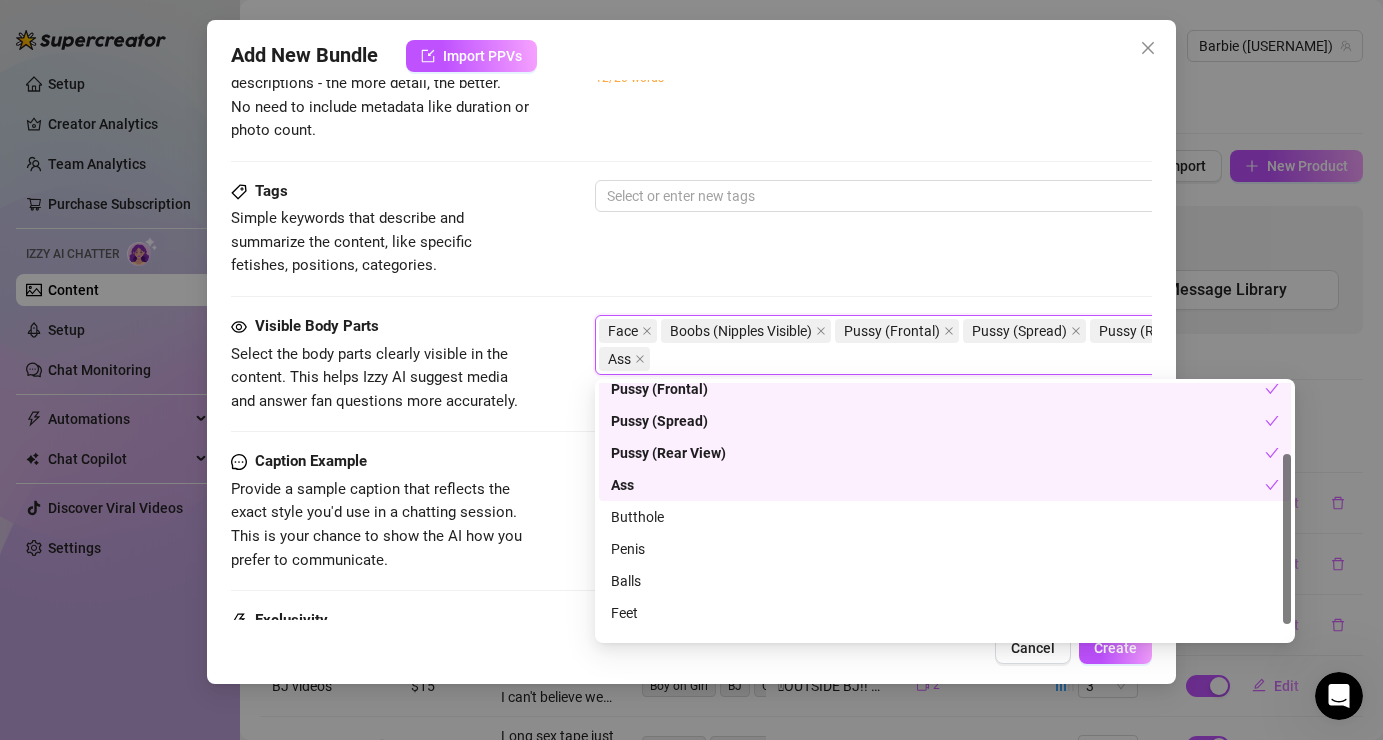click on "Tags Simple keywords that describe and summarize the content, like specific fetishes, positions, categories.   Select or enter new tags" at bounding box center [691, 229] 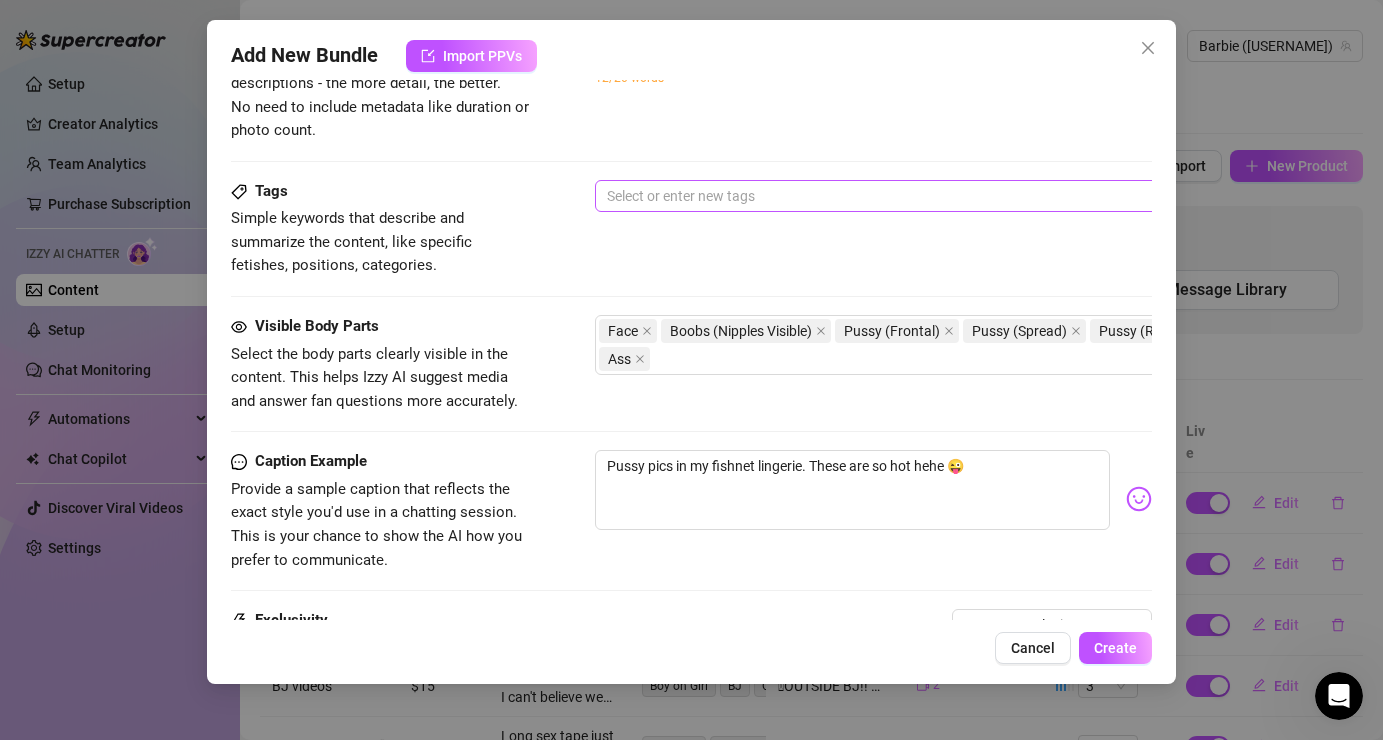 click at bounding box center [934, 196] 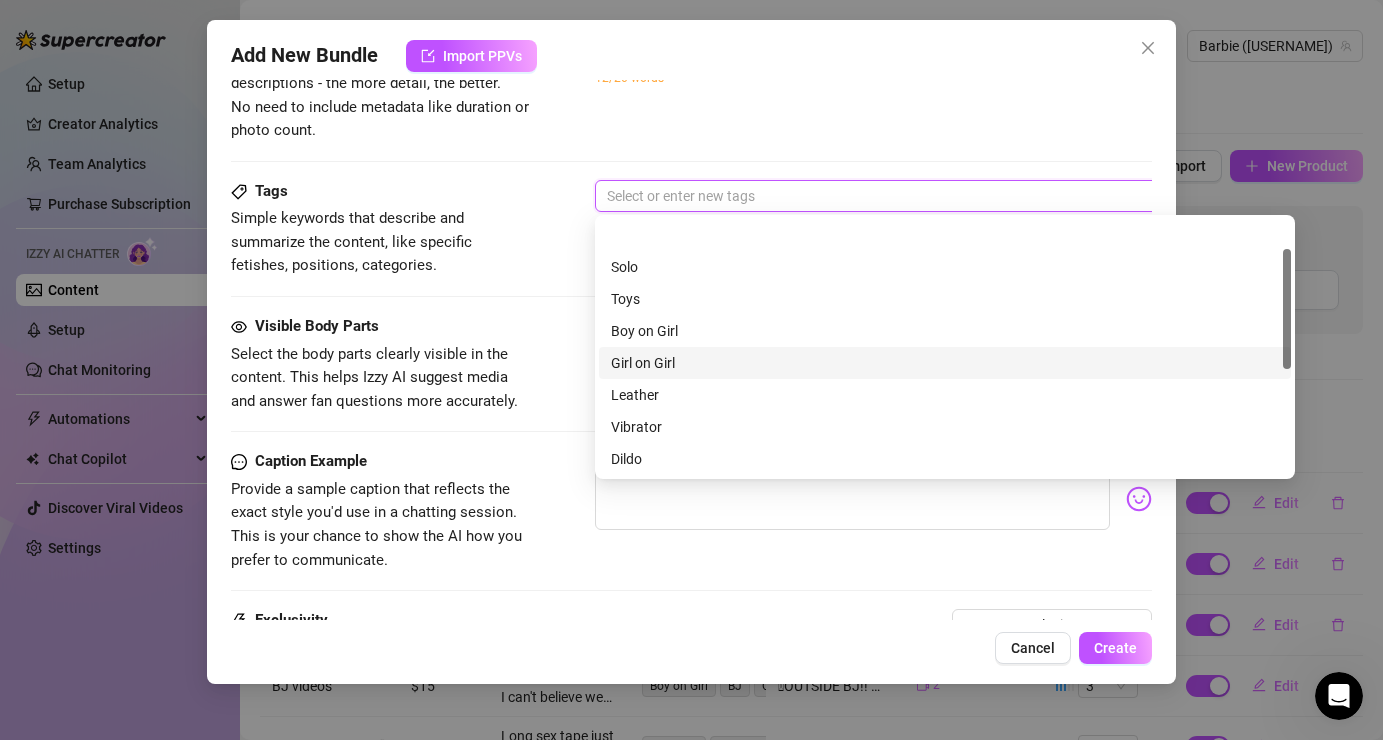 scroll, scrollTop: 288, scrollLeft: 0, axis: vertical 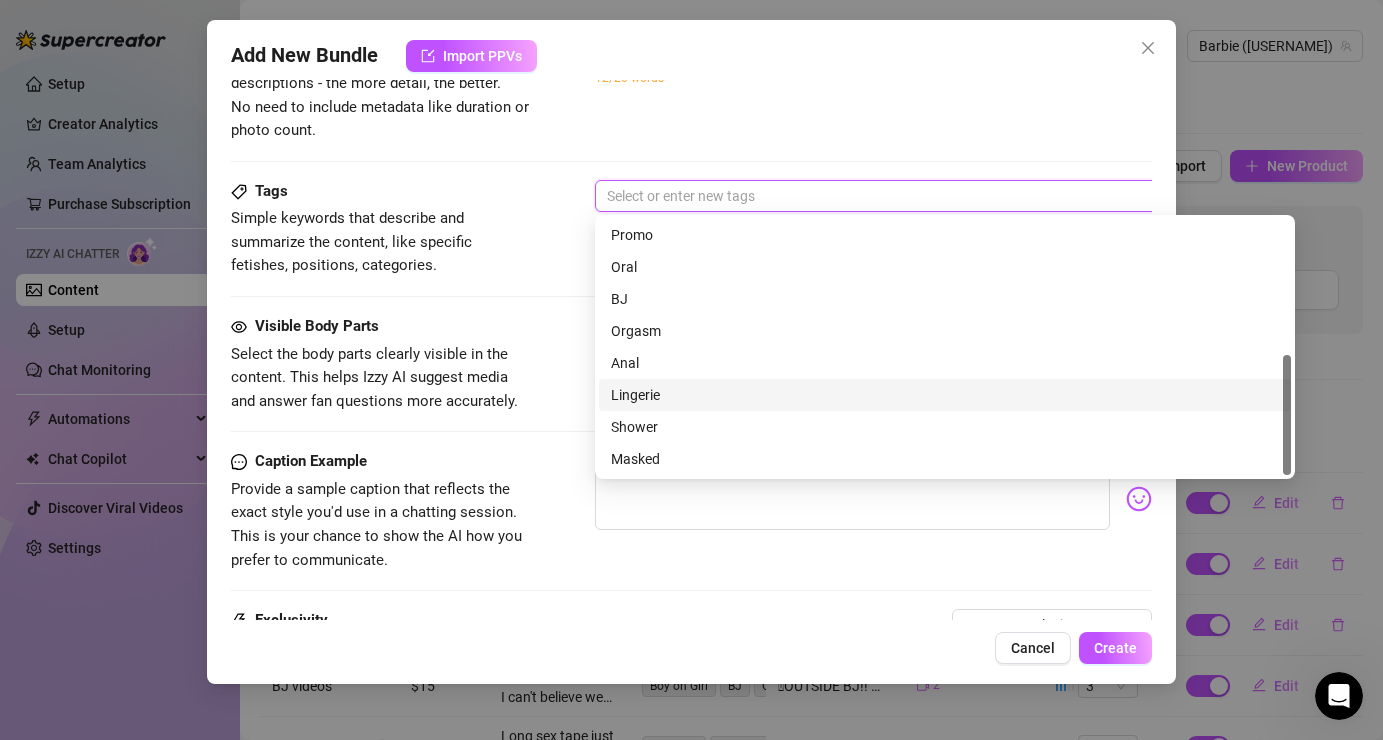 click on "Lingerie" at bounding box center [945, 395] 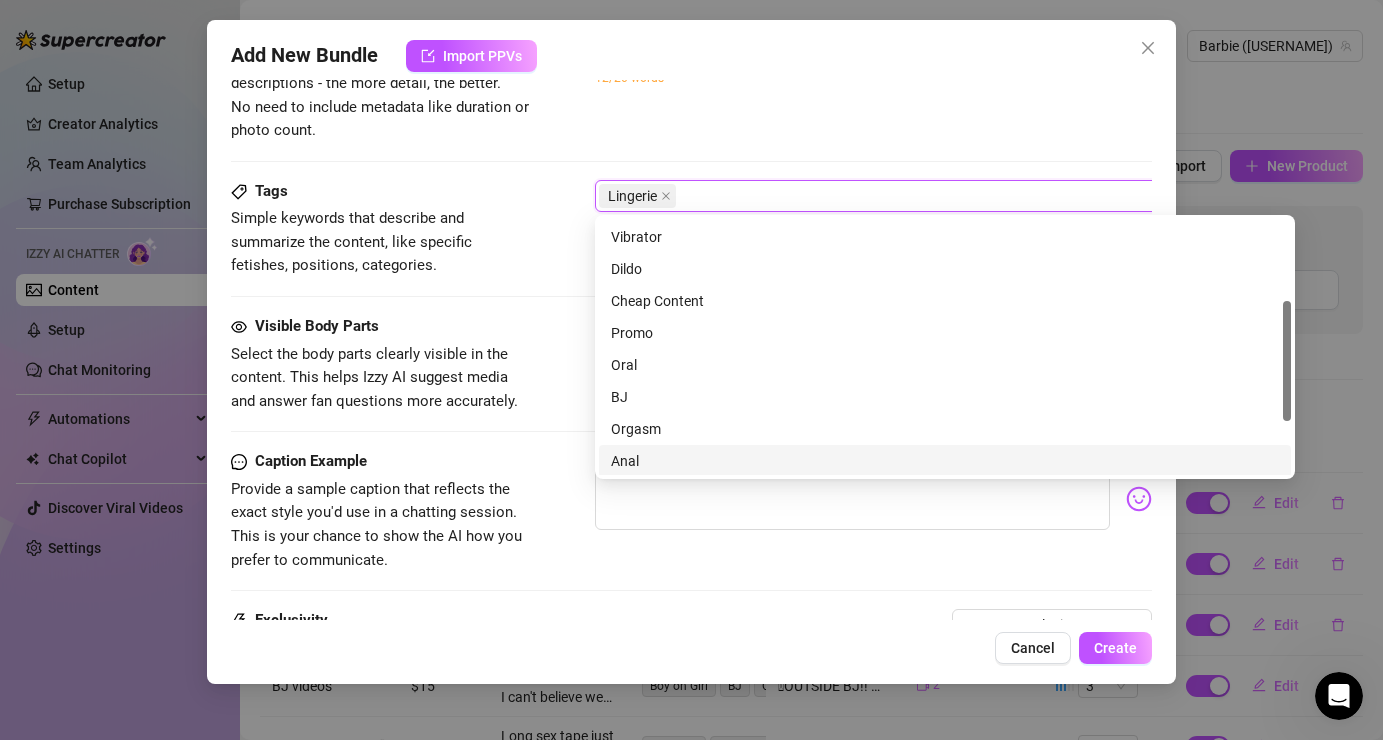 scroll, scrollTop: 0, scrollLeft: 0, axis: both 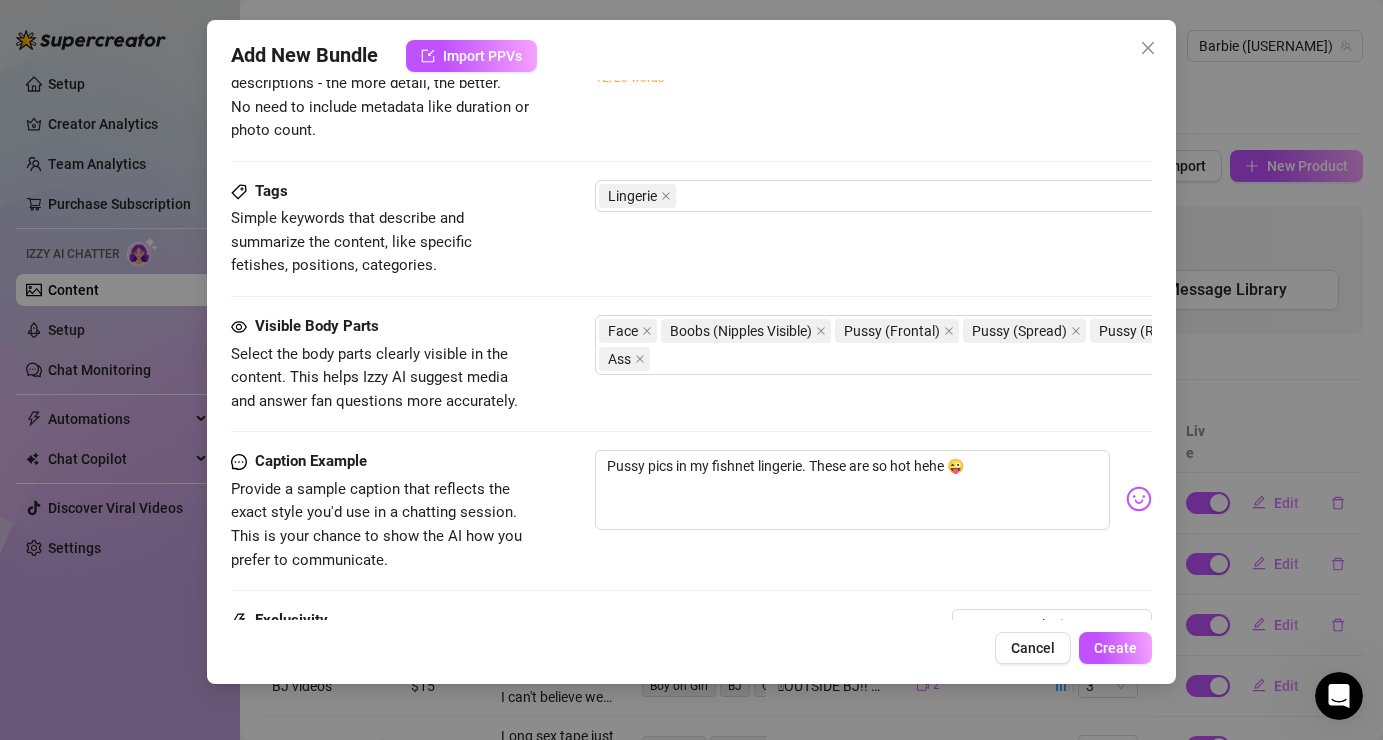 click on "Description Write a detailed description of the content in a few sentences. Avoid vague or implied descriptions - the more detail, the better.  No need to include metadata like duration or photo count. Pussy pics in my fishnet lingerie. These are so hot hehe 😜 59 / 1000 12/20 words" at bounding box center [691, 88] 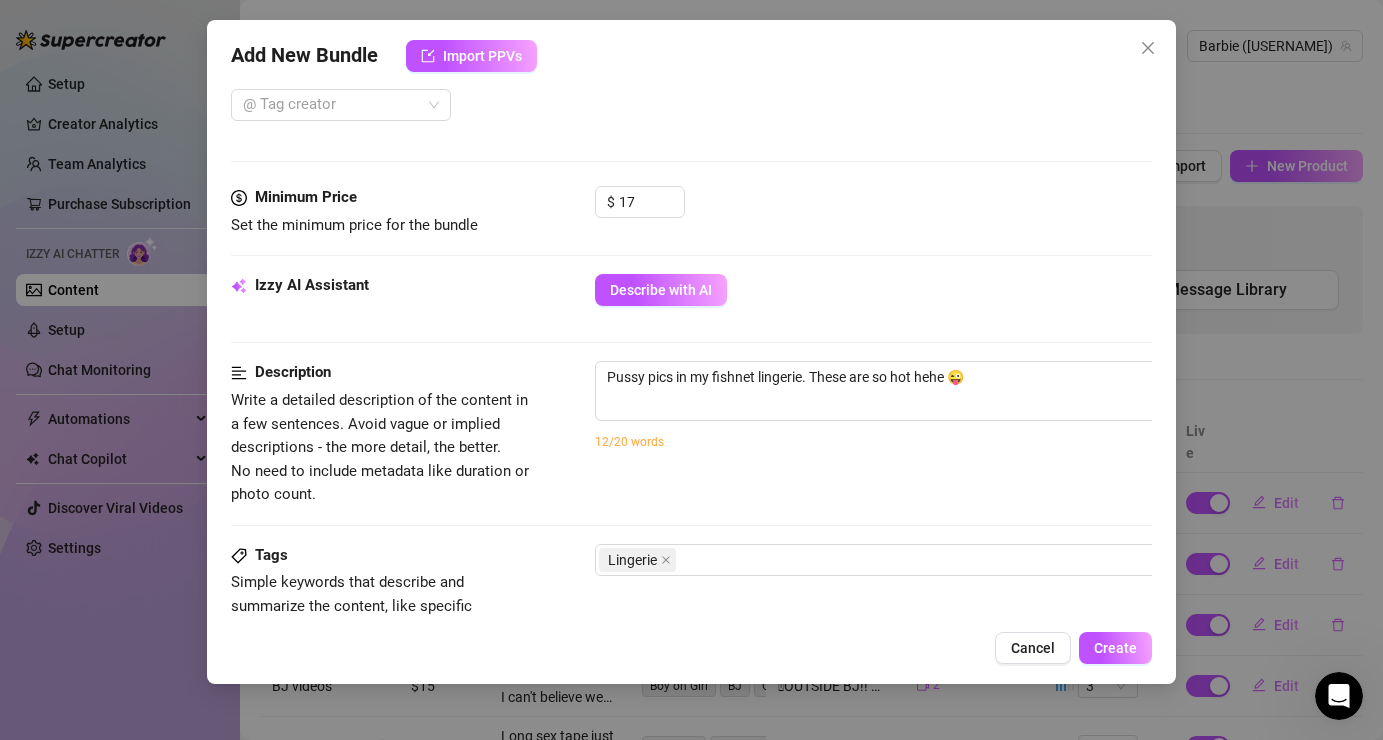 scroll, scrollTop: 521, scrollLeft: 0, axis: vertical 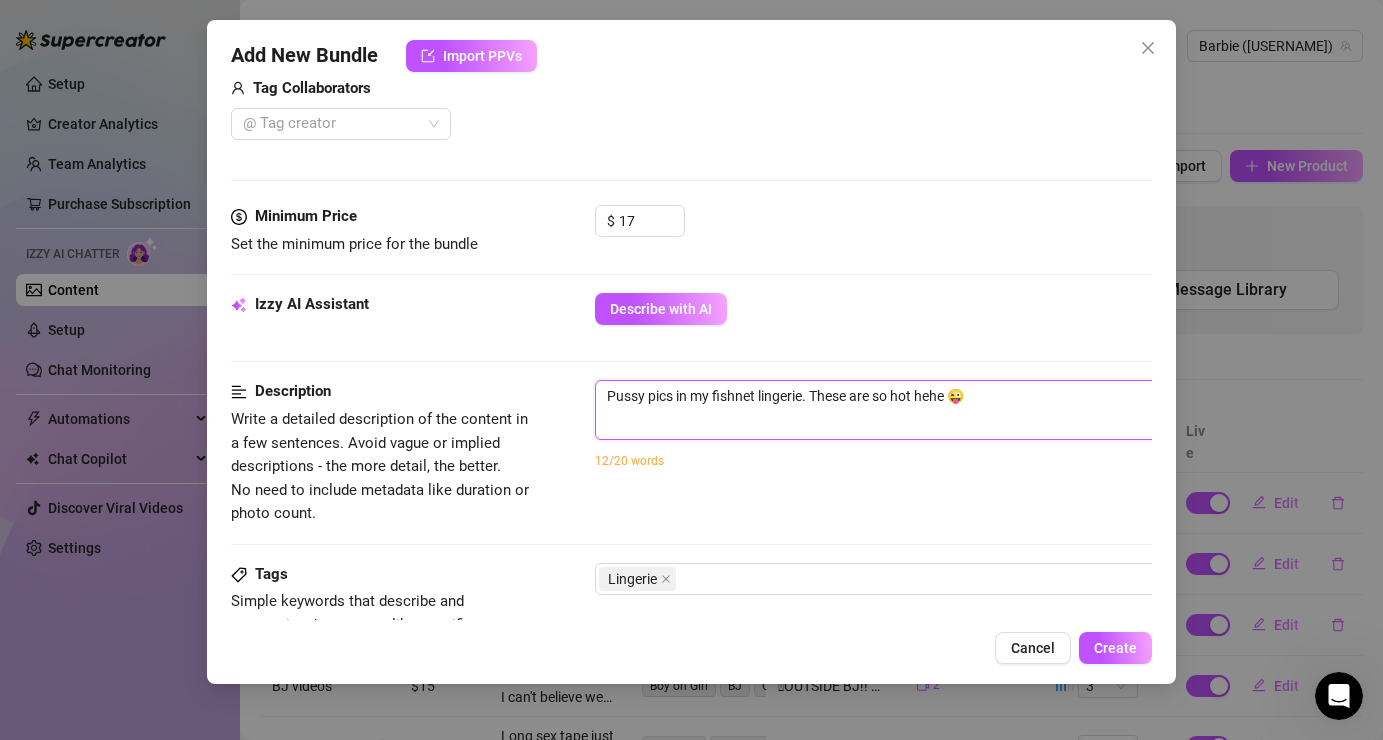 click on "Pussy pics in my fishnet lingerie. These are so hot hehe 😜" at bounding box center [945, 396] 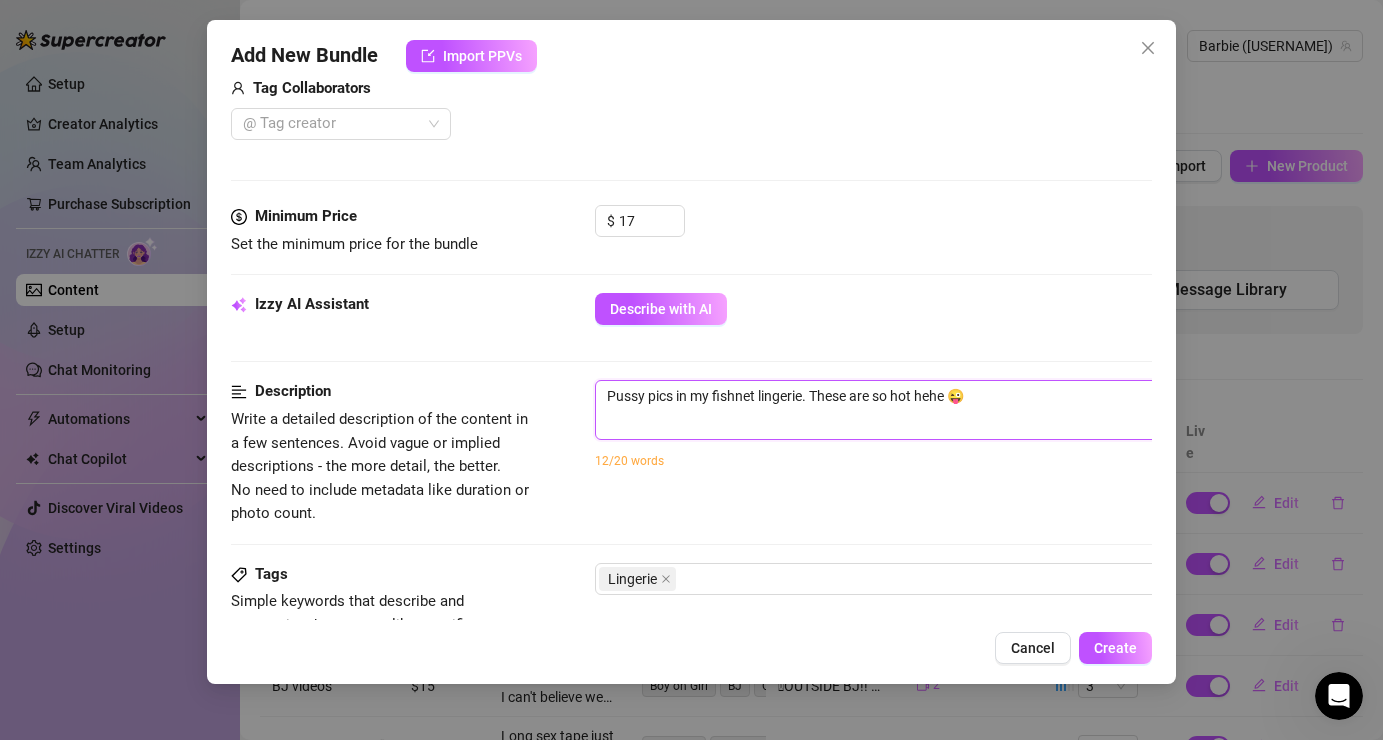 type on "Pussy pics in my fishnet lingerie. These are so hot hehe y😜" 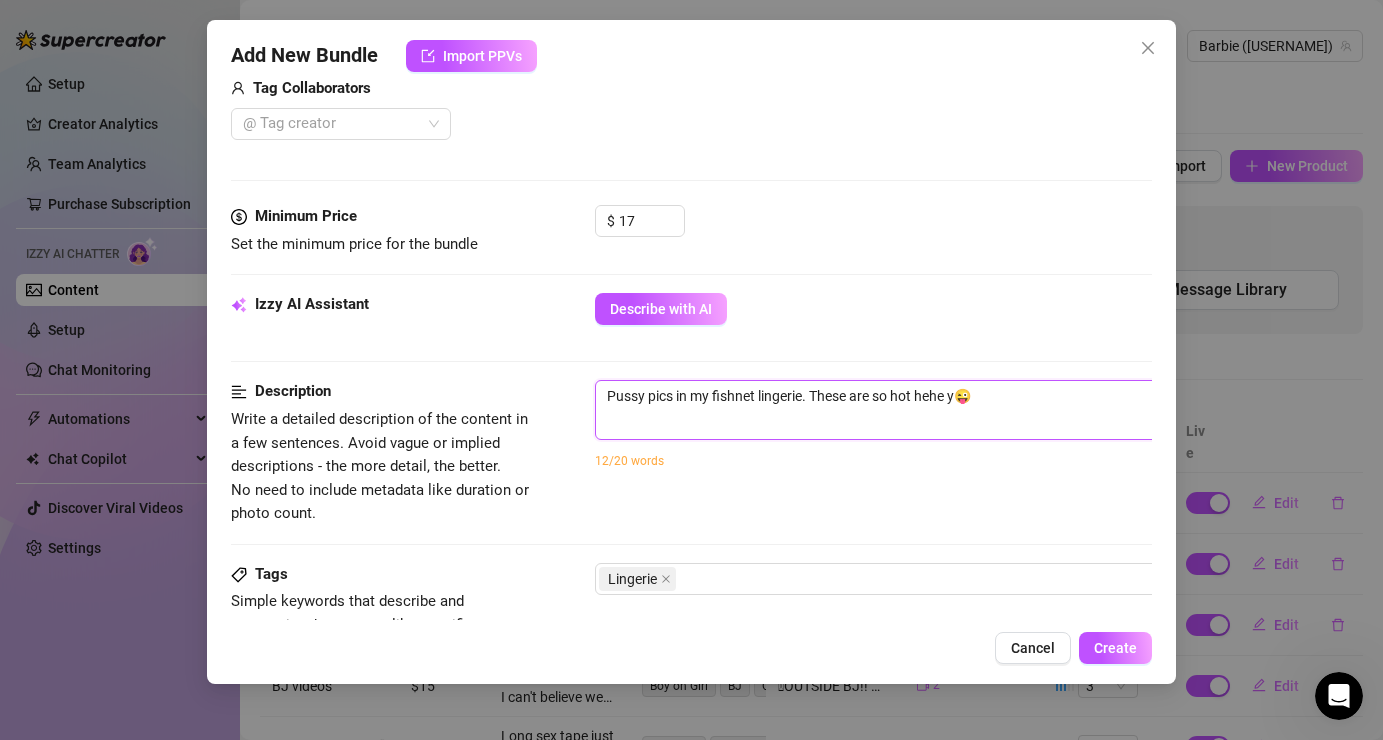 type on "[FIRST] [LAST] pics in my fishnet lingerie. These are so hot hehe yo😜" 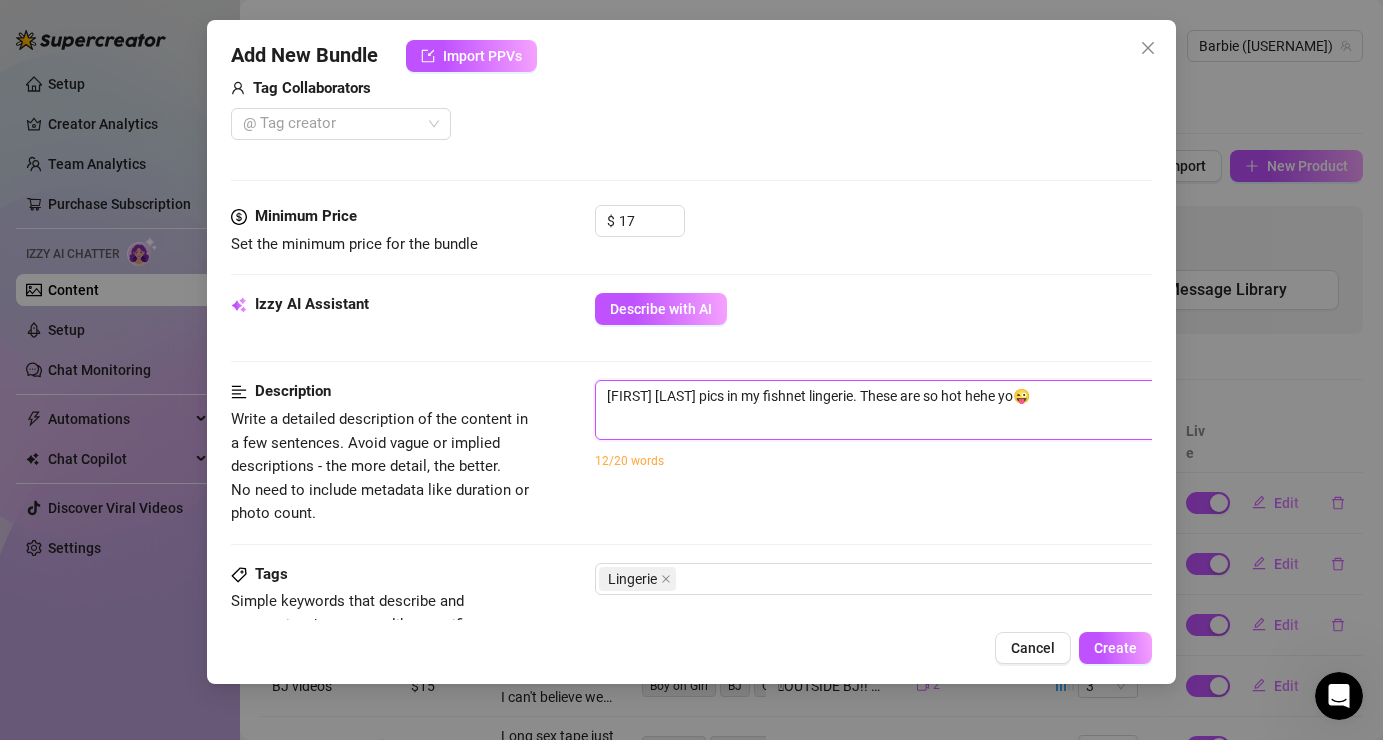 type on "Pussy pics in my fishnet lingerie. These are so hot hehe you😜" 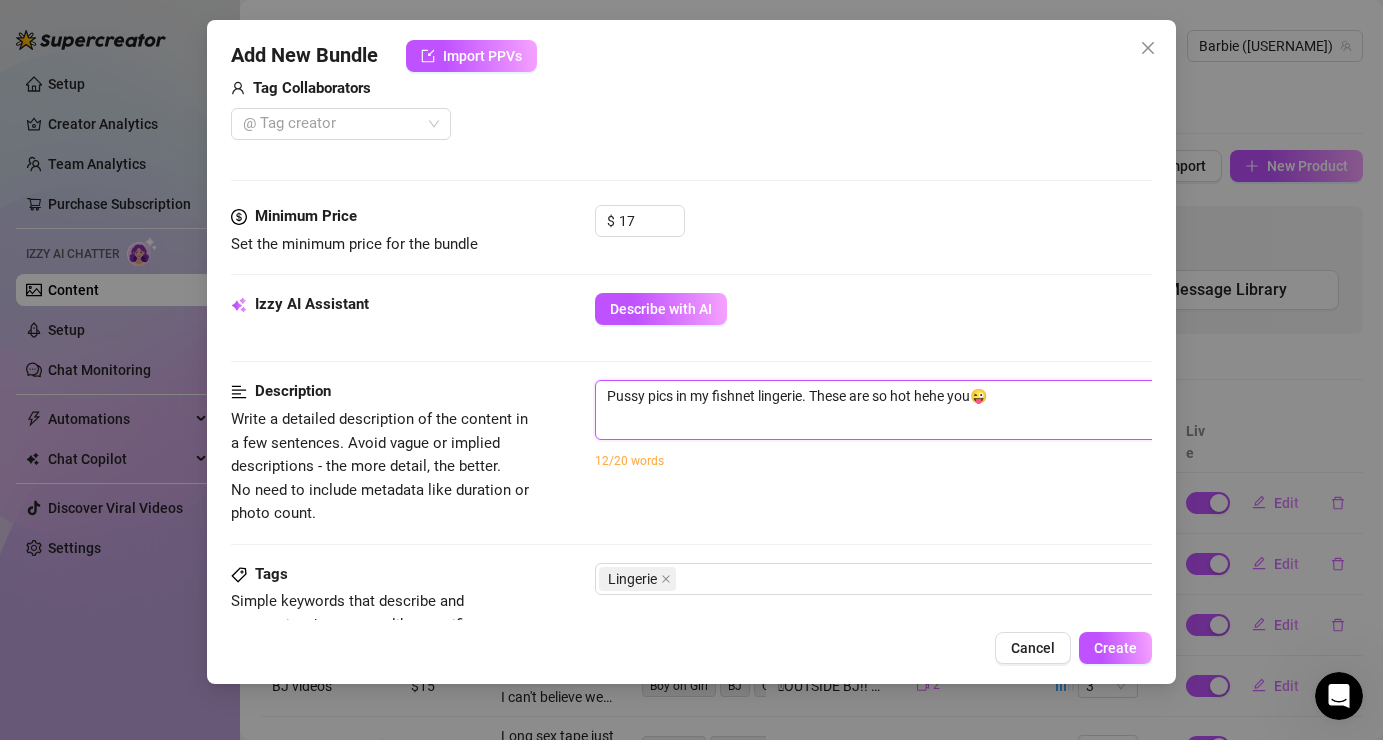 type on "Pussy pics in my fishnet lingerie. These are so hot hehe you 😜" 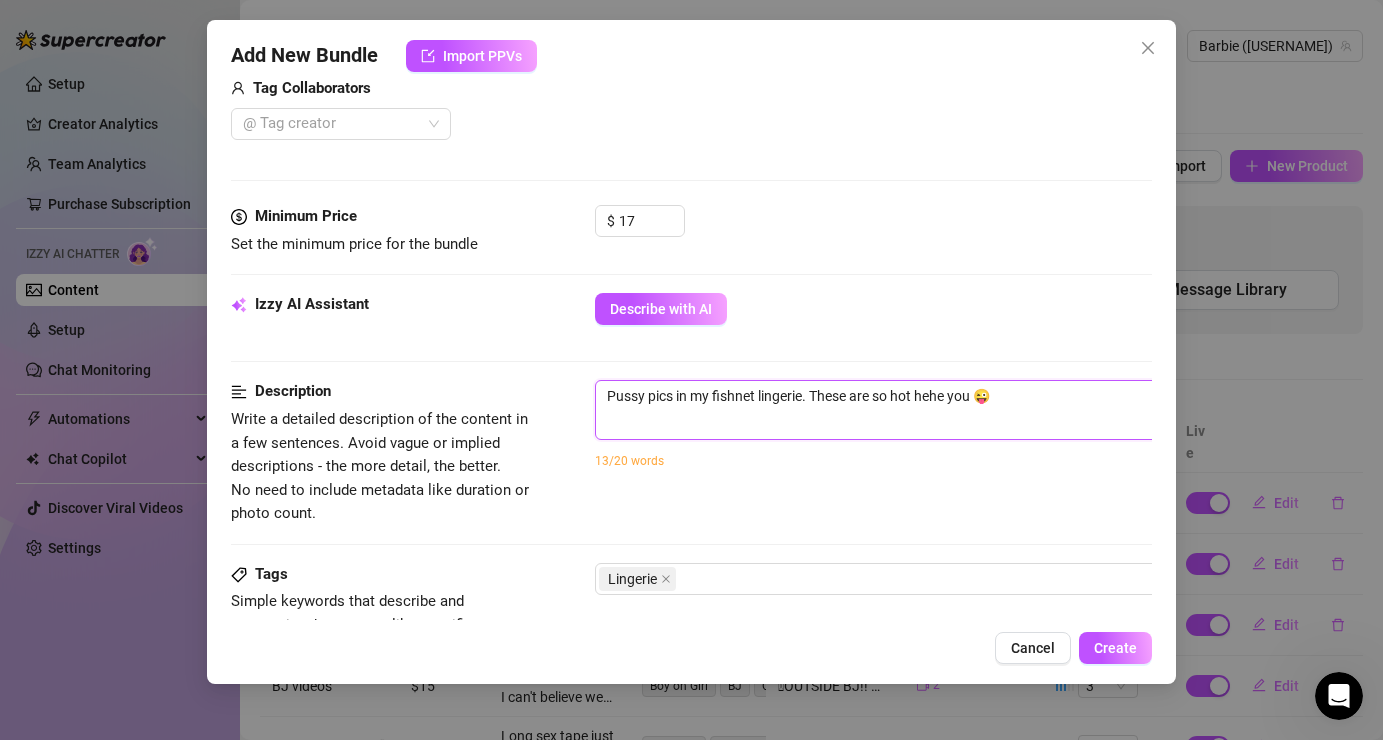 type on "[FIRST] [LAST] pics in my fishnet lingerie. These are so hot hehe you w😜" 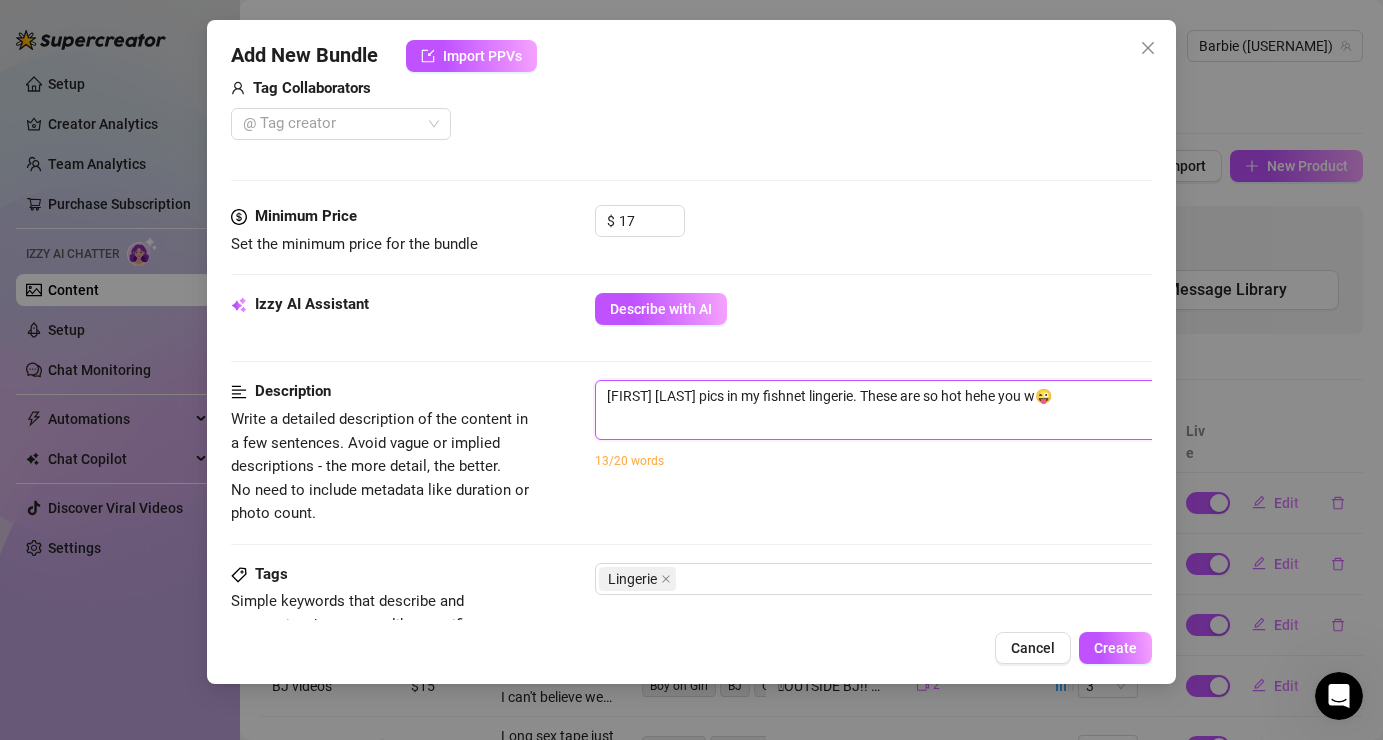 type on "Pussy pics in my fishnet lingerie. These are so hot hehe you wo😜" 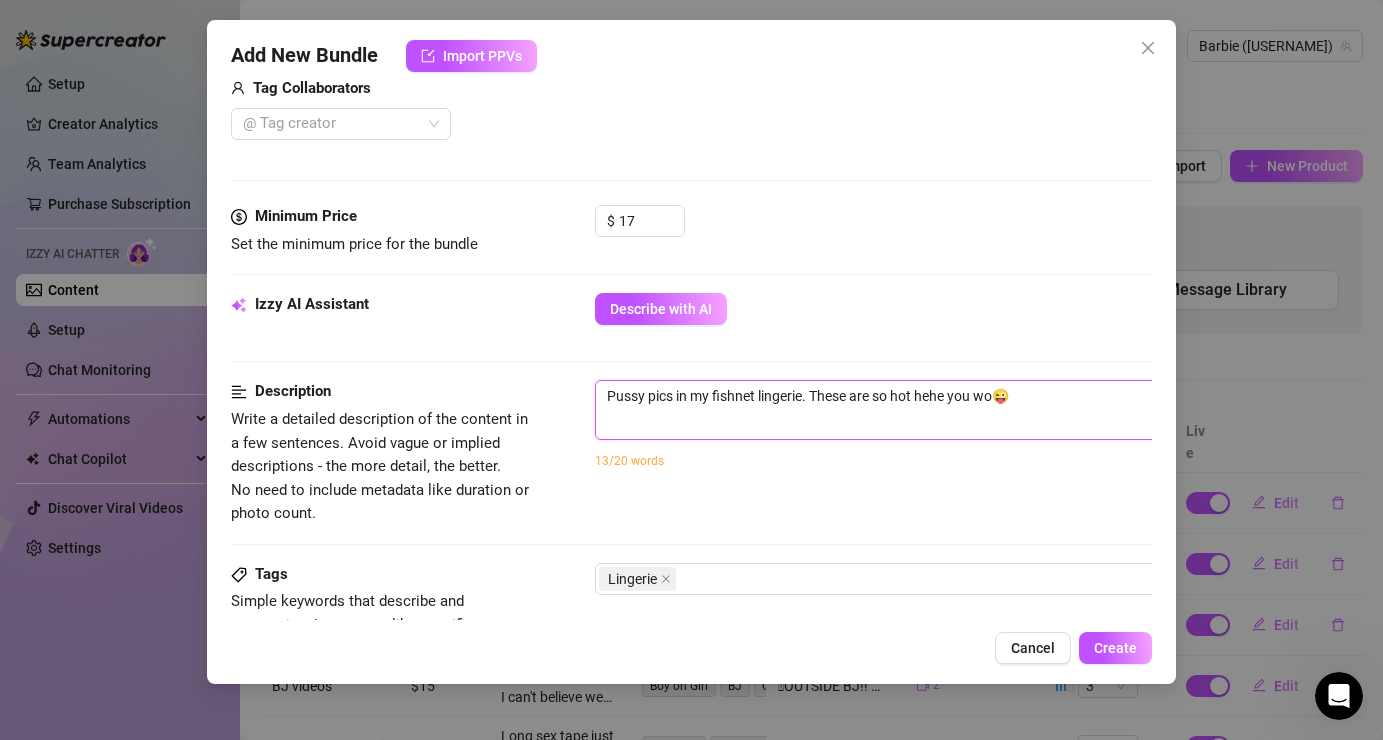 type on "[FIRST] [LAST] pics in my fishnet lingerie. These are so hot hehe you wou😜" 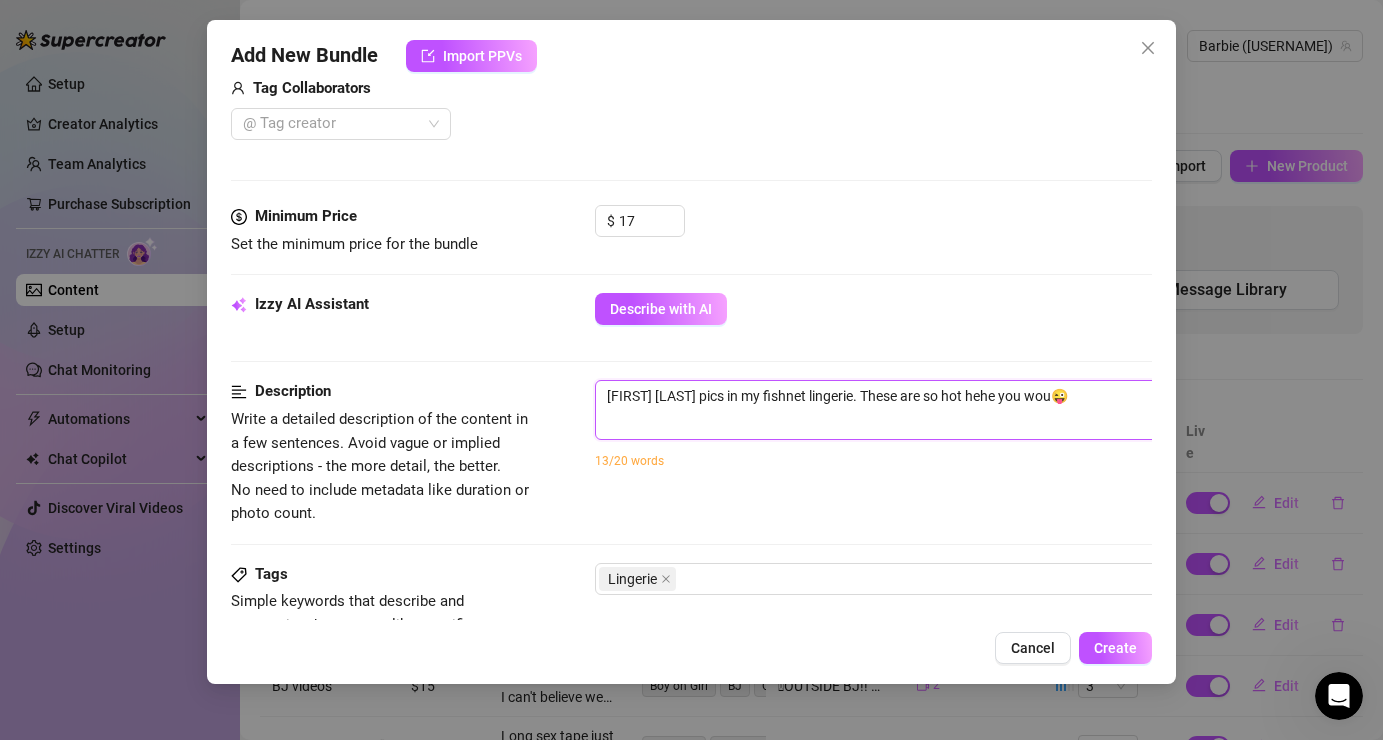 type on "Pussy pics in my fishnet lingerie. These are so hot hehe you woul😜" 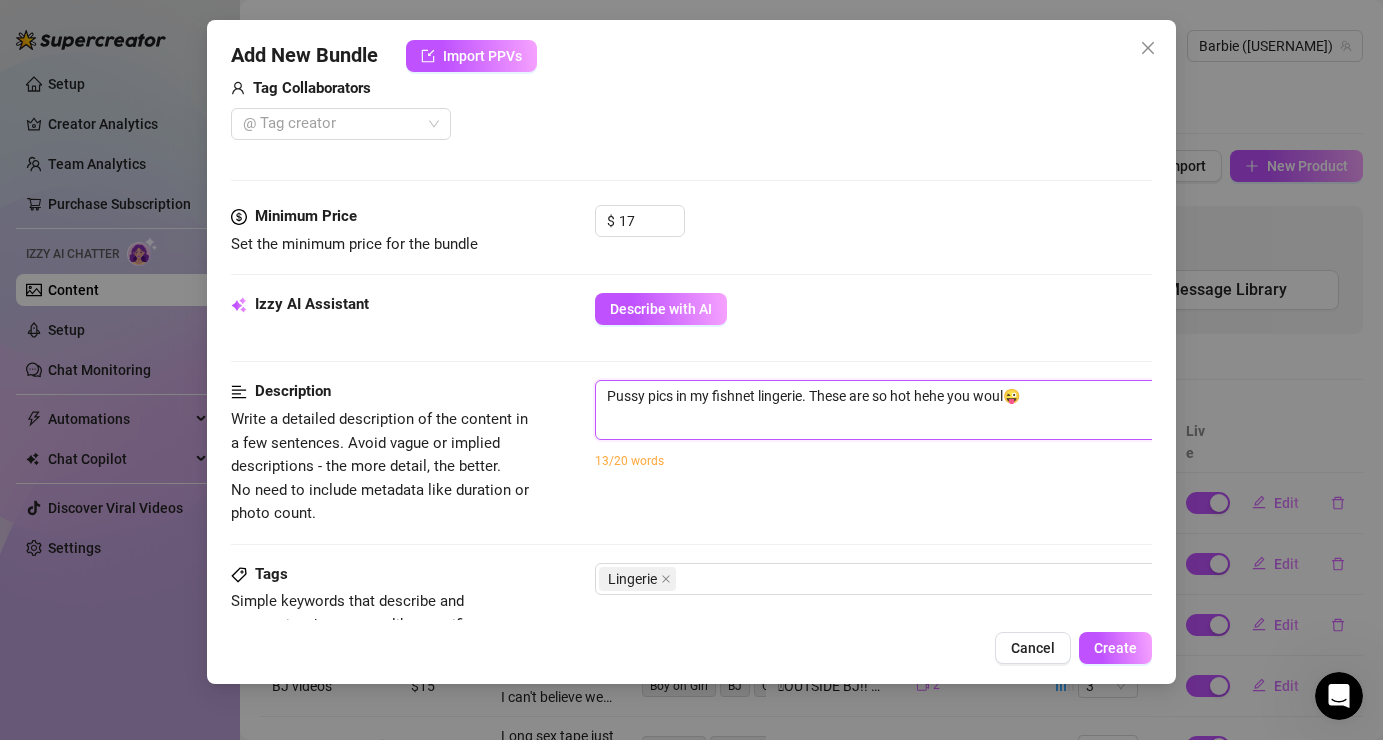 drag, startPoint x: 1026, startPoint y: 389, endPoint x: 509, endPoint y: 368, distance: 517.42633 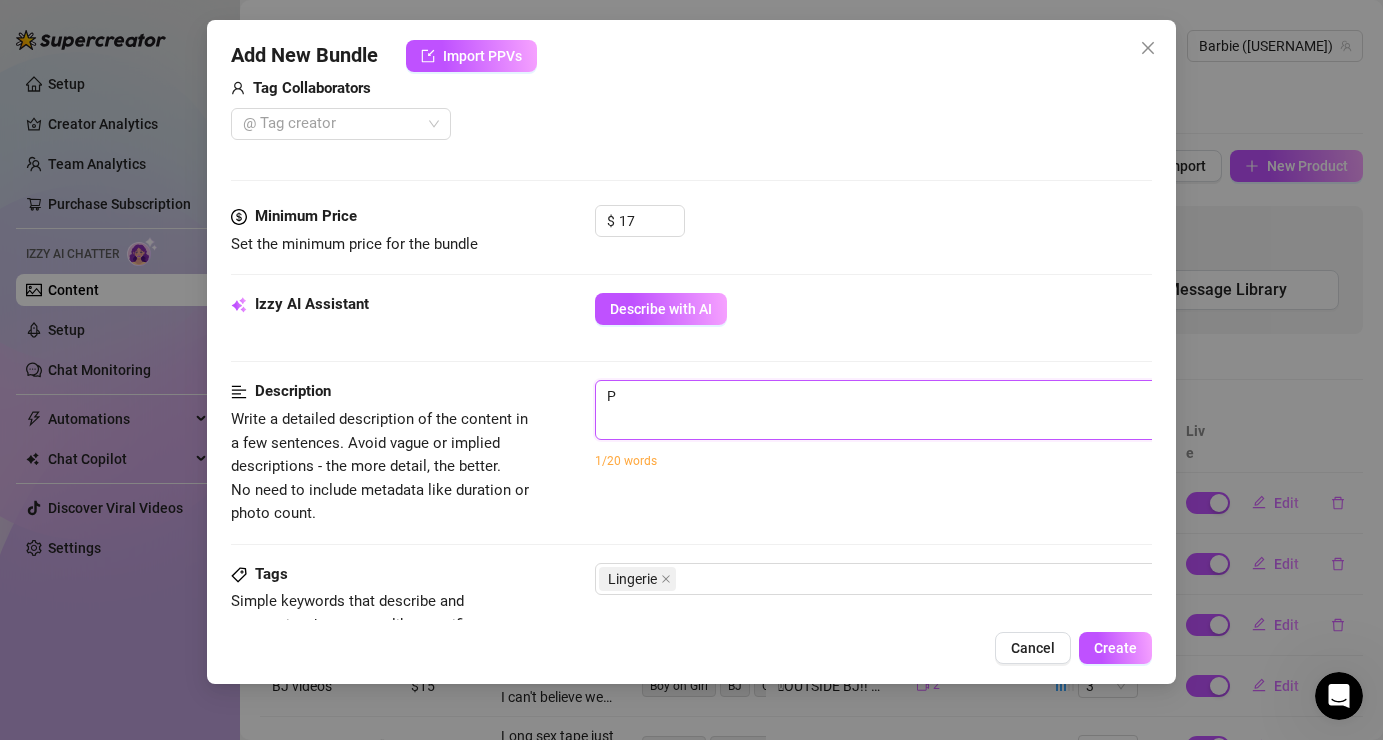type on "Pi" 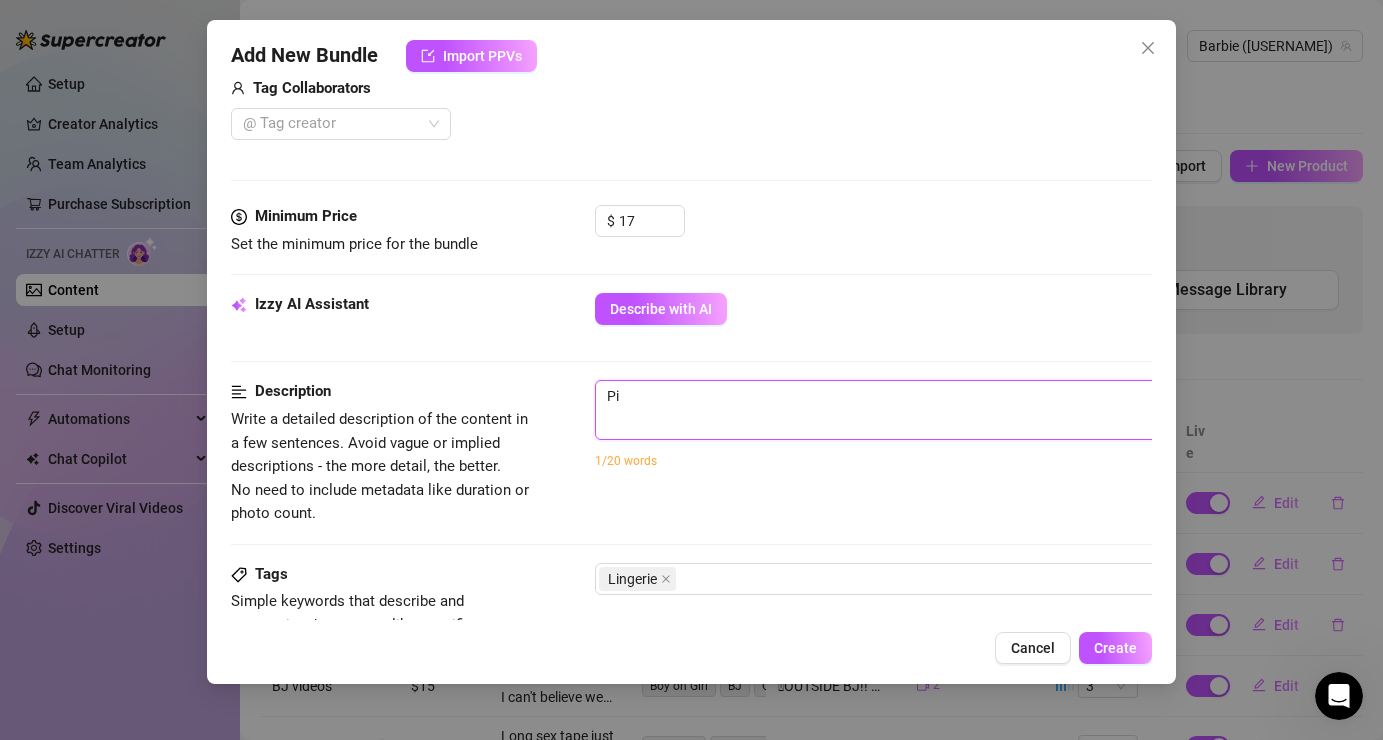 type on "Pic" 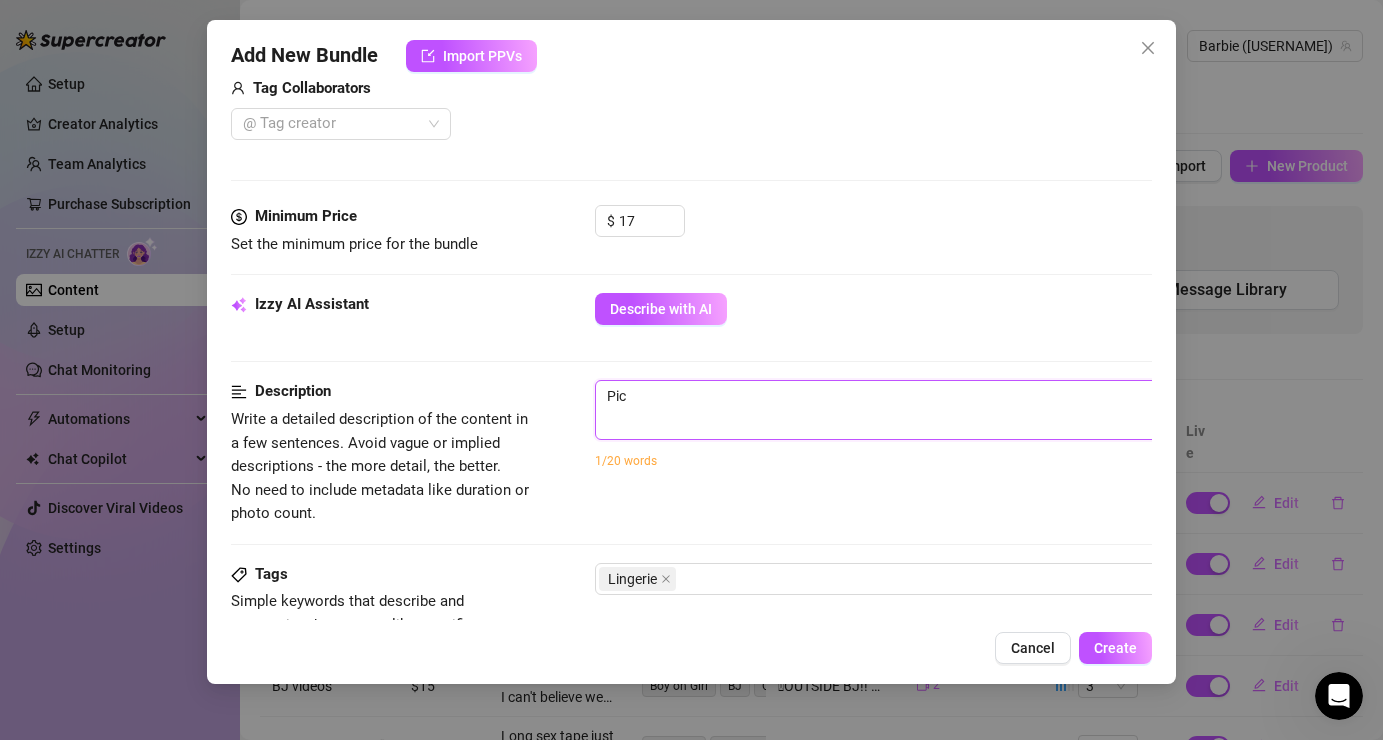 type on "Pict" 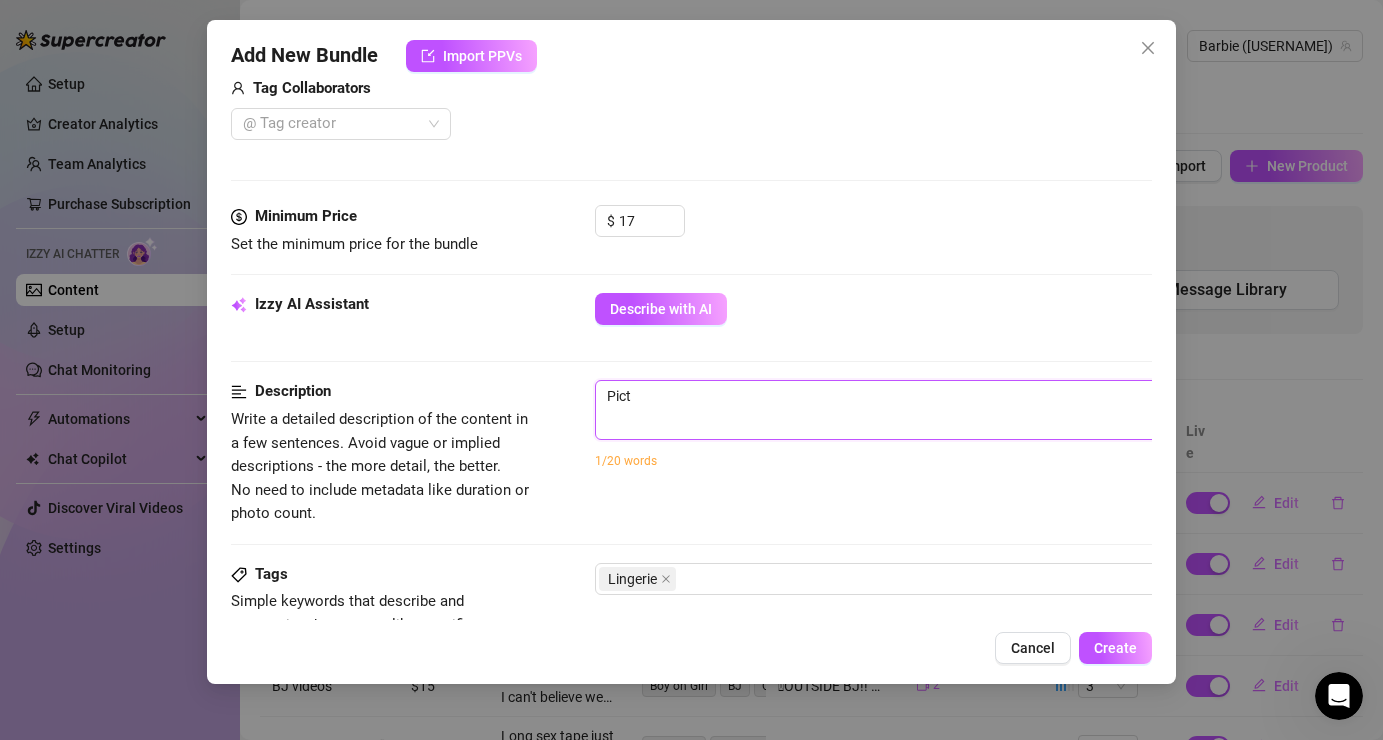 type on "Pictu" 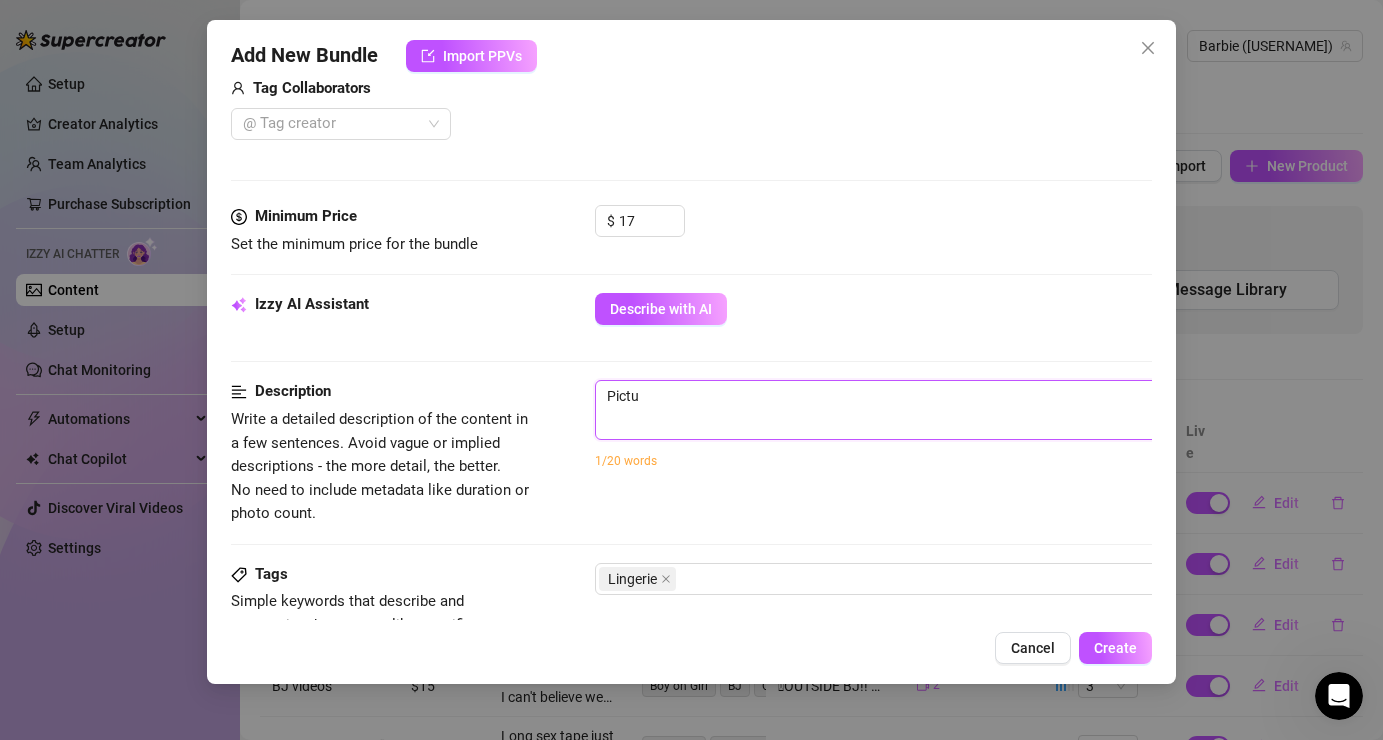 type on "Pictur" 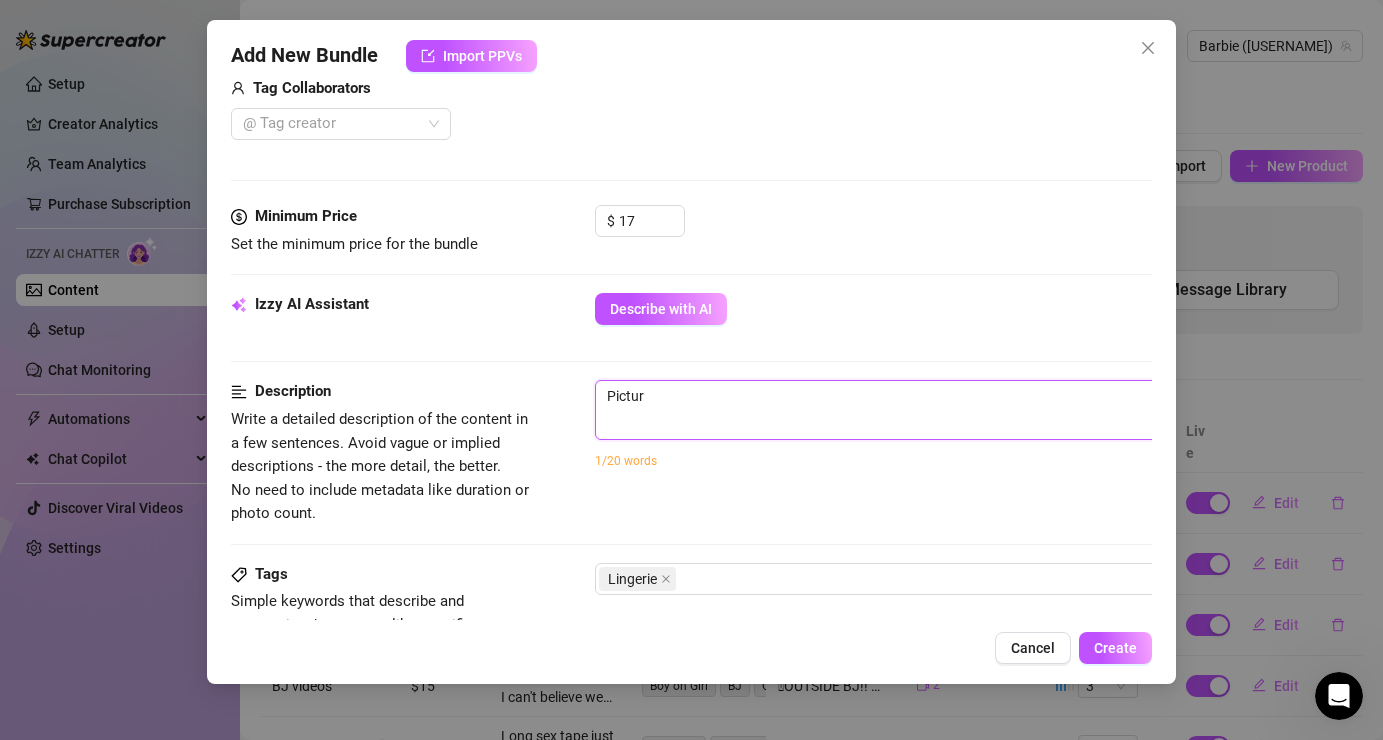 type on "Picture" 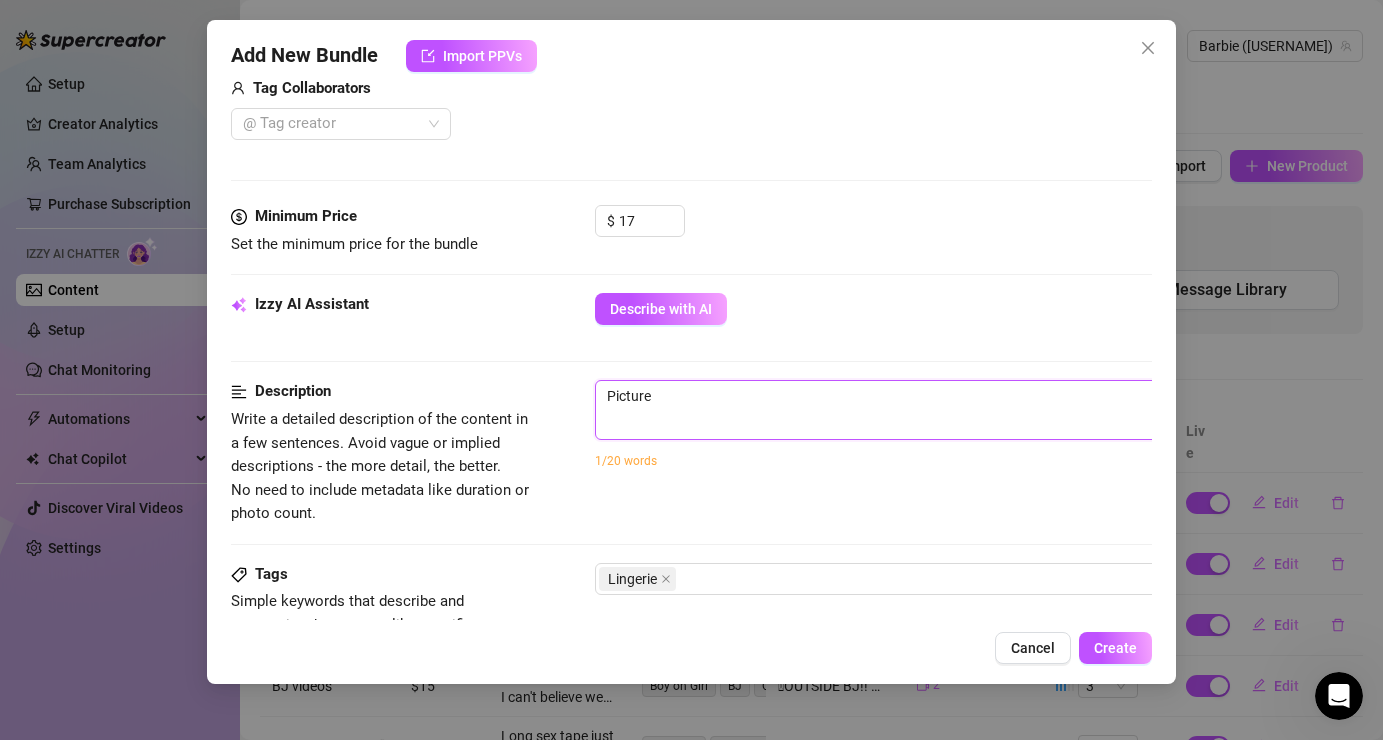 type on "Pictures" 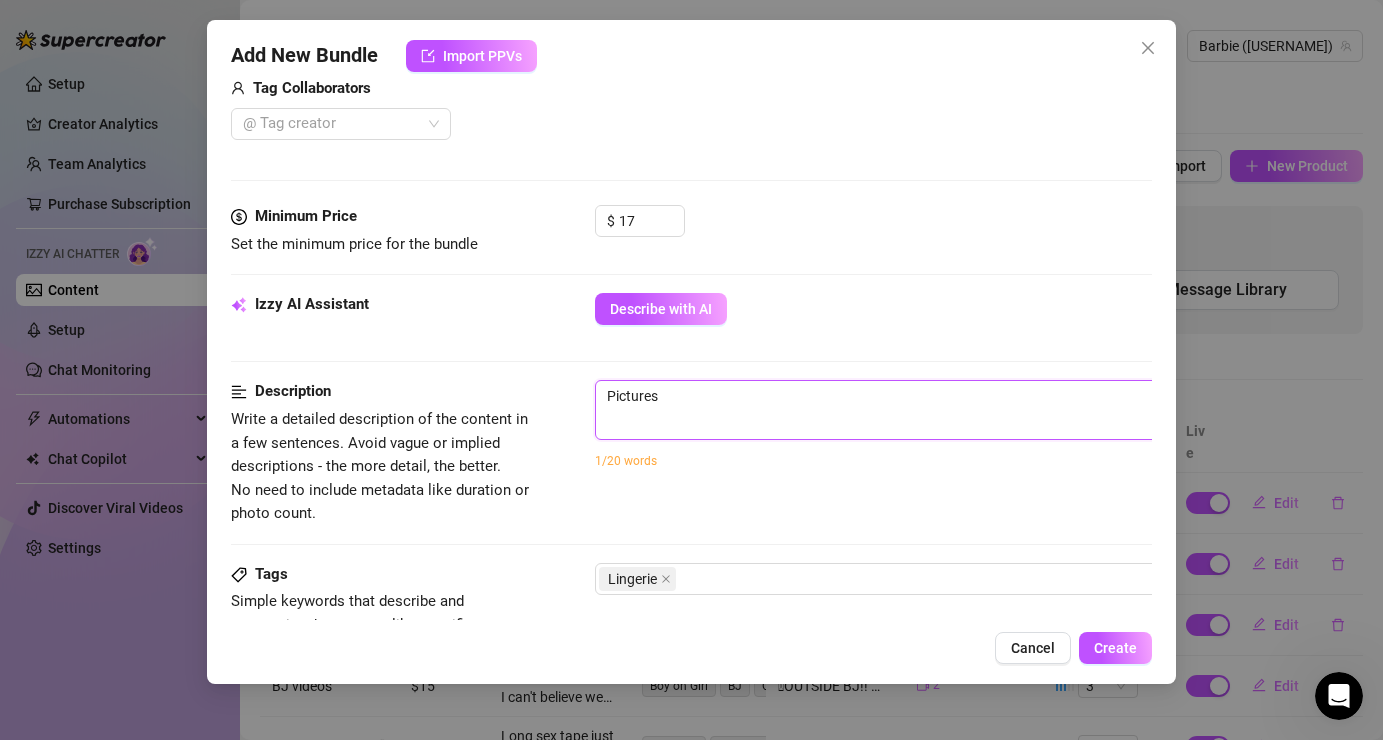 type on "Pictures" 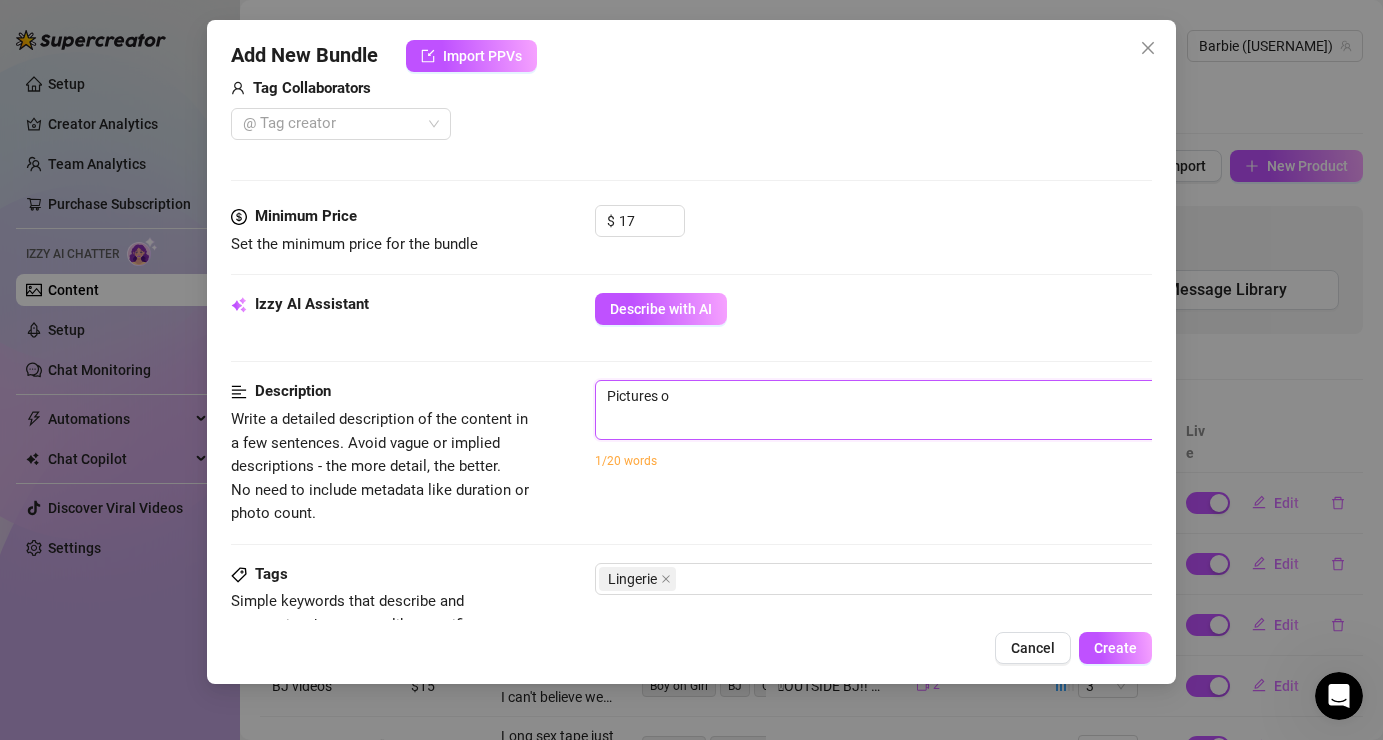 type on "Pictures of" 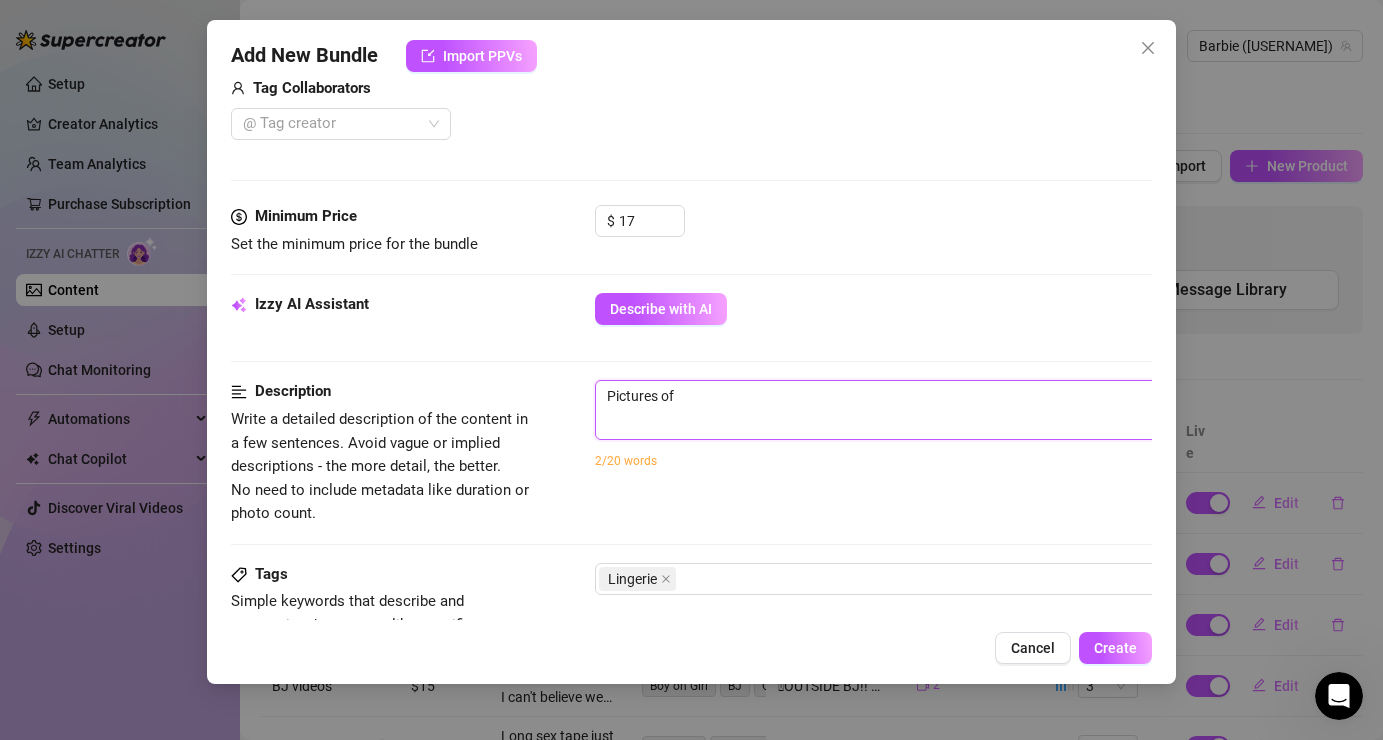 type on "Pictures of" 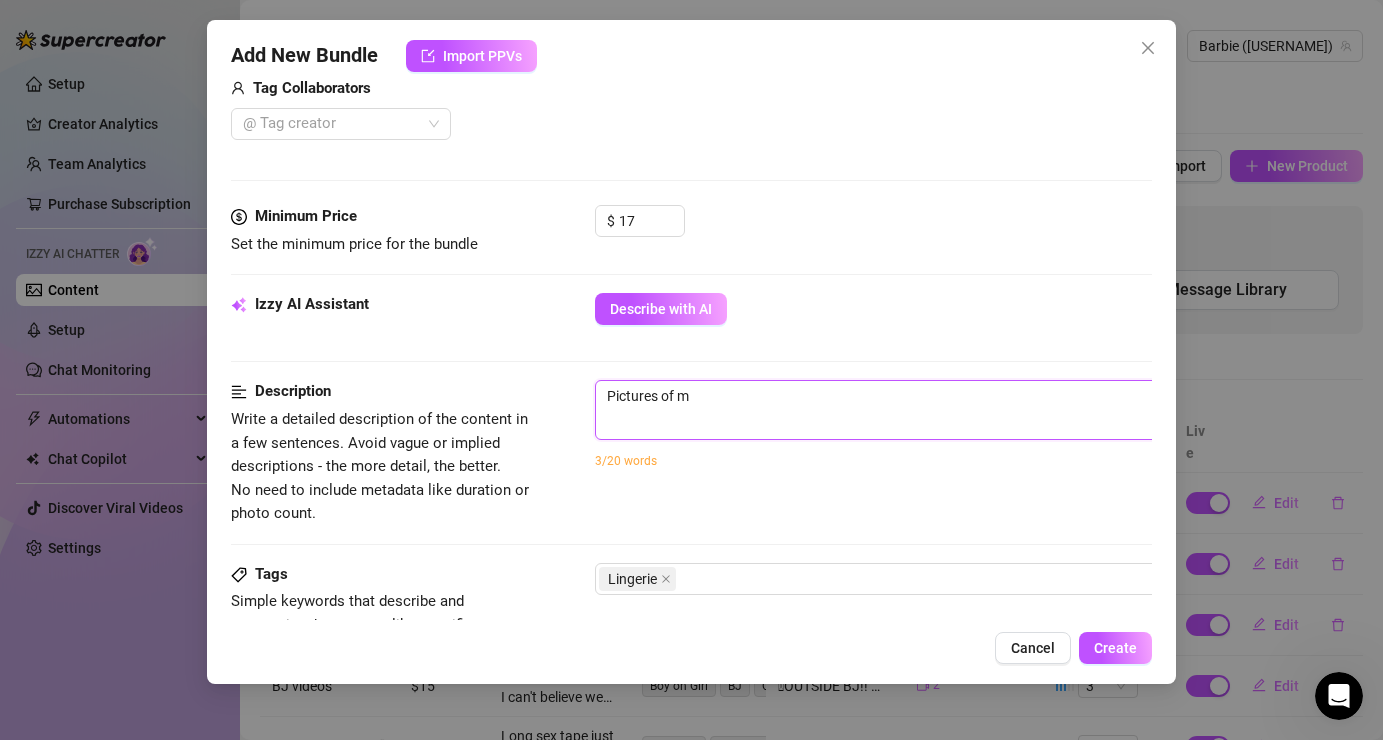 type on "Pictures of my" 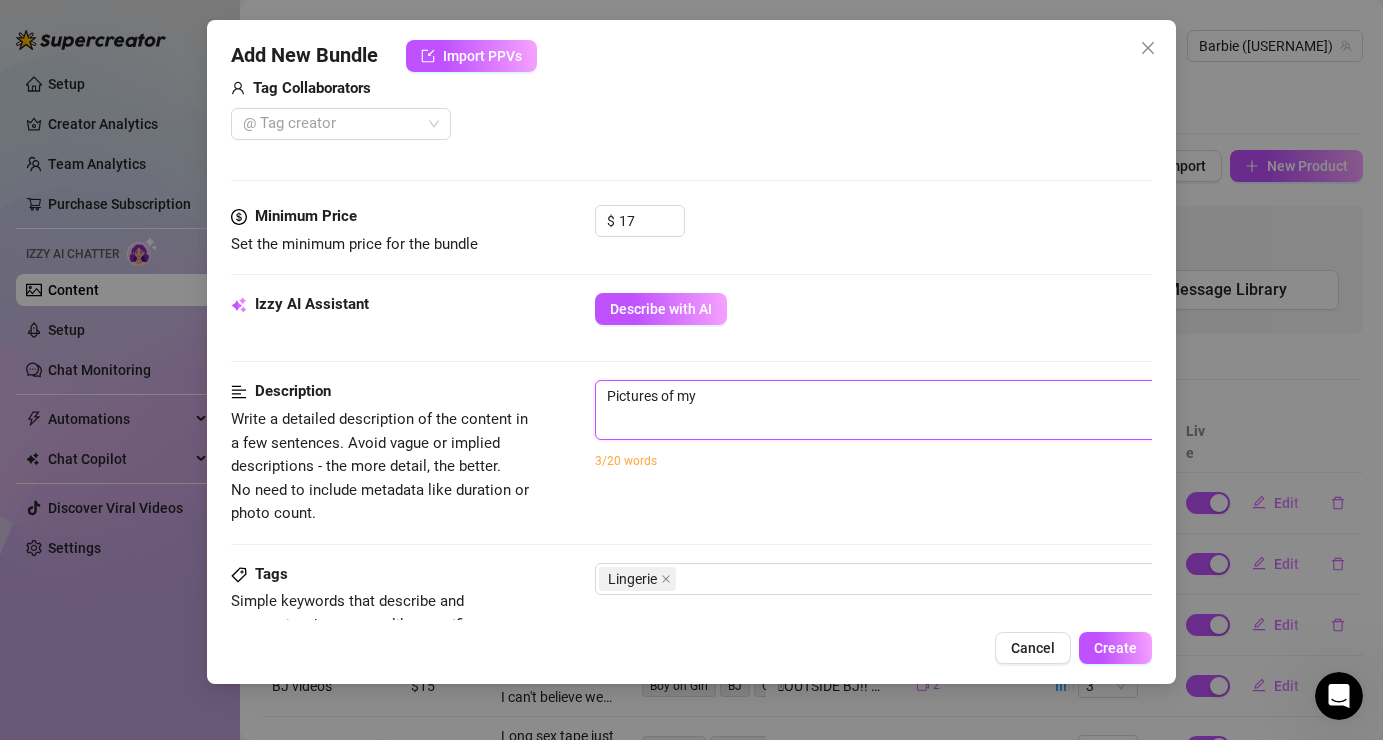 type on "Pictures of my" 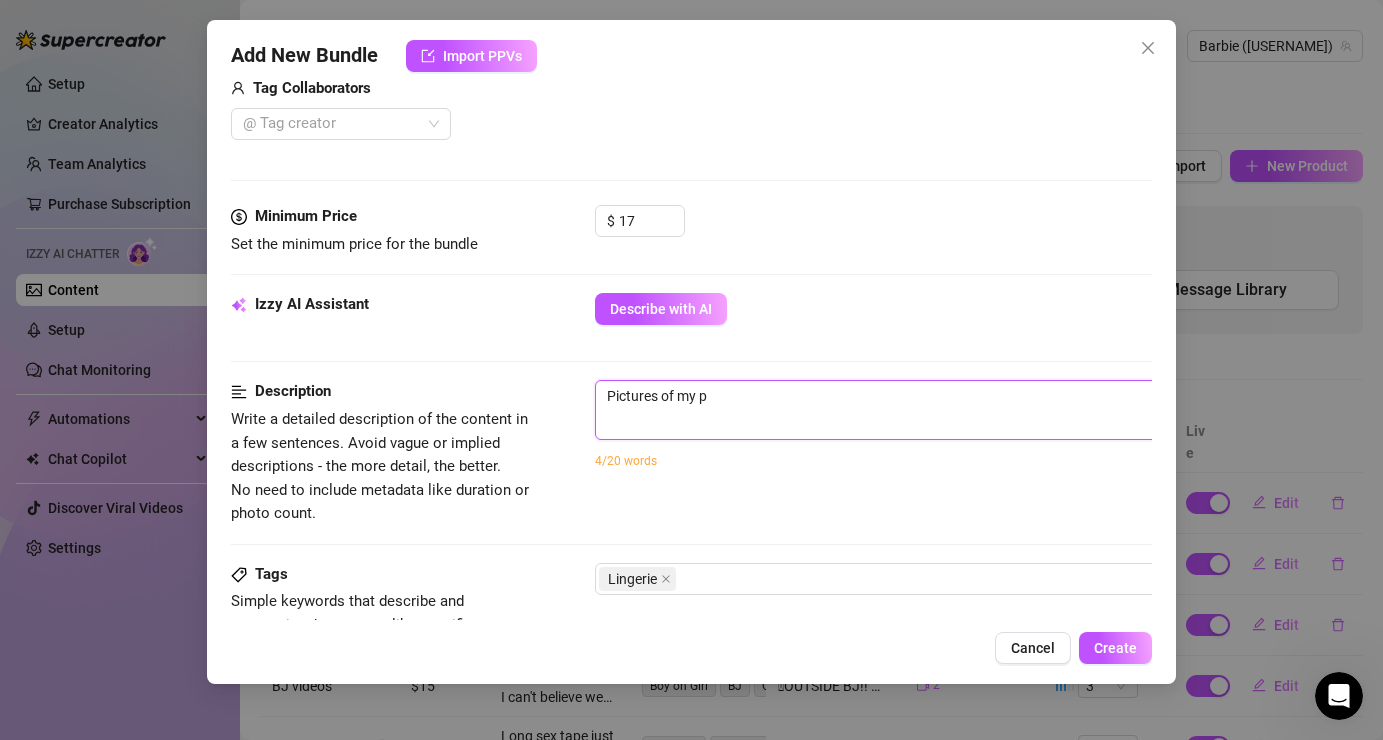 type on "Pictures of my pu" 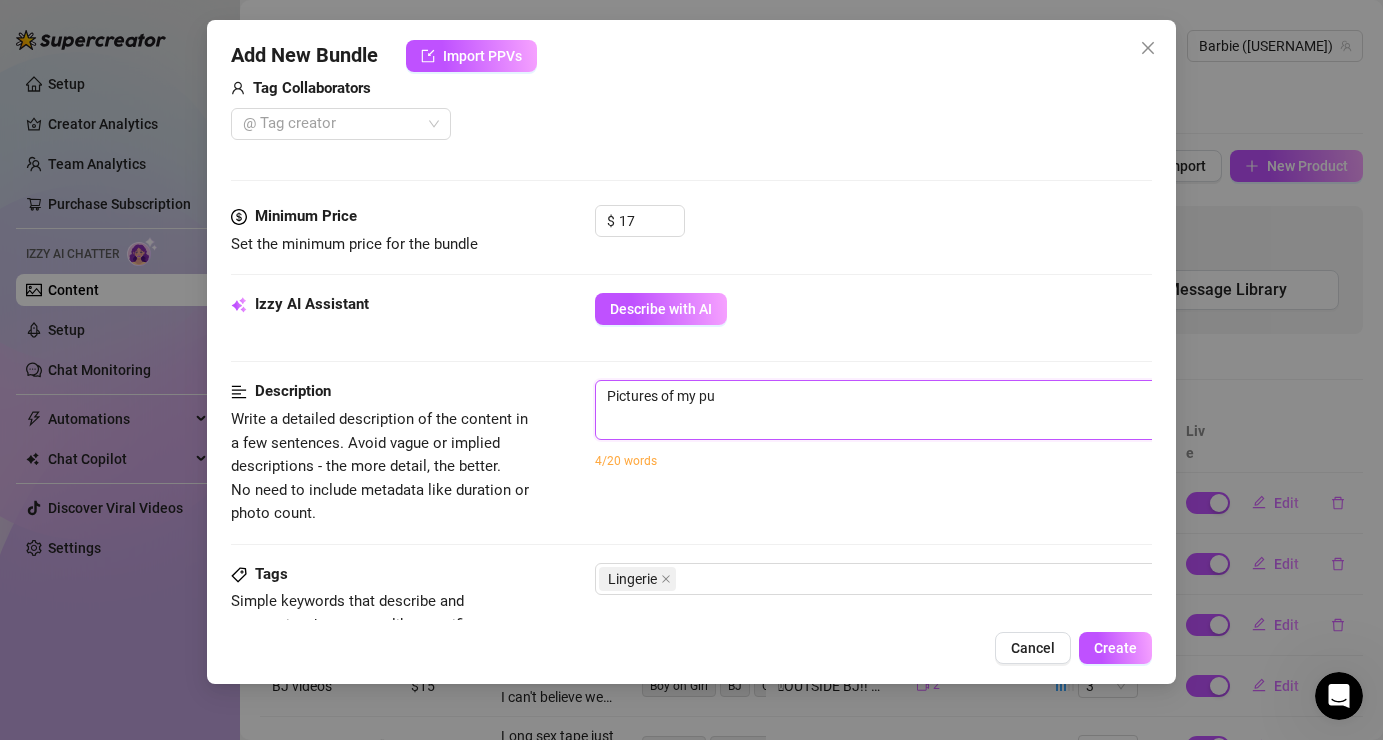type on "Pictures of my pus" 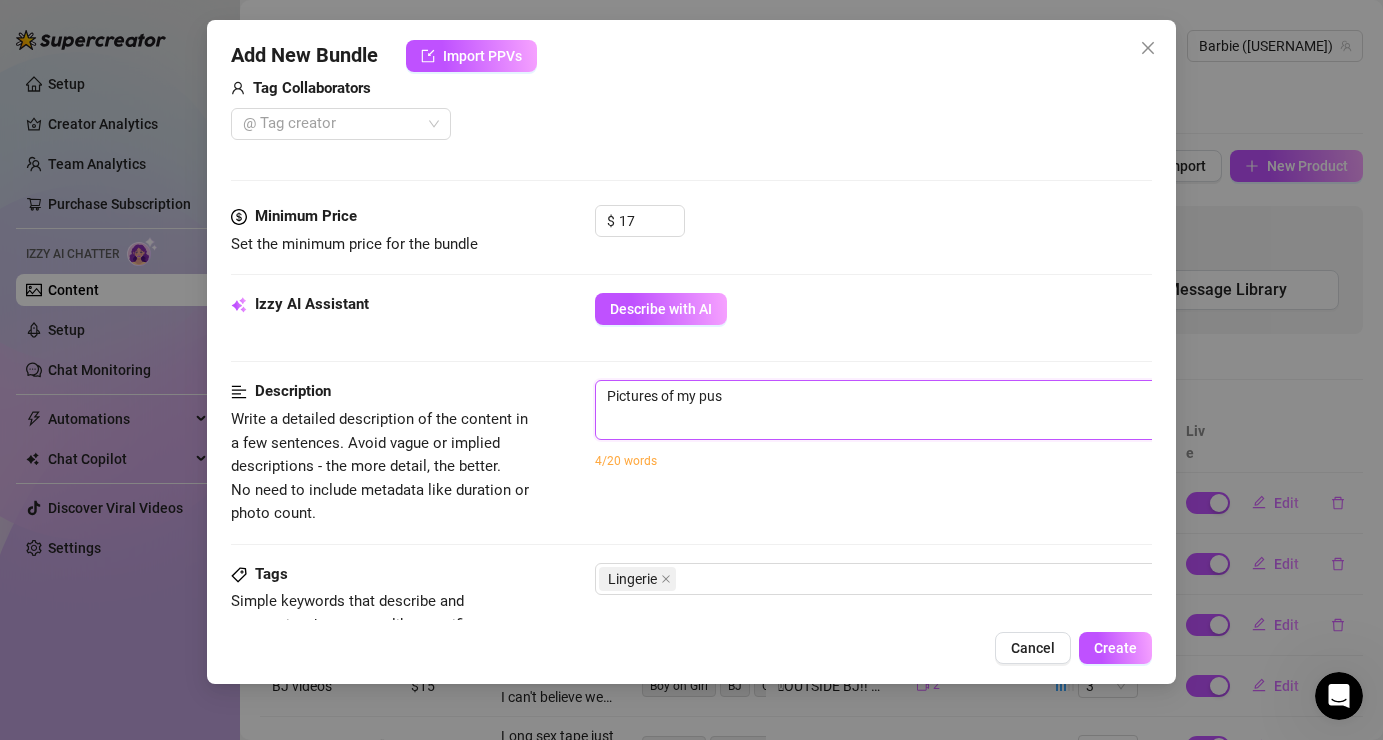 type on "Pictures of my puss" 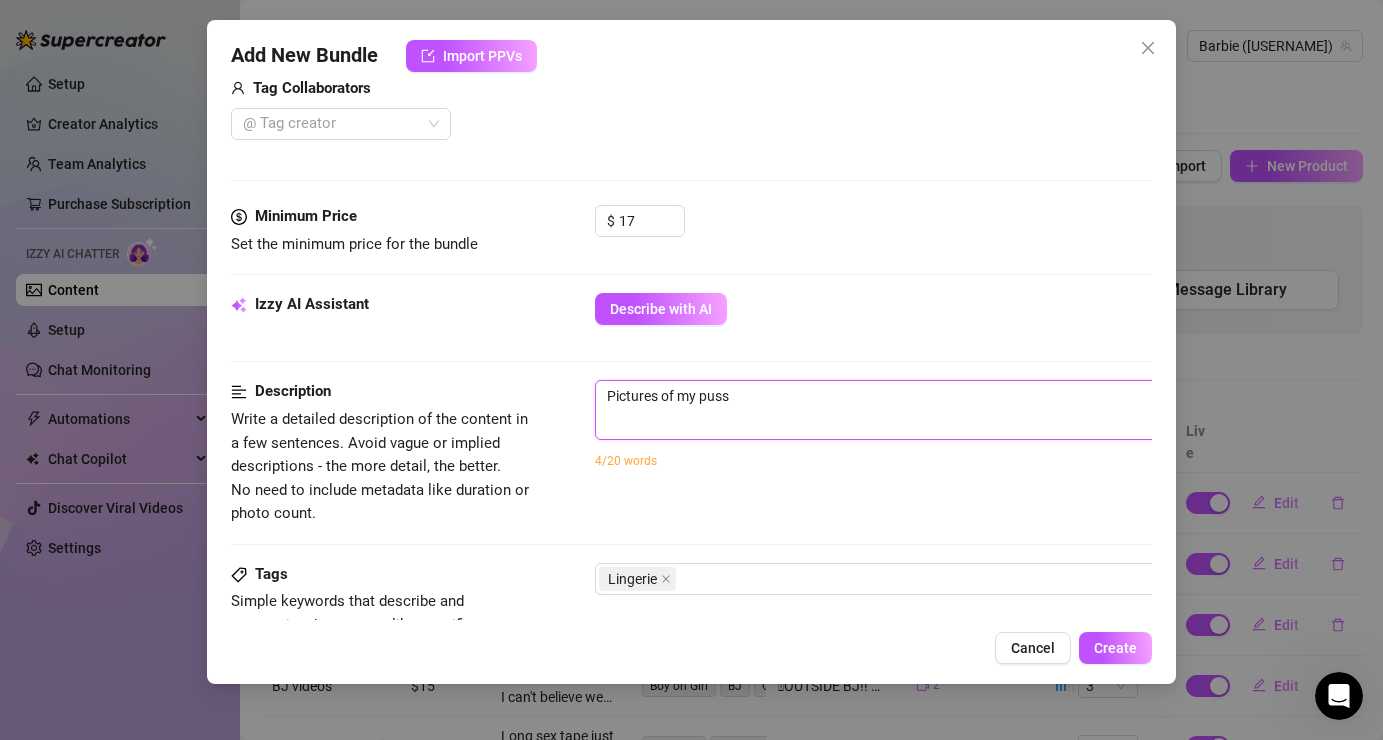 type on "Pictures of my pussy" 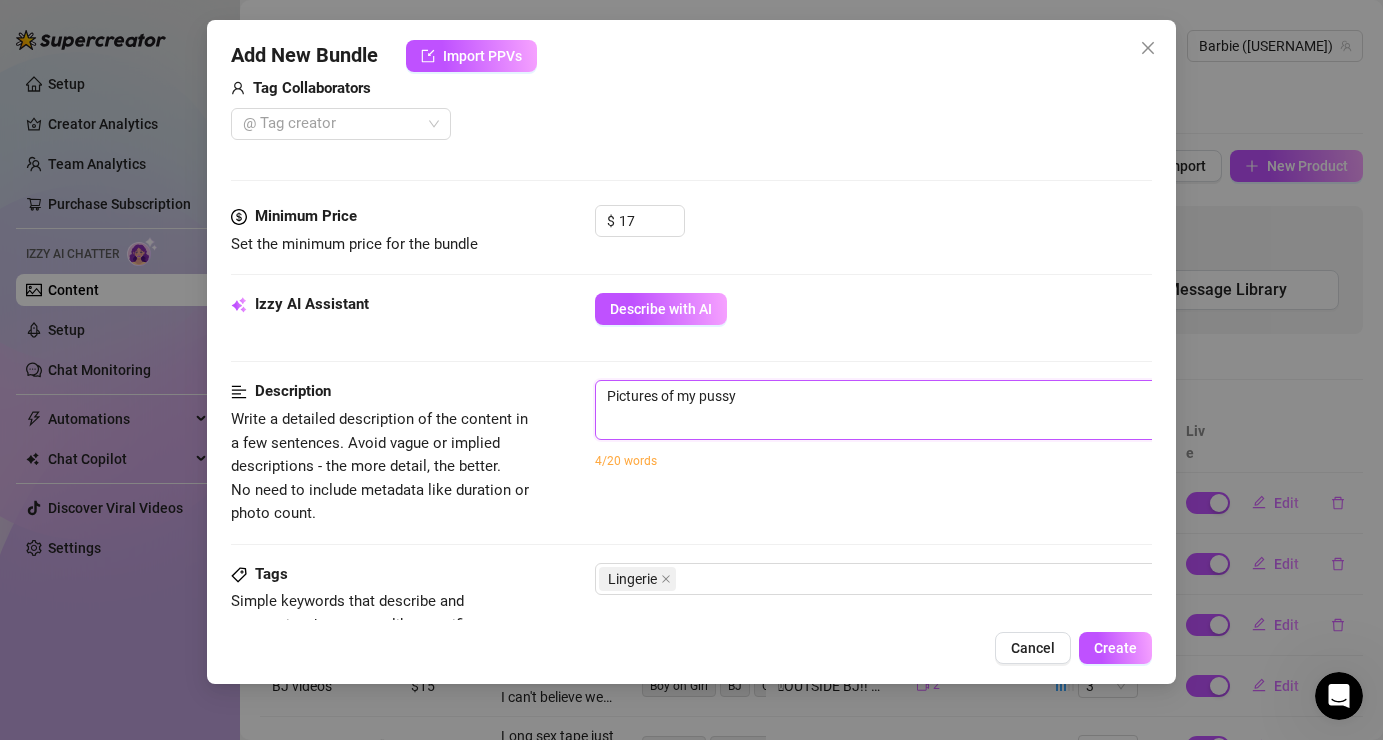 type on "Pictures of my pussy" 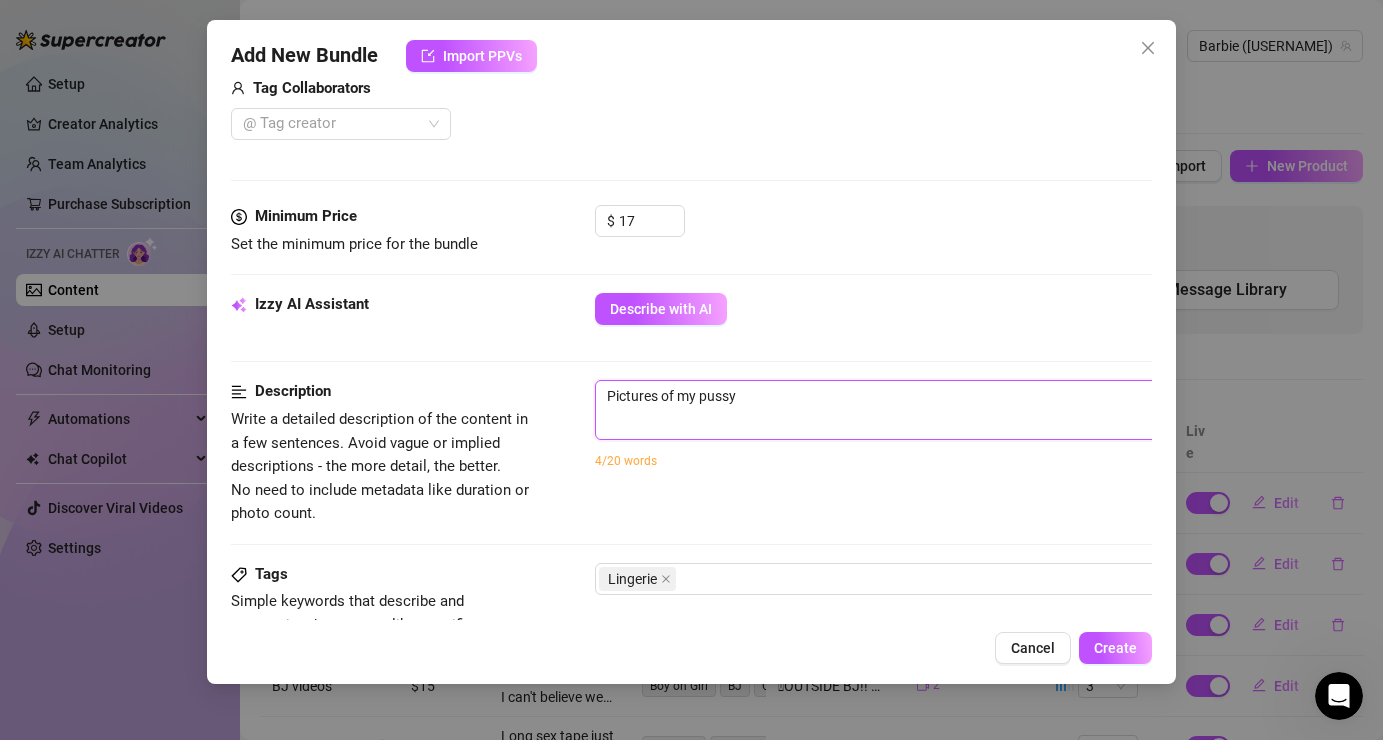 type on "Pictures of my pussy s" 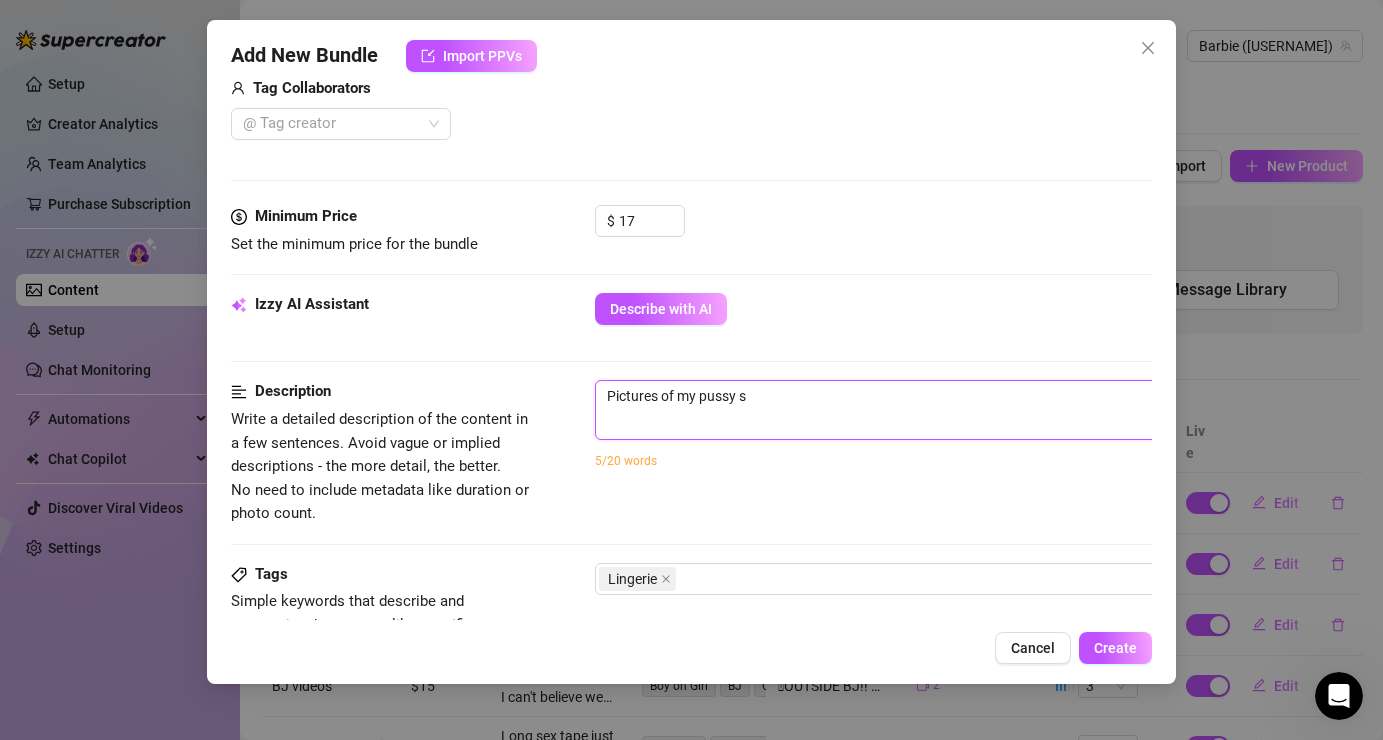 type on "Pictures of my pussy sp" 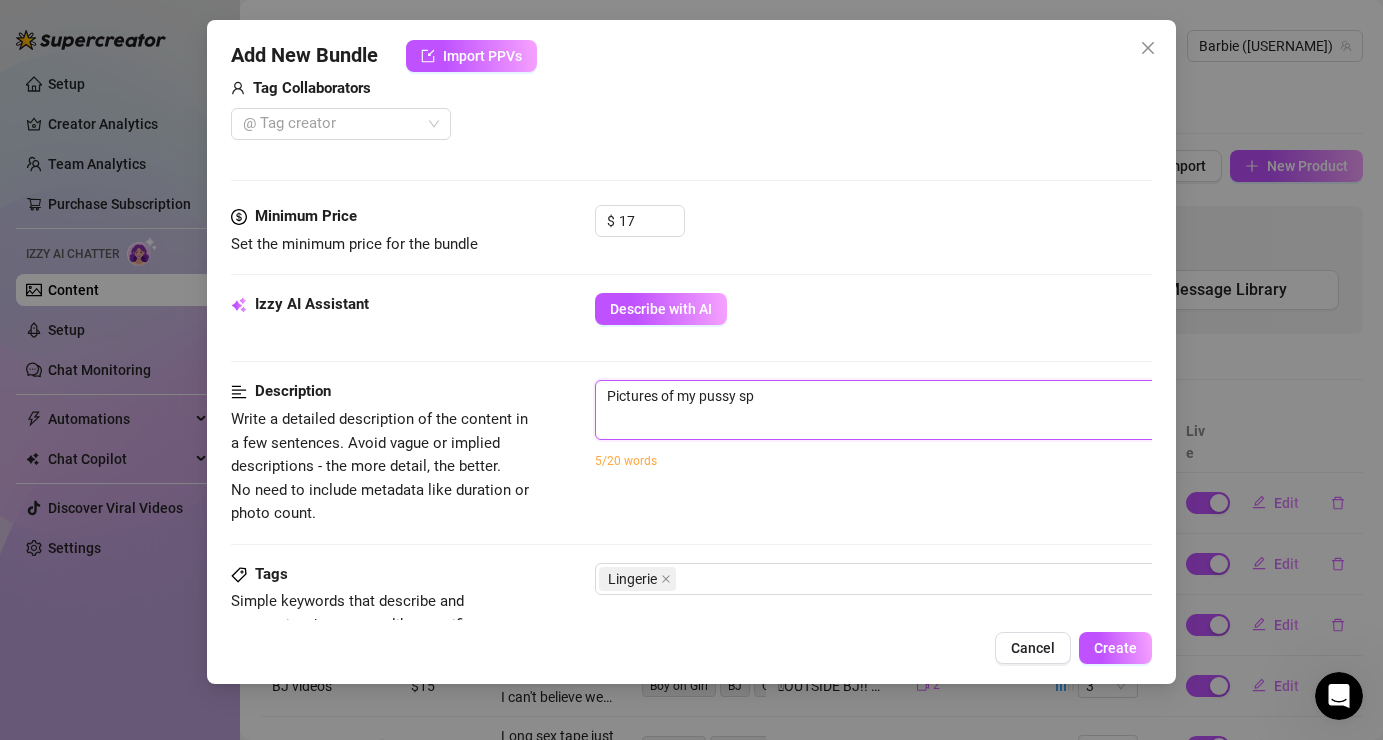 type on "Pictures of my pussy spr" 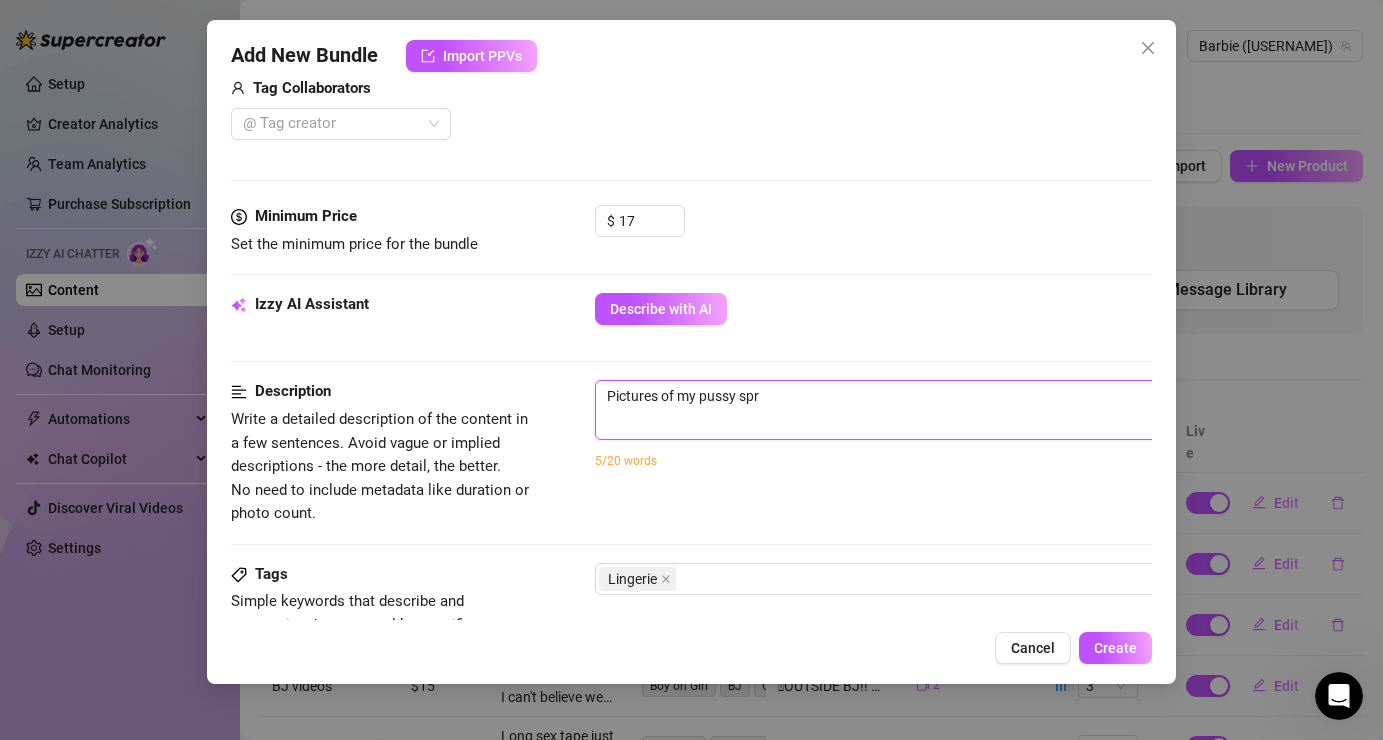 type on "Pictures of my pussy spre" 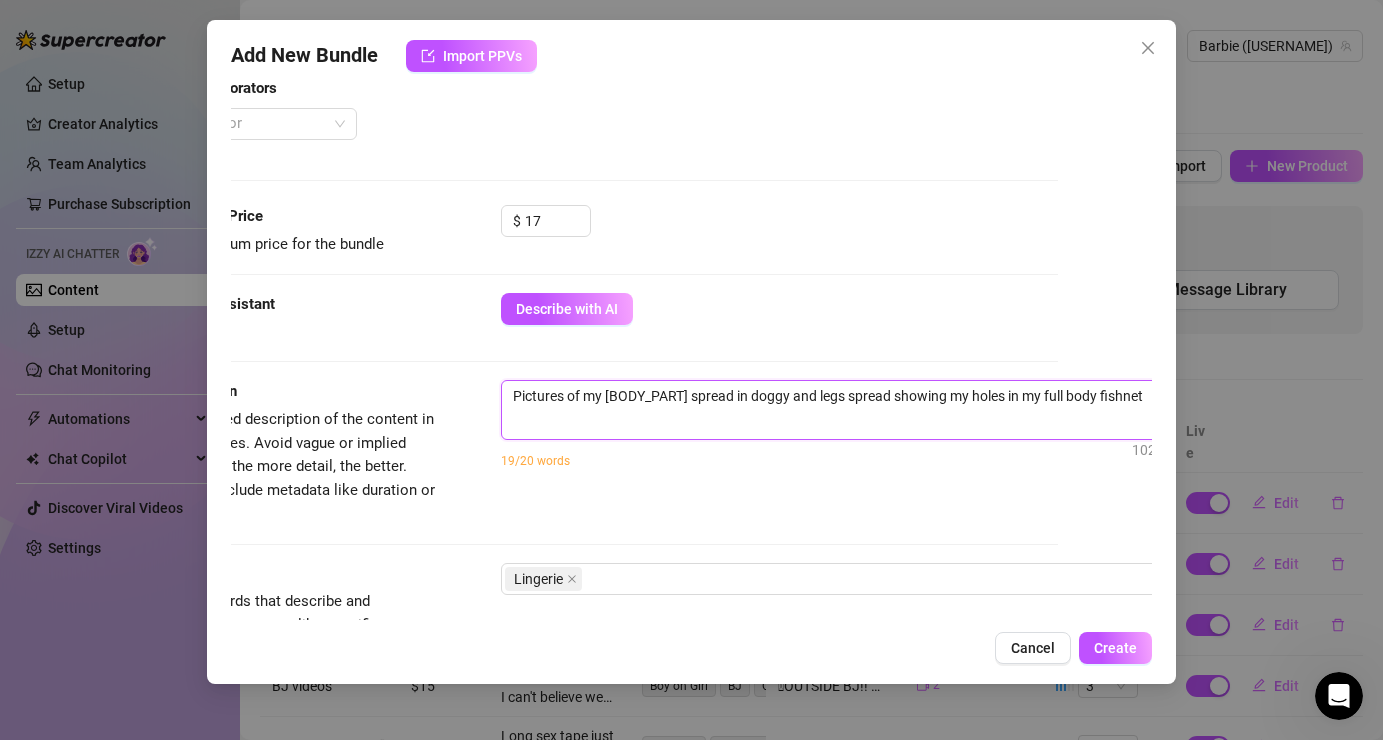 scroll, scrollTop: 521, scrollLeft: 98, axis: both 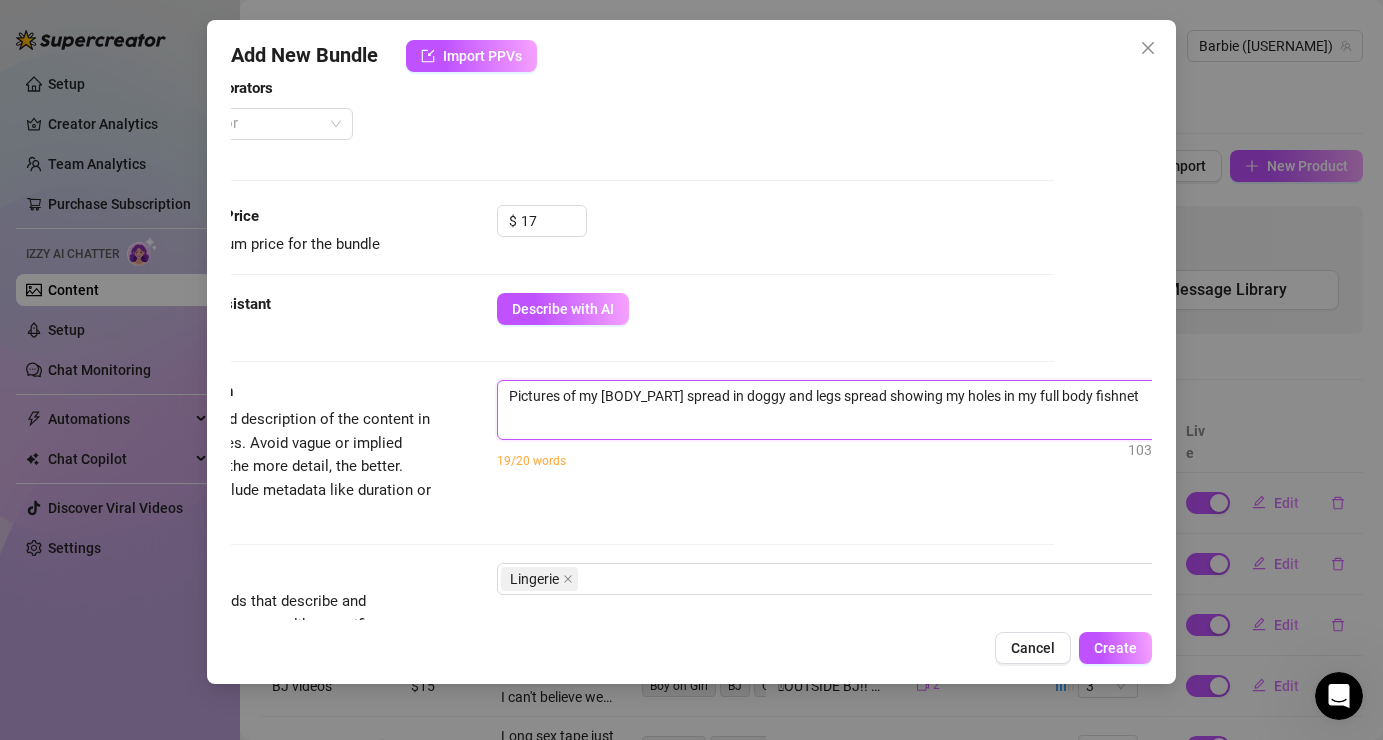 click on "Pictures of my [BODY_PART] spread in doggy and legs spread showing my holes in my full body fishnet lingerie." at bounding box center [847, 396] 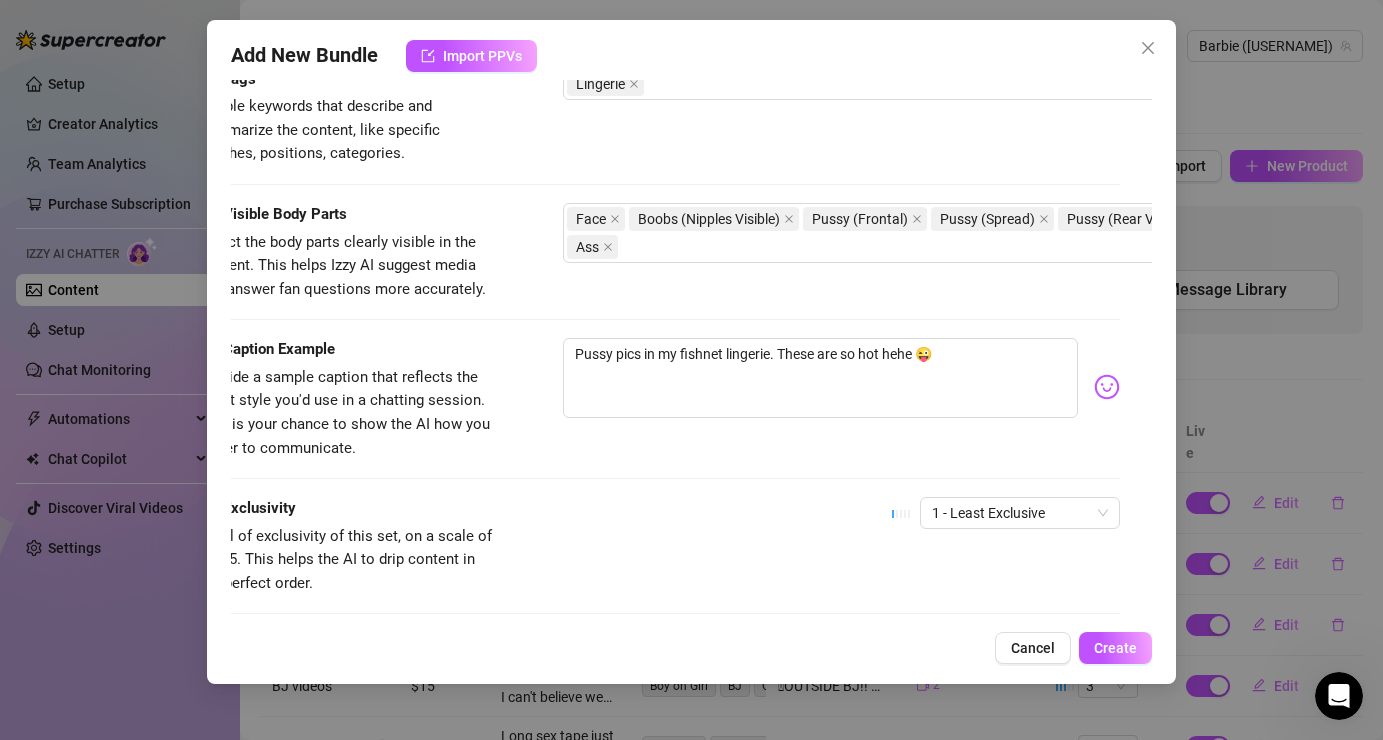 scroll, scrollTop: 1016, scrollLeft: 0, axis: vertical 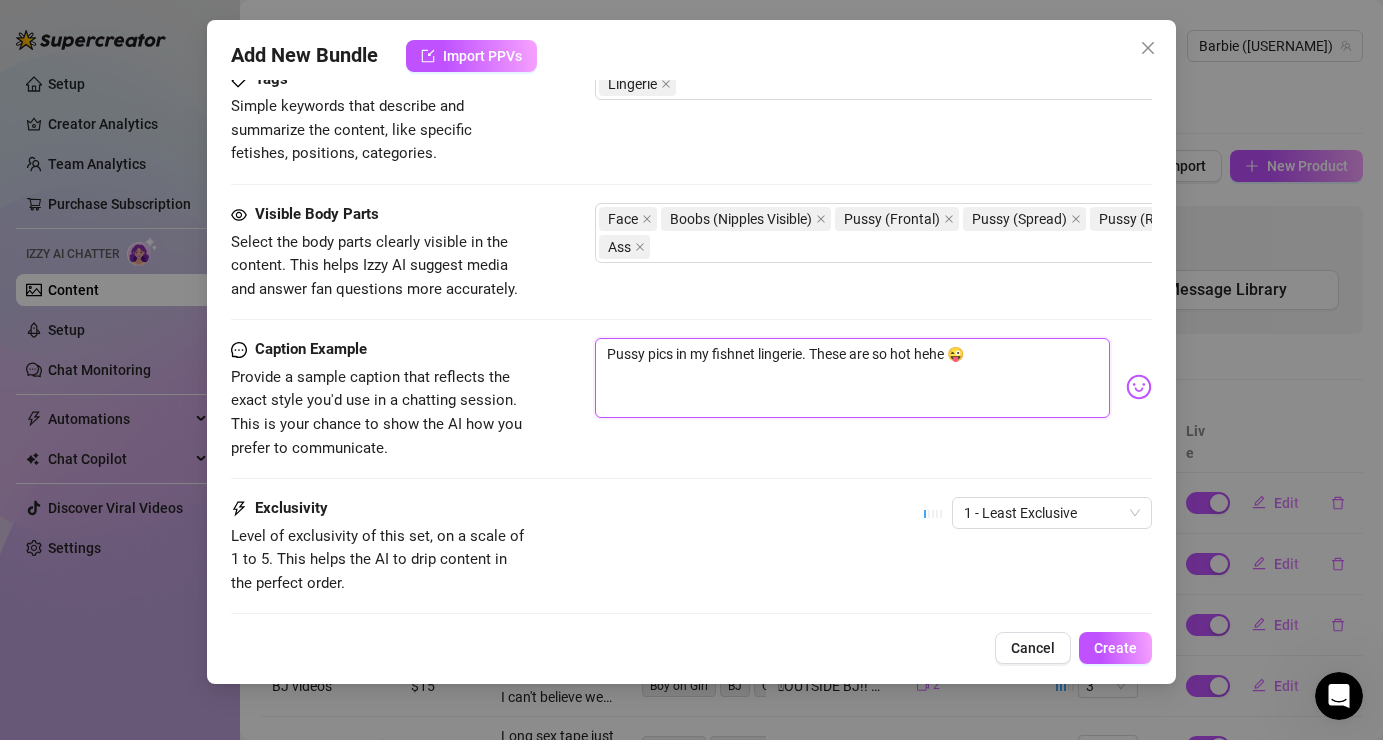 drag, startPoint x: 992, startPoint y: 354, endPoint x: 506, endPoint y: 343, distance: 486.12448 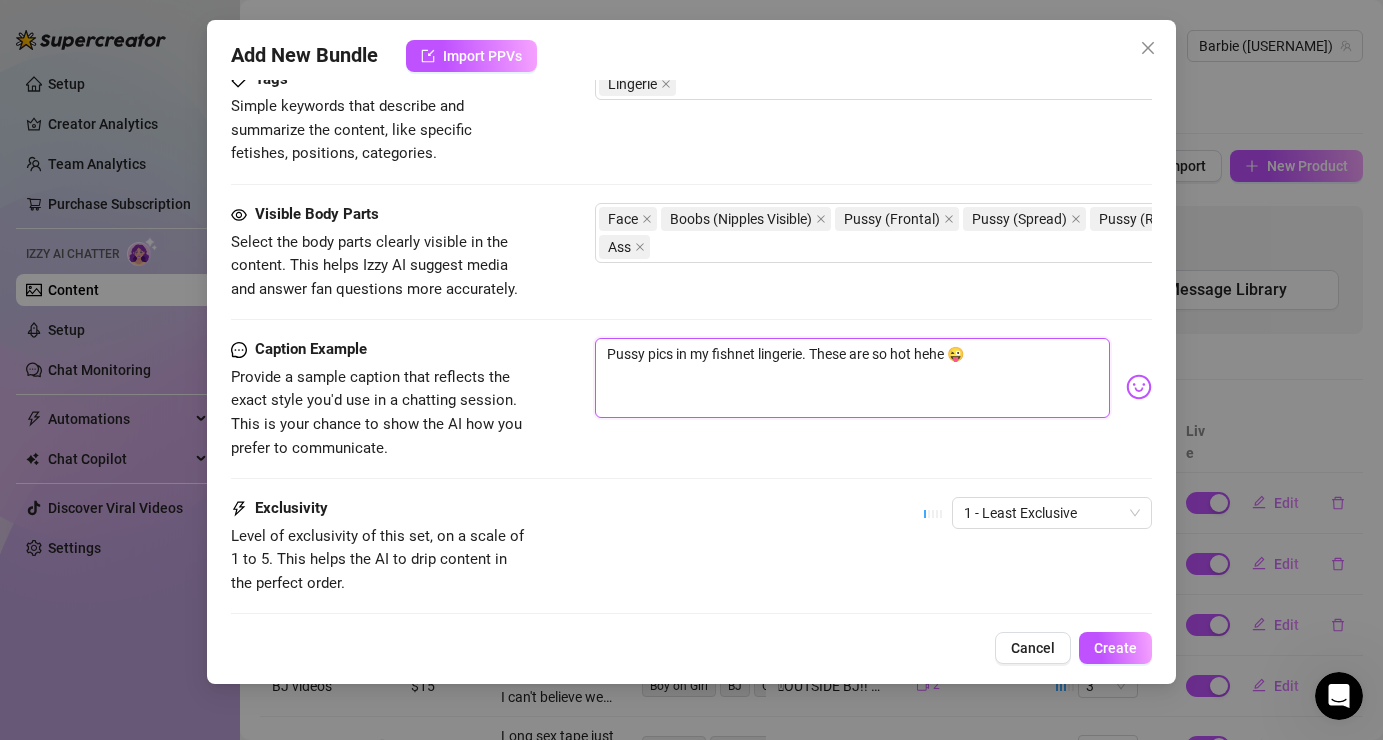 click on "Caption Example Provide a sample caption that reflects the exact style you'd use in a chatting session. This is your chance to show the AI how you prefer to communicate. Pussy pics in my fishnet lingerie. These are so hot hehe 😜" at bounding box center (691, 399) 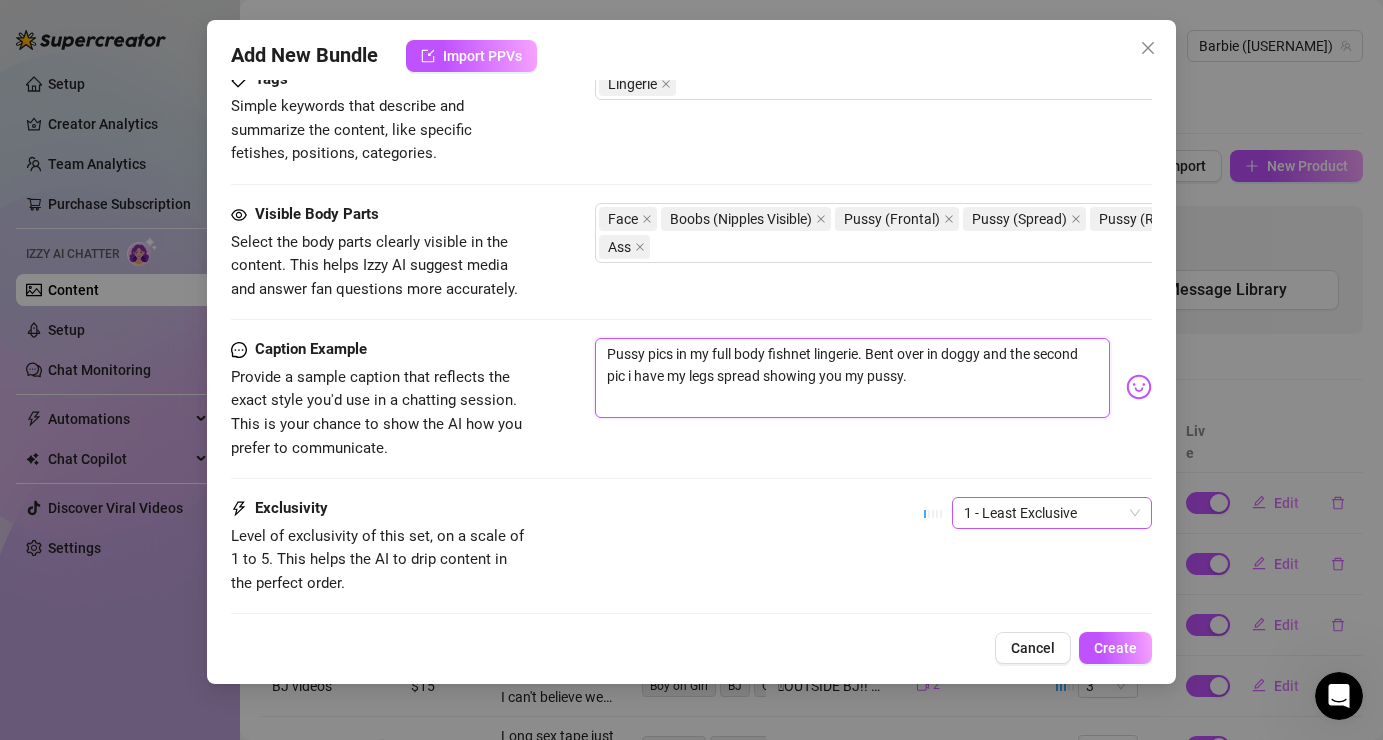 click on "1 - Least Exclusive" at bounding box center [1052, 513] 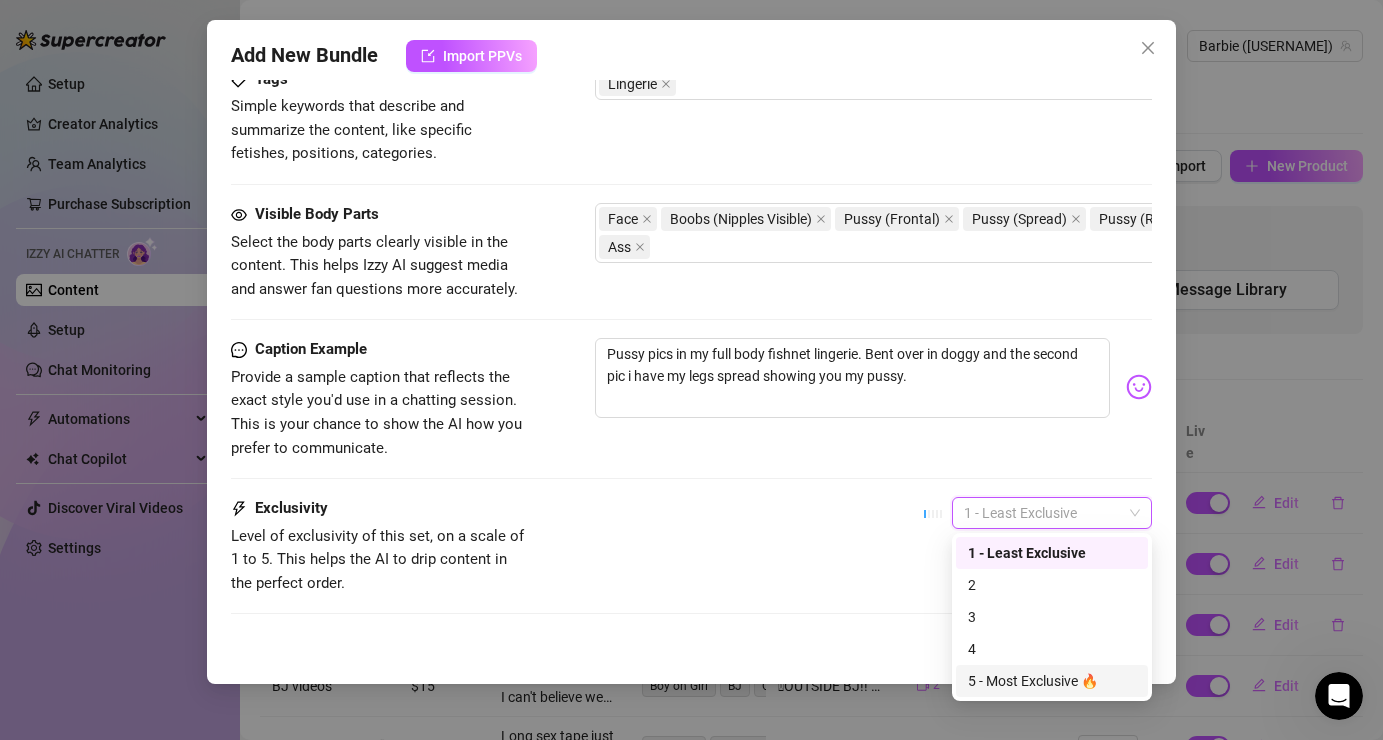 click on "5 - Most Exclusive 🔥" at bounding box center (1052, 681) 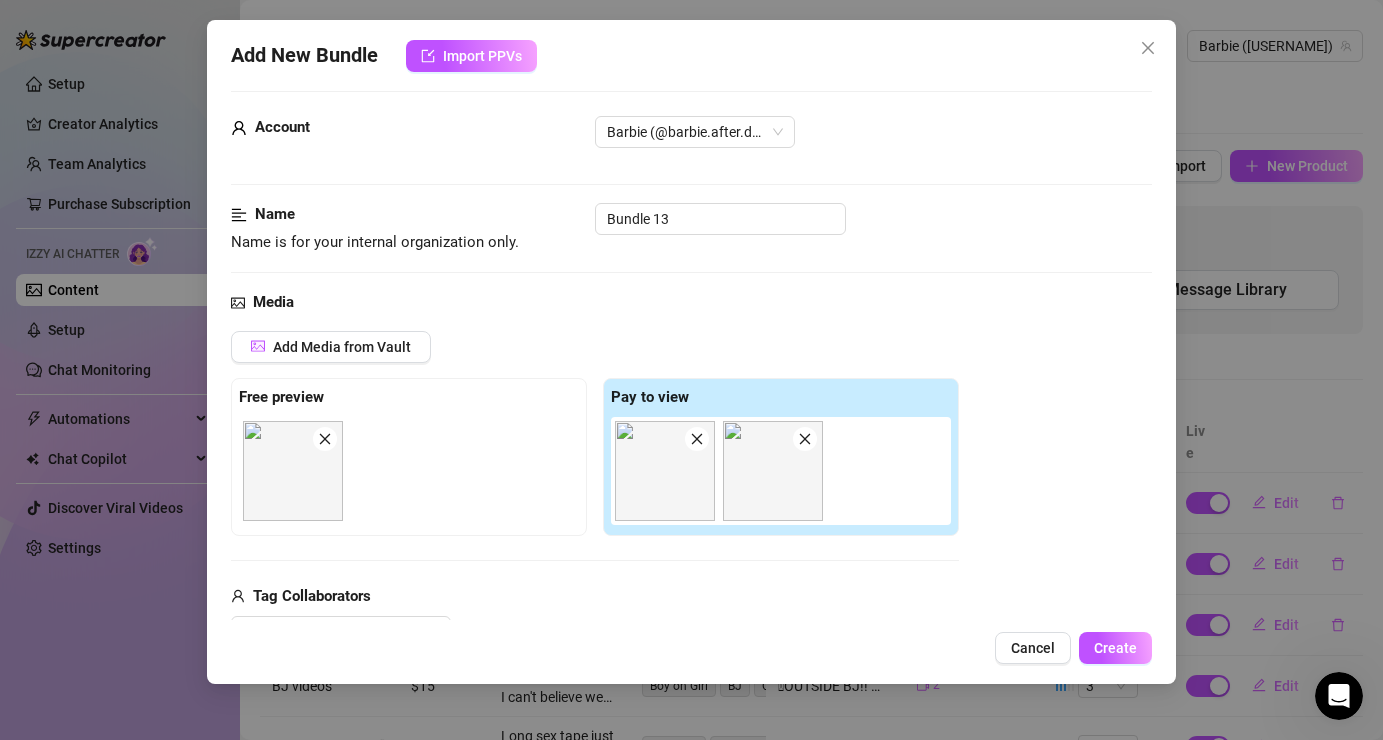 scroll, scrollTop: 0, scrollLeft: 0, axis: both 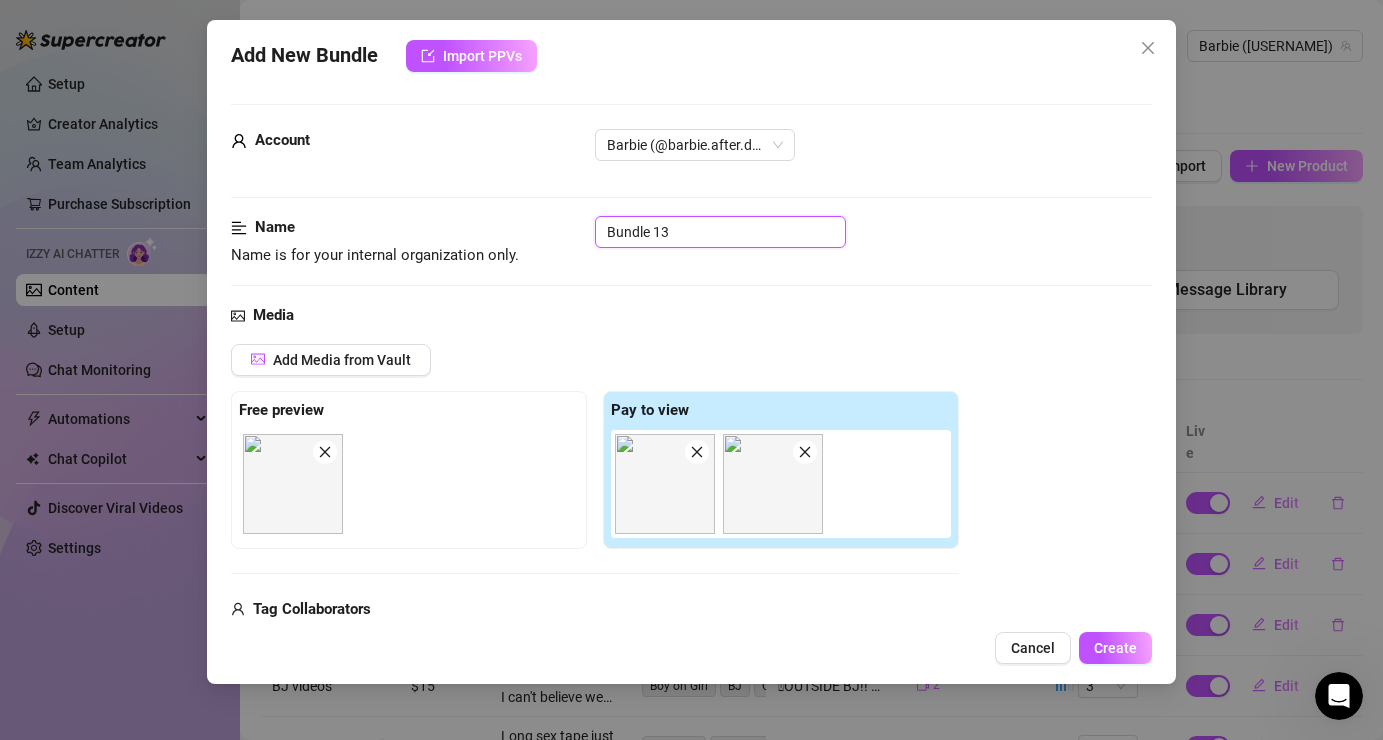 drag, startPoint x: 706, startPoint y: 239, endPoint x: 453, endPoint y: 229, distance: 253.19756 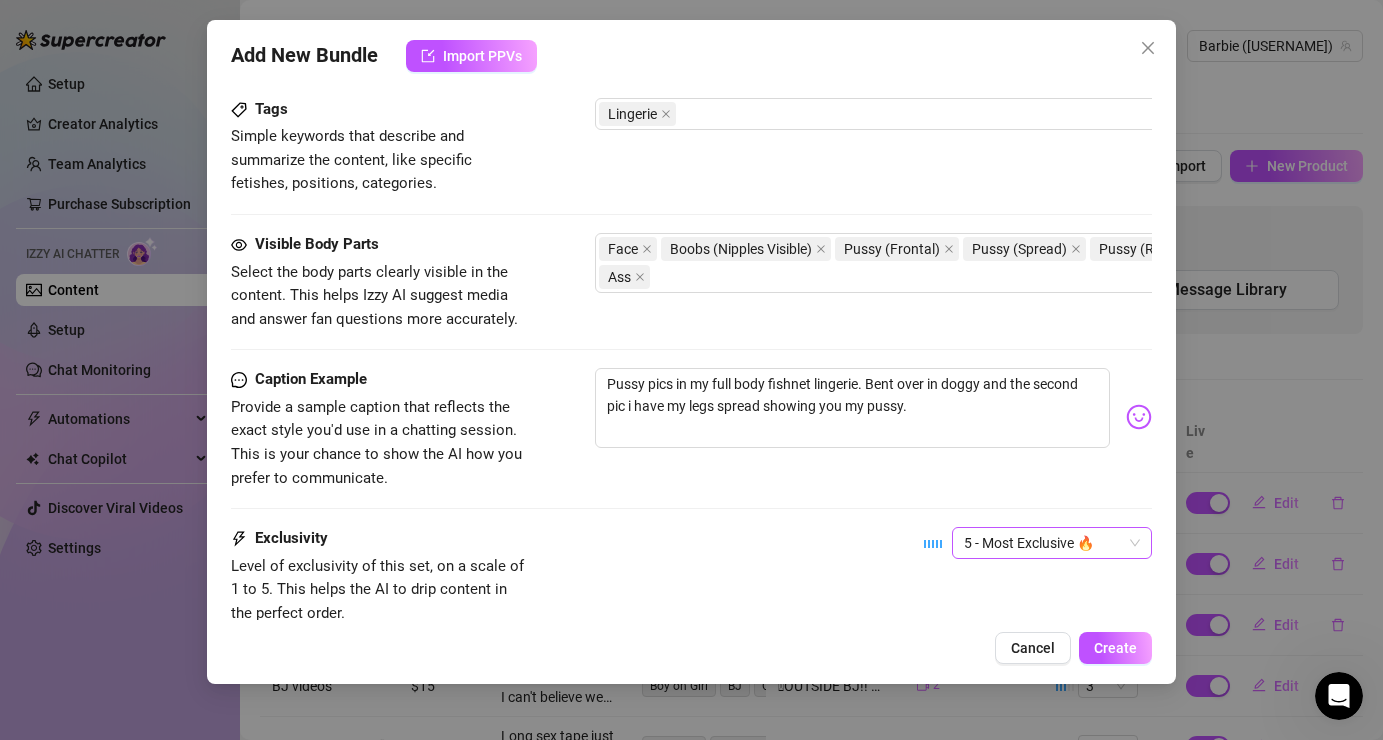 scroll, scrollTop: 1140, scrollLeft: 0, axis: vertical 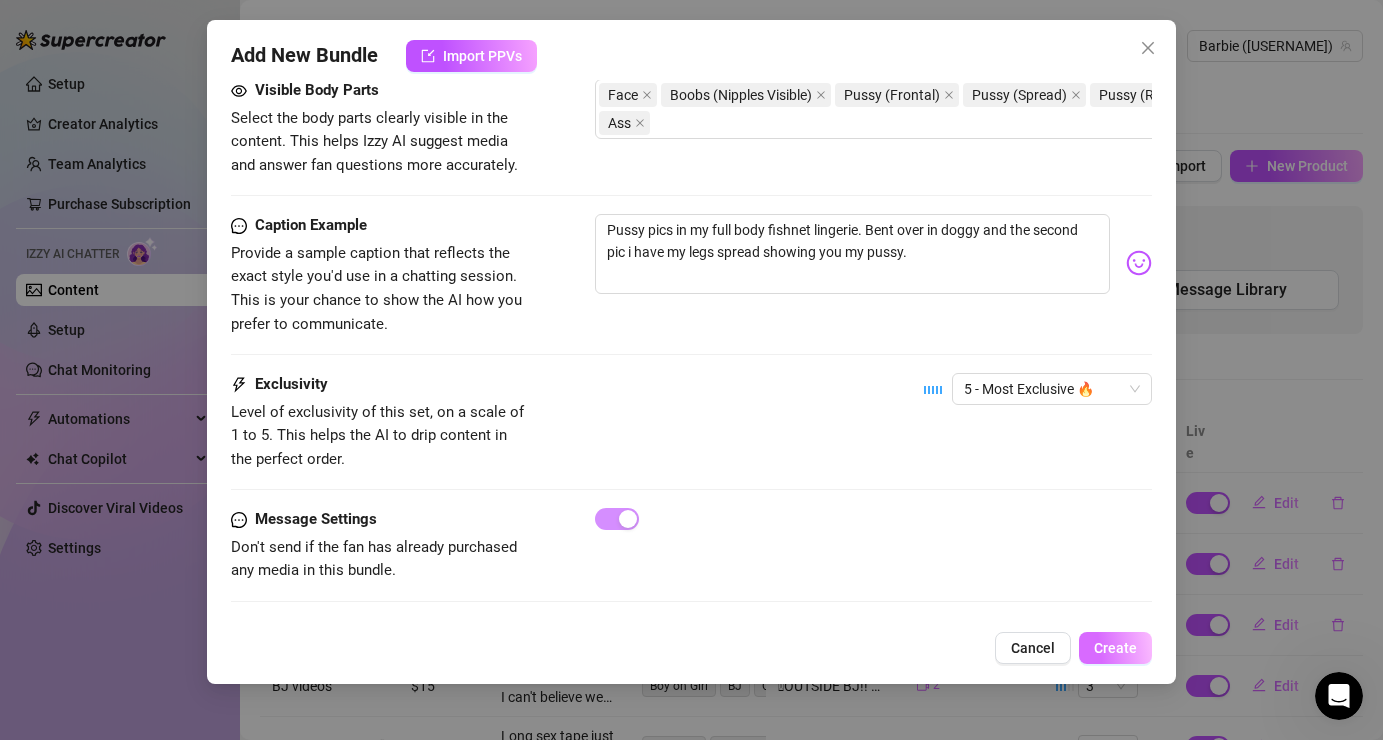 click on "Create" at bounding box center (1115, 648) 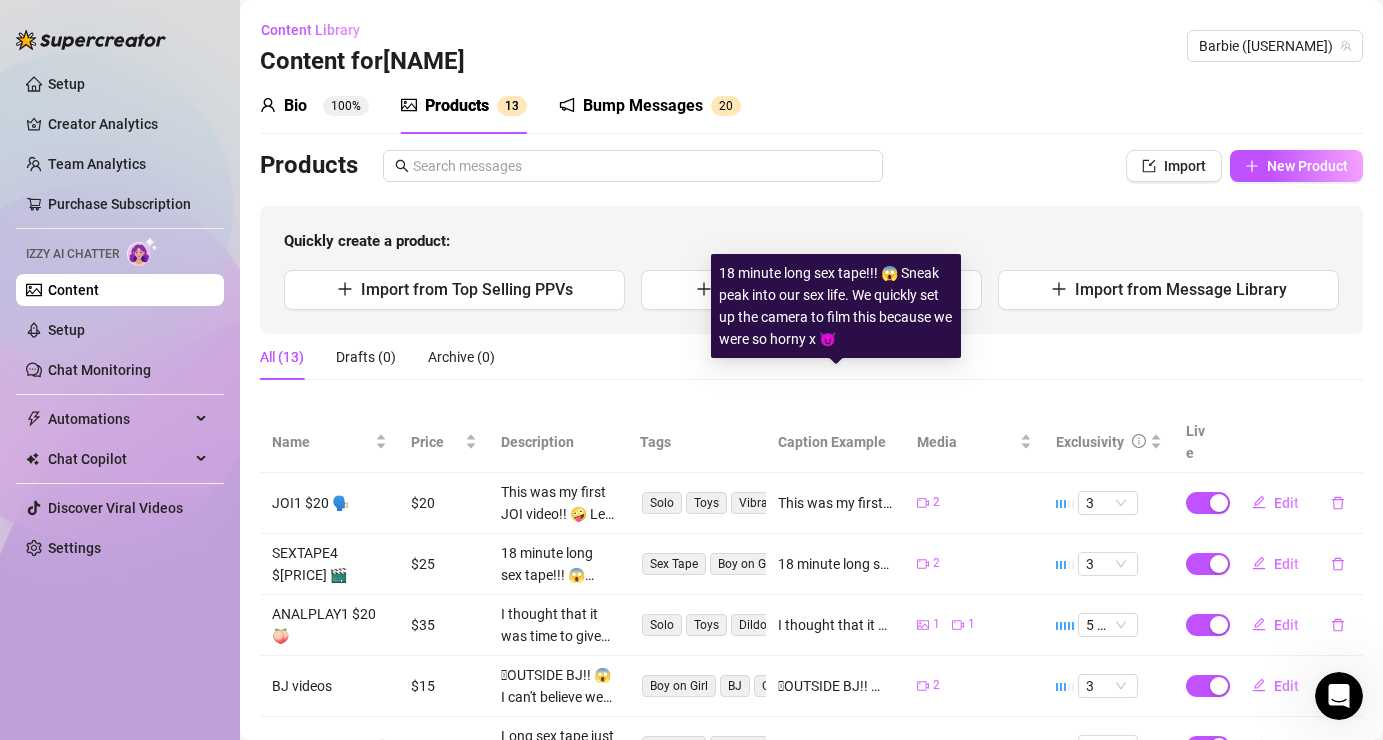 scroll, scrollTop: 436, scrollLeft: 0, axis: vertical 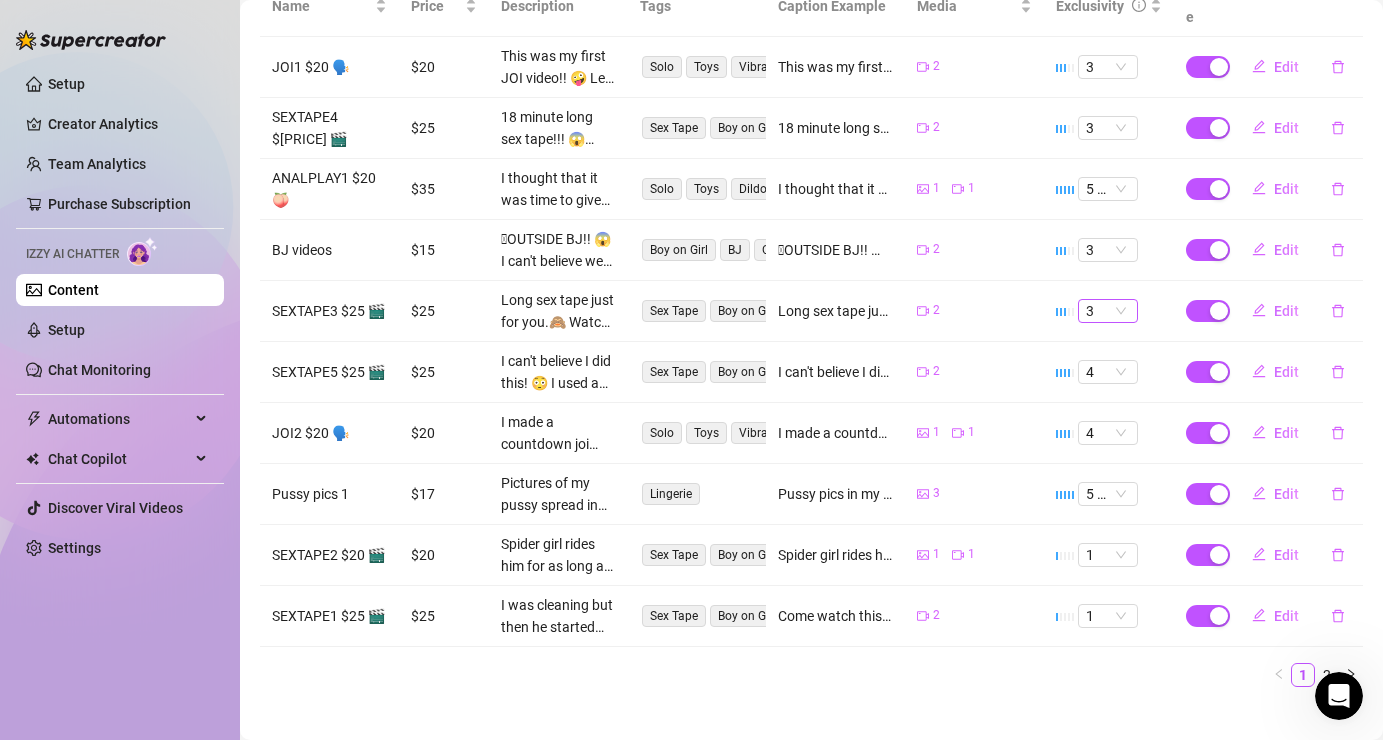 click on "3" at bounding box center [1108, 311] 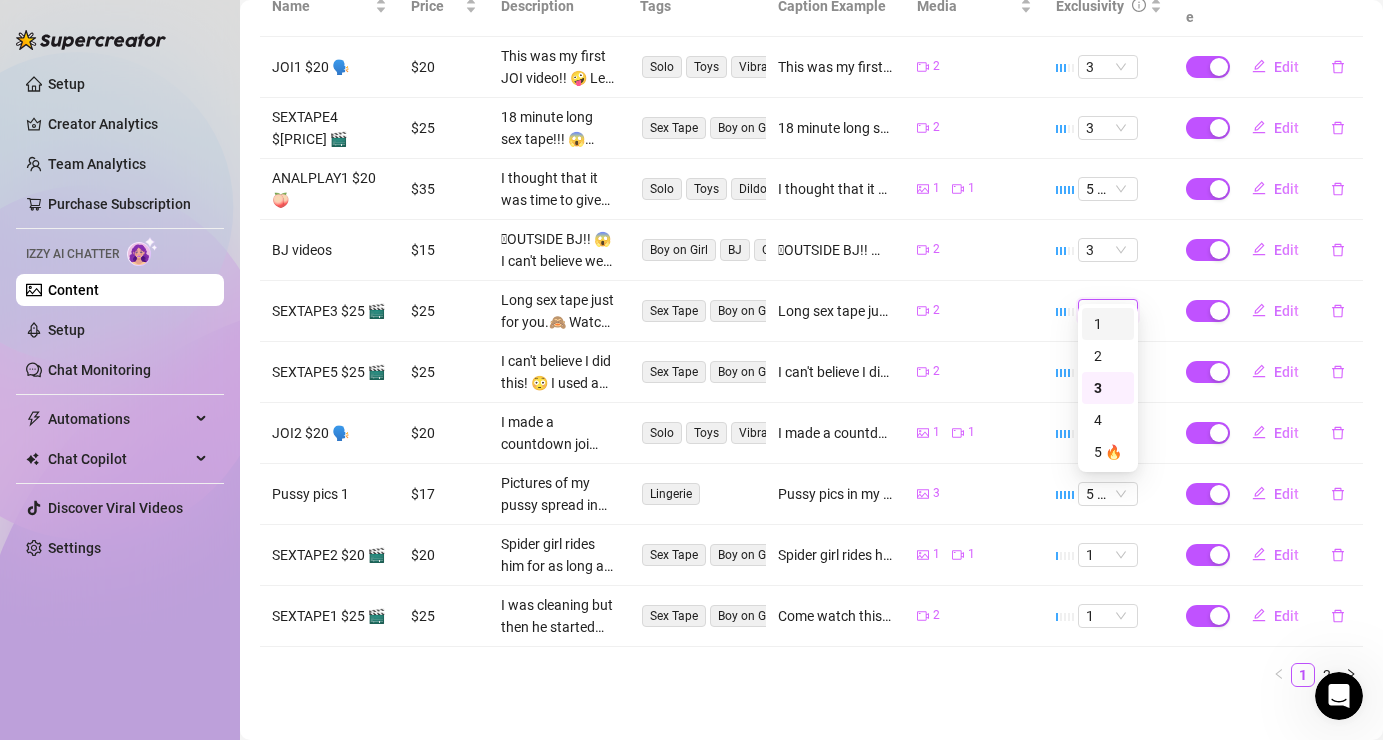click on "1" at bounding box center [1108, 324] 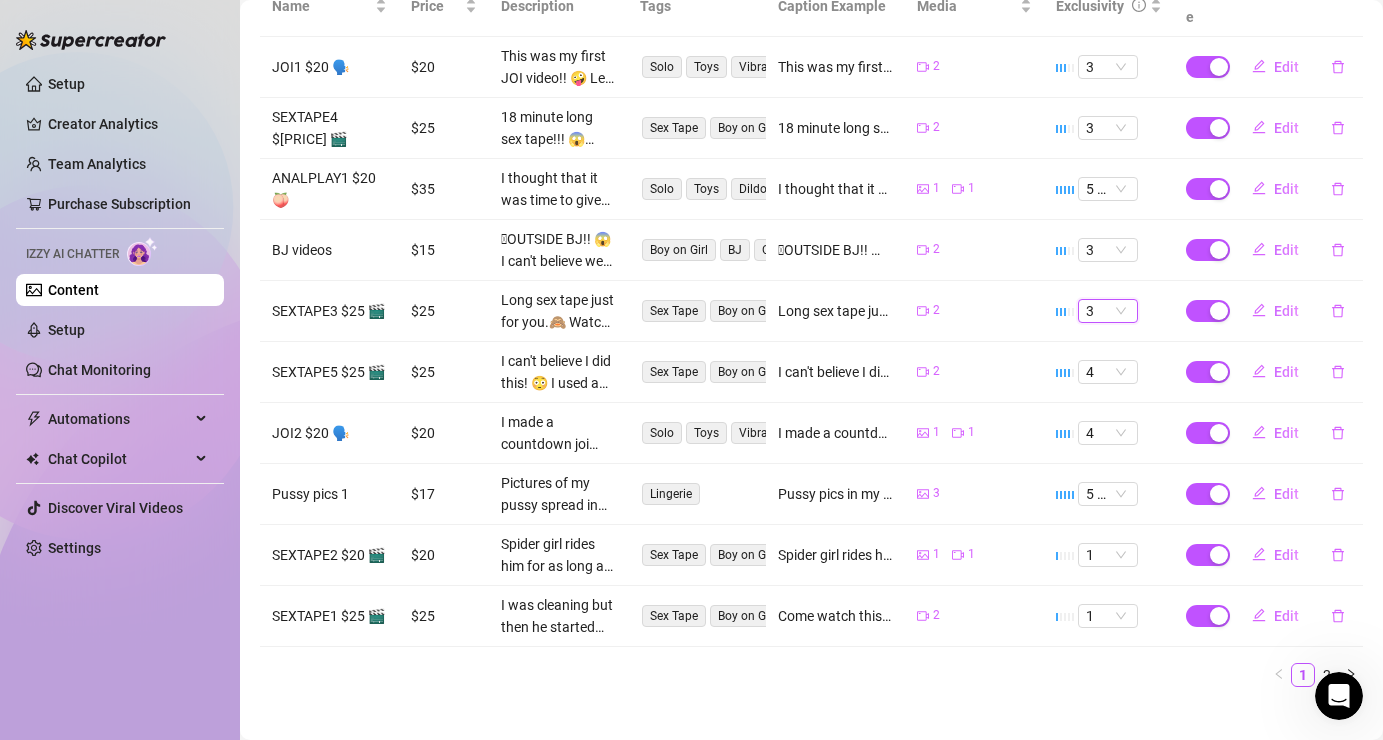 click on "3" at bounding box center [1108, 311] 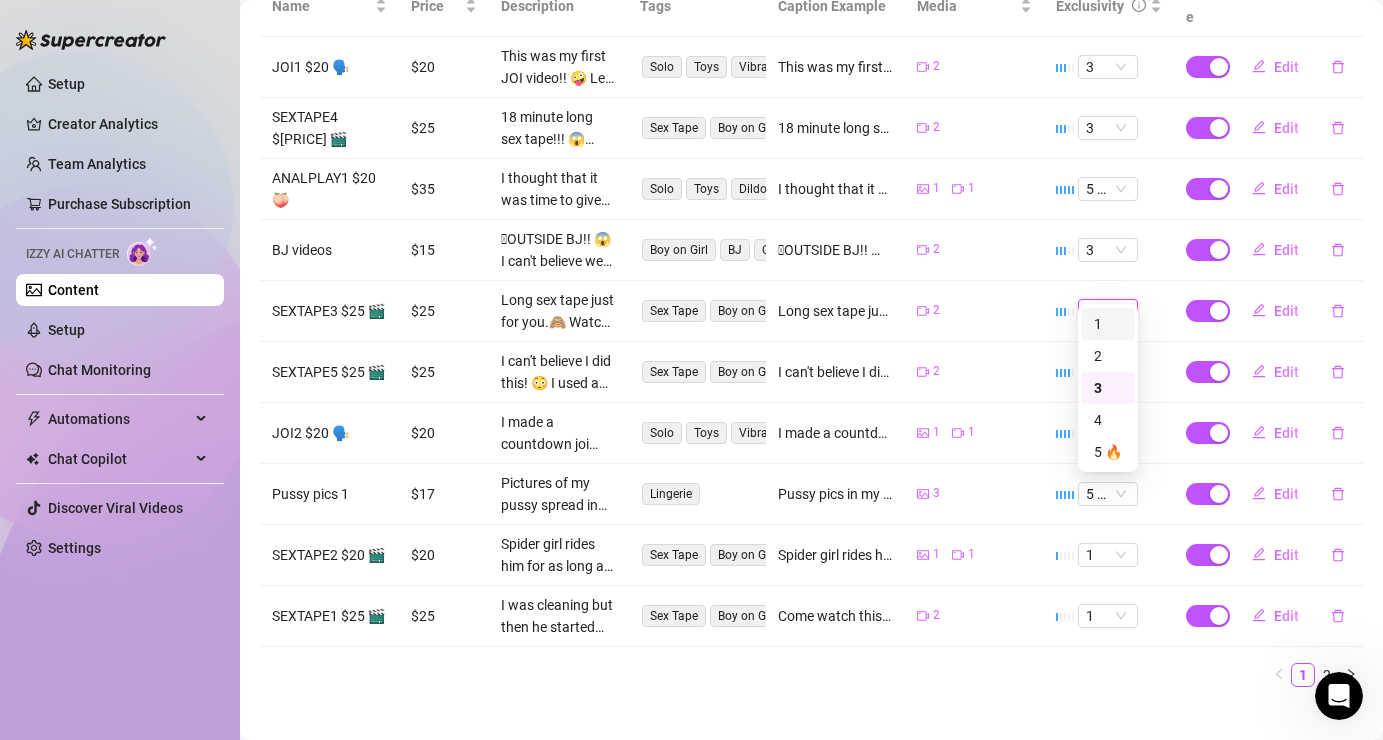 click on "1" at bounding box center [1108, 324] 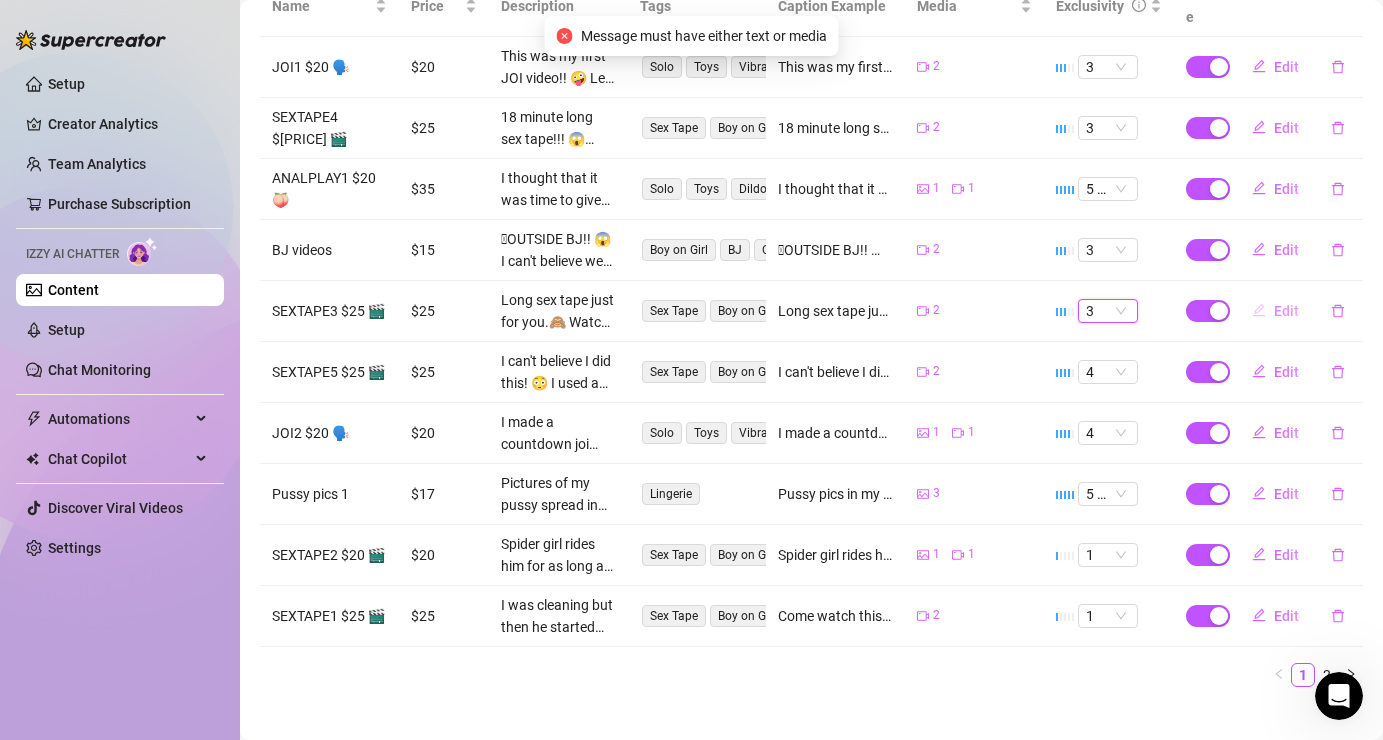 click on "Edit" at bounding box center (1275, 311) 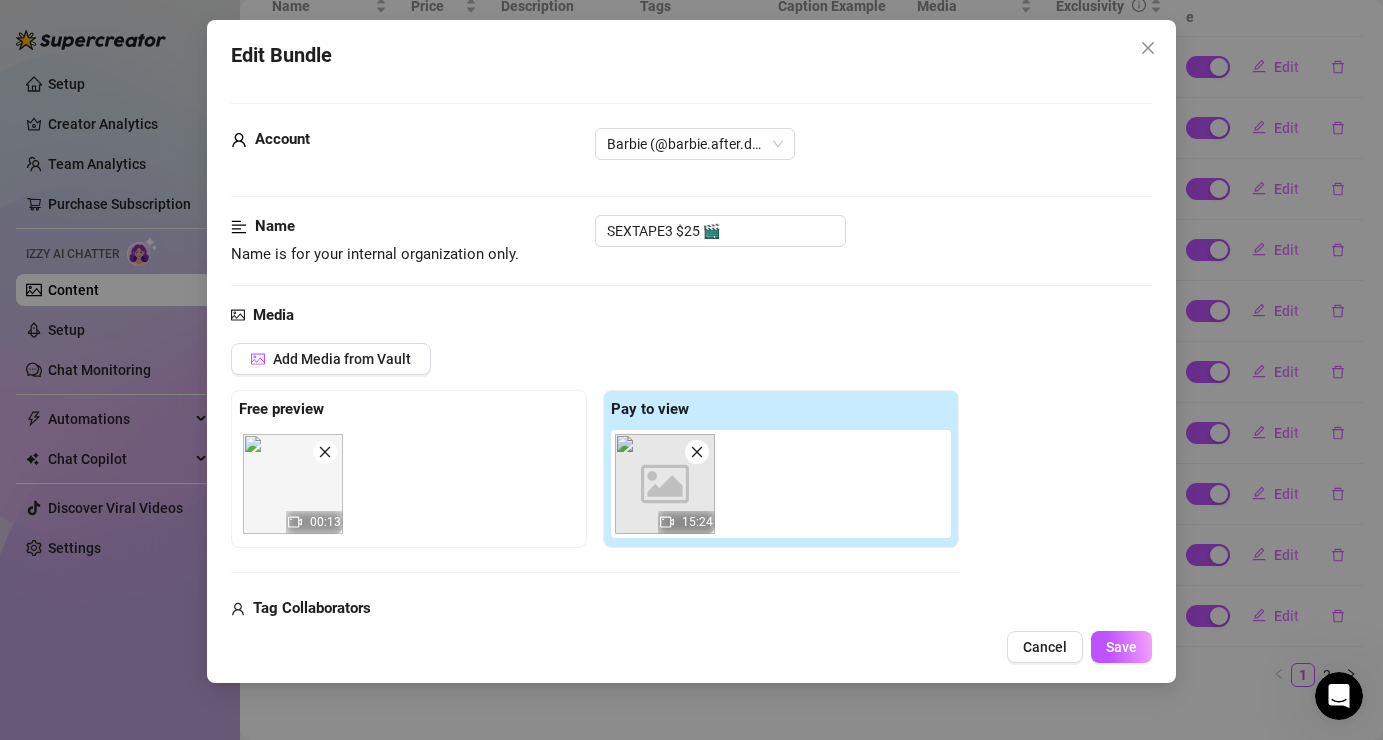 scroll, scrollTop: 21, scrollLeft: 0, axis: vertical 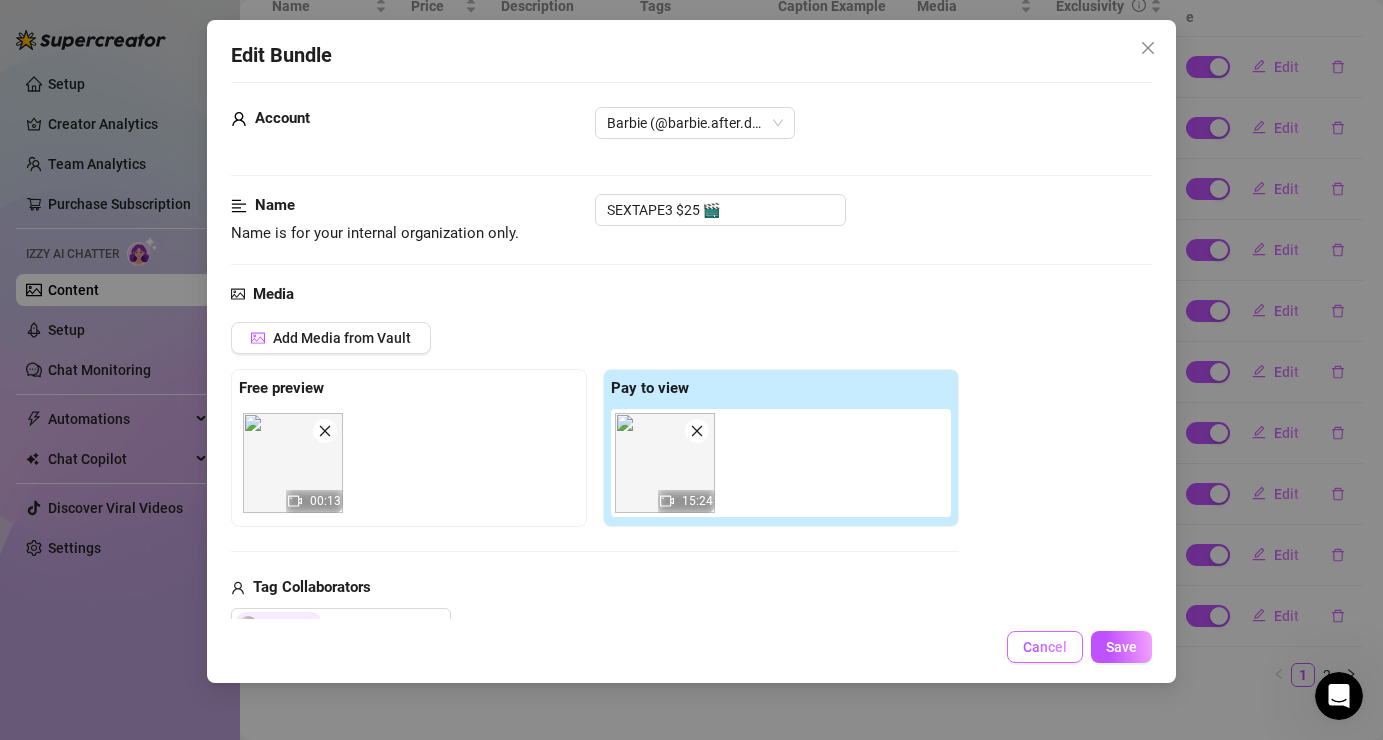 click on "Cancel" at bounding box center (1045, 647) 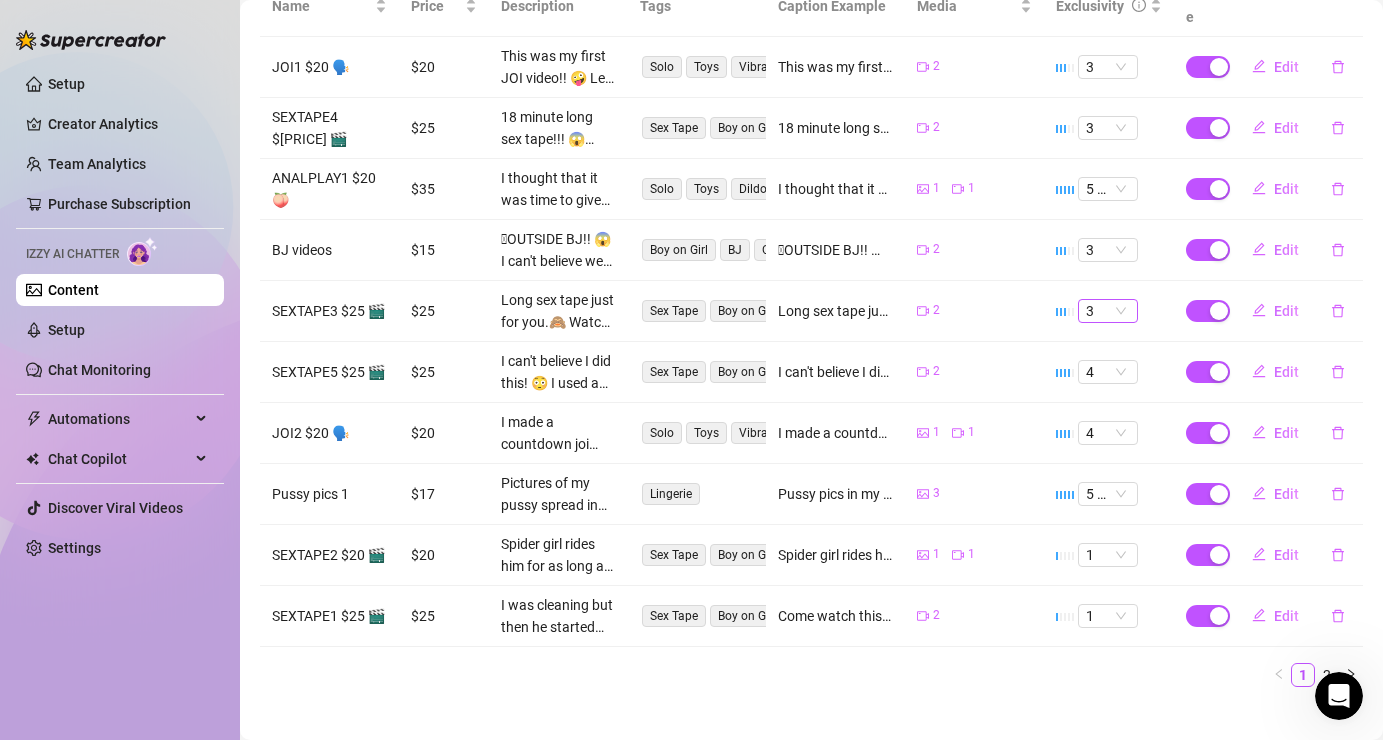 click on "3" at bounding box center (1108, 311) 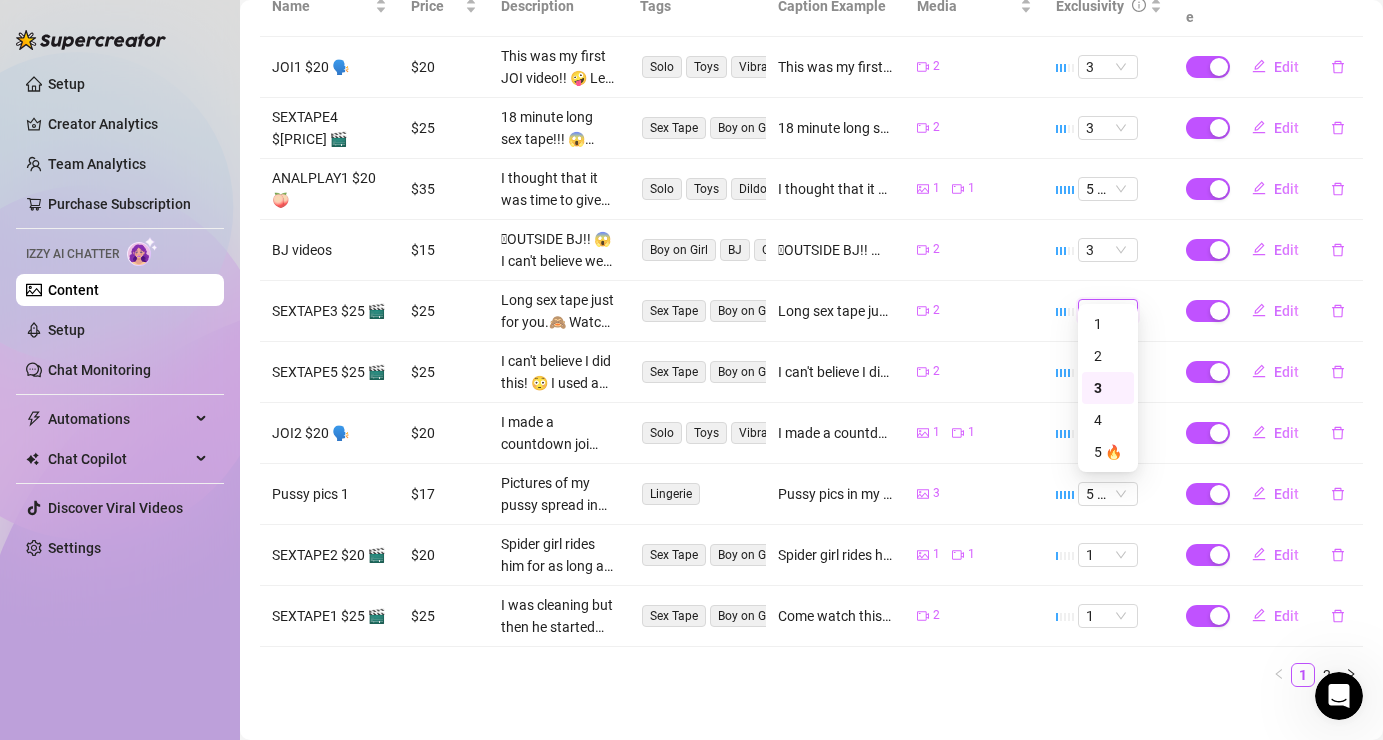 click on "3" at bounding box center (1108, 388) 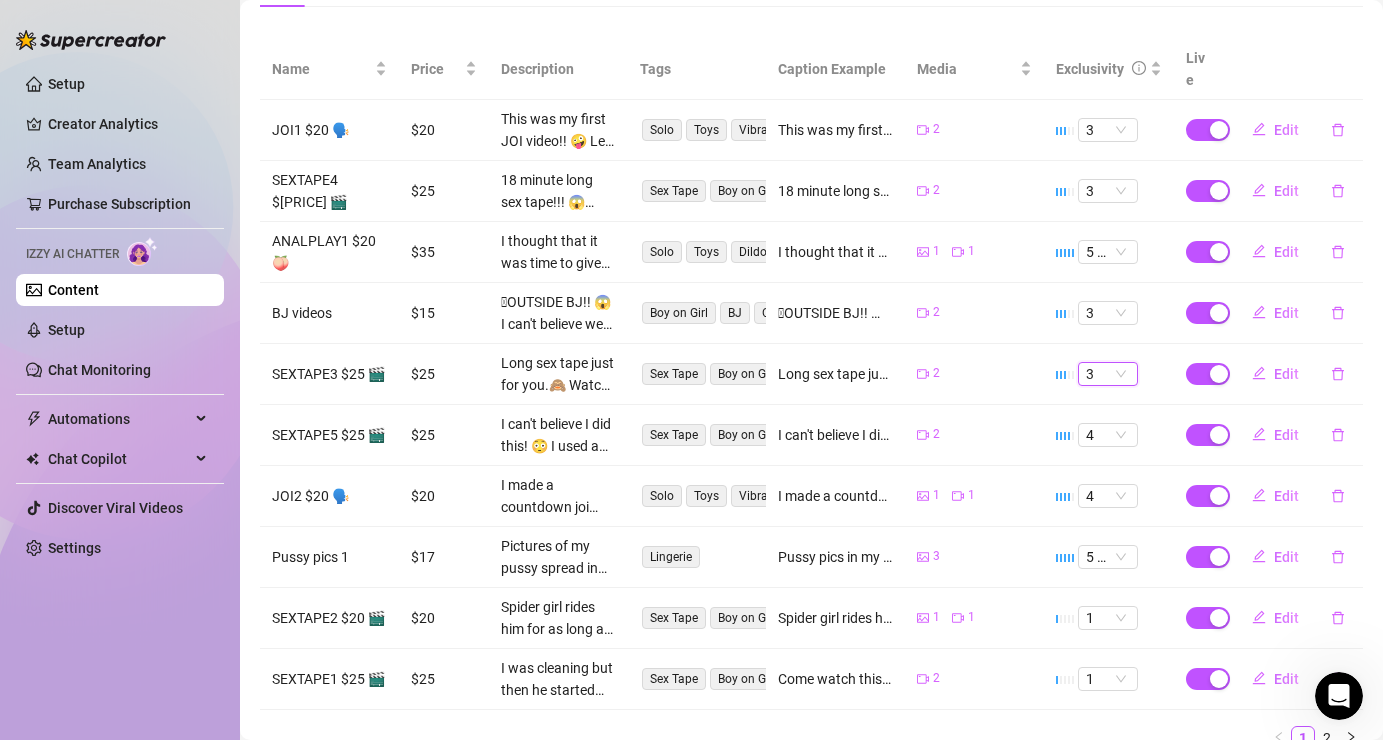 scroll, scrollTop: 368, scrollLeft: 0, axis: vertical 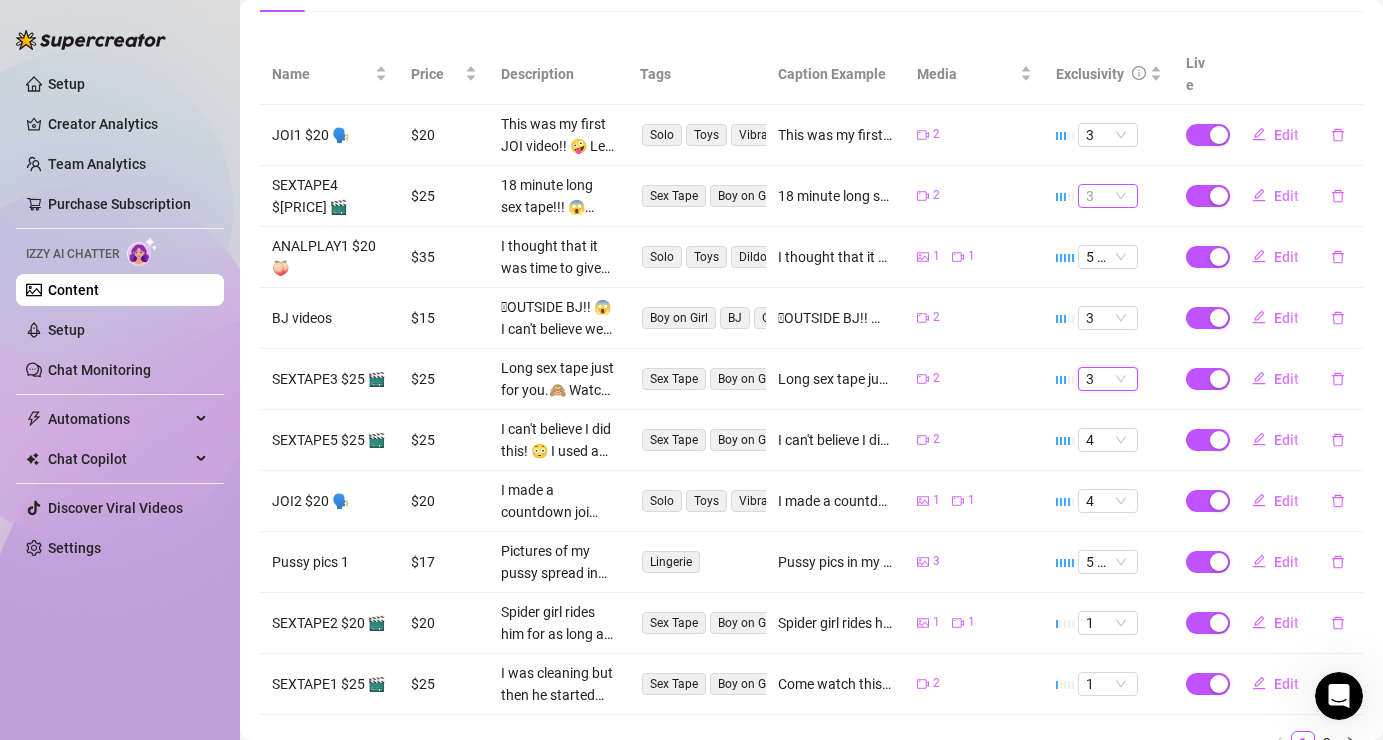 click on "3" at bounding box center [1108, 196] 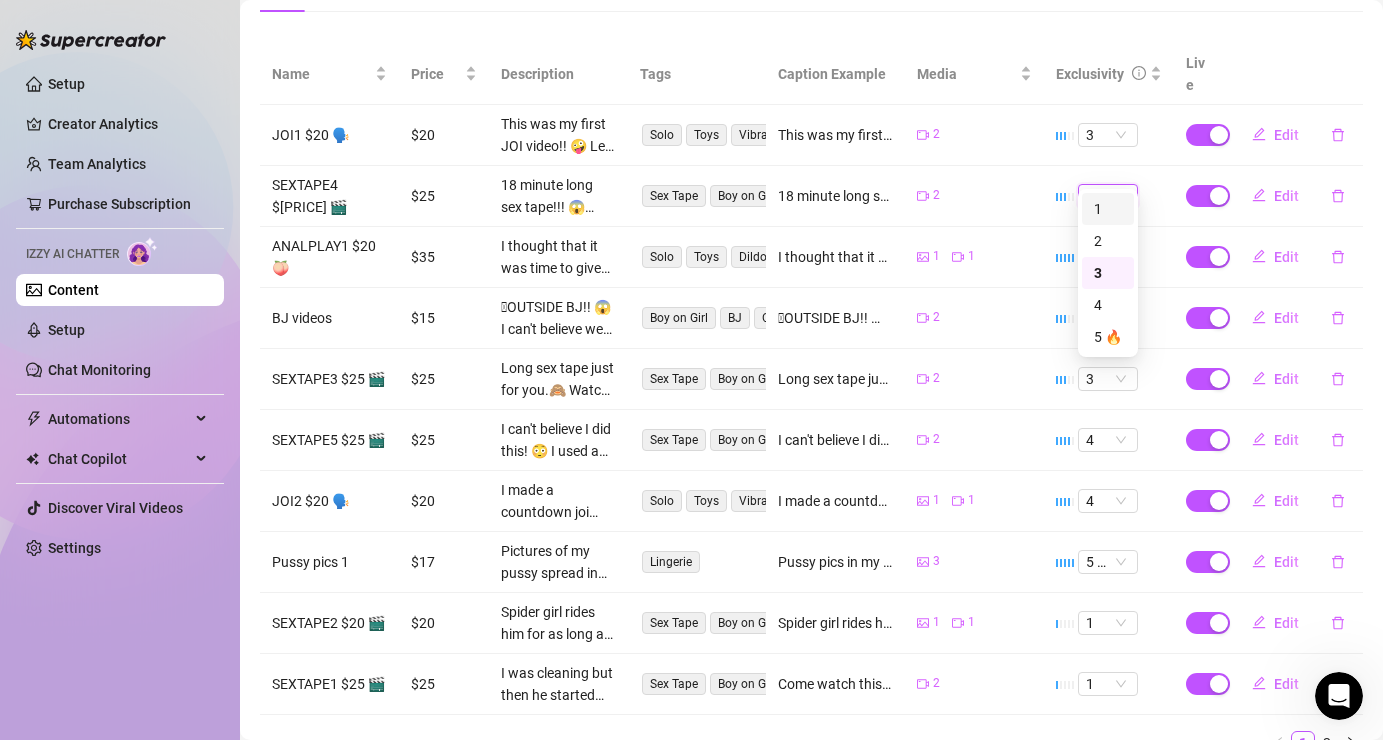 click on "1" at bounding box center (1108, 209) 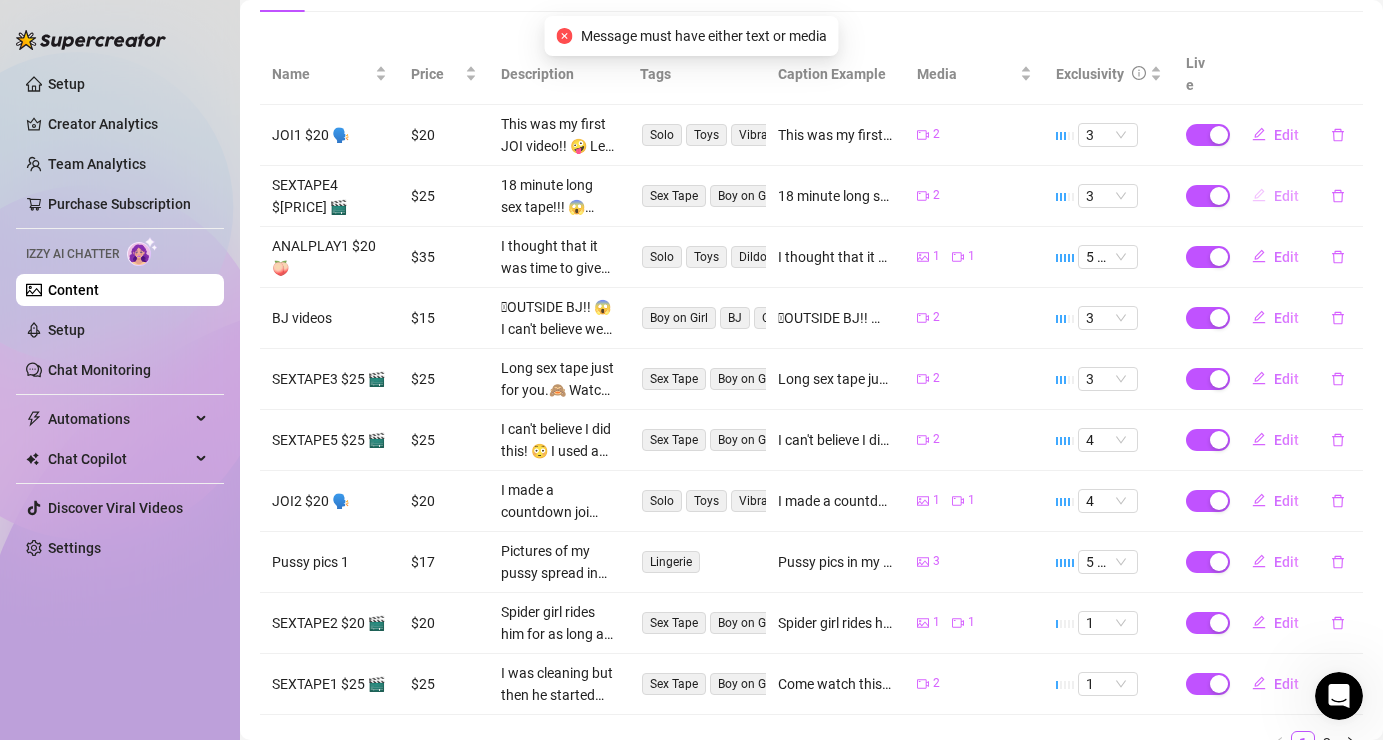 click on "Edit" at bounding box center [1286, 196] 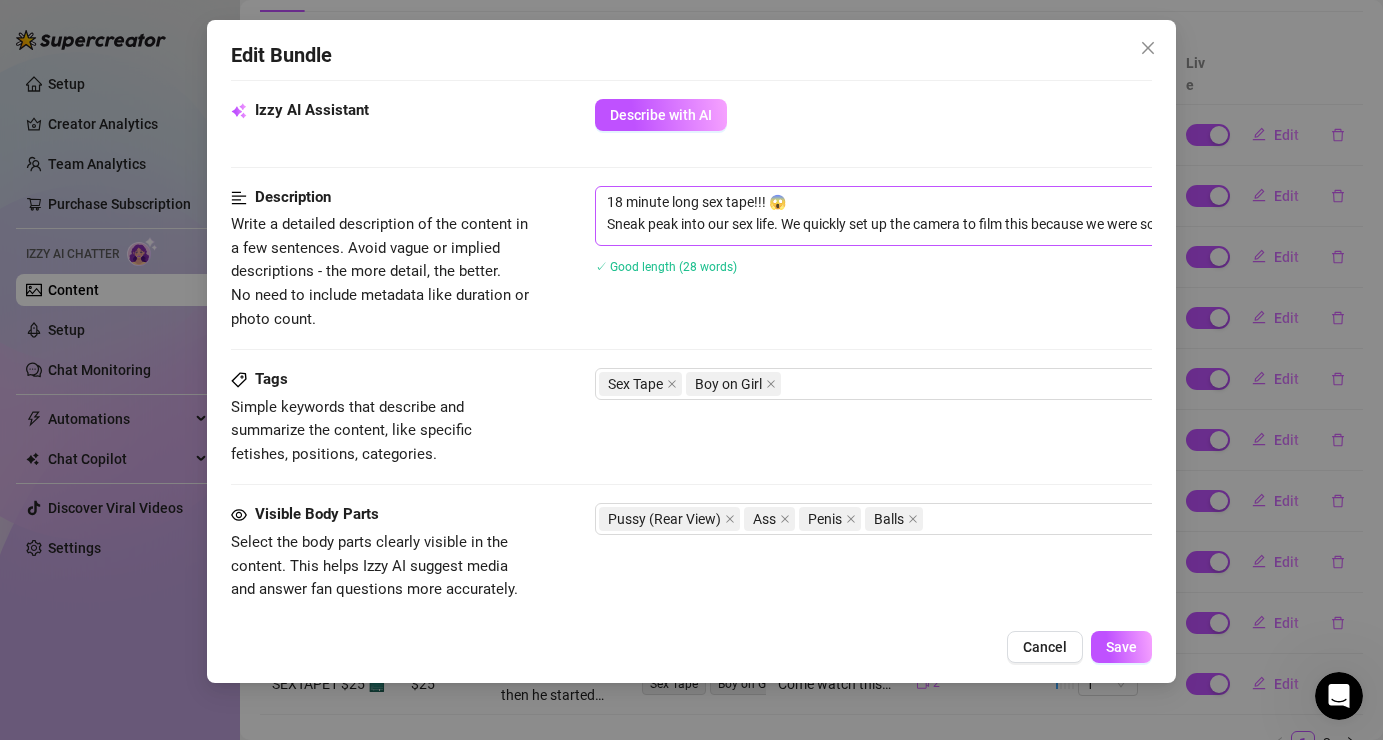 scroll, scrollTop: 715, scrollLeft: 144, axis: both 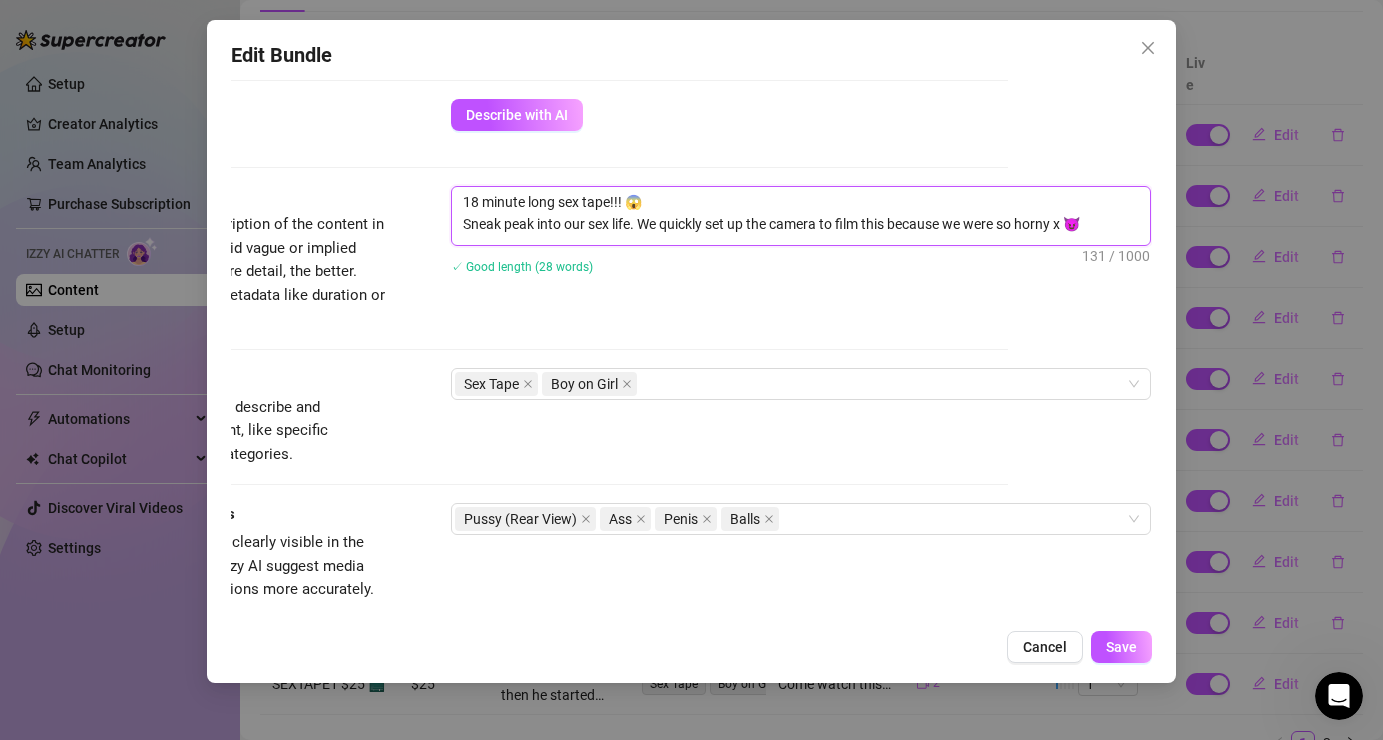 drag, startPoint x: 1109, startPoint y: 225, endPoint x: 440, endPoint y: 206, distance: 669.2698 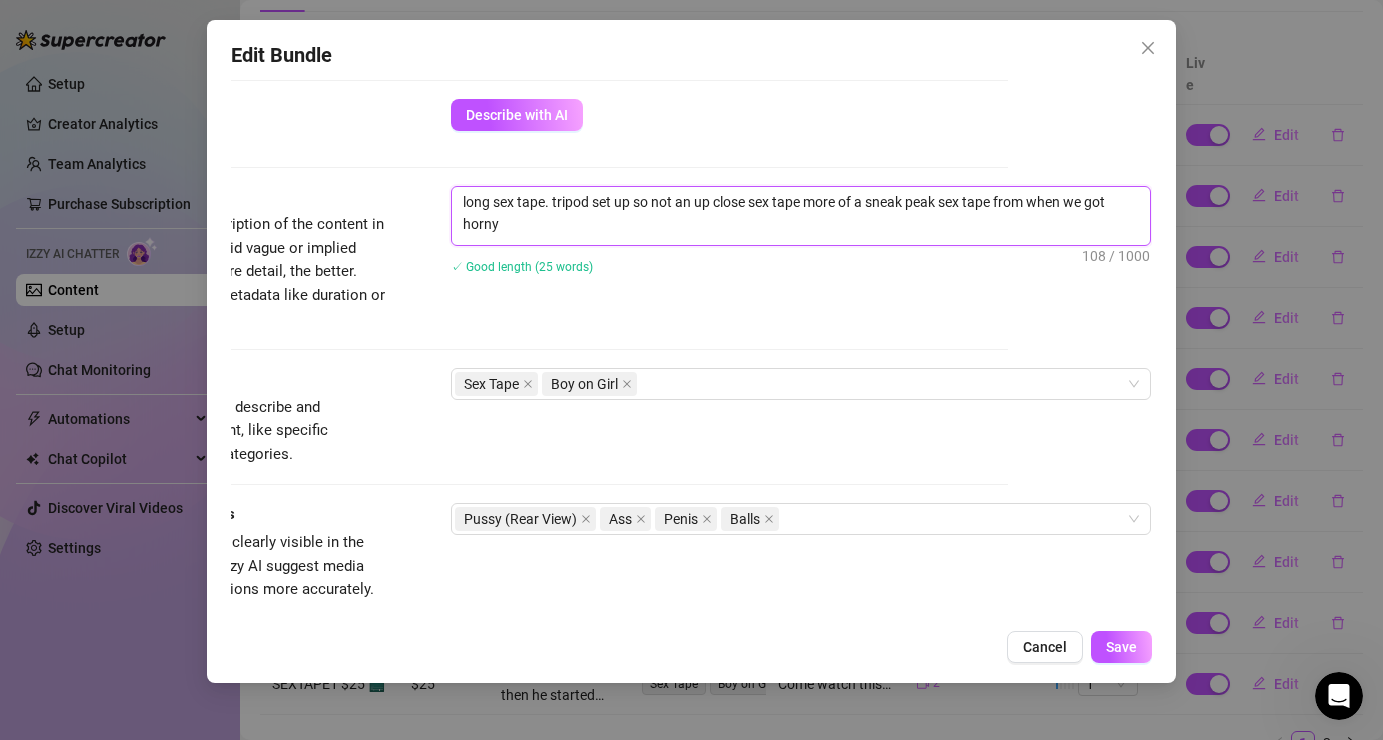 scroll, scrollTop: 0, scrollLeft: 0, axis: both 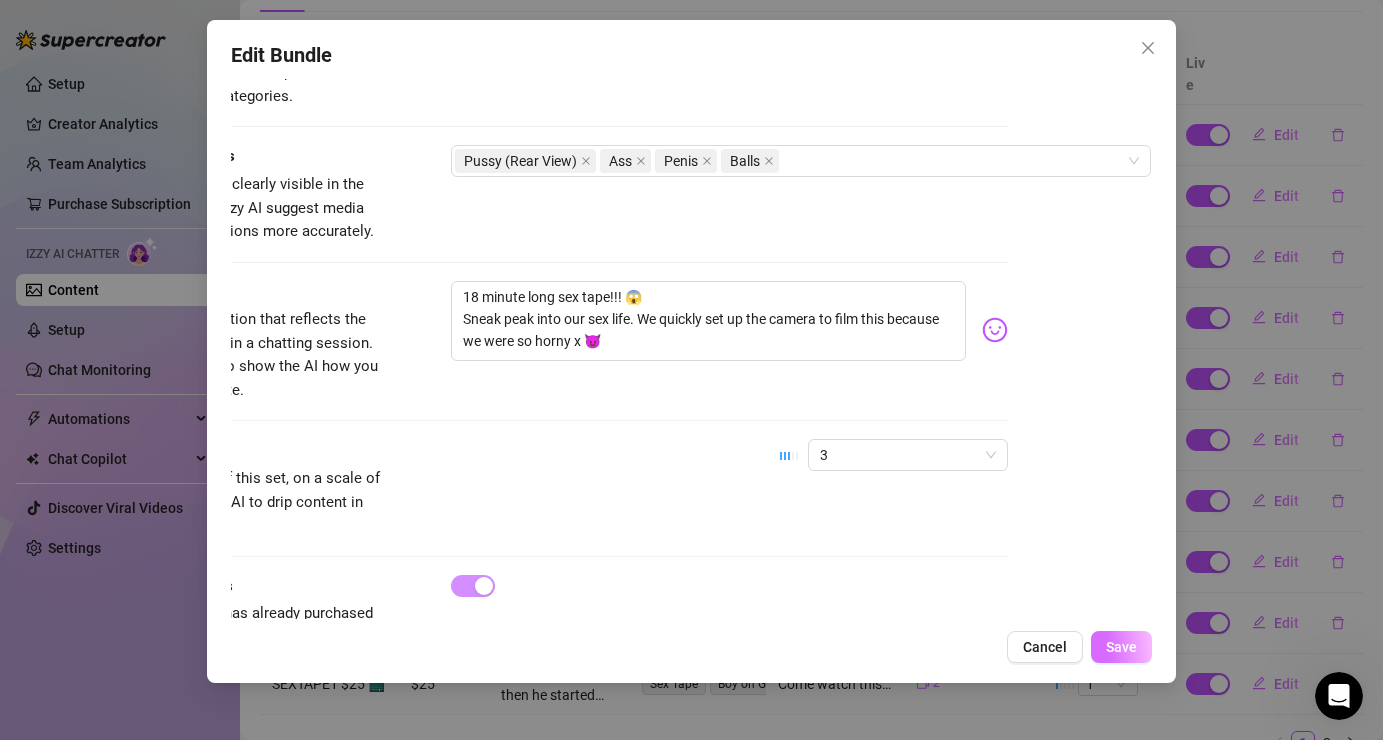 click on "Save" at bounding box center [1121, 647] 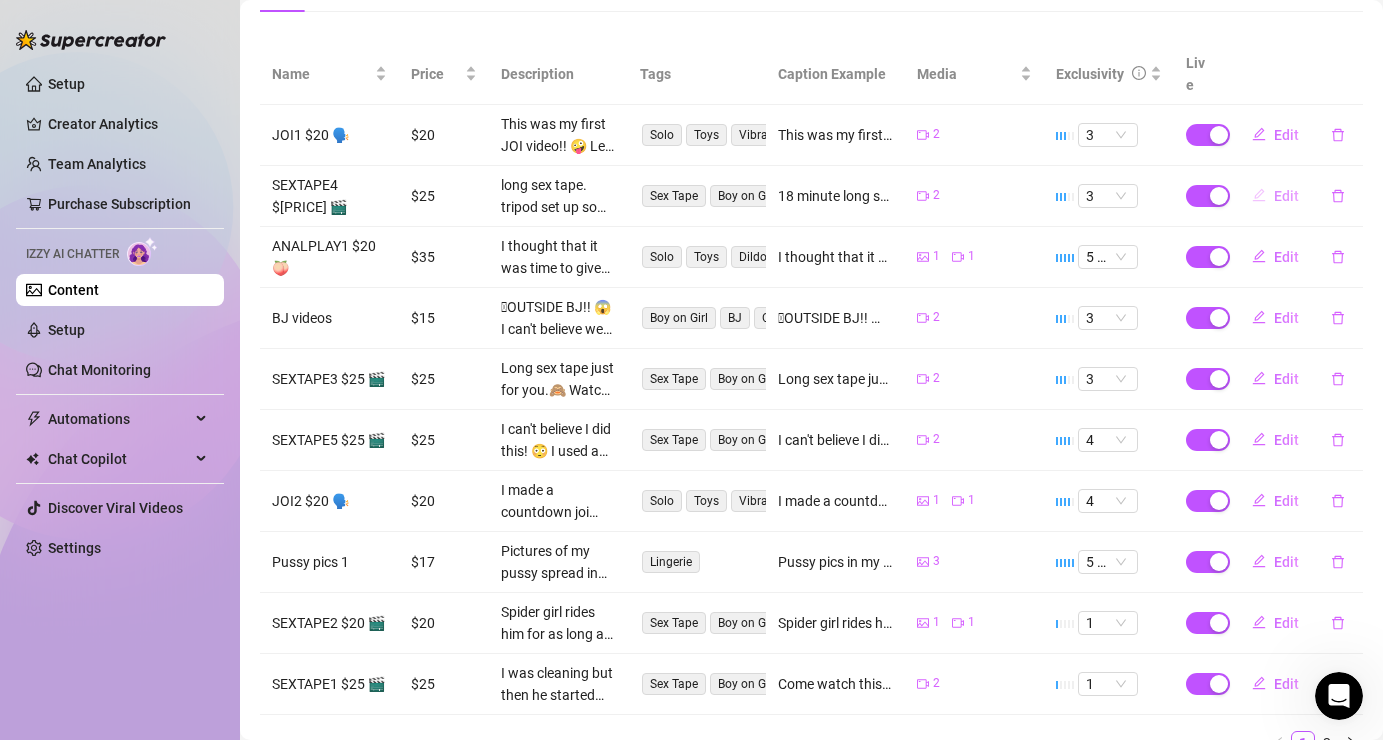 click on "Edit" at bounding box center (1286, 196) 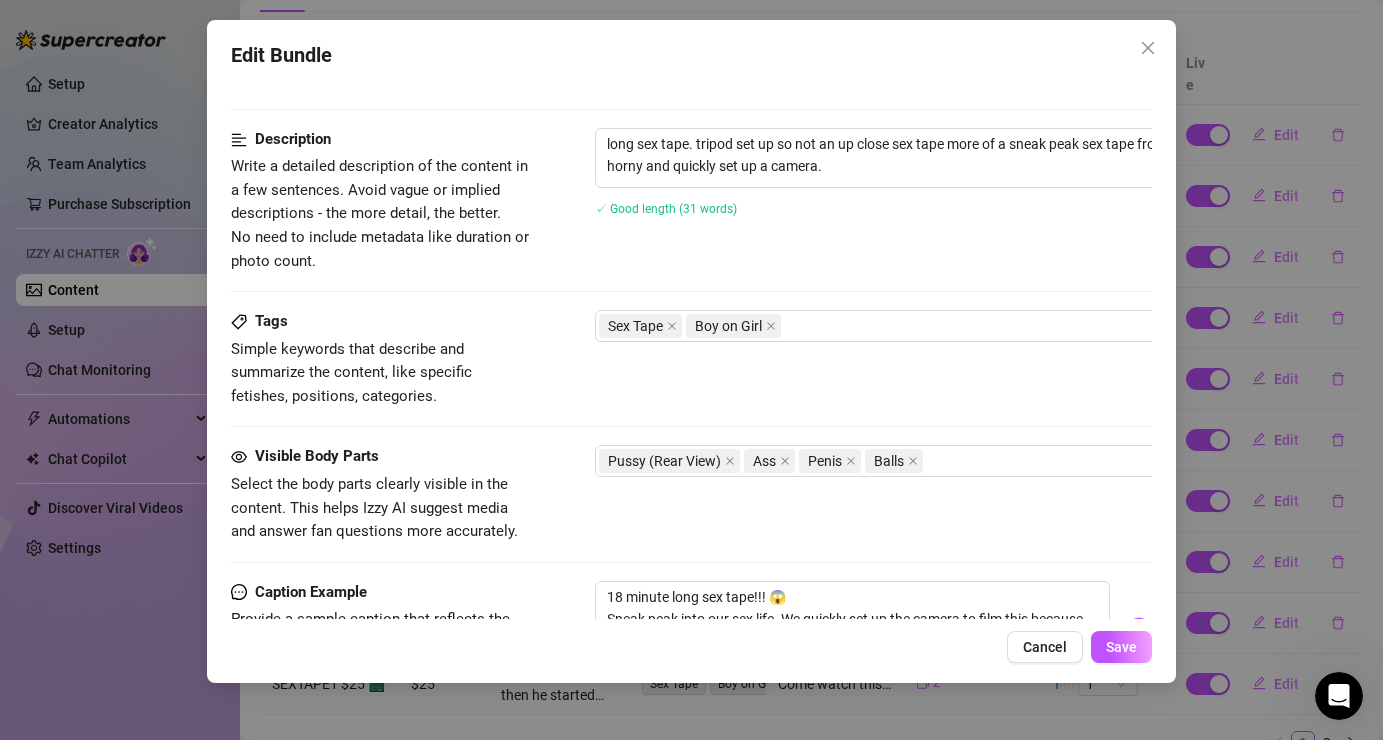 scroll, scrollTop: 1140, scrollLeft: 0, axis: vertical 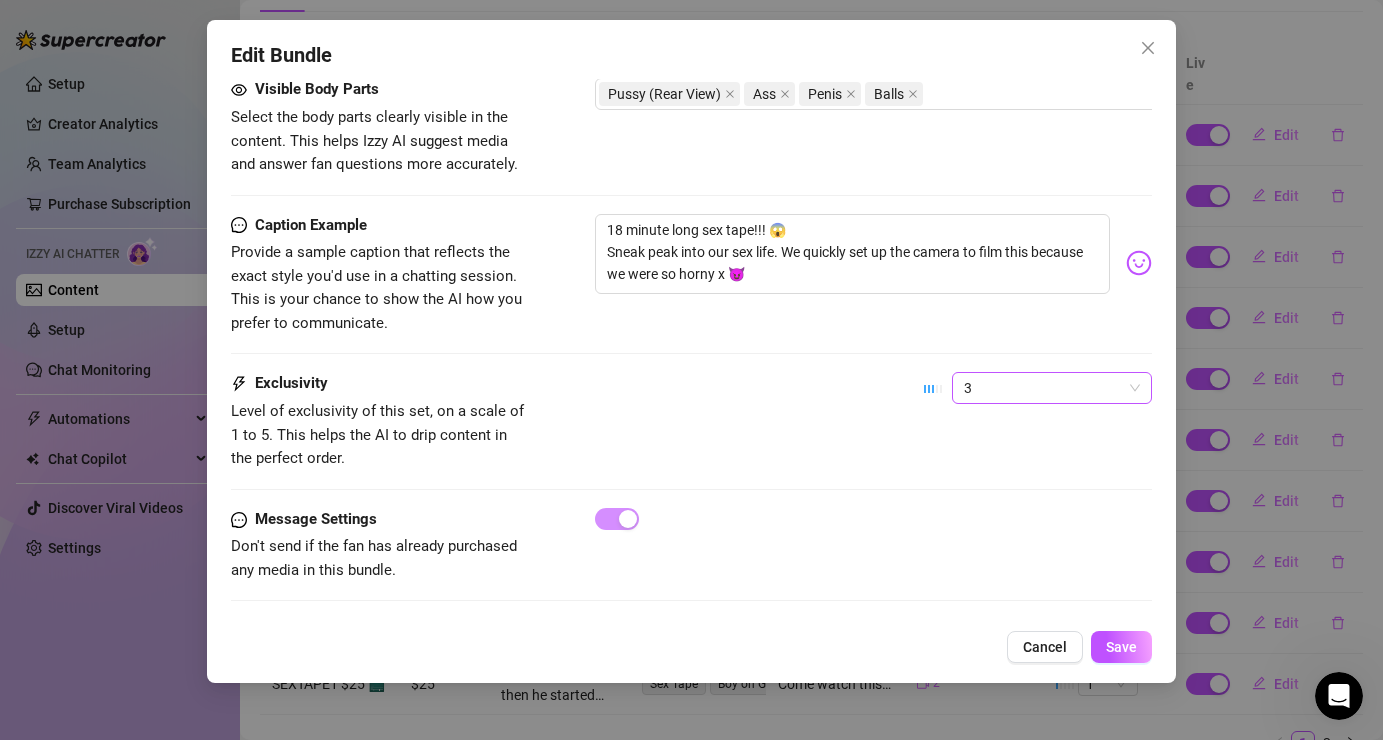 click on "3" at bounding box center [1052, 388] 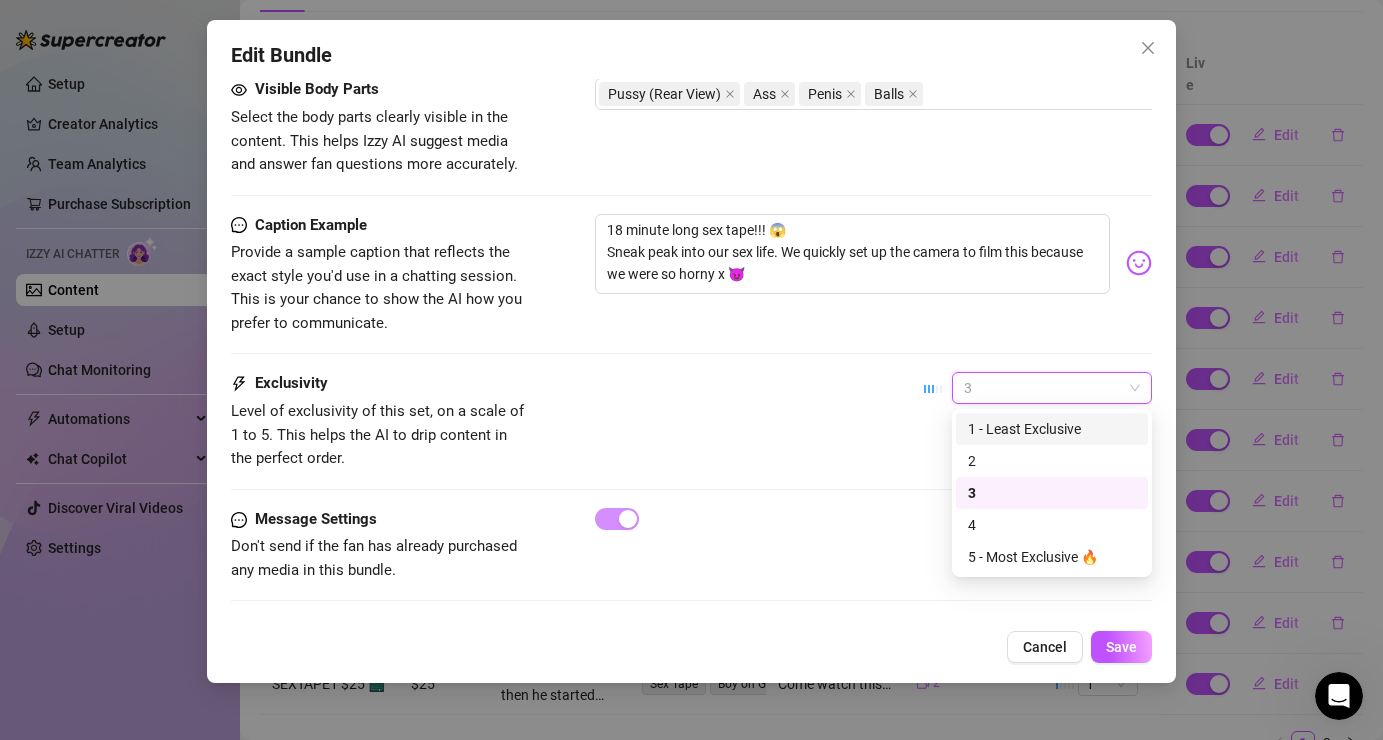 click on "1 - Least Exclusive" at bounding box center [1052, 429] 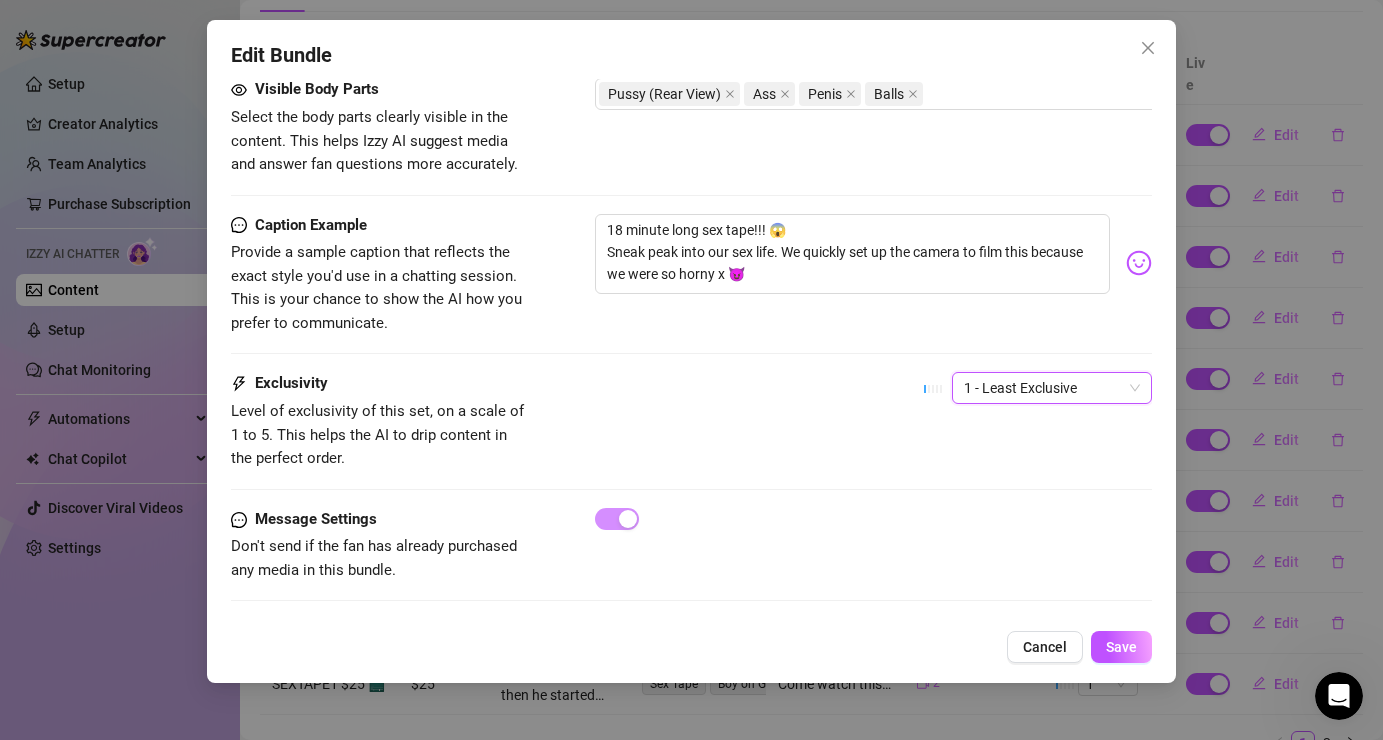 click on "1 - Least Exclusive" at bounding box center [1052, 388] 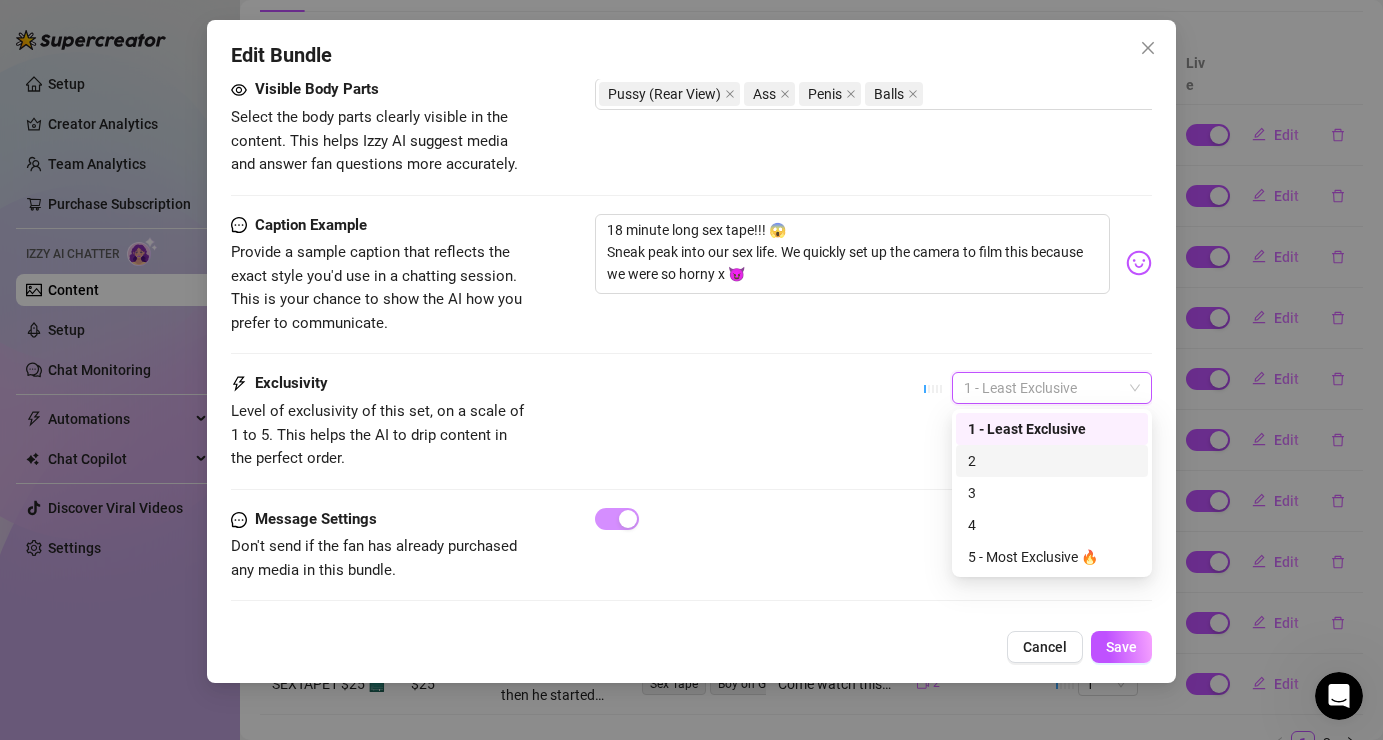 click on "2" at bounding box center (1052, 461) 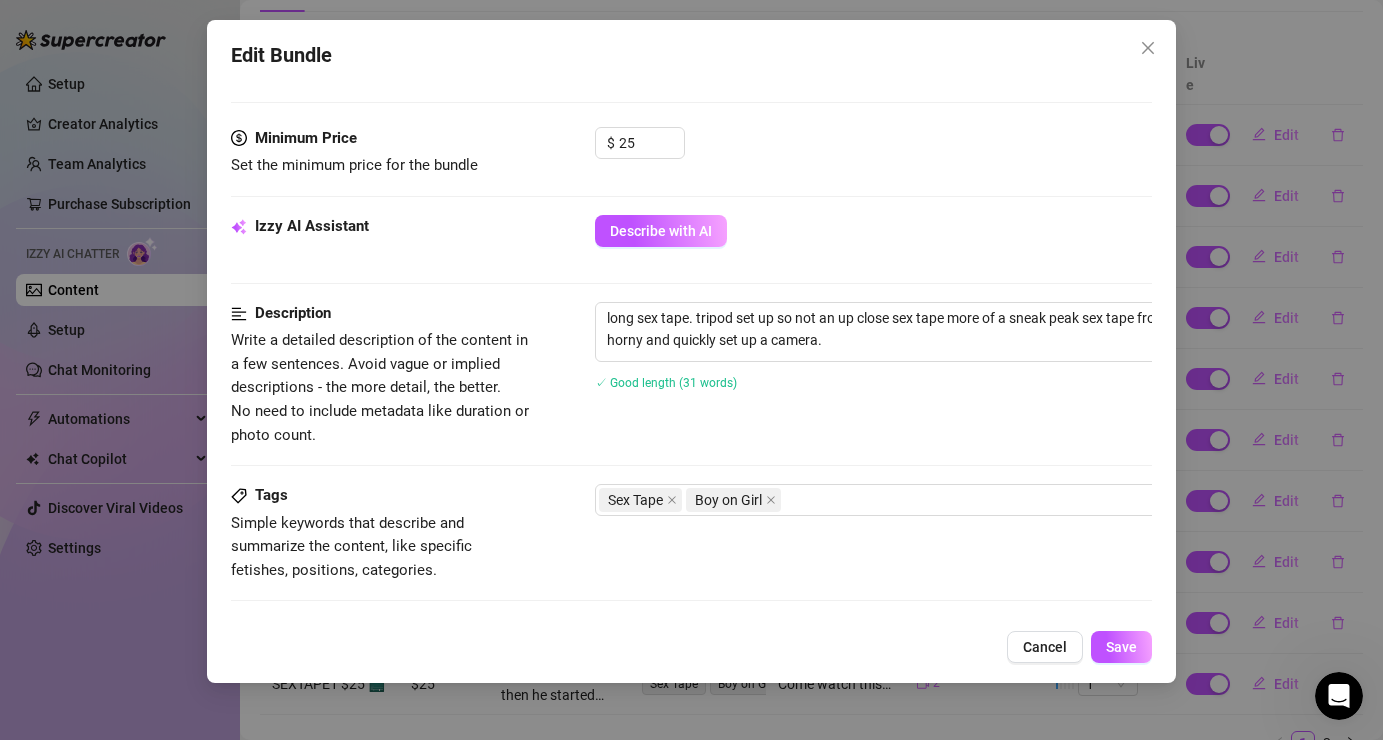 scroll, scrollTop: 442, scrollLeft: 0, axis: vertical 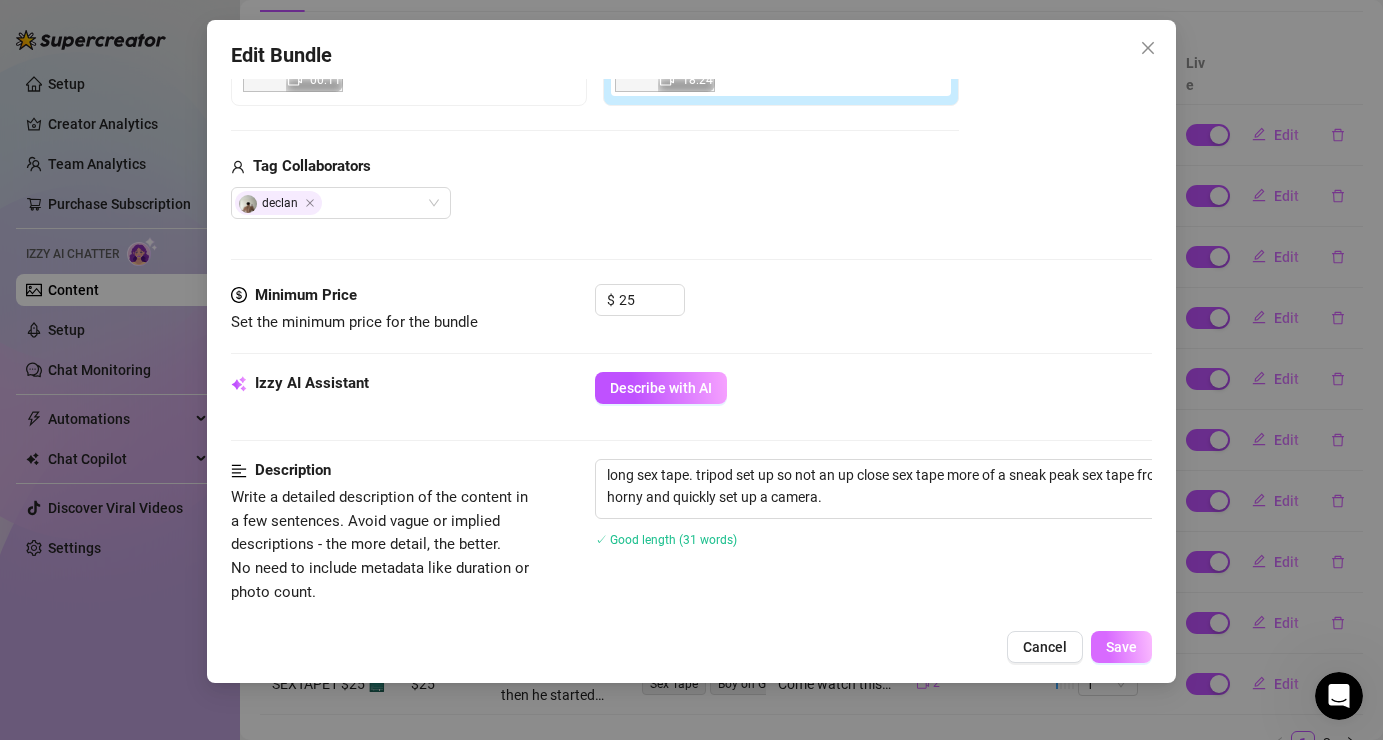 click on "Save" at bounding box center [1121, 647] 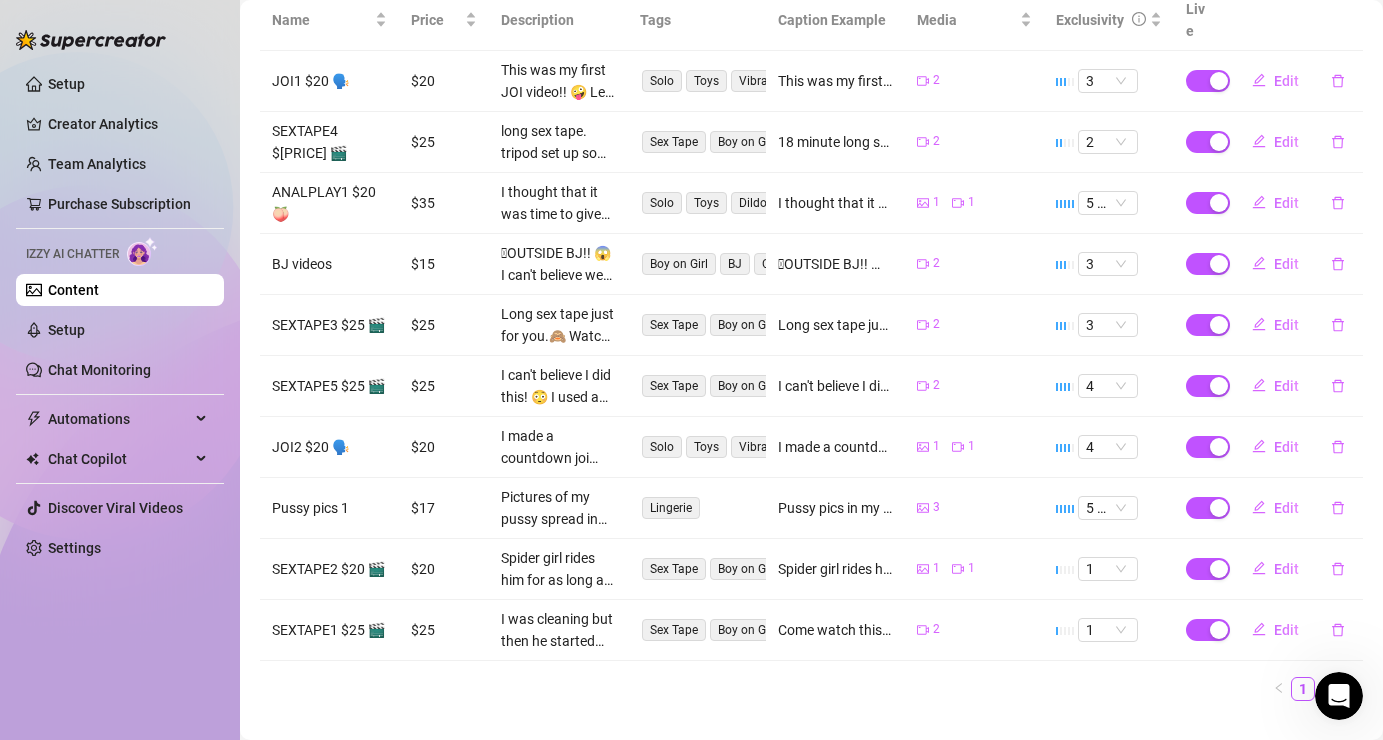scroll, scrollTop: 421, scrollLeft: 0, axis: vertical 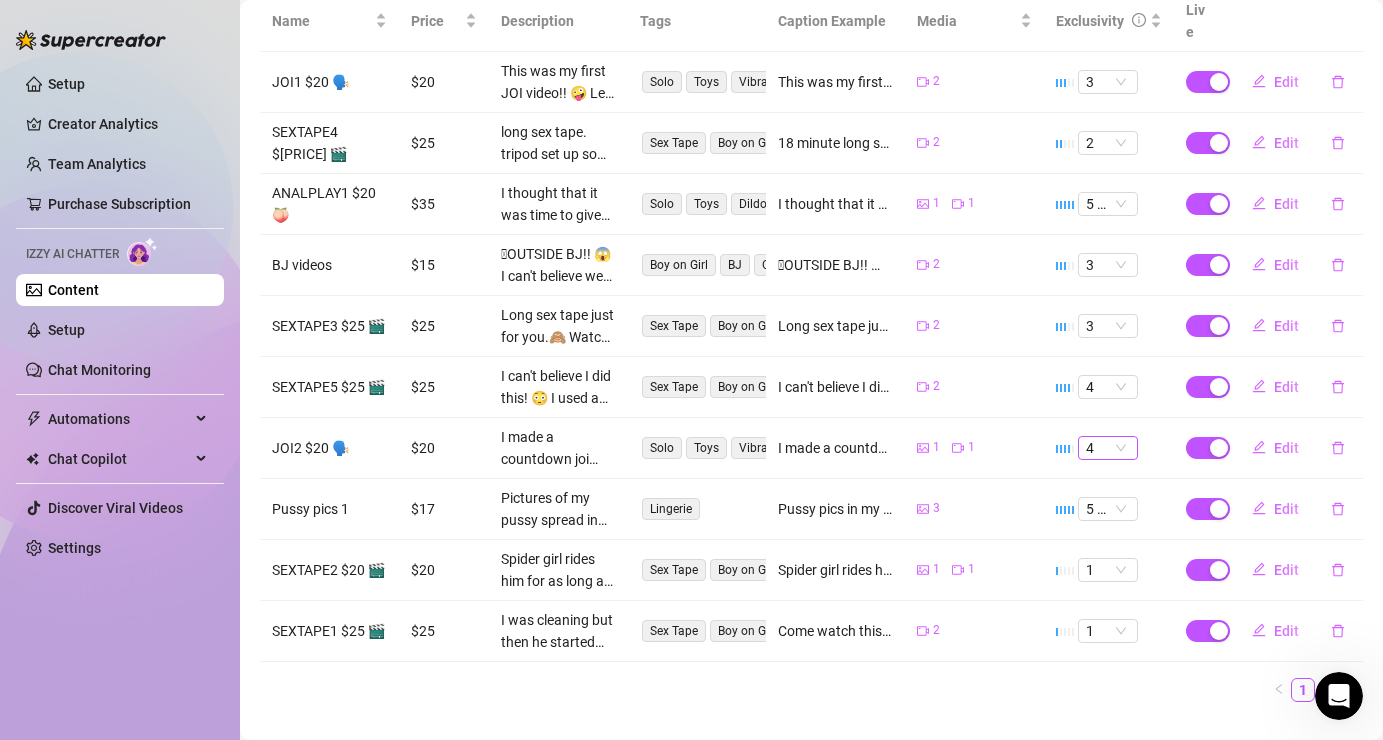 click on "4" at bounding box center [1108, 448] 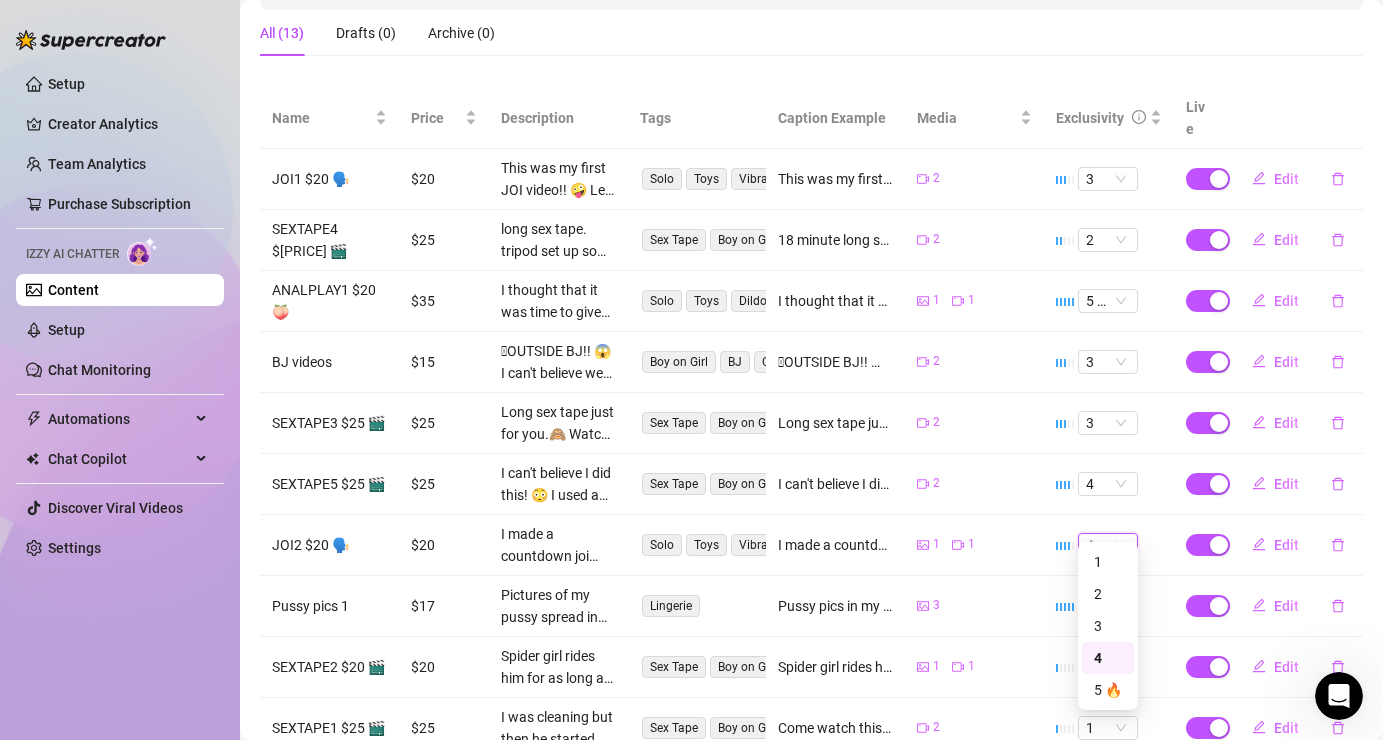 scroll, scrollTop: 320, scrollLeft: 0, axis: vertical 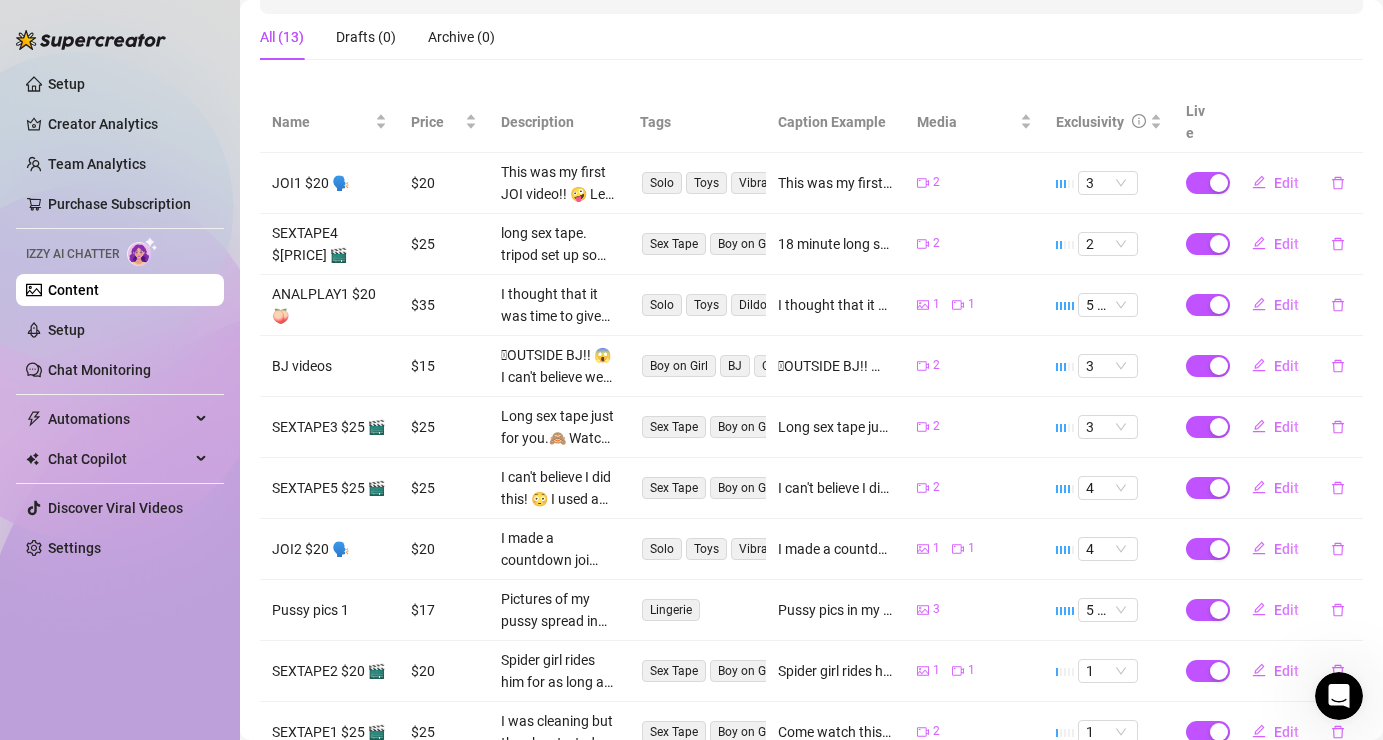 click on "Live" at bounding box center (1199, 122) 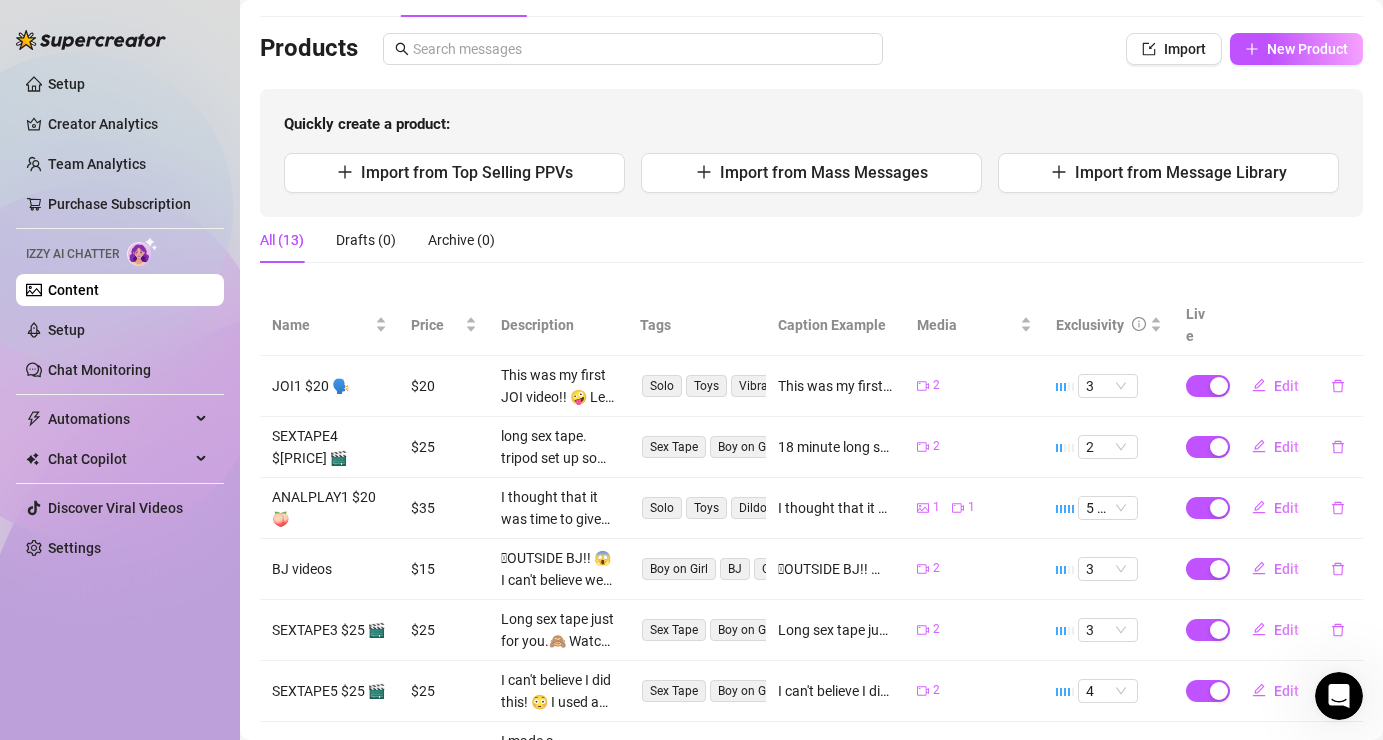 scroll, scrollTop: 80, scrollLeft: 0, axis: vertical 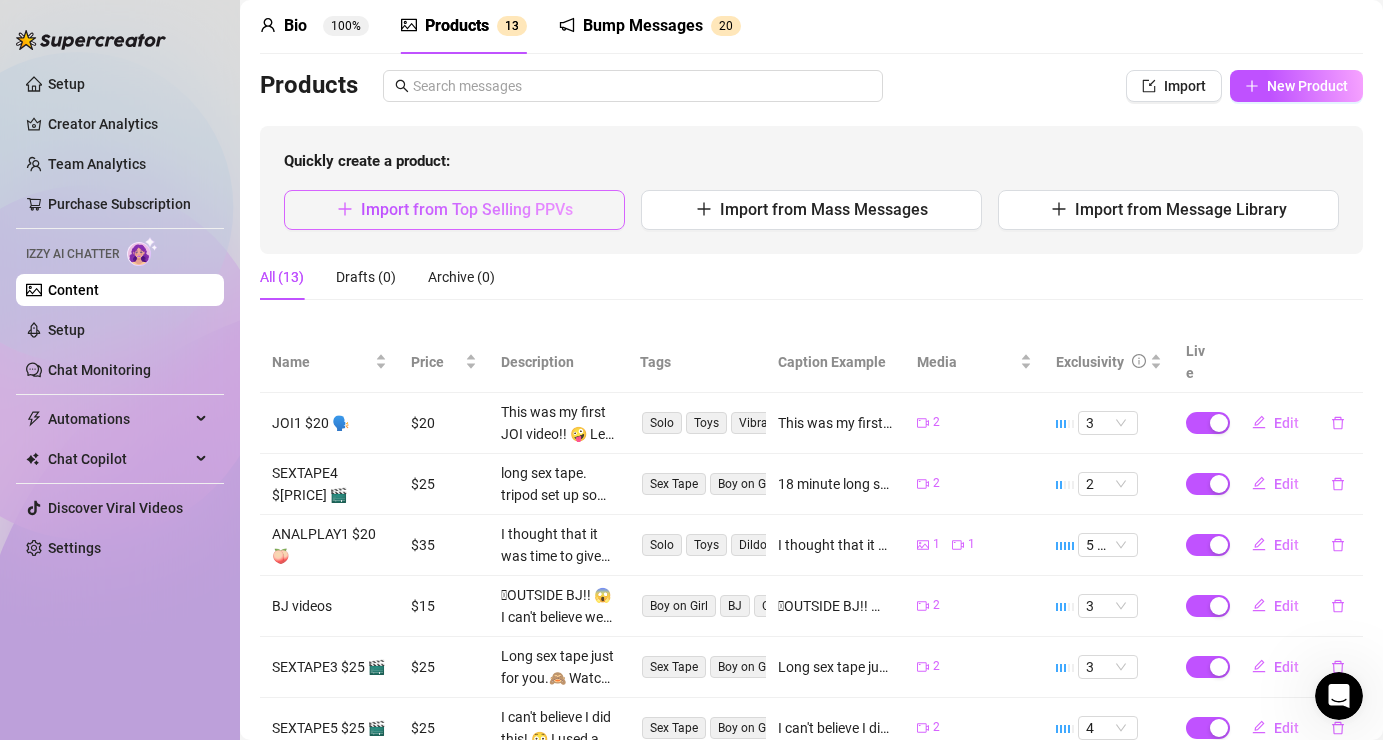 click on "Import from Top Selling PPVs" at bounding box center [467, 209] 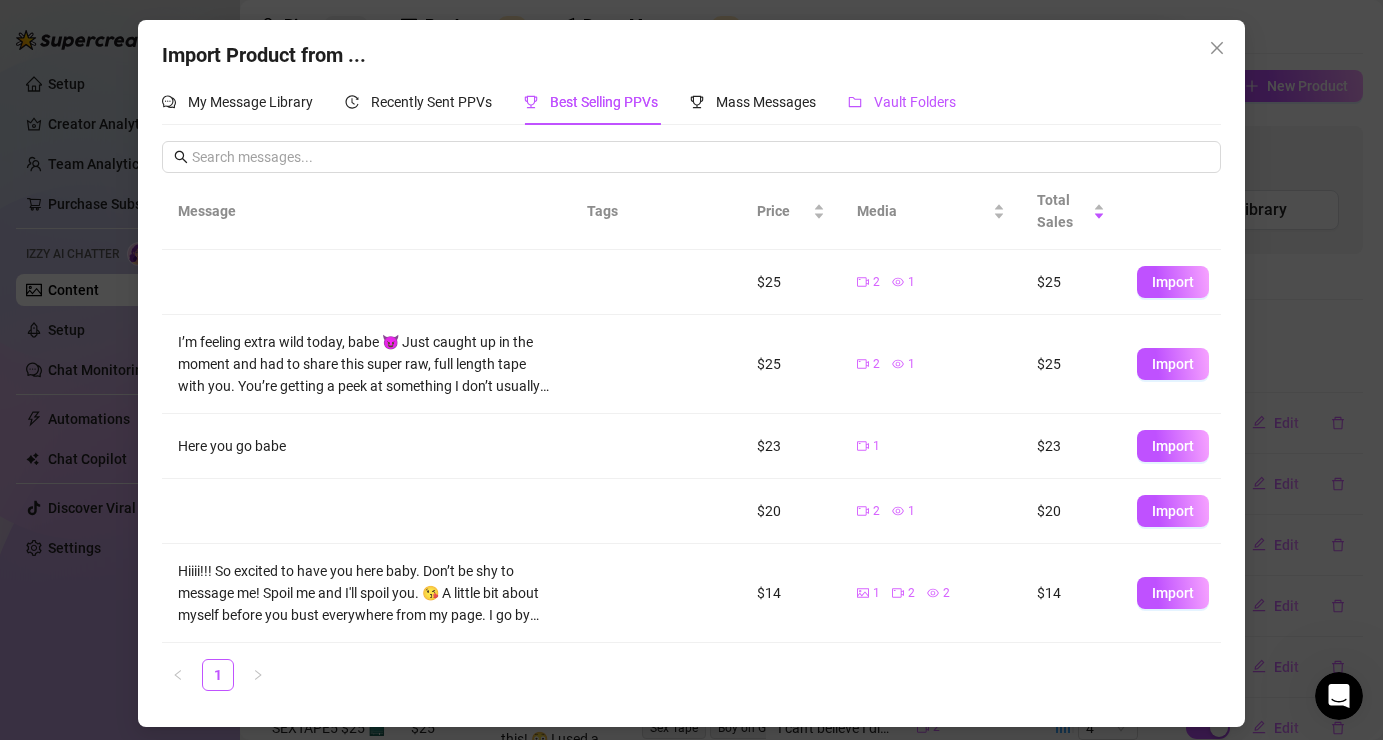 click on "Vault Folders" at bounding box center (915, 102) 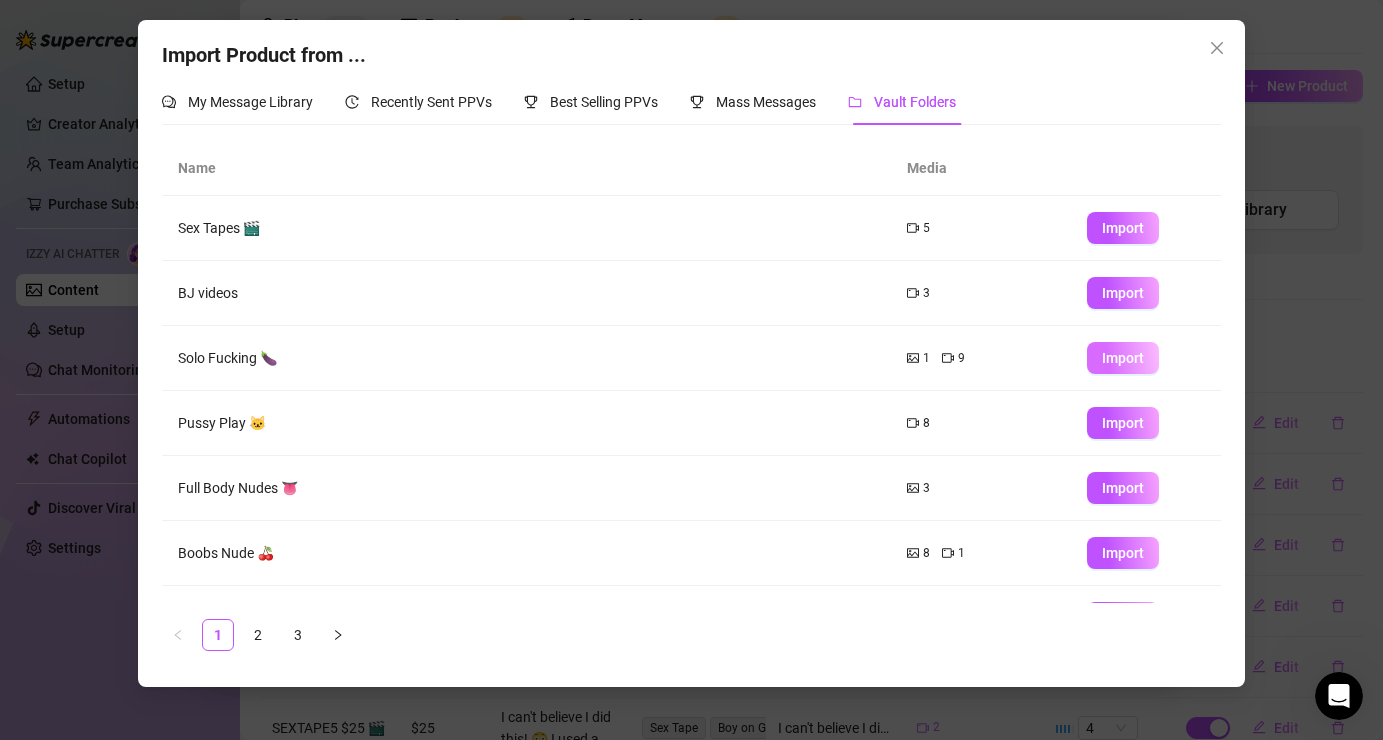 click on "Import" at bounding box center (1123, 358) 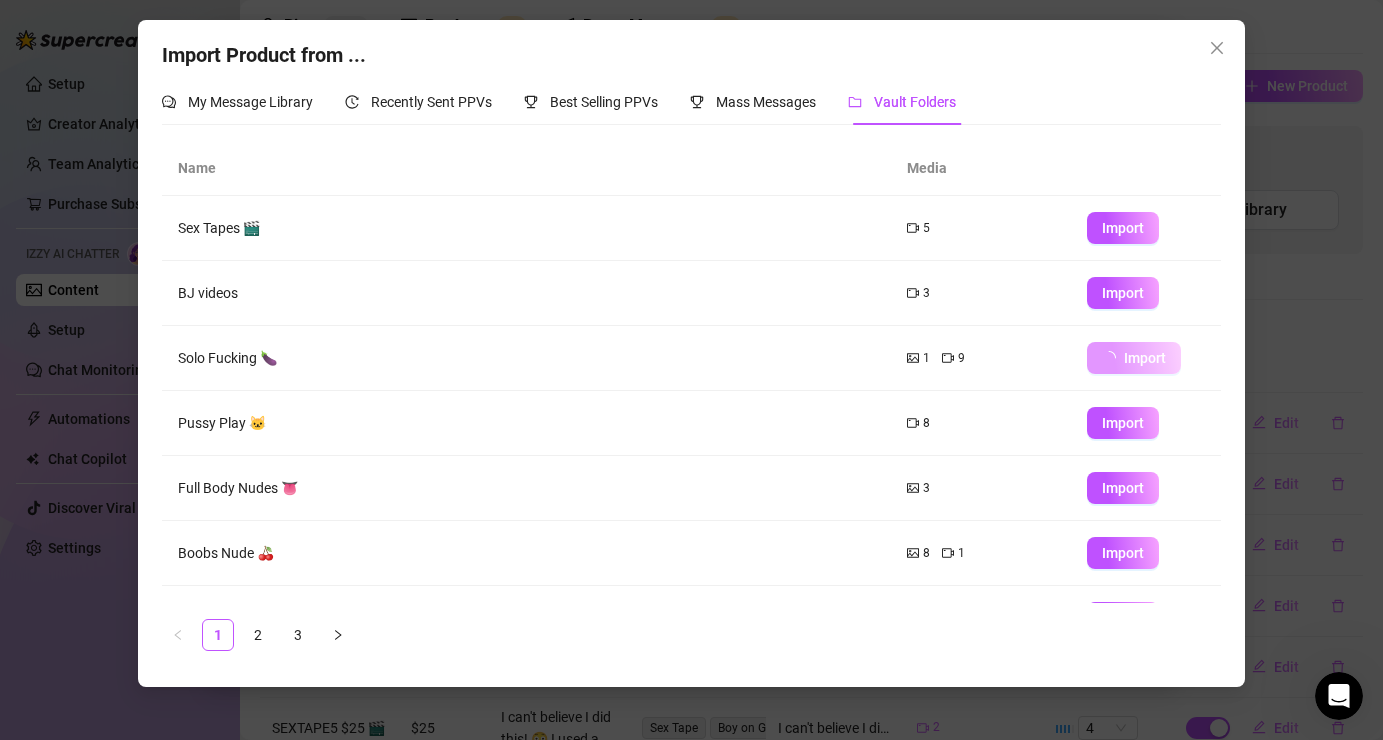 scroll, scrollTop: 22, scrollLeft: 0, axis: vertical 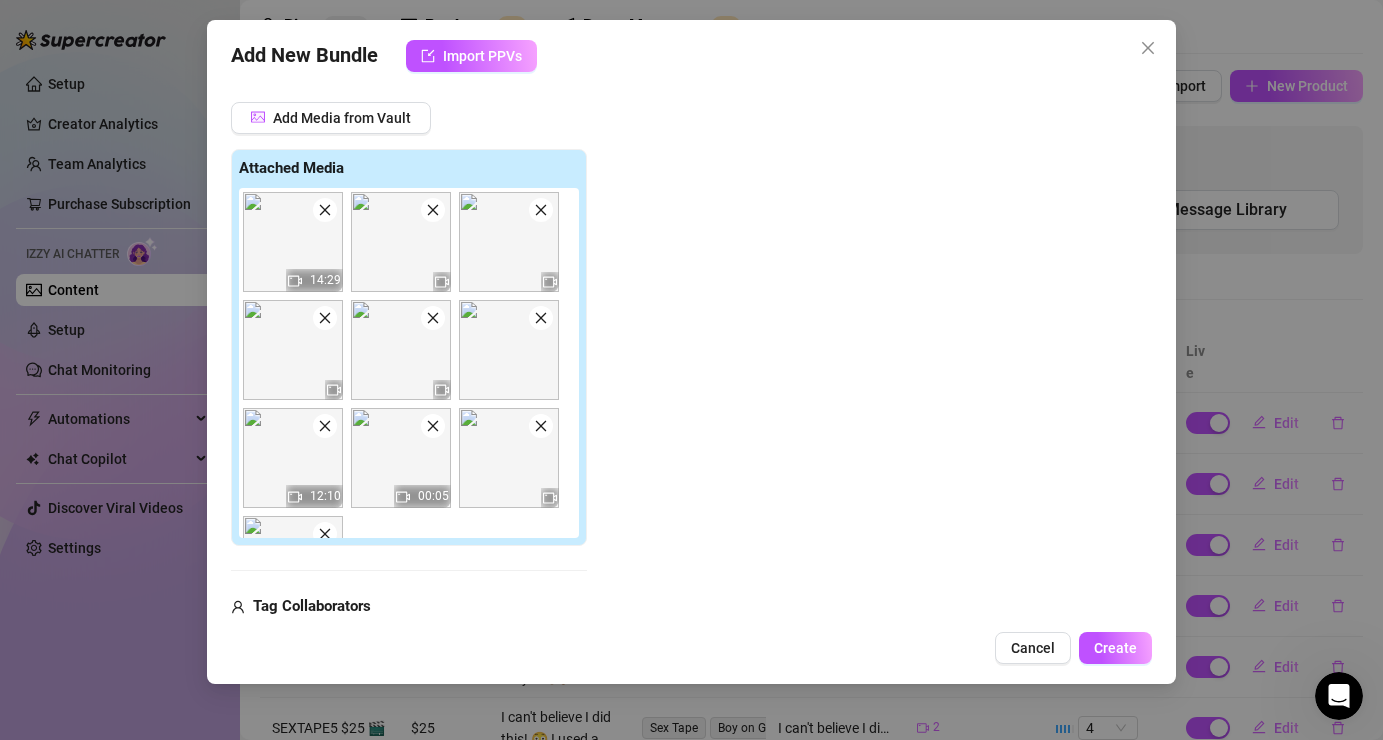 click at bounding box center (433, 210) 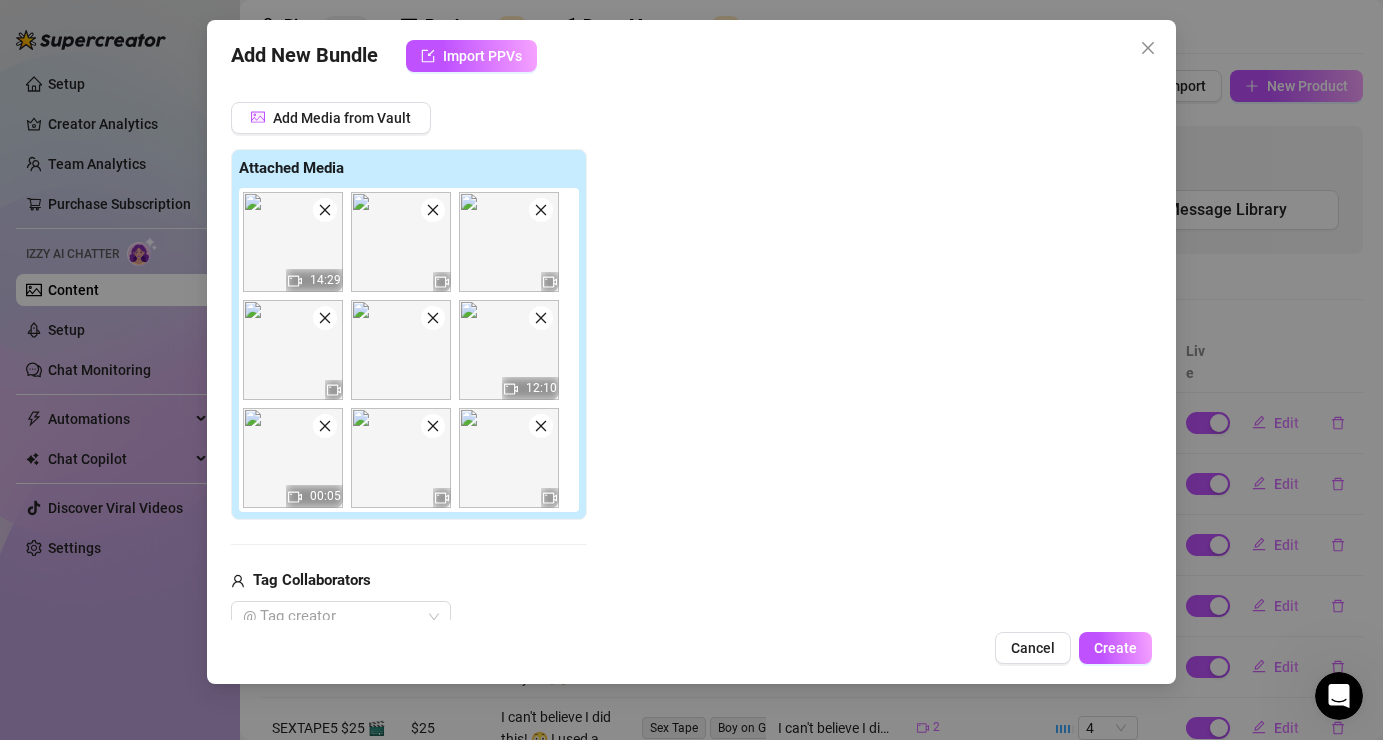 click at bounding box center [433, 210] 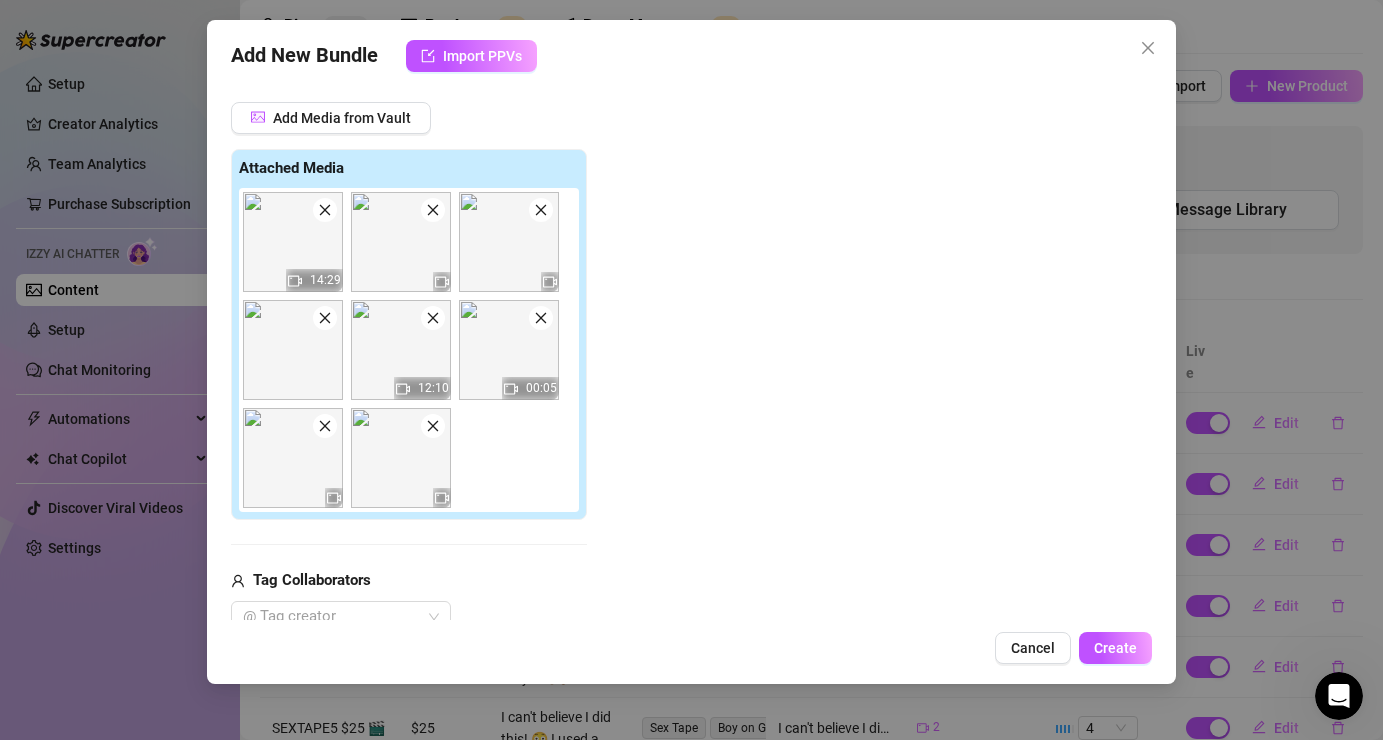 click at bounding box center [433, 210] 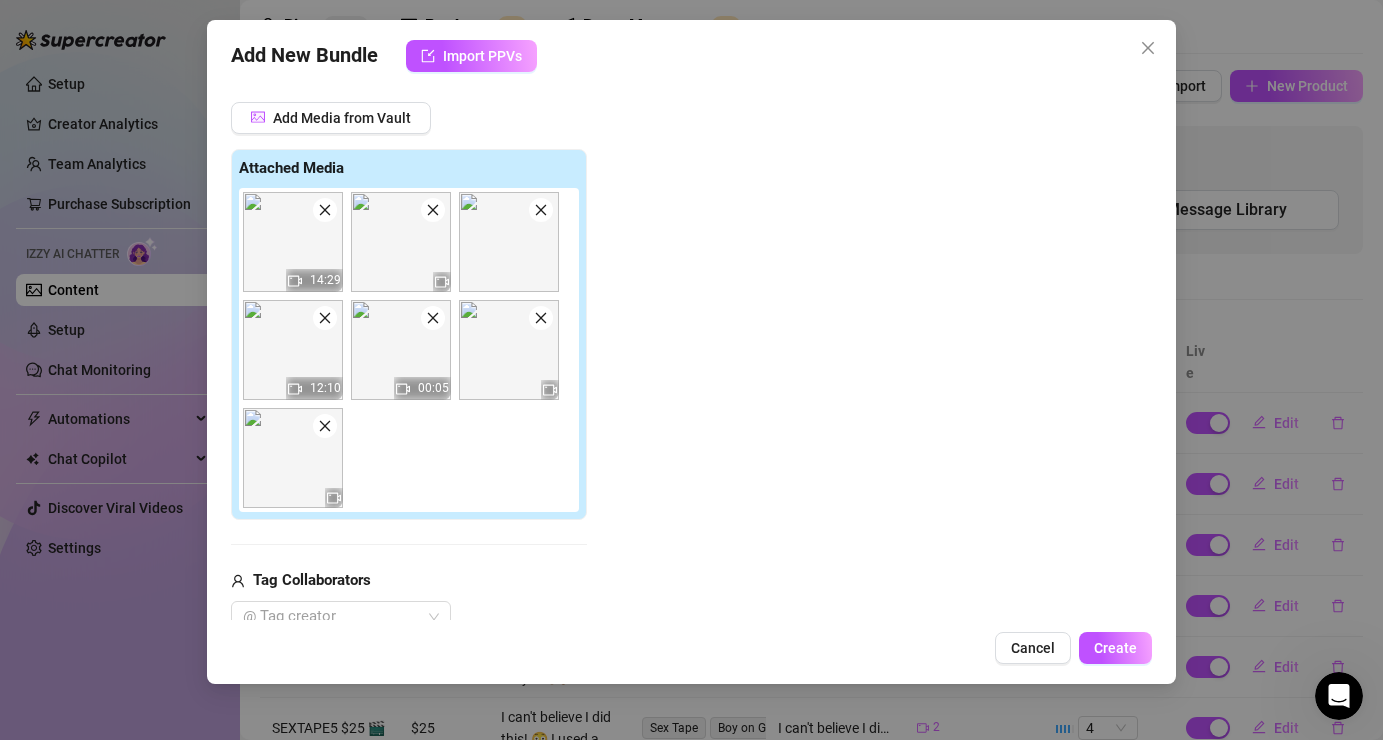 click at bounding box center [433, 210] 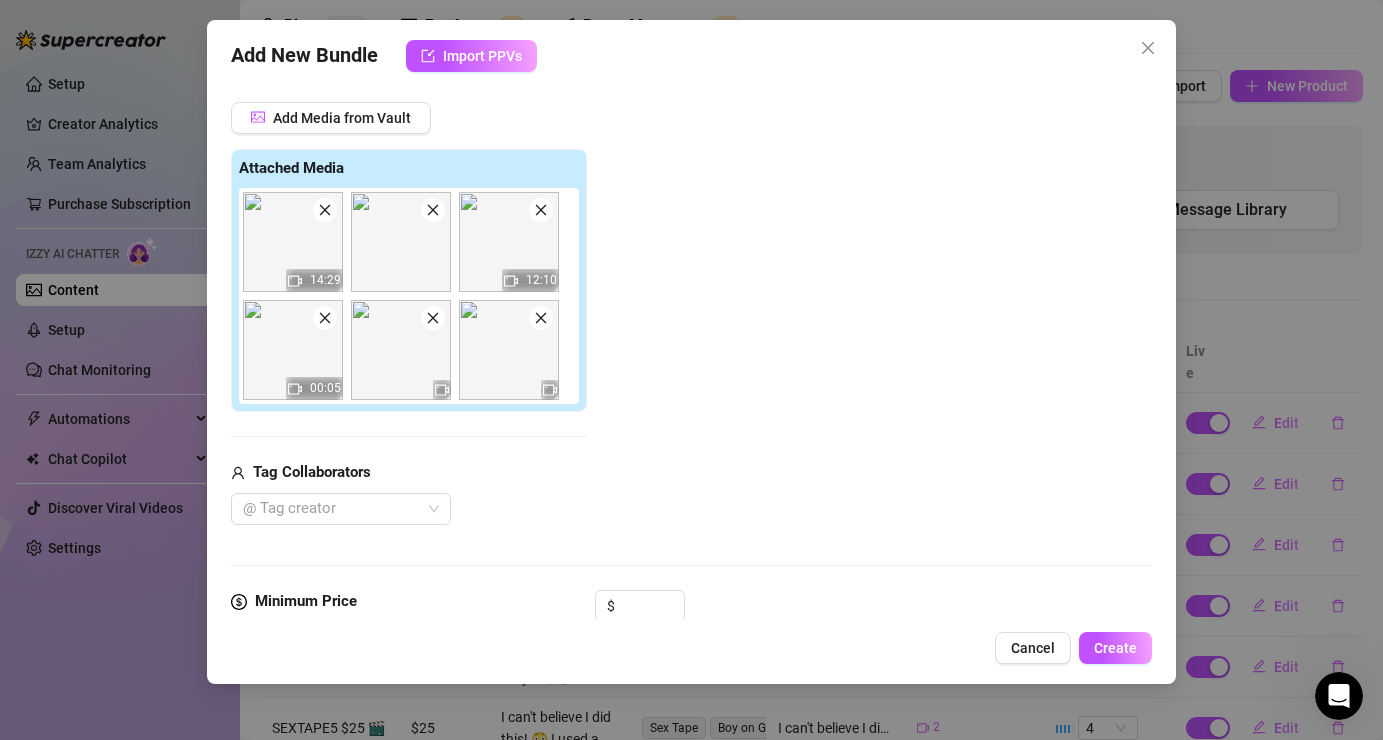 click at bounding box center [433, 210] 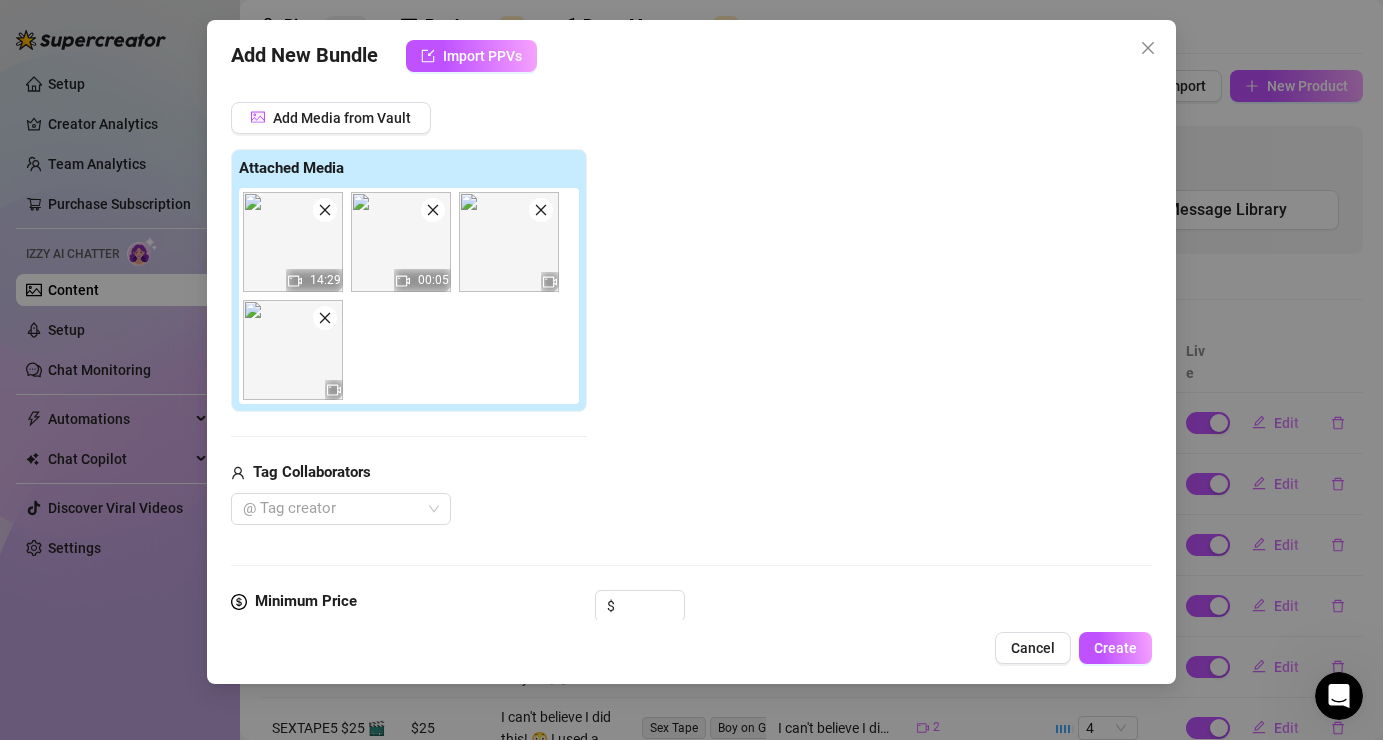 click at bounding box center (433, 210) 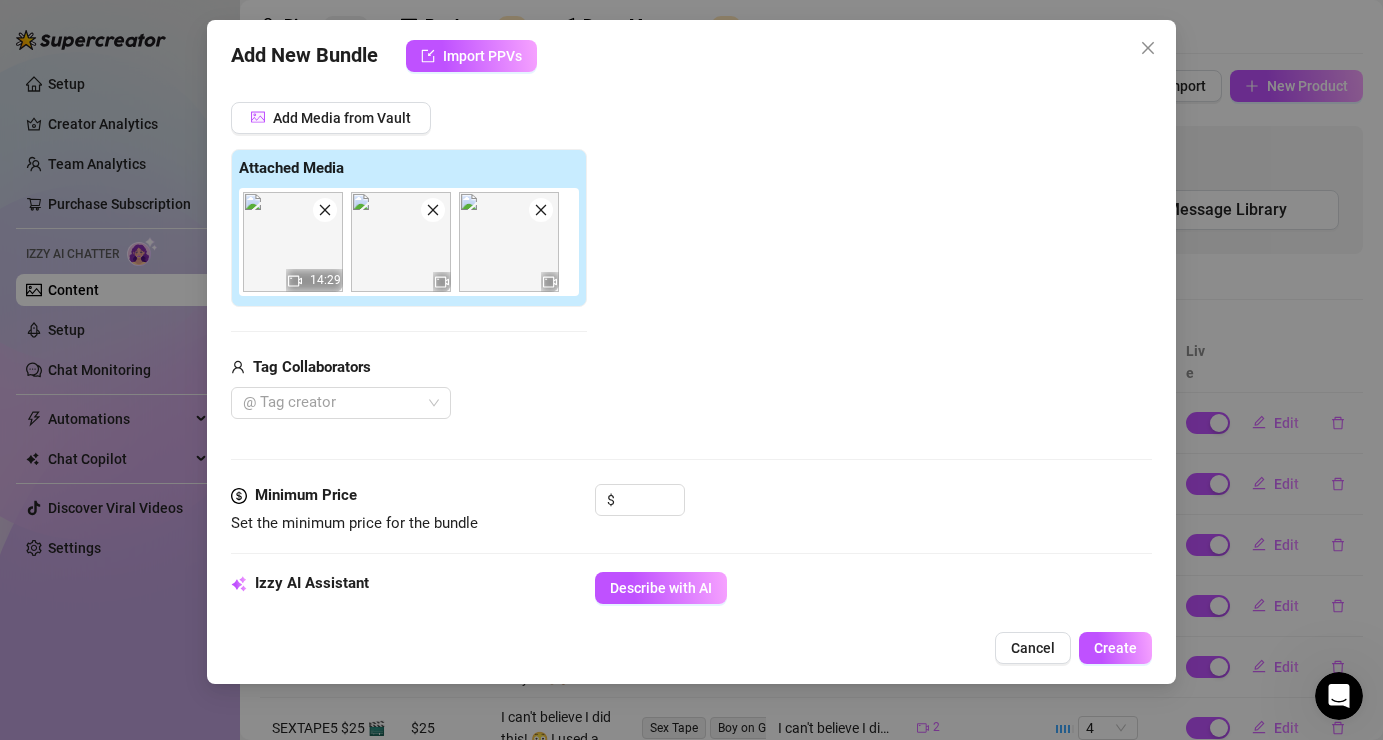 click at bounding box center (433, 210) 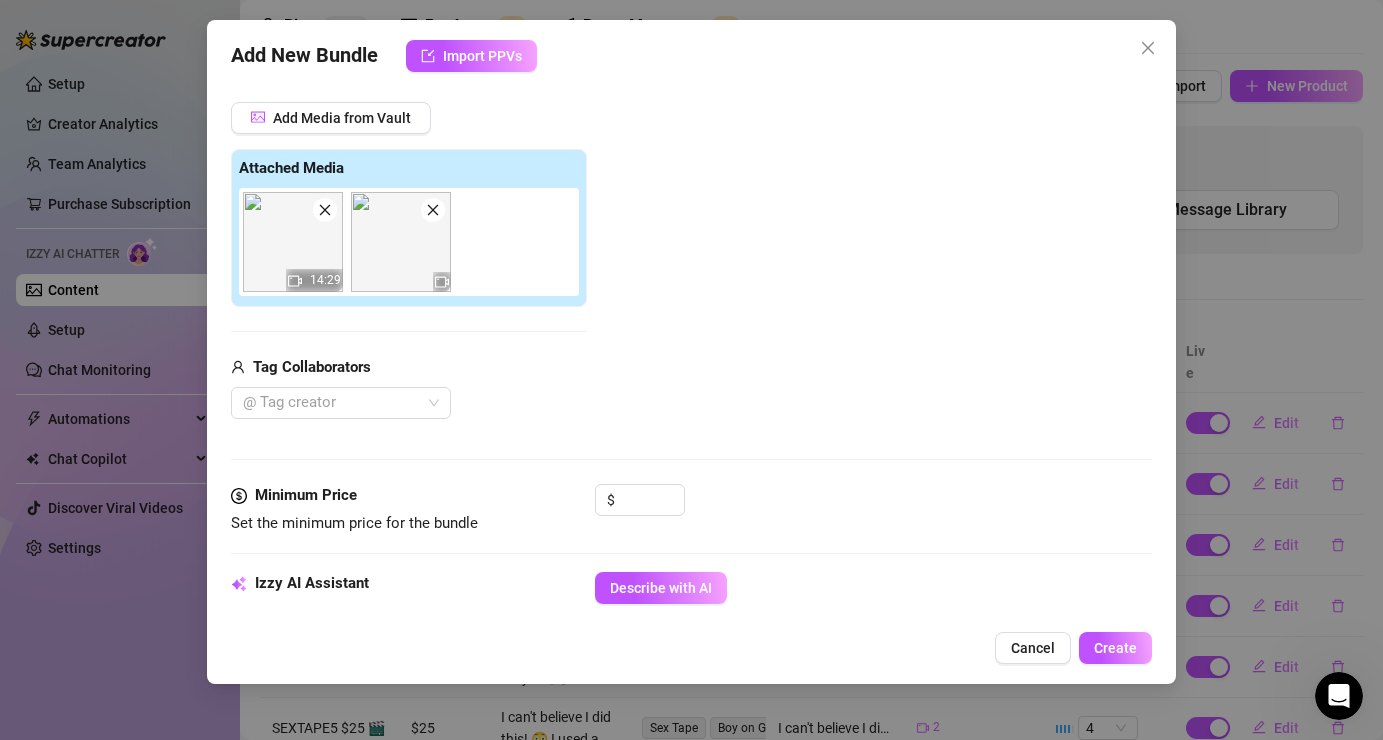 click at bounding box center (433, 210) 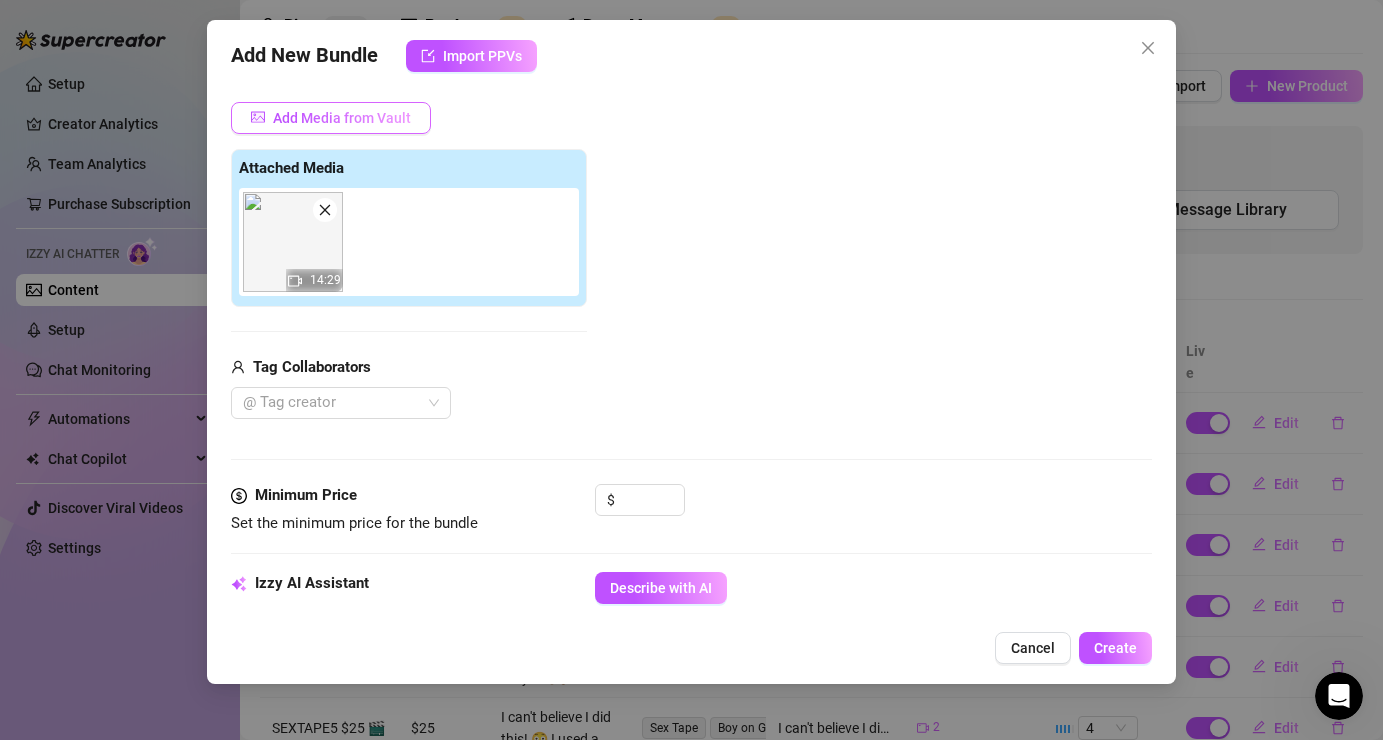 click on "Add Media from Vault" at bounding box center (342, 118) 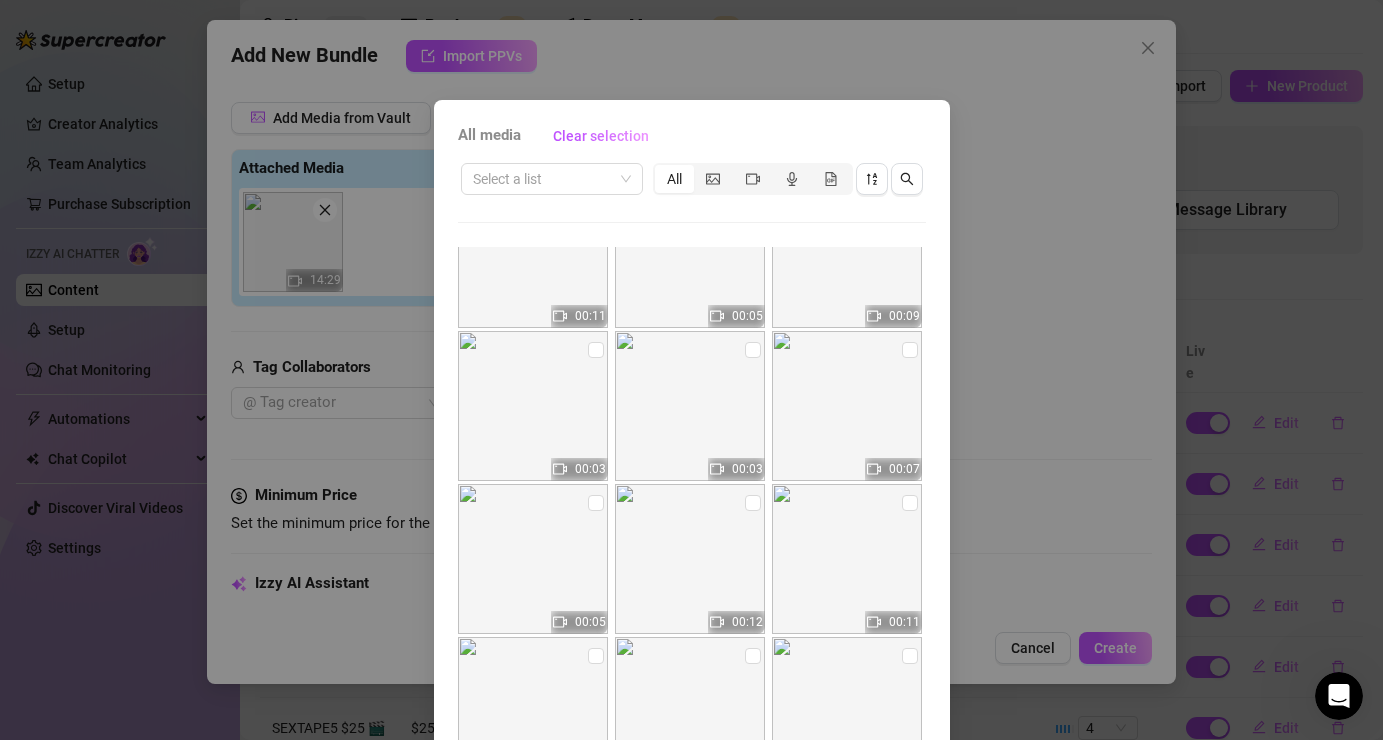 scroll, scrollTop: 683, scrollLeft: 0, axis: vertical 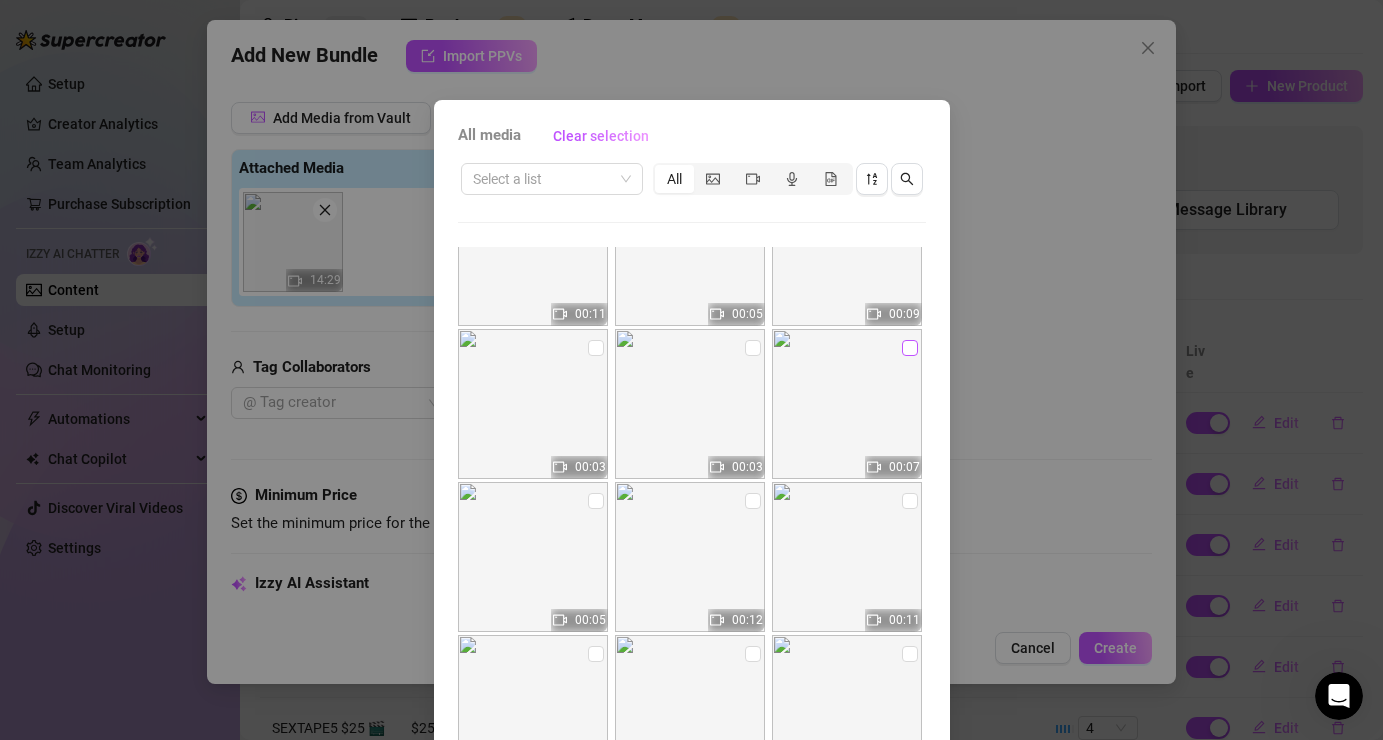click at bounding box center [910, 348] 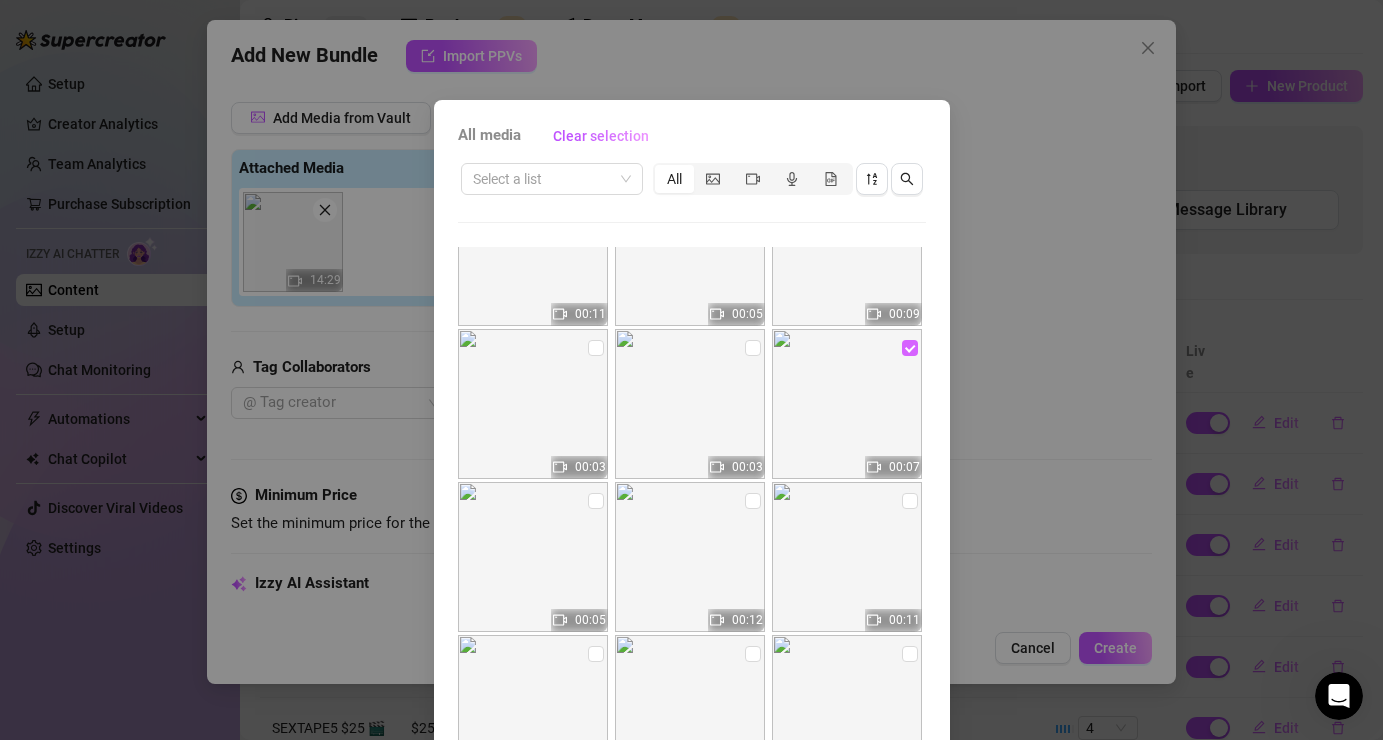 click at bounding box center (910, 348) 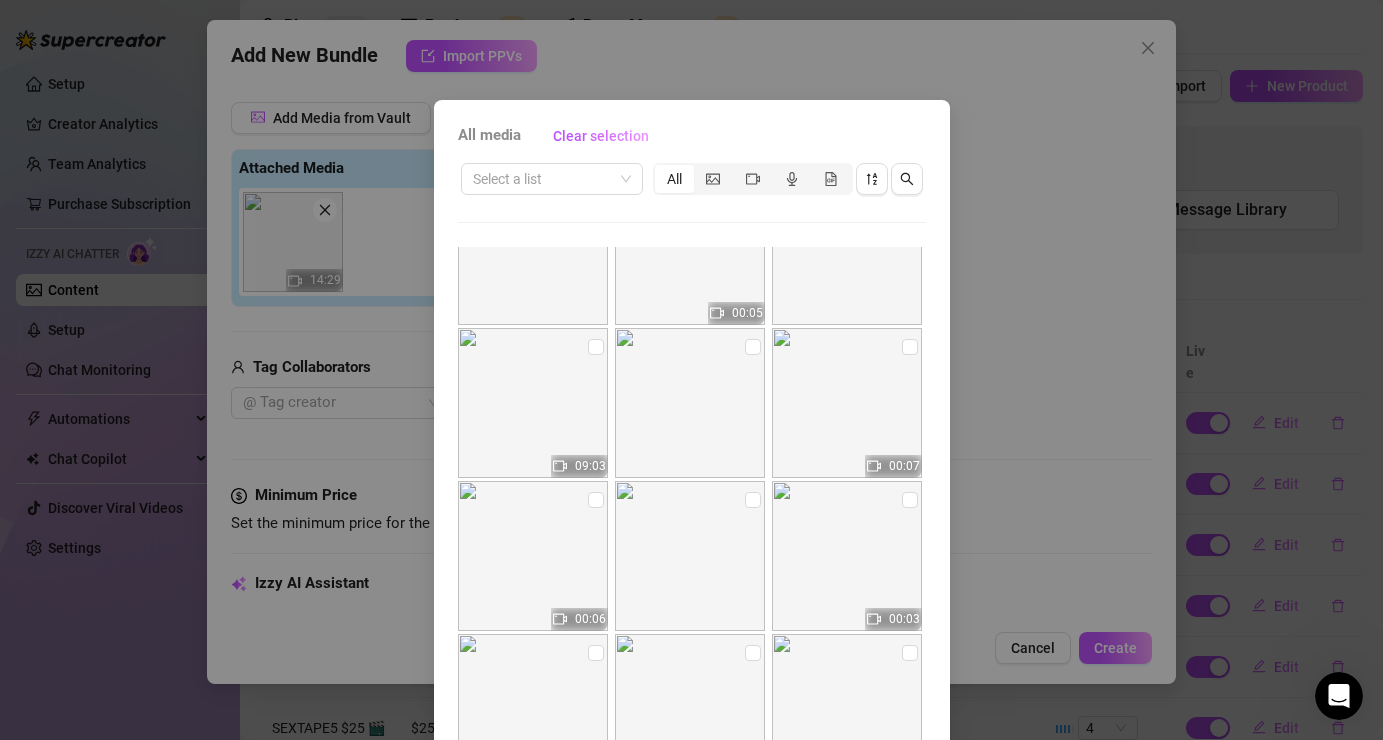 scroll, scrollTop: 1978, scrollLeft: 0, axis: vertical 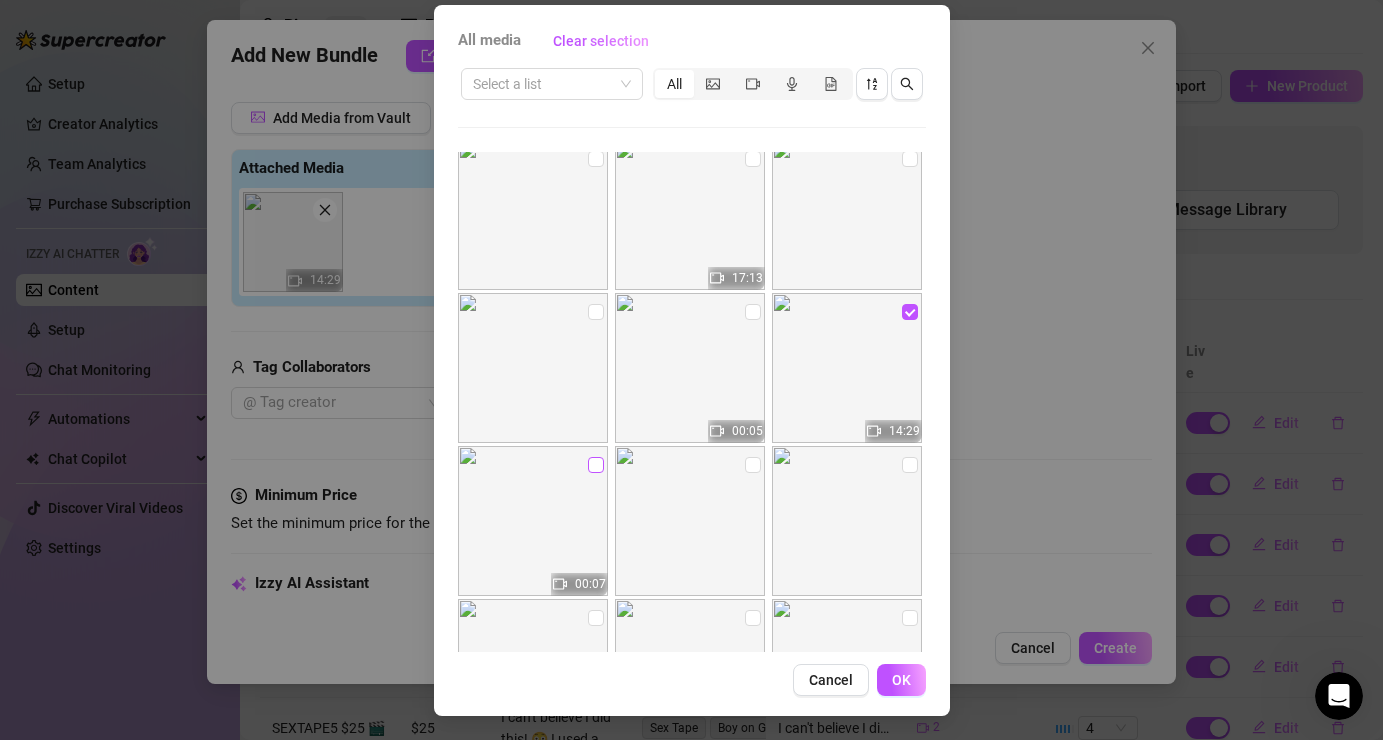 click at bounding box center [596, 465] 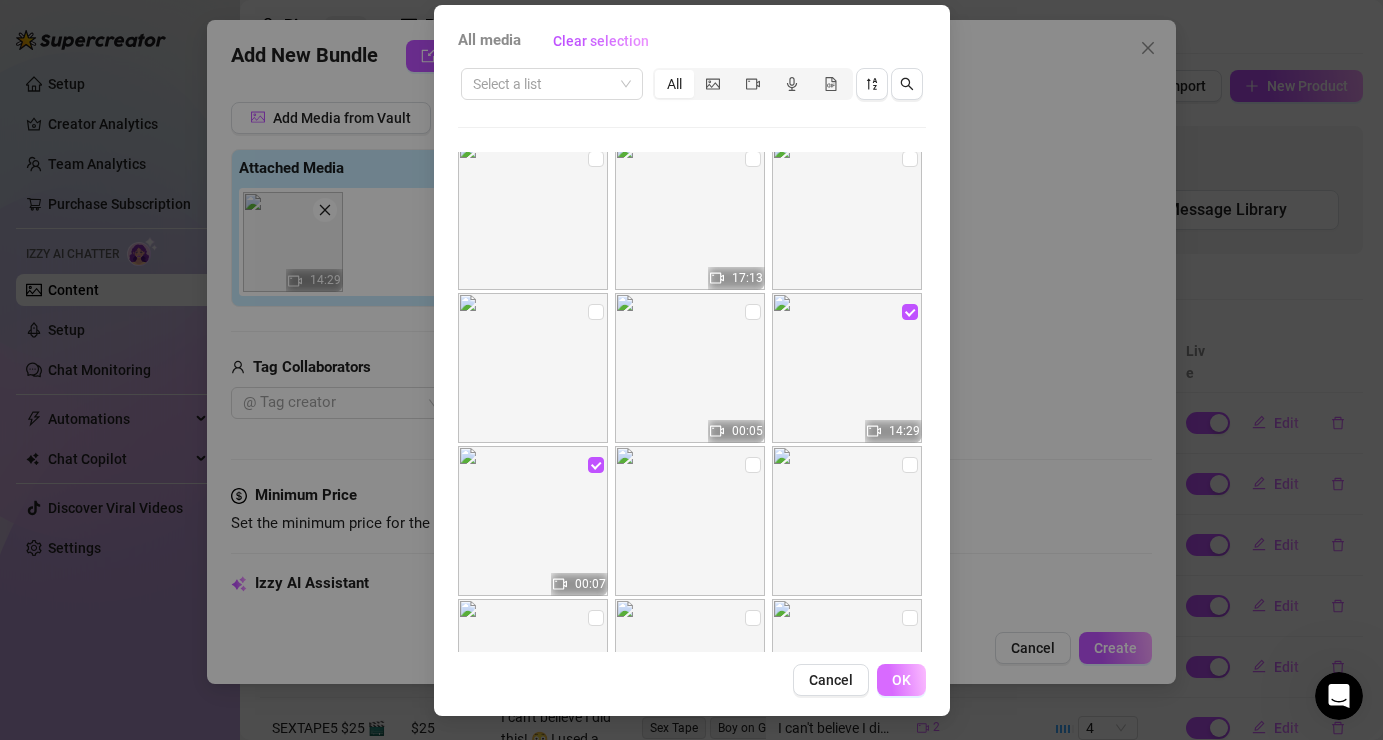 click on "OK" at bounding box center [901, 680] 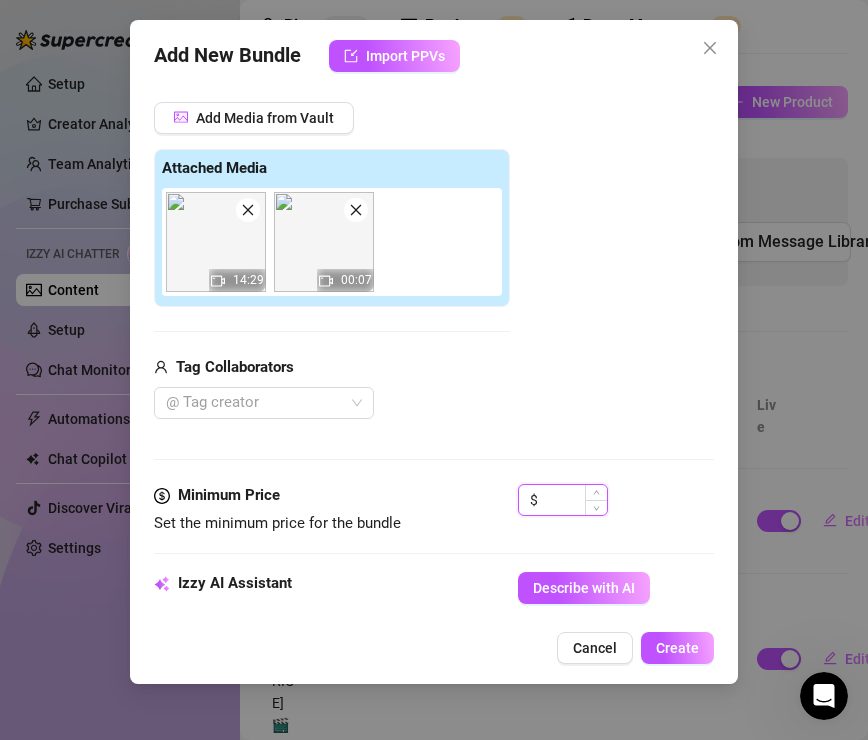 click at bounding box center [574, 500] 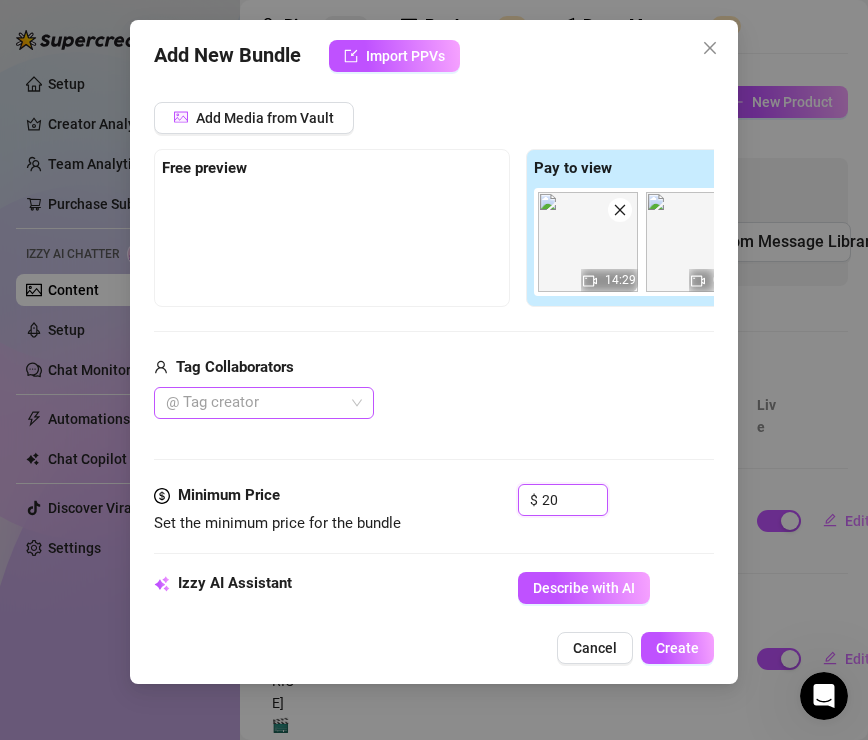 click at bounding box center [253, 403] 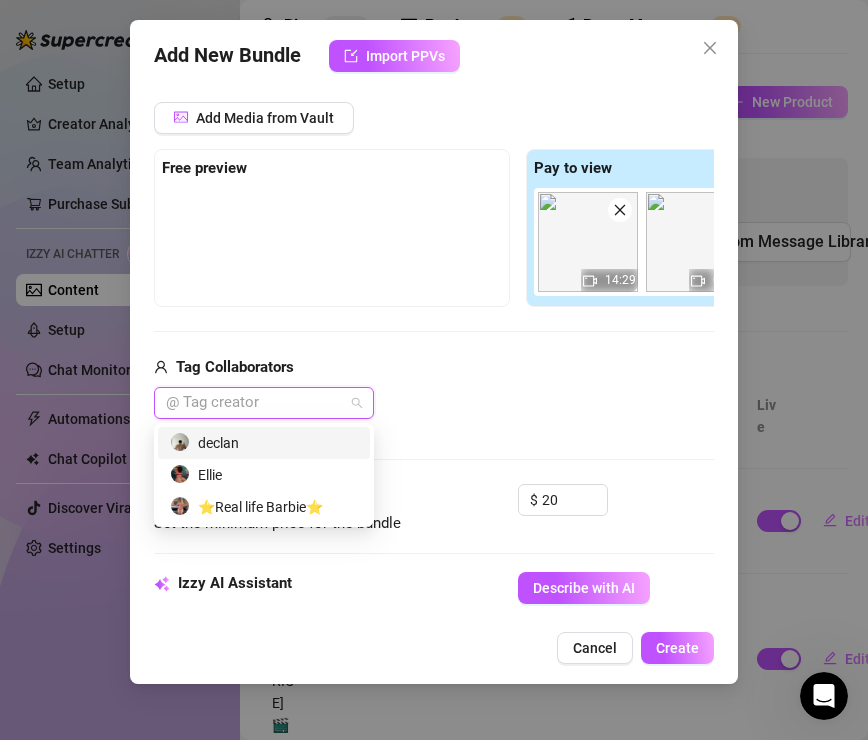 click on "declan" at bounding box center [264, 443] 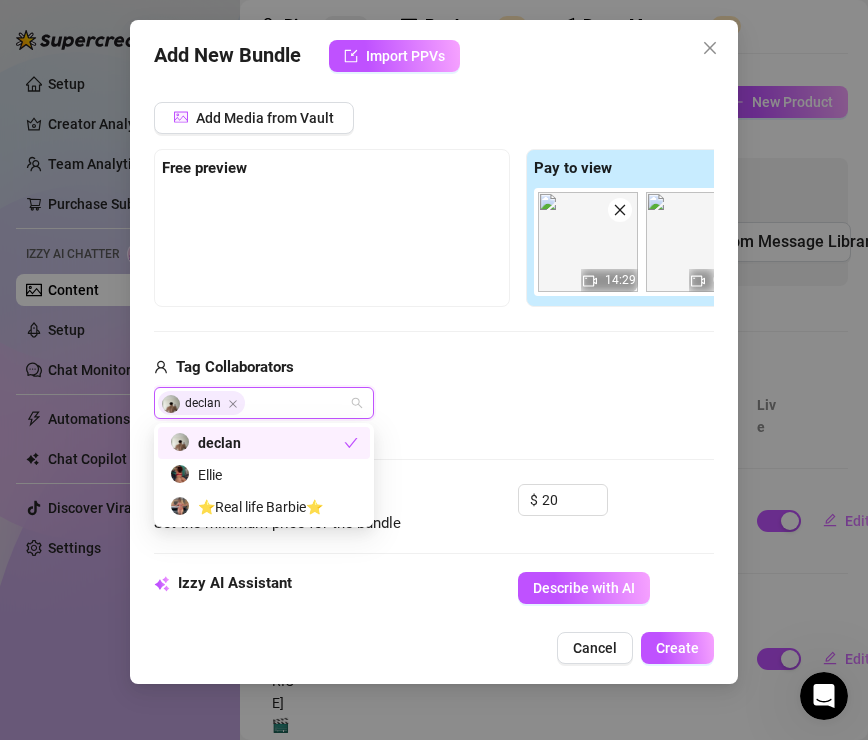 click on "Media Add Media from Vault Free preview Pay to view 14:29 00:07 Tag Collaborators [NAME]" at bounding box center (434, 273) 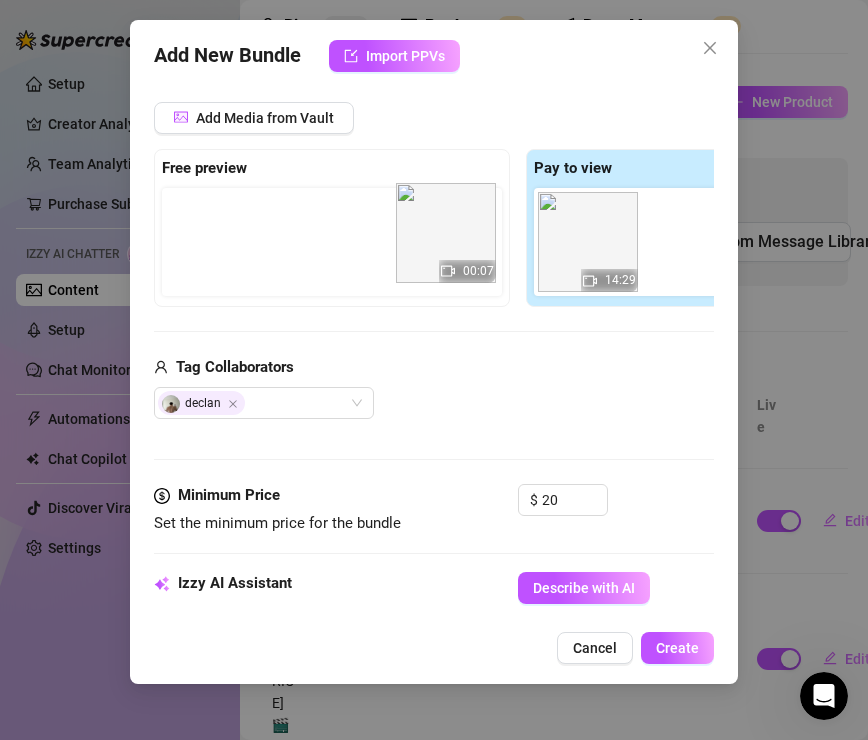 drag, startPoint x: 681, startPoint y: 241, endPoint x: 421, endPoint y: 232, distance: 260.15573 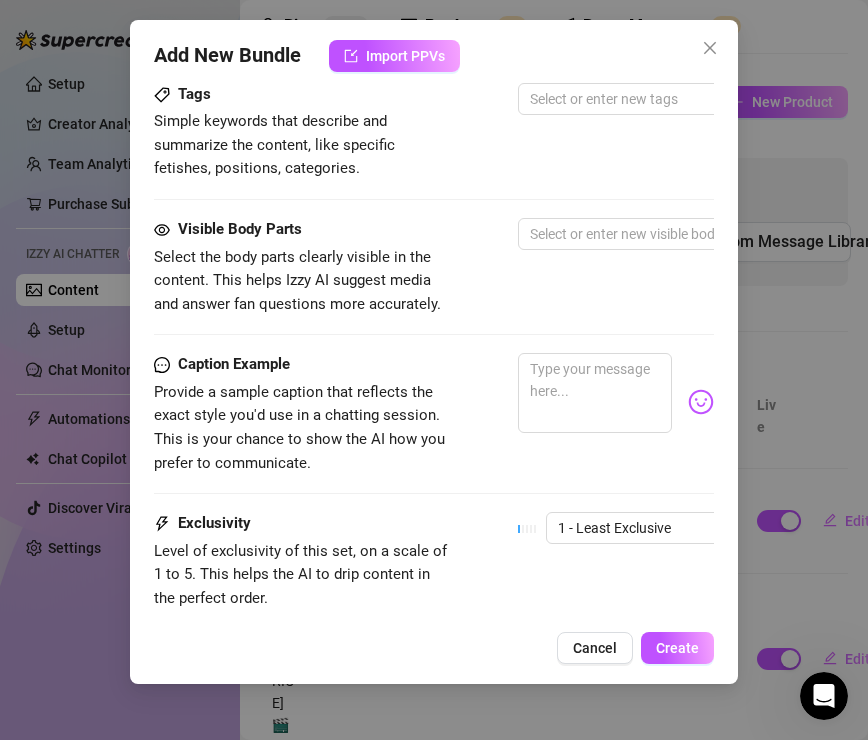 scroll, scrollTop: 1092, scrollLeft: 0, axis: vertical 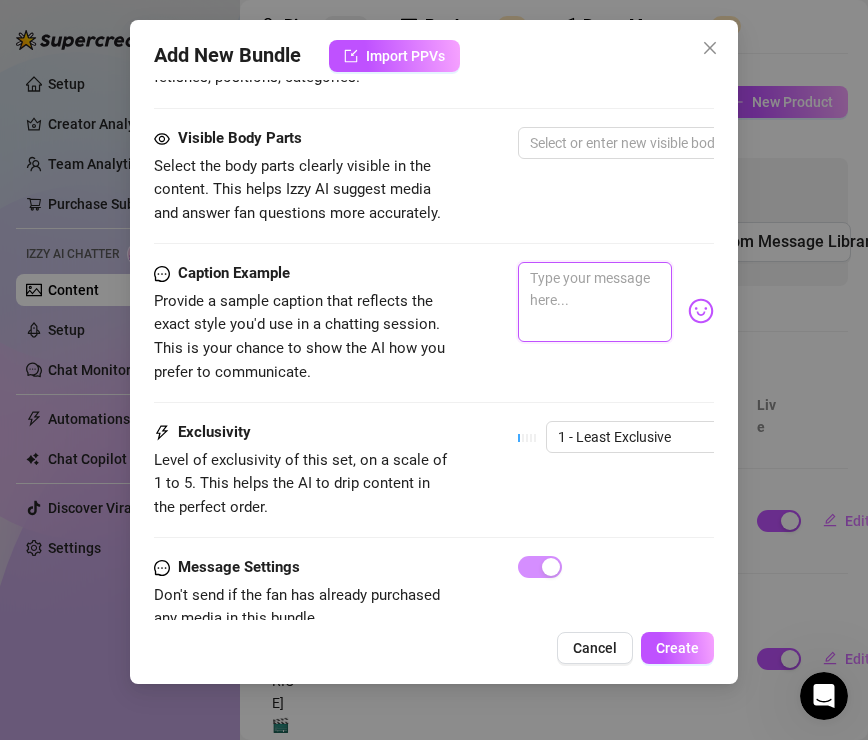 click at bounding box center [595, 302] 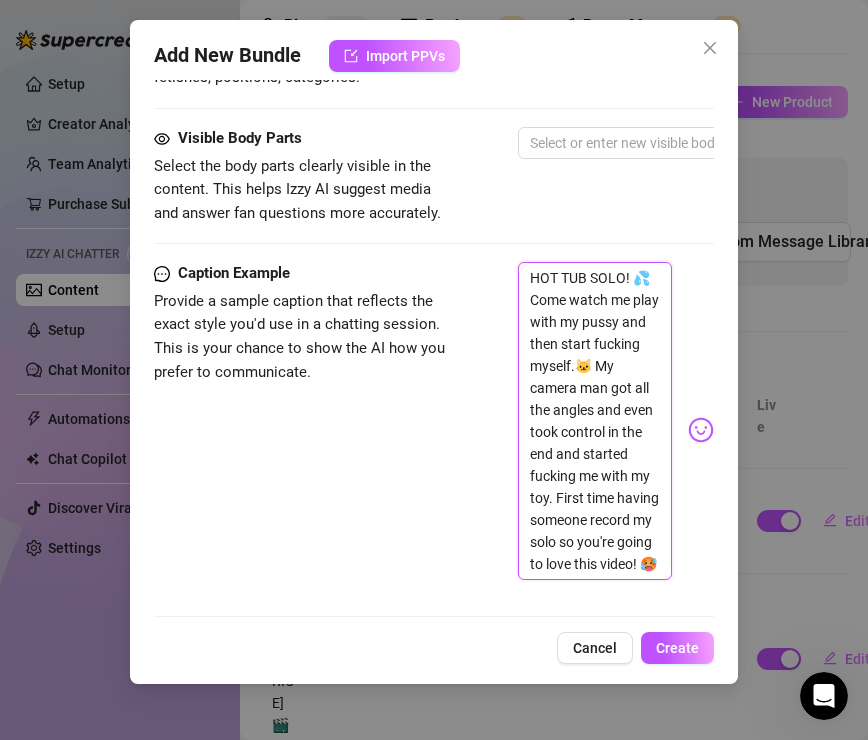 scroll, scrollTop: 0, scrollLeft: 0, axis: both 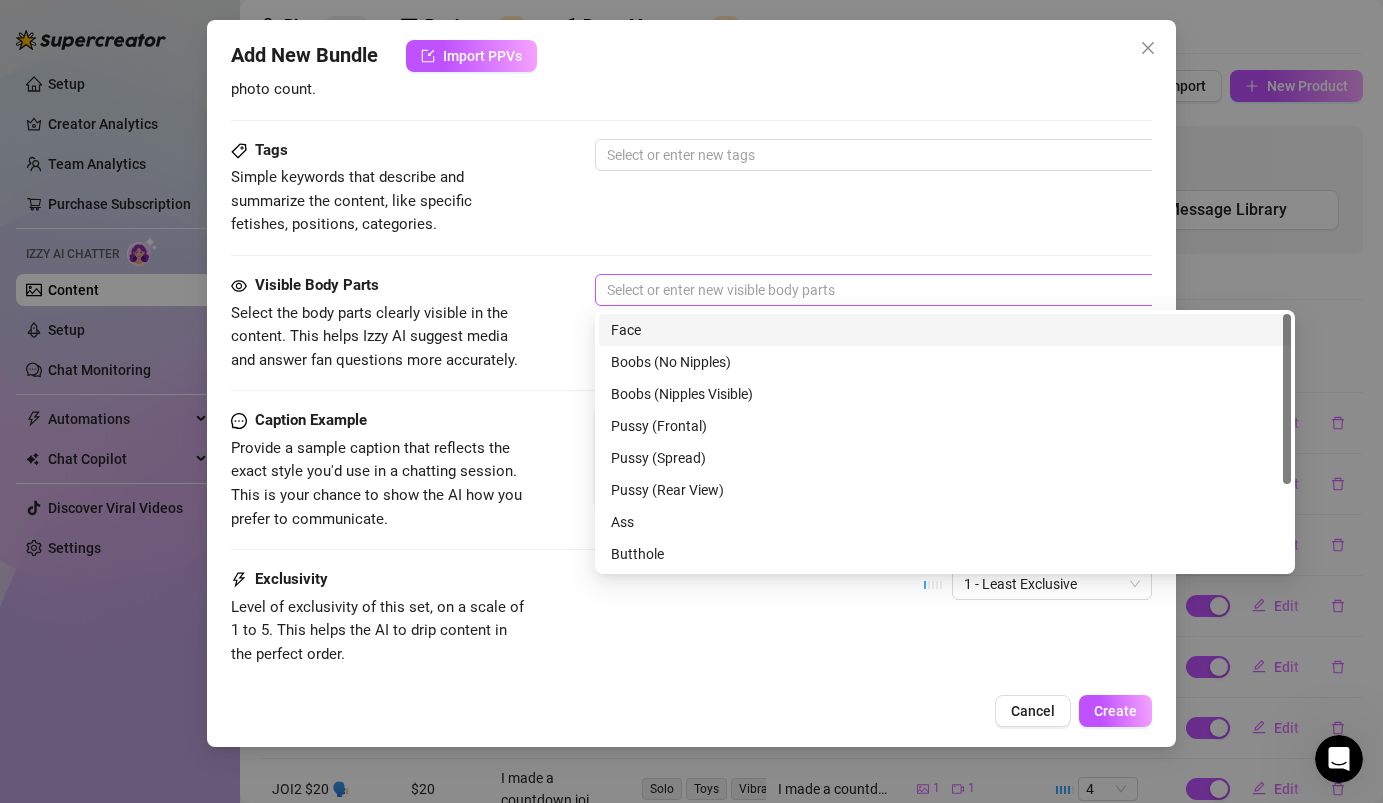click at bounding box center [934, 290] 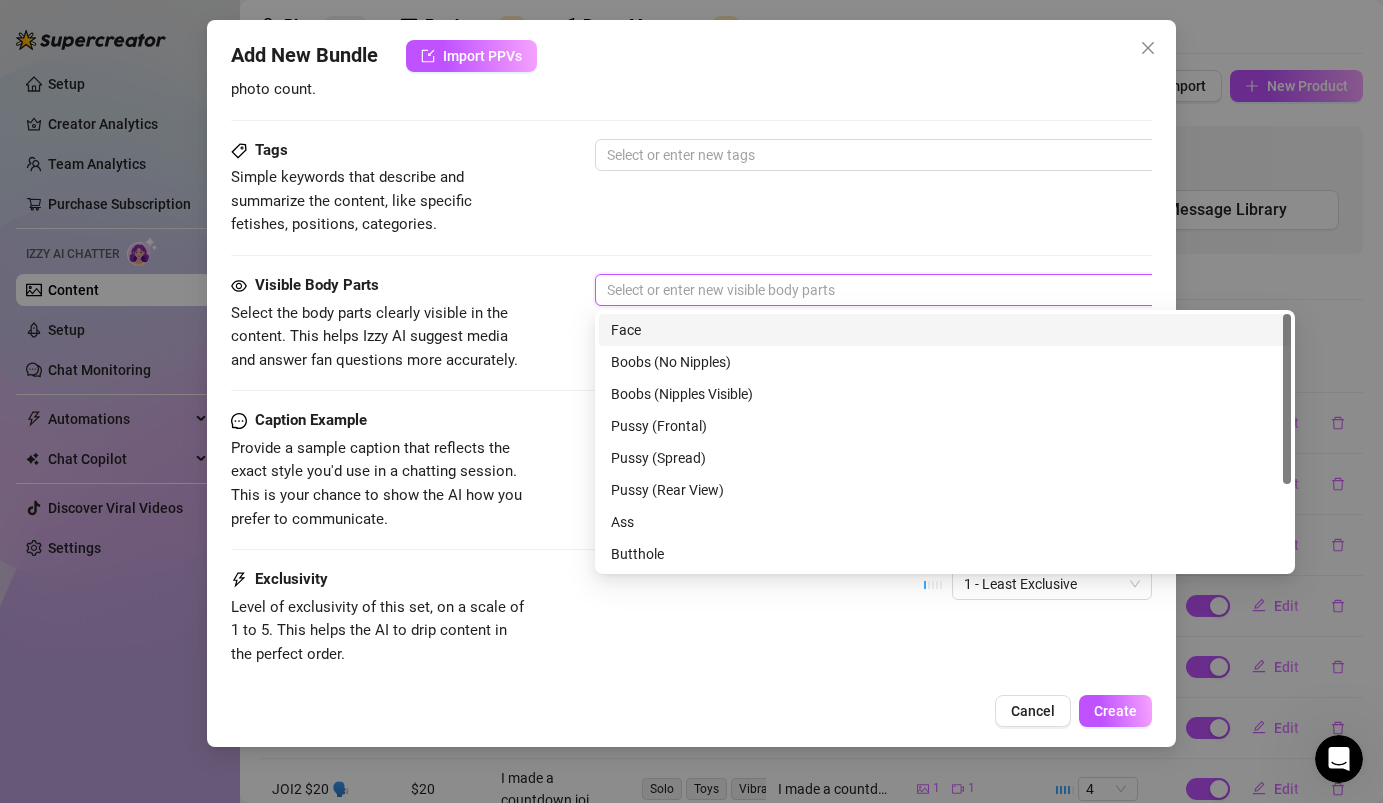 click on "Face" at bounding box center (945, 330) 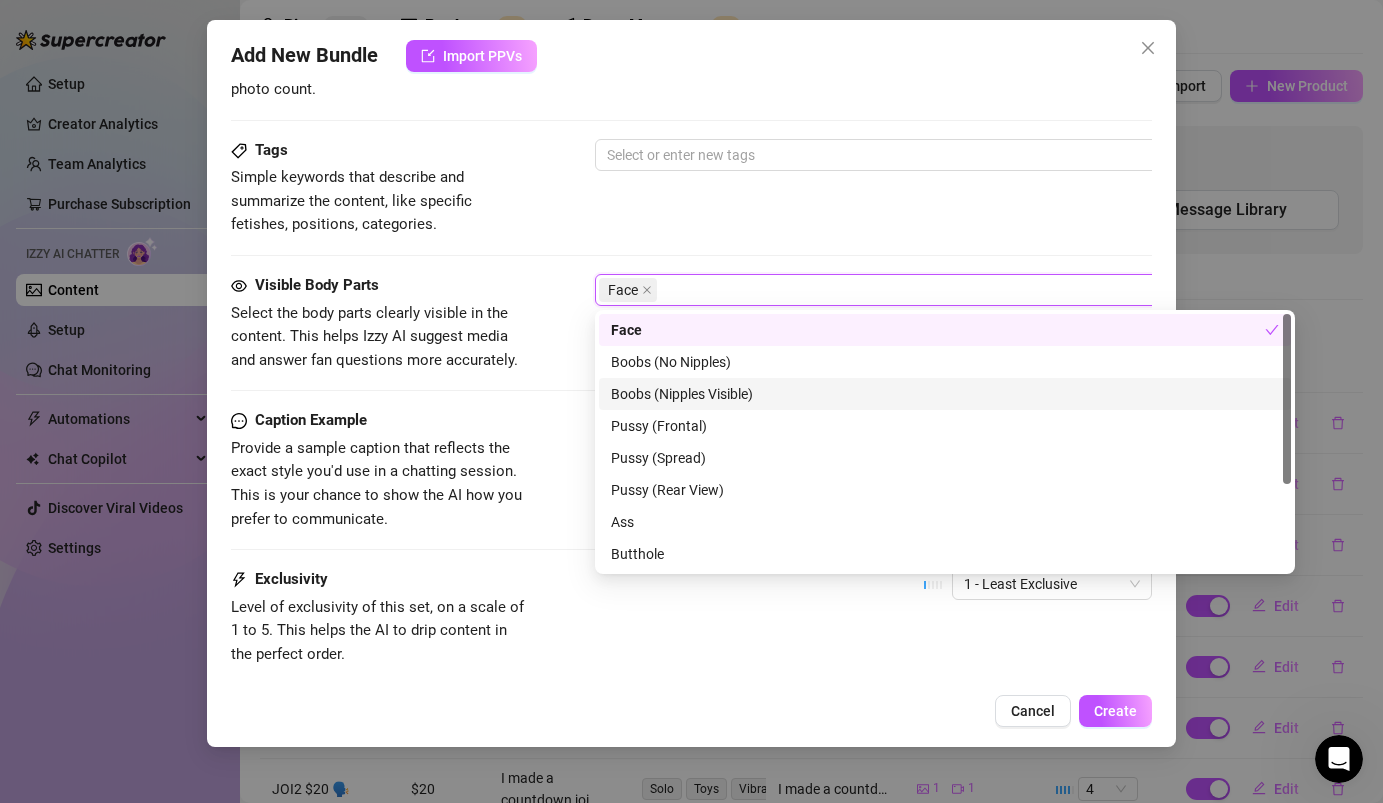 click on "Boobs (Nipples Visible)" at bounding box center (945, 394) 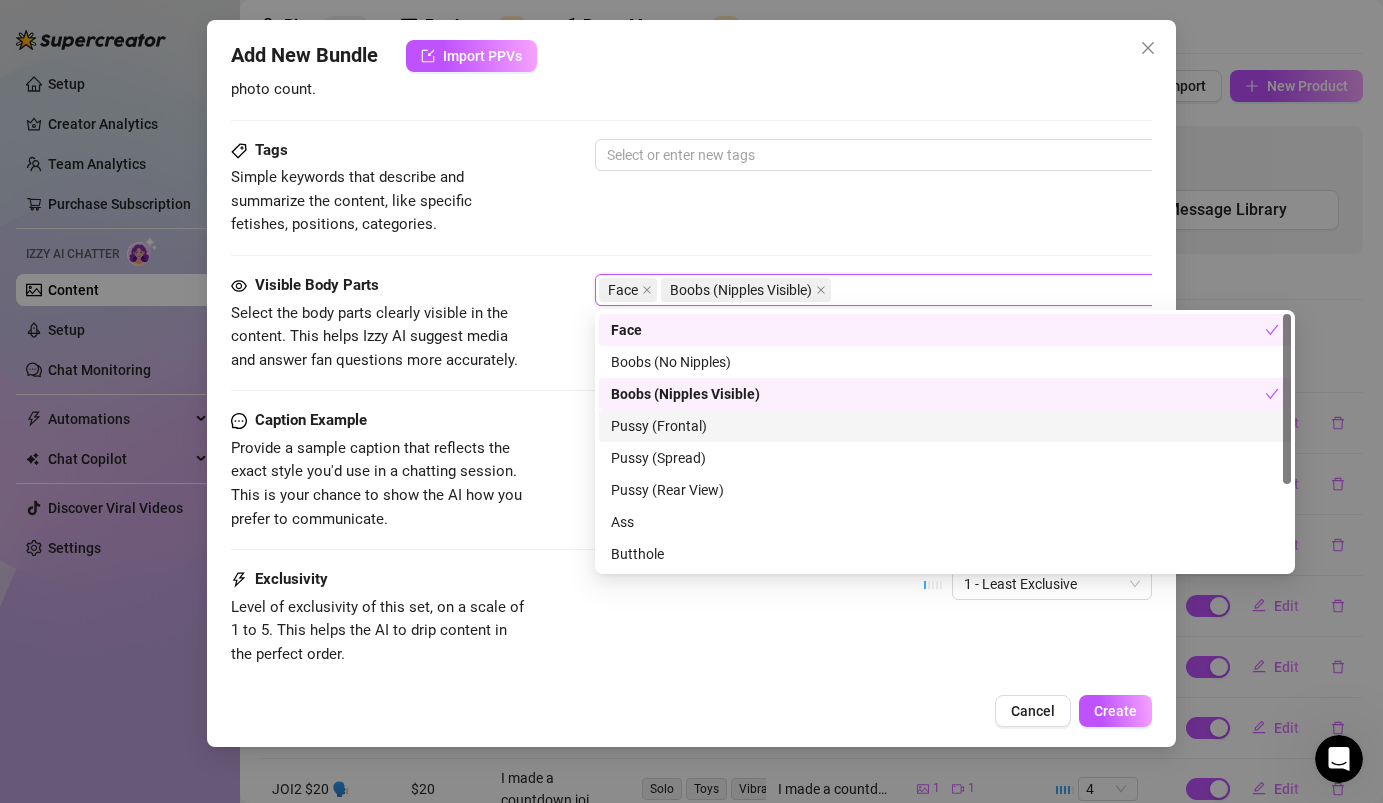 click on "Pussy (Frontal)" at bounding box center (945, 426) 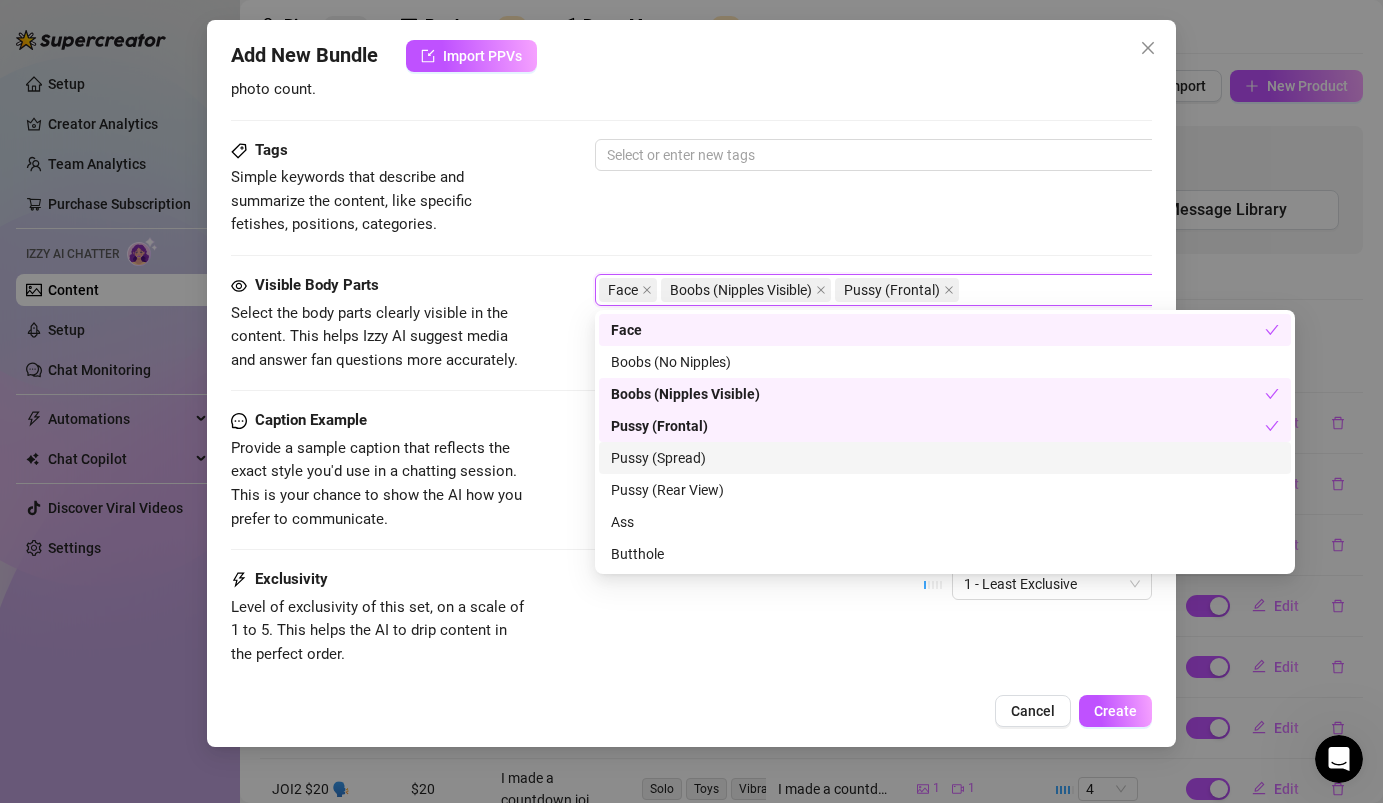 click on "Pussy (Spread)" at bounding box center (945, 458) 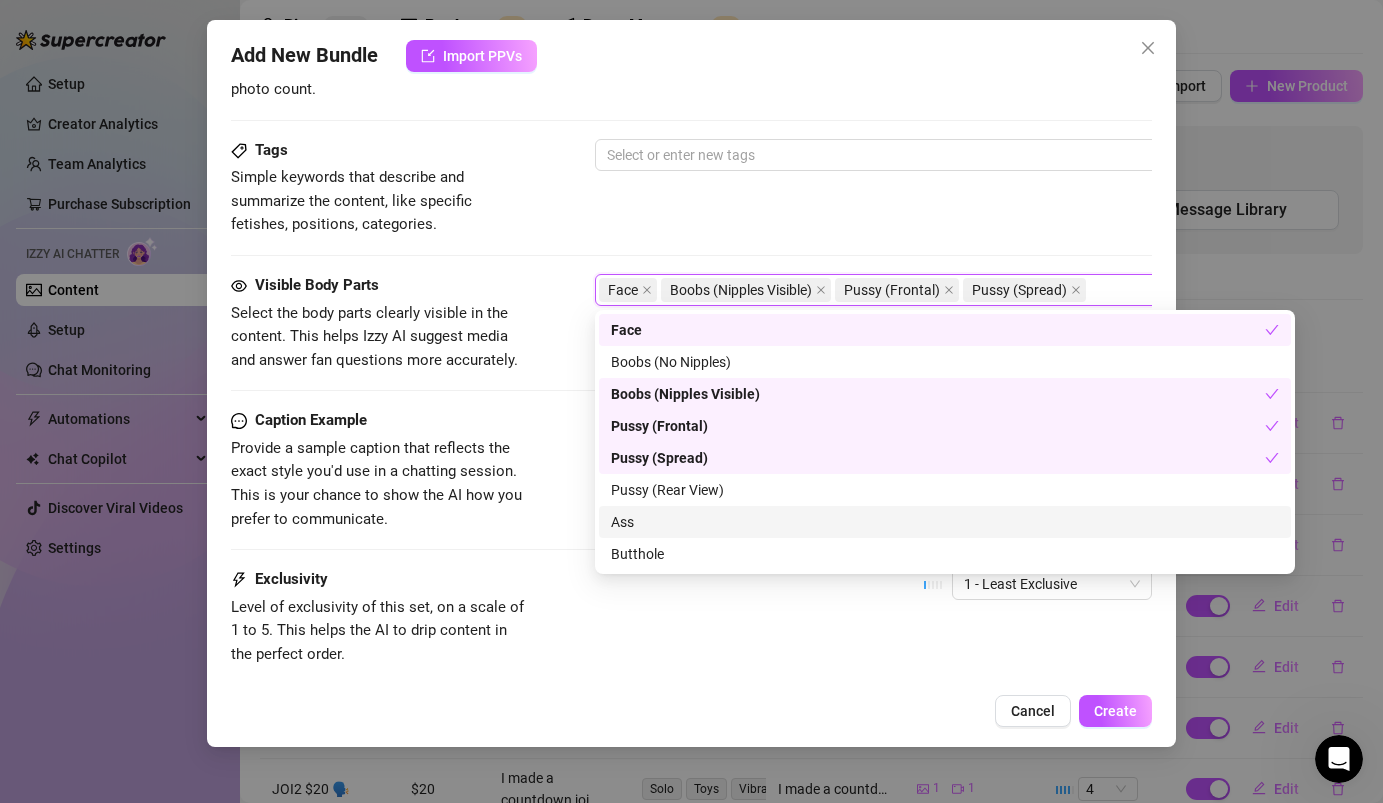 click on "Ass" at bounding box center [945, 522] 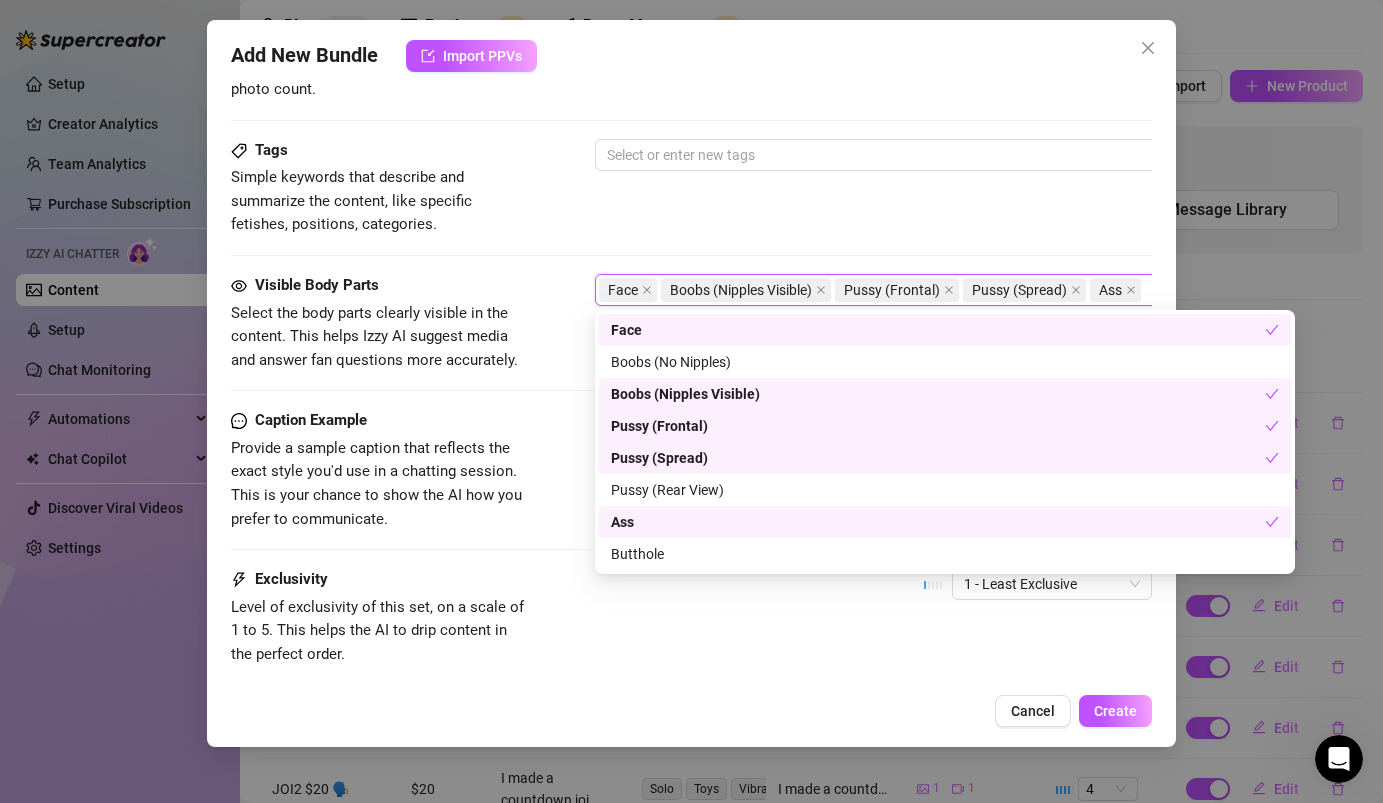 scroll, scrollTop: 5, scrollLeft: 0, axis: vertical 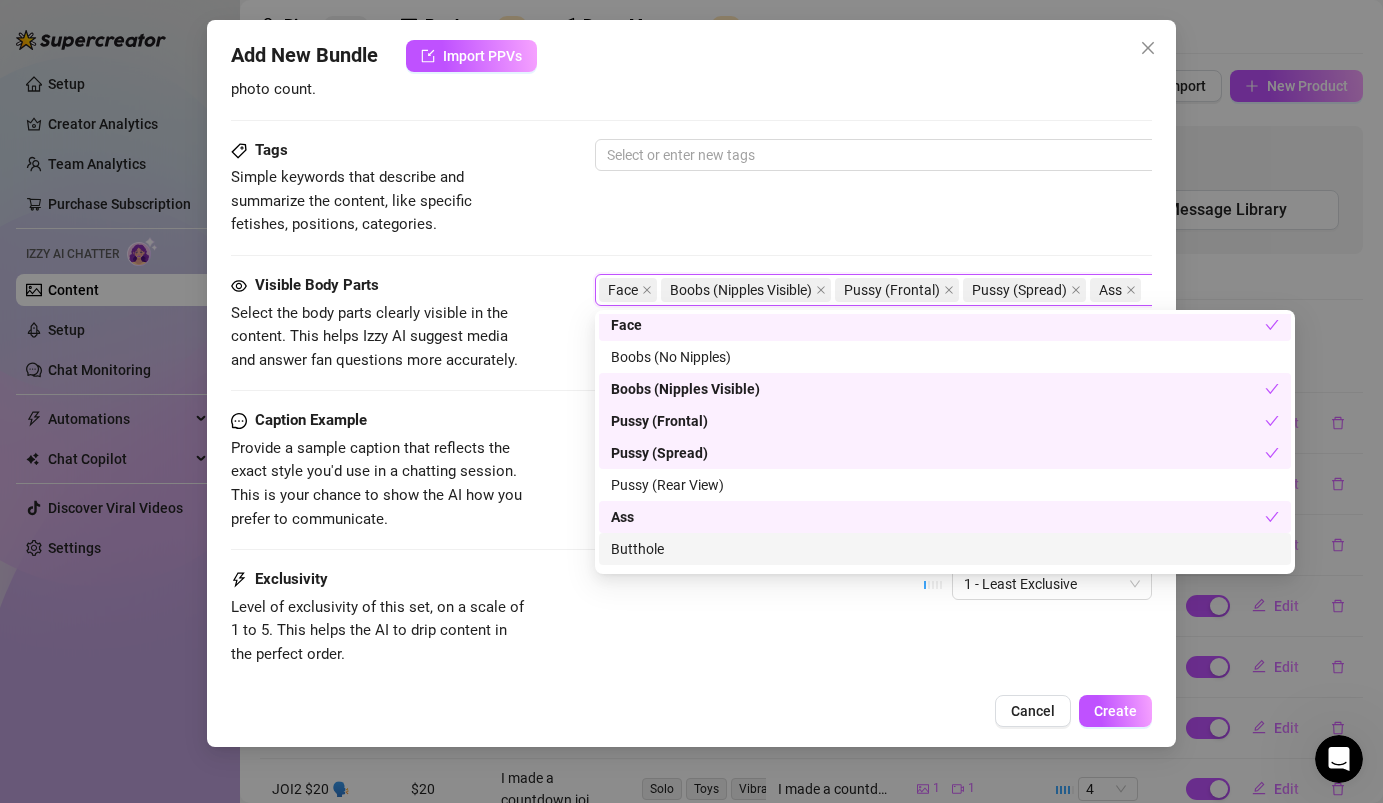click on "Butthole" at bounding box center (945, 549) 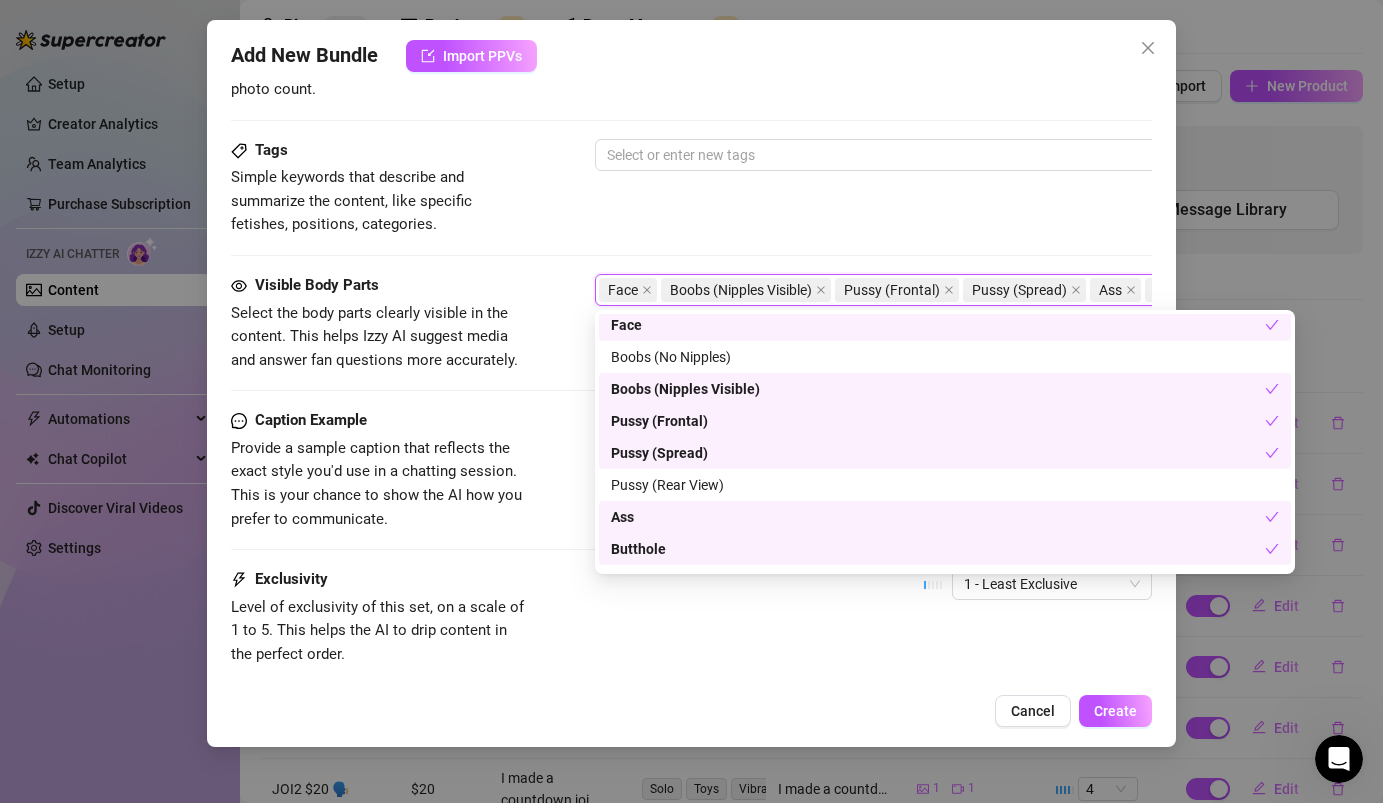 scroll, scrollTop: 6, scrollLeft: 0, axis: vertical 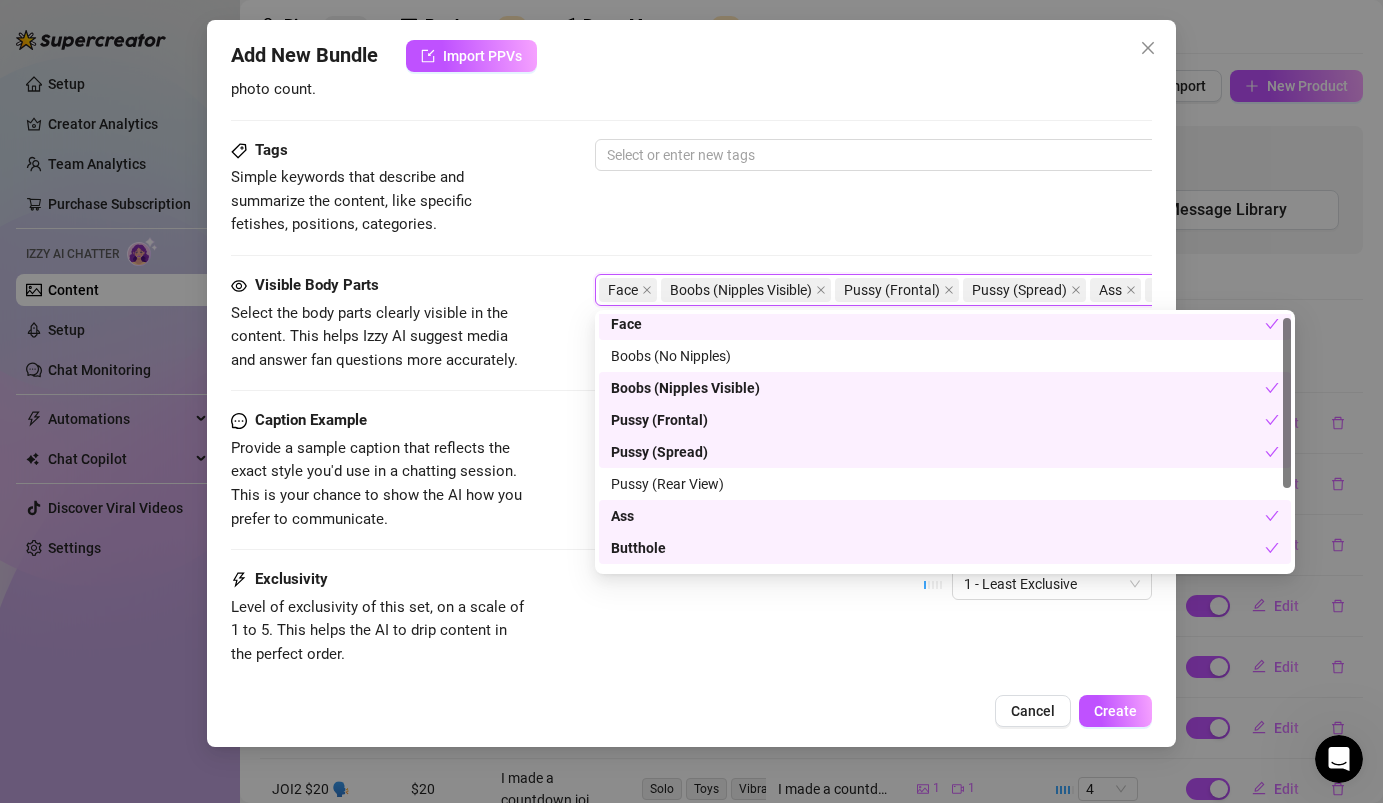 click on "Tags Simple keywords that describe and summarize the content, like specific fetishes, positions, categories.   Select or enter new tags" at bounding box center [691, 188] 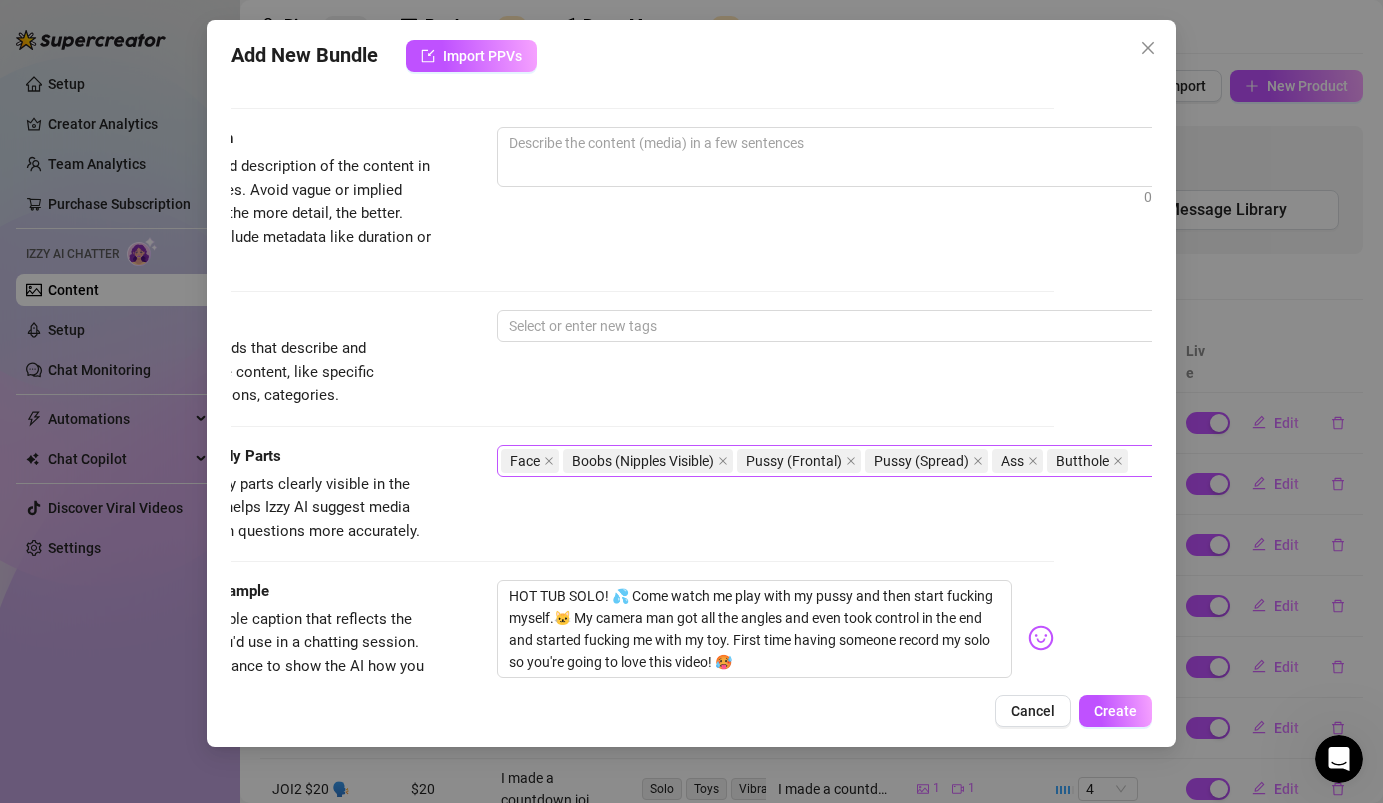 scroll, scrollTop: 774, scrollLeft: 95, axis: both 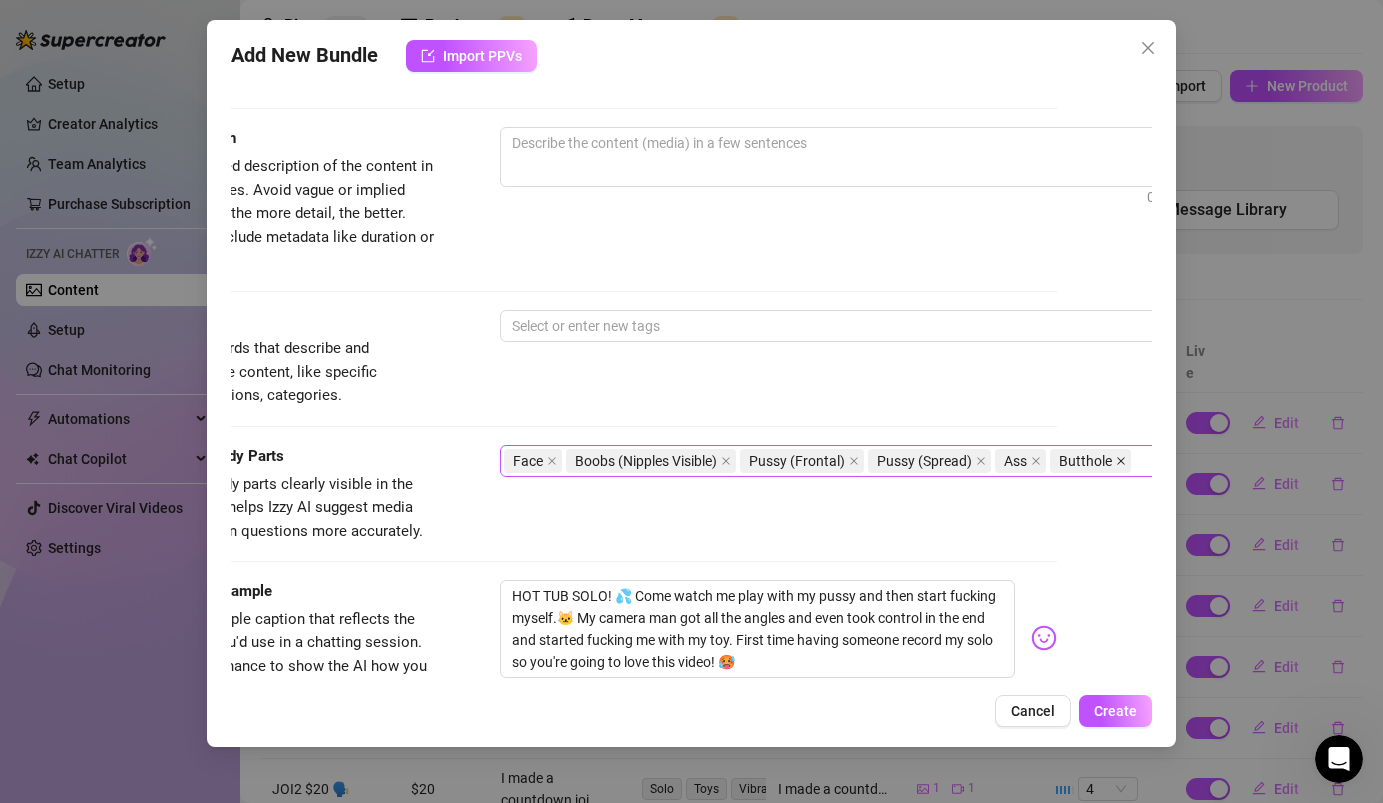 click 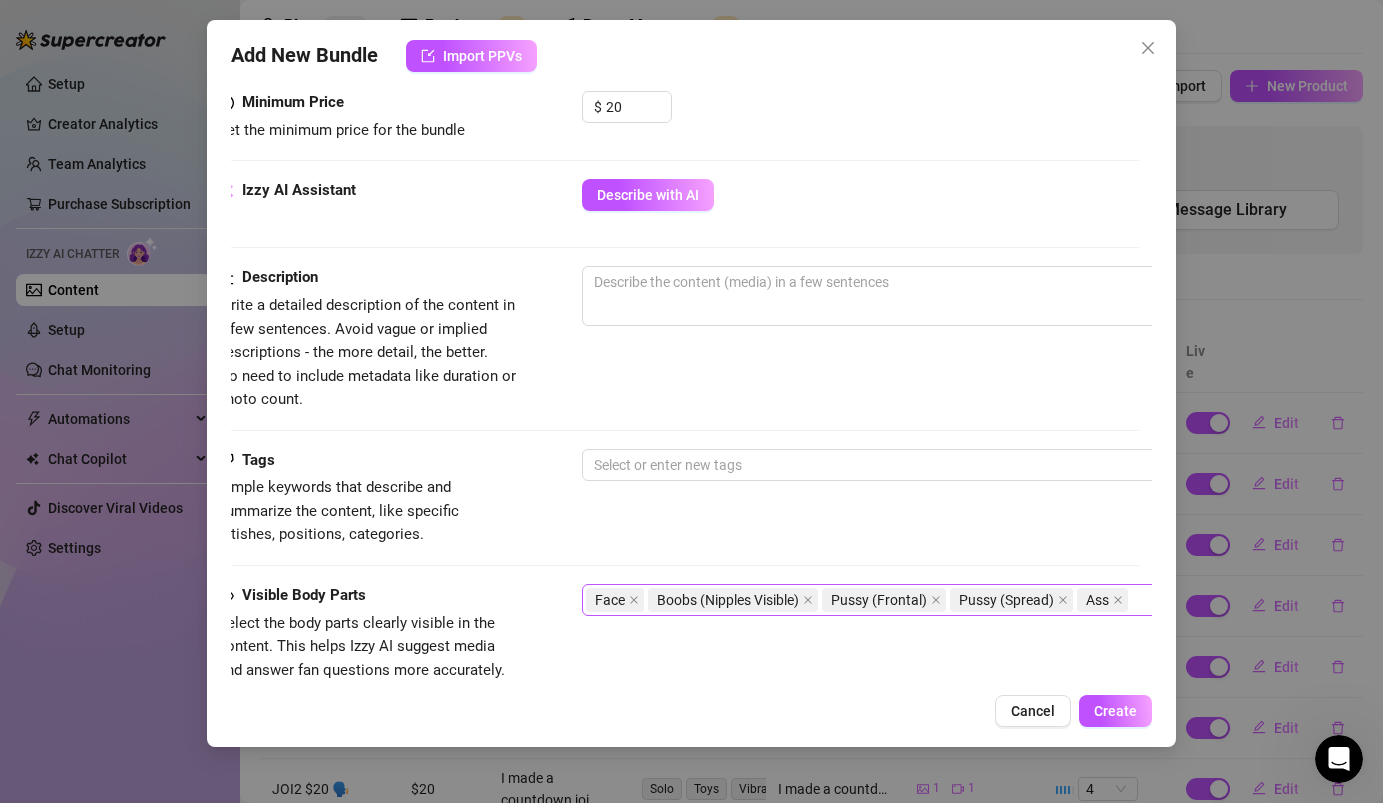 scroll, scrollTop: 635, scrollLeft: 0, axis: vertical 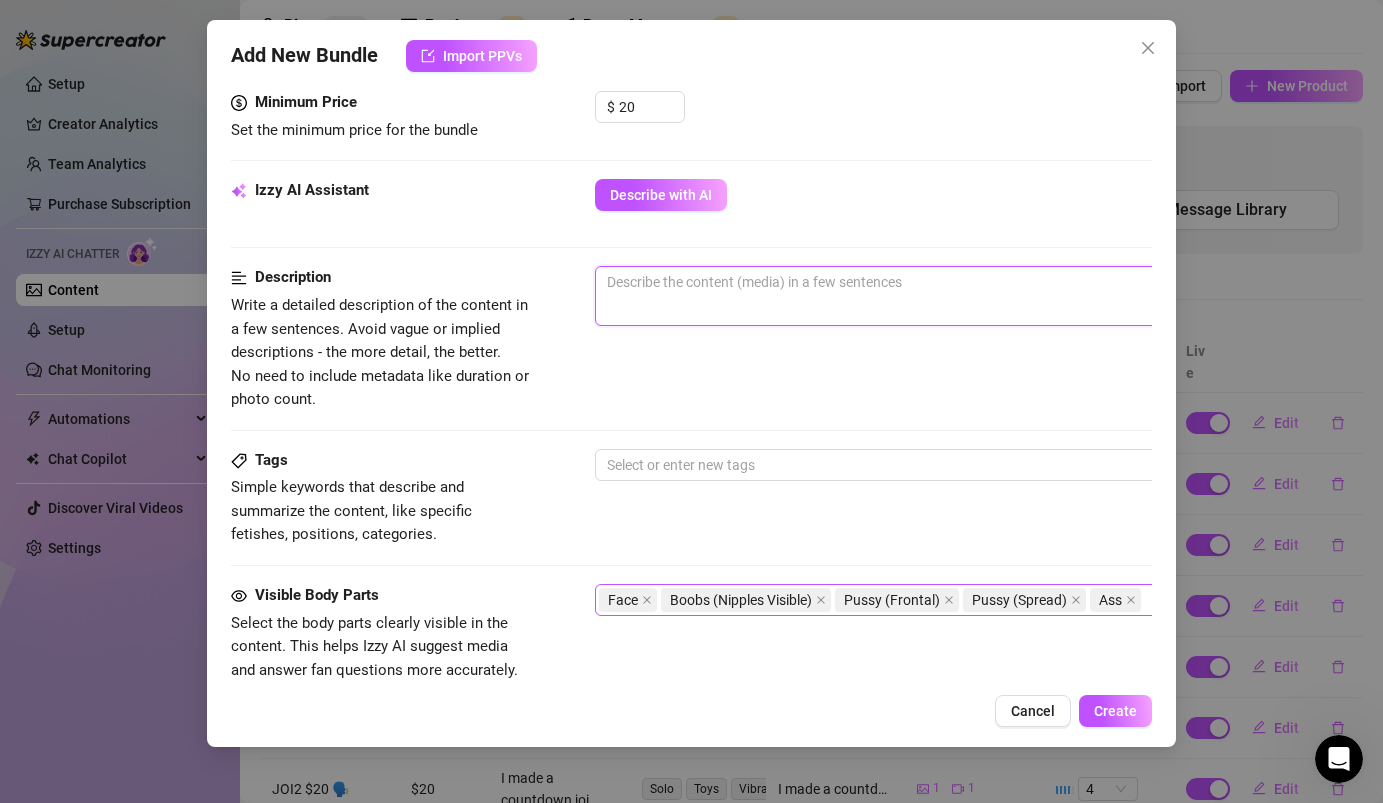 click at bounding box center [945, 282] 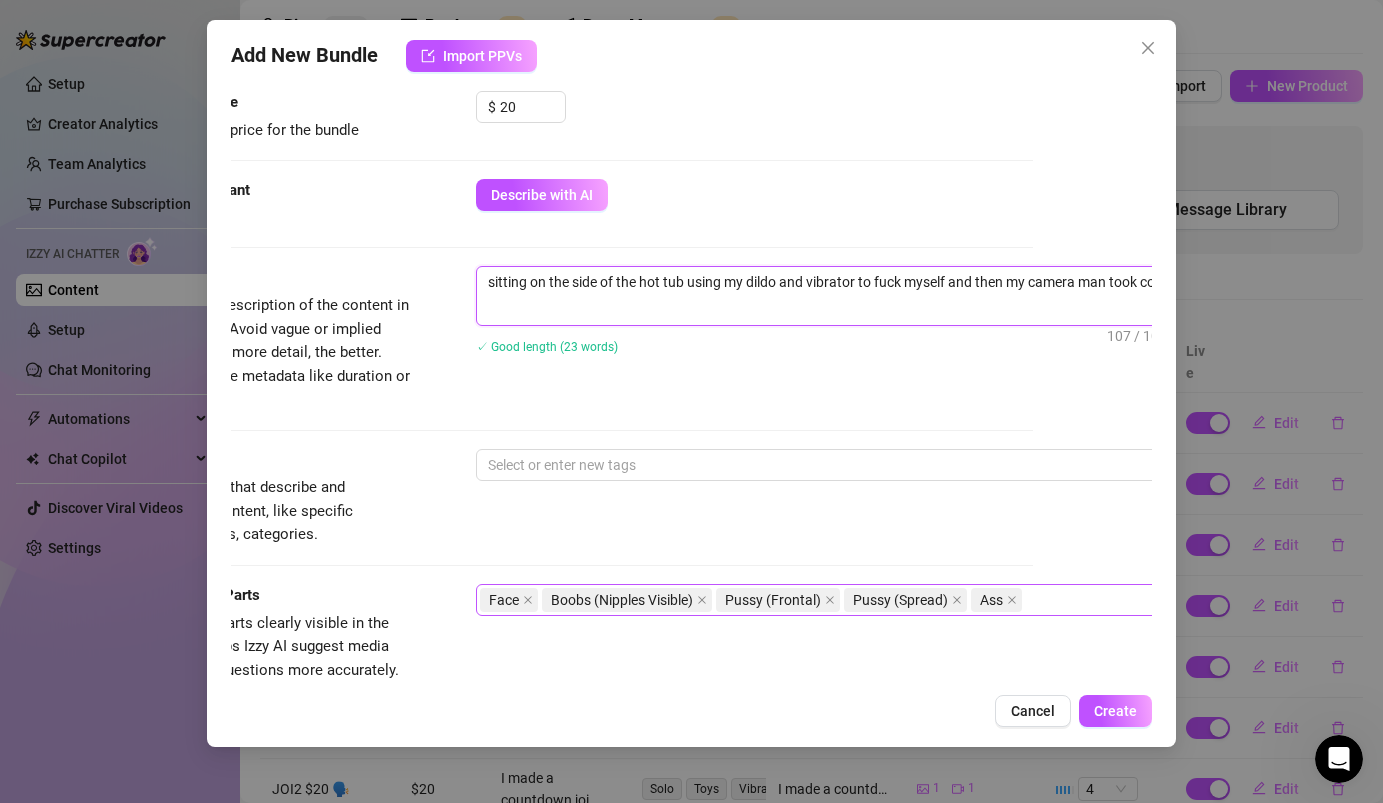 scroll, scrollTop: 635, scrollLeft: 127, axis: both 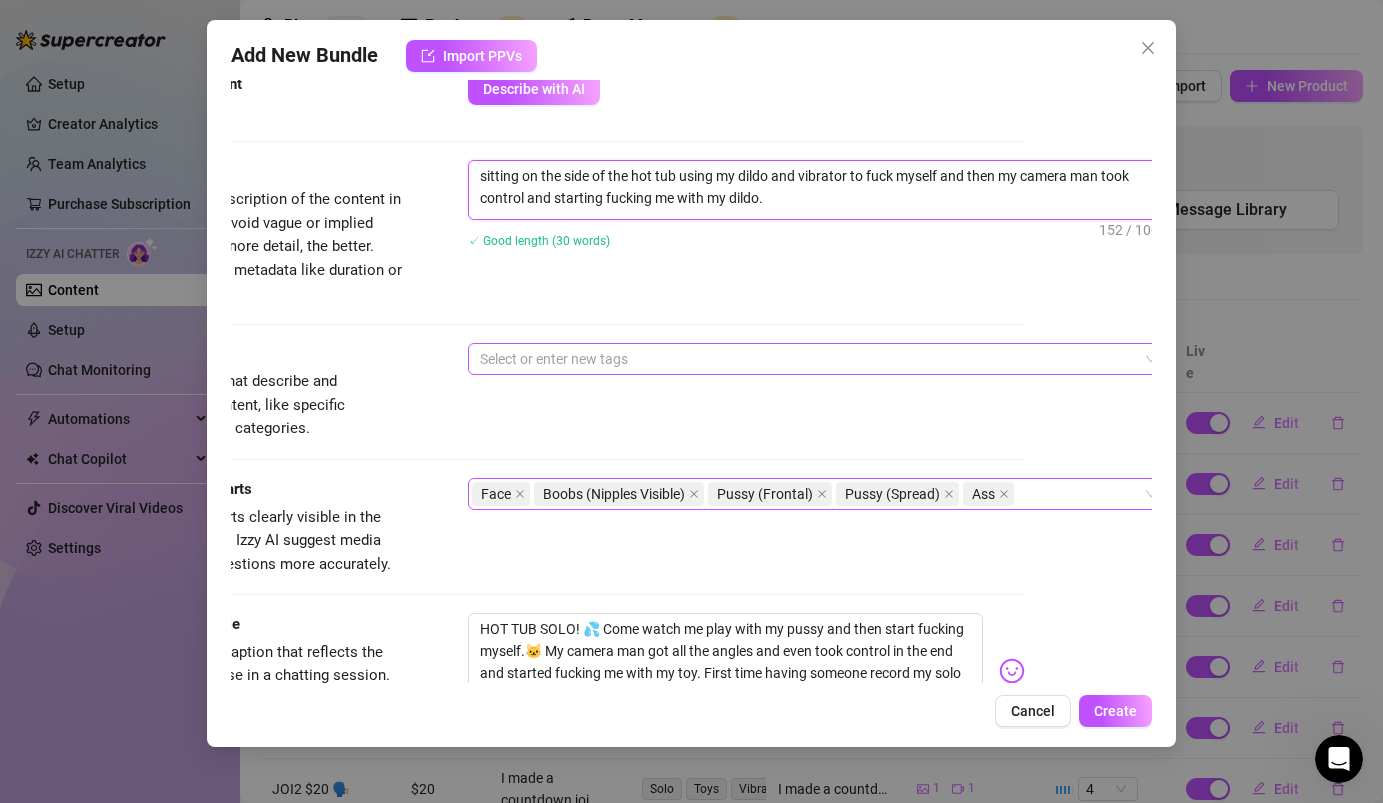 click at bounding box center (807, 359) 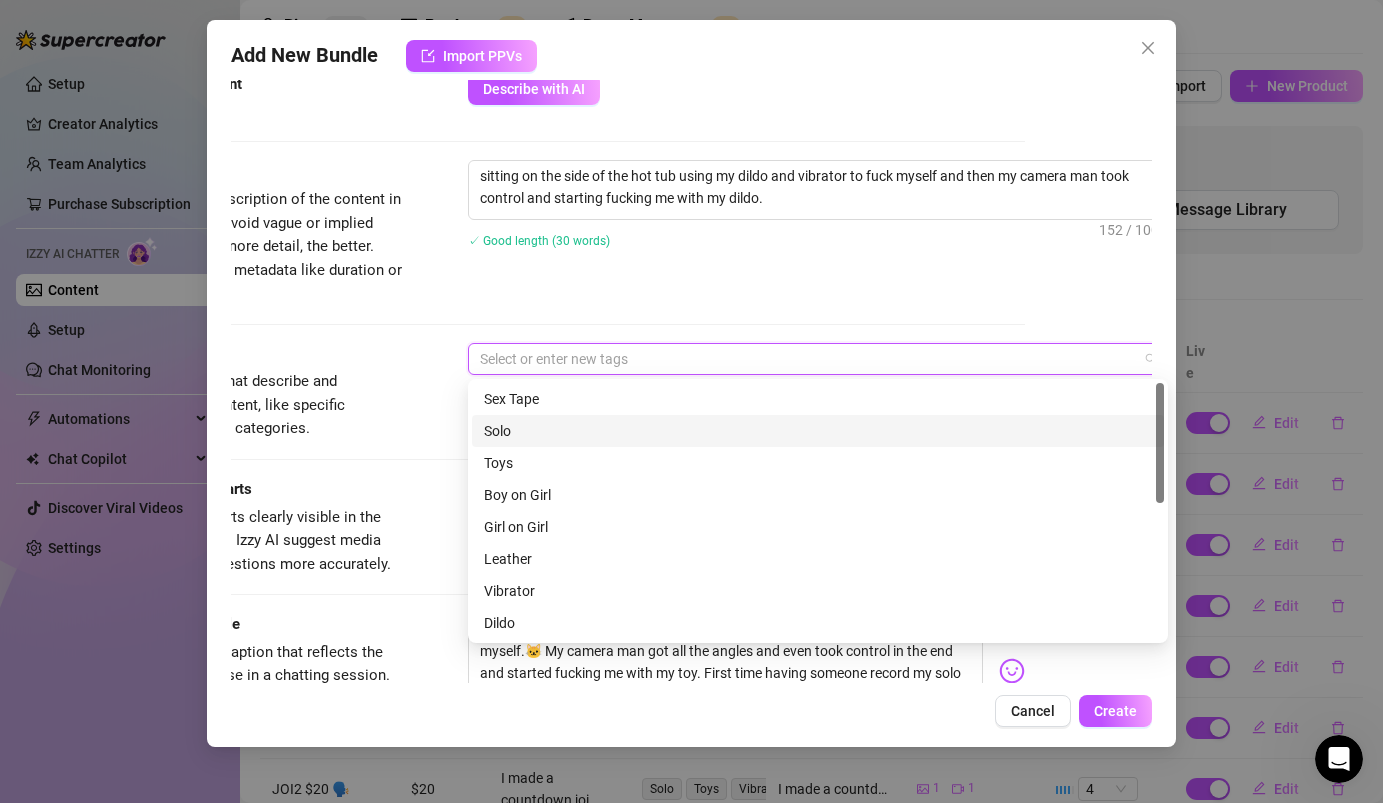 click on "Solo" at bounding box center (818, 431) 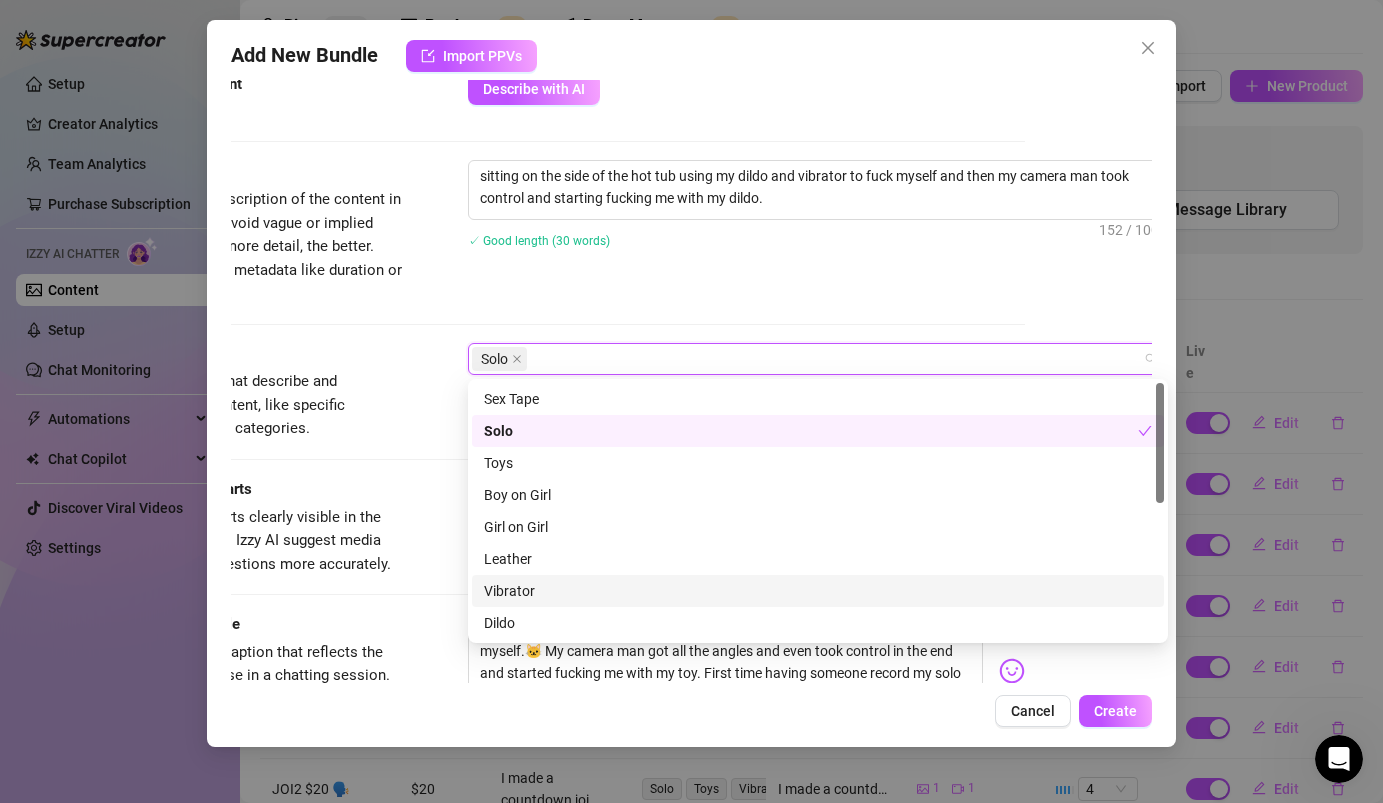 click on "Vibrator" at bounding box center [818, 591] 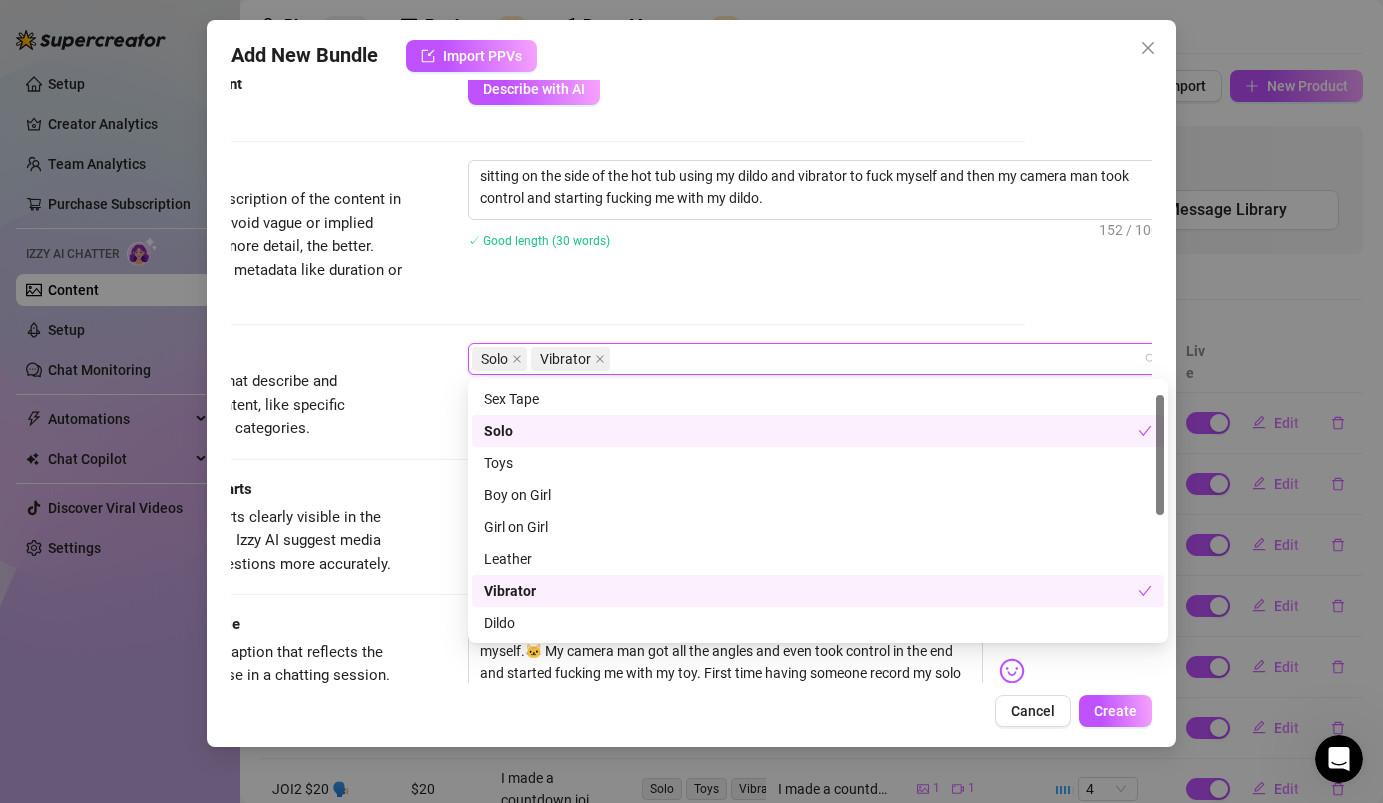 scroll, scrollTop: 40, scrollLeft: 0, axis: vertical 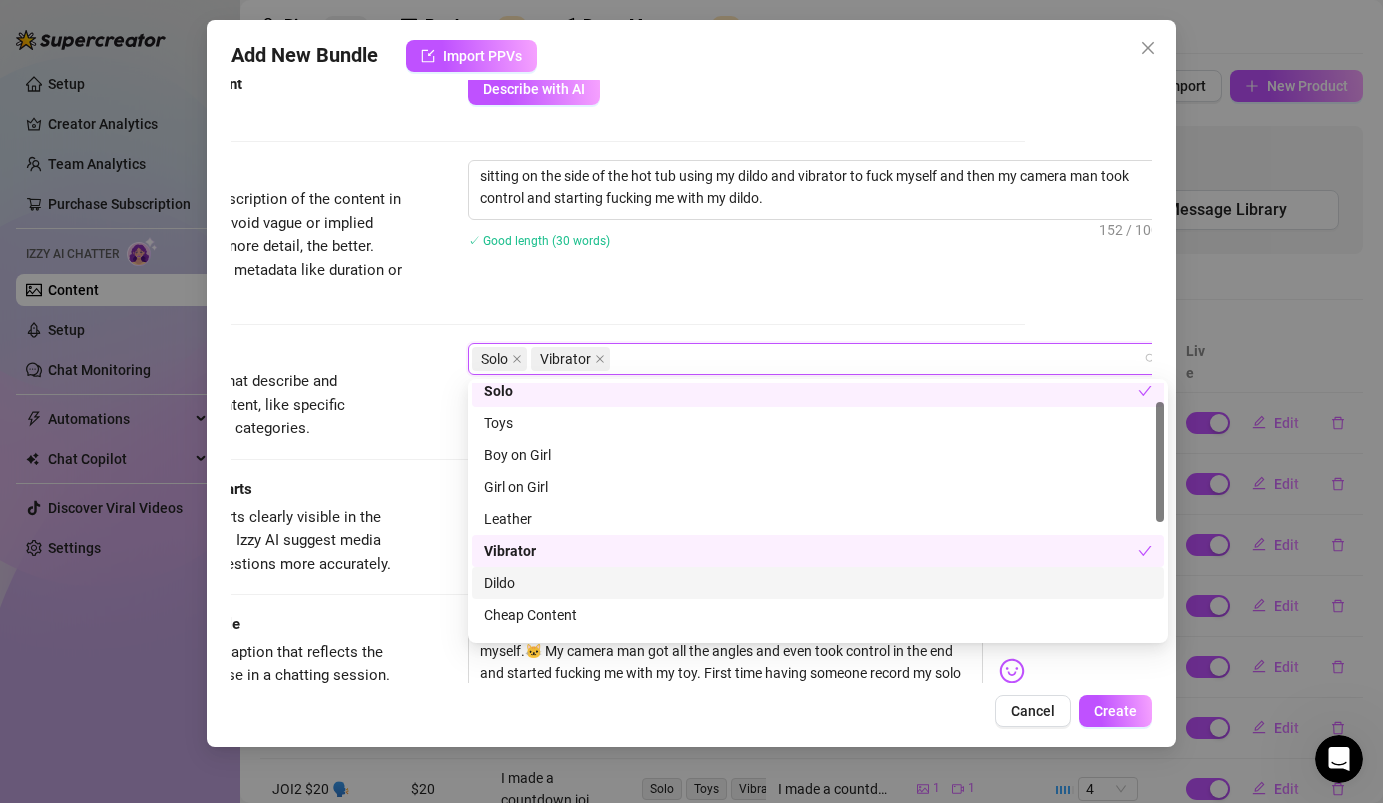 click on "Dildo" at bounding box center [818, 583] 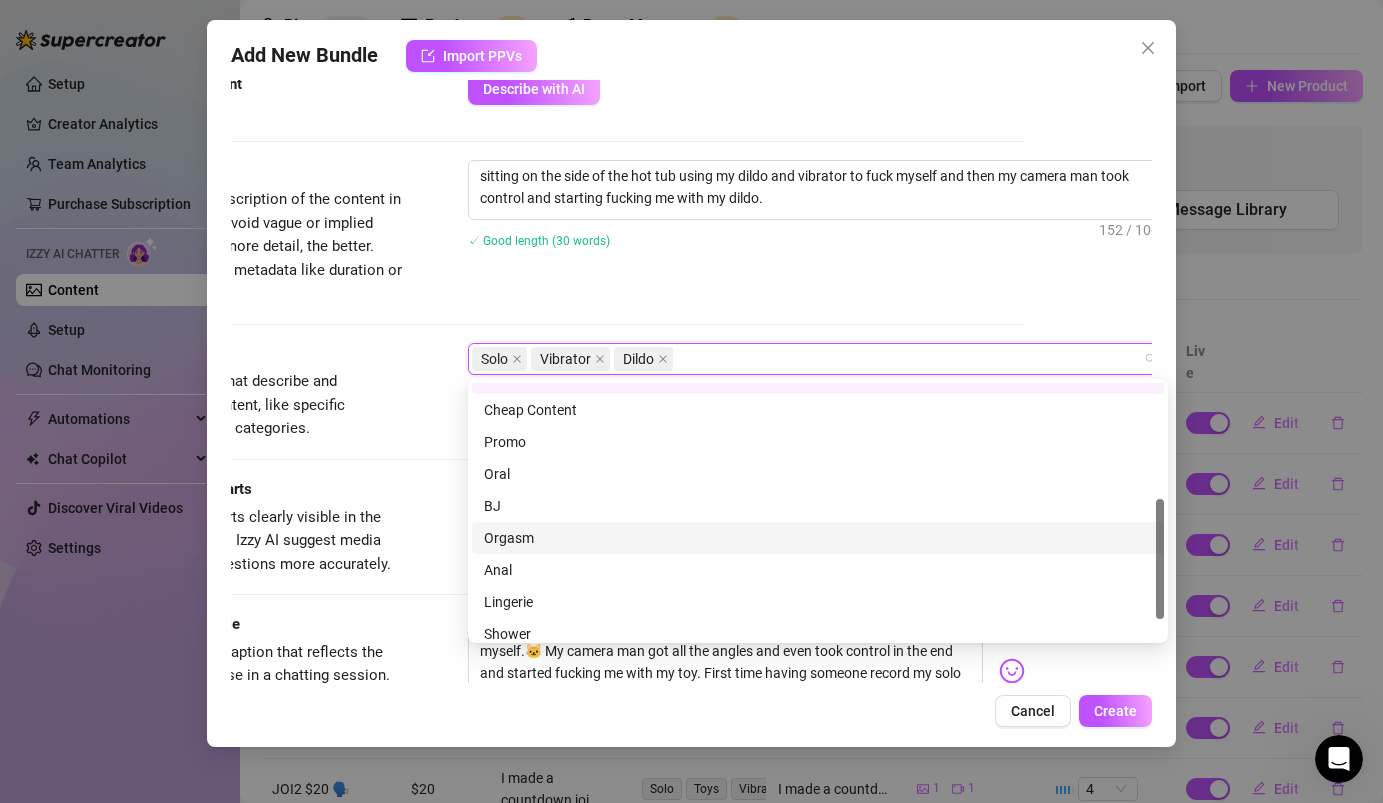 scroll, scrollTop: 288, scrollLeft: 0, axis: vertical 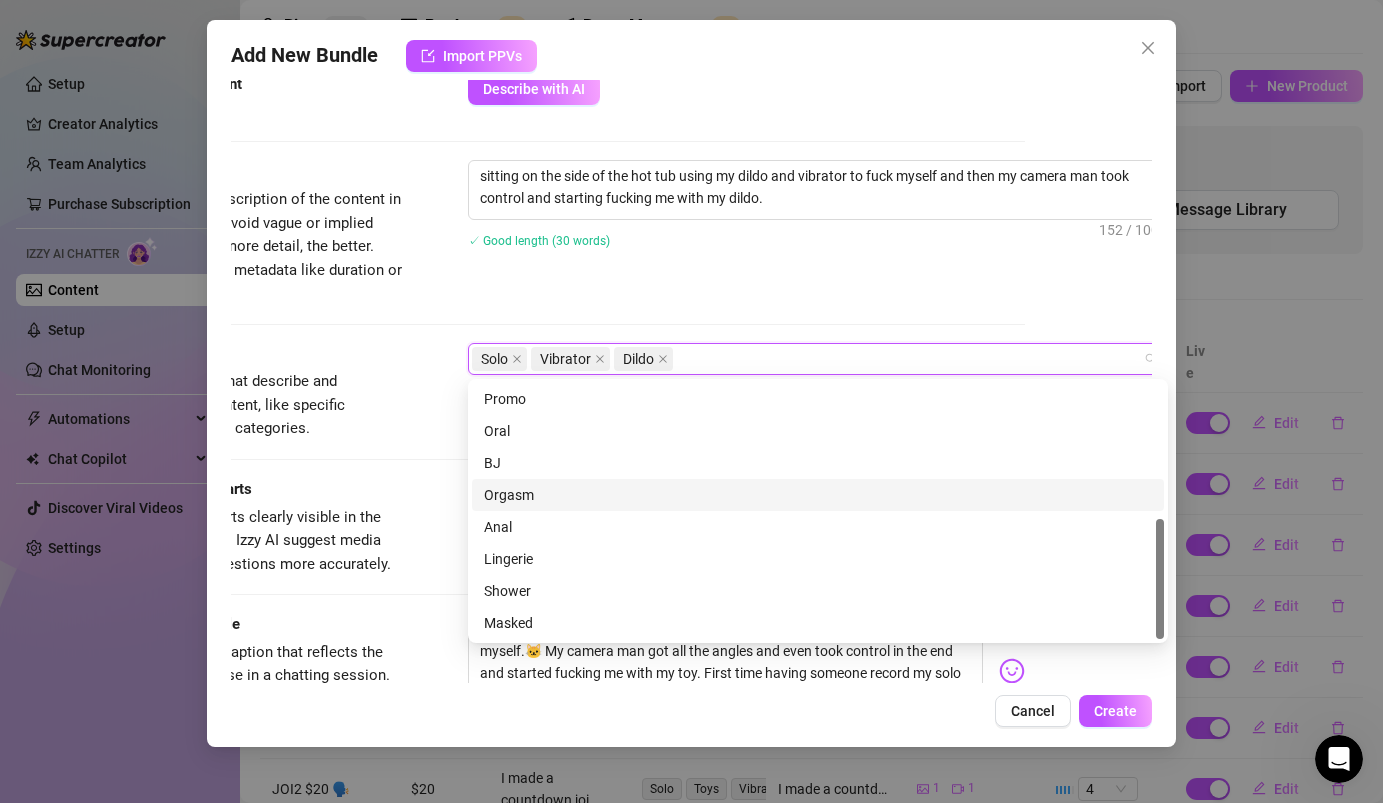 click on "Orgasm" at bounding box center (818, 495) 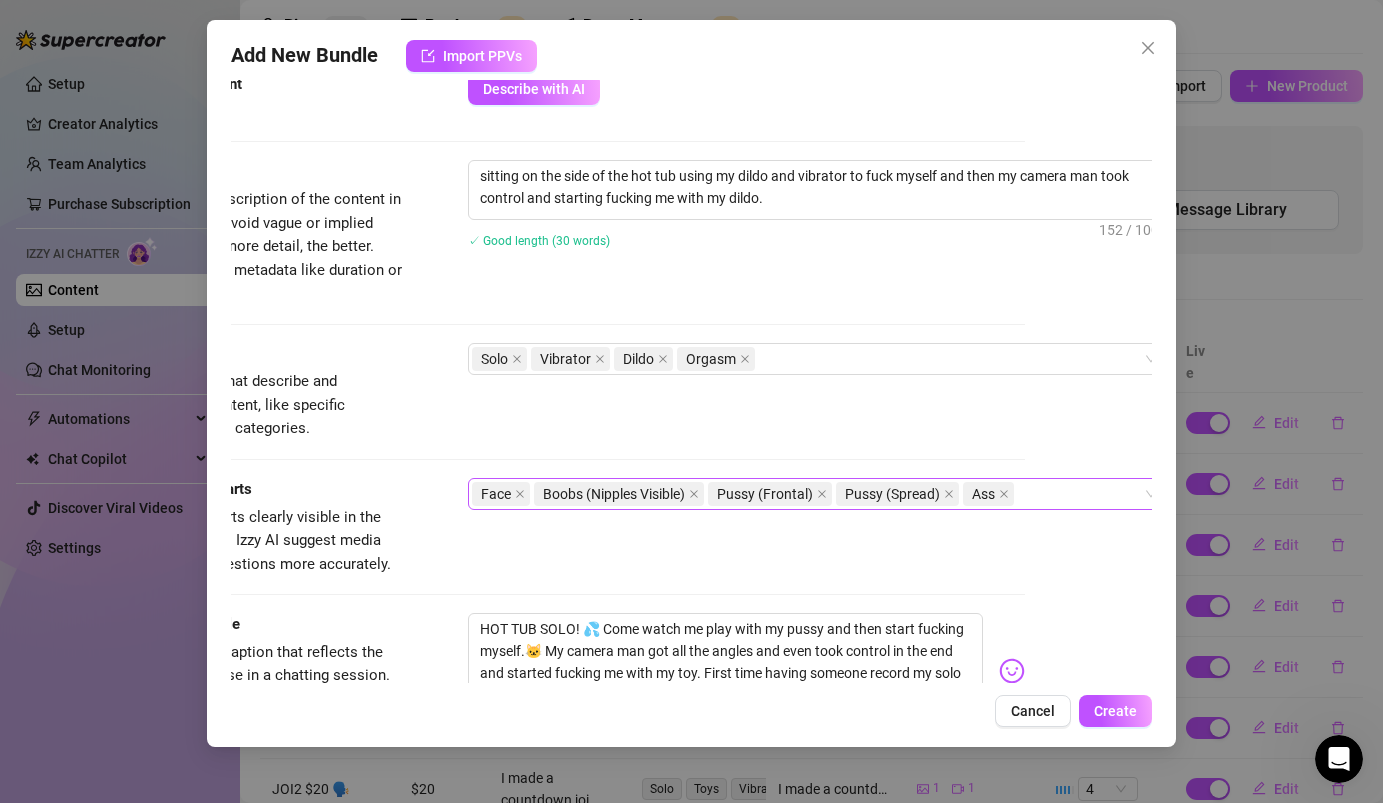 click on "Description Write a detailed description of the content in a few sentences. Avoid vague or implied descriptions - the more detail, the better. No need to include metadata like duration or photo count. sitting on the side of the hot tub using my dildo and vibrator to fuck myself and then my camera man took control and starting fucking me with my dildo. 152 / 1000 ✓ Good length (30 words)" at bounding box center [564, 232] 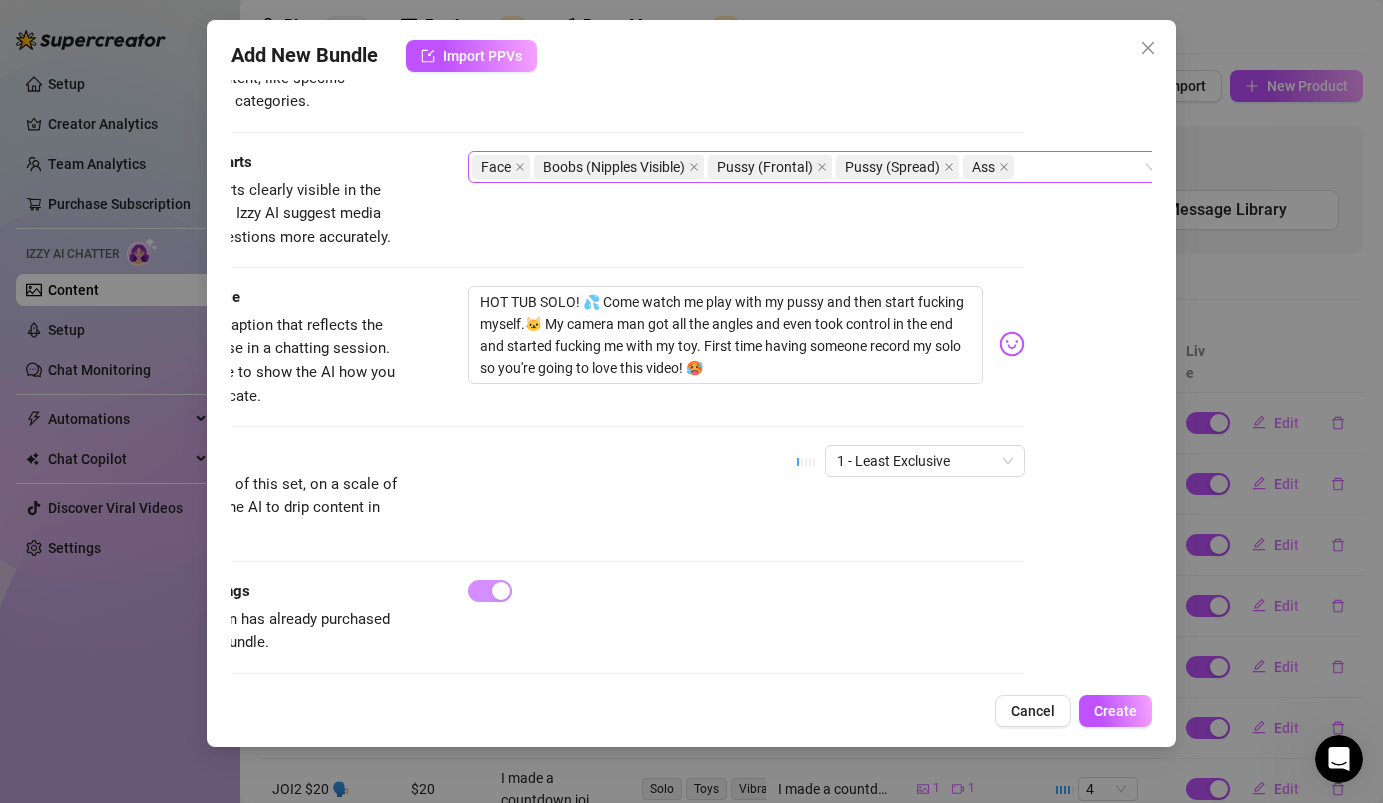scroll, scrollTop: 1077, scrollLeft: 127, axis: both 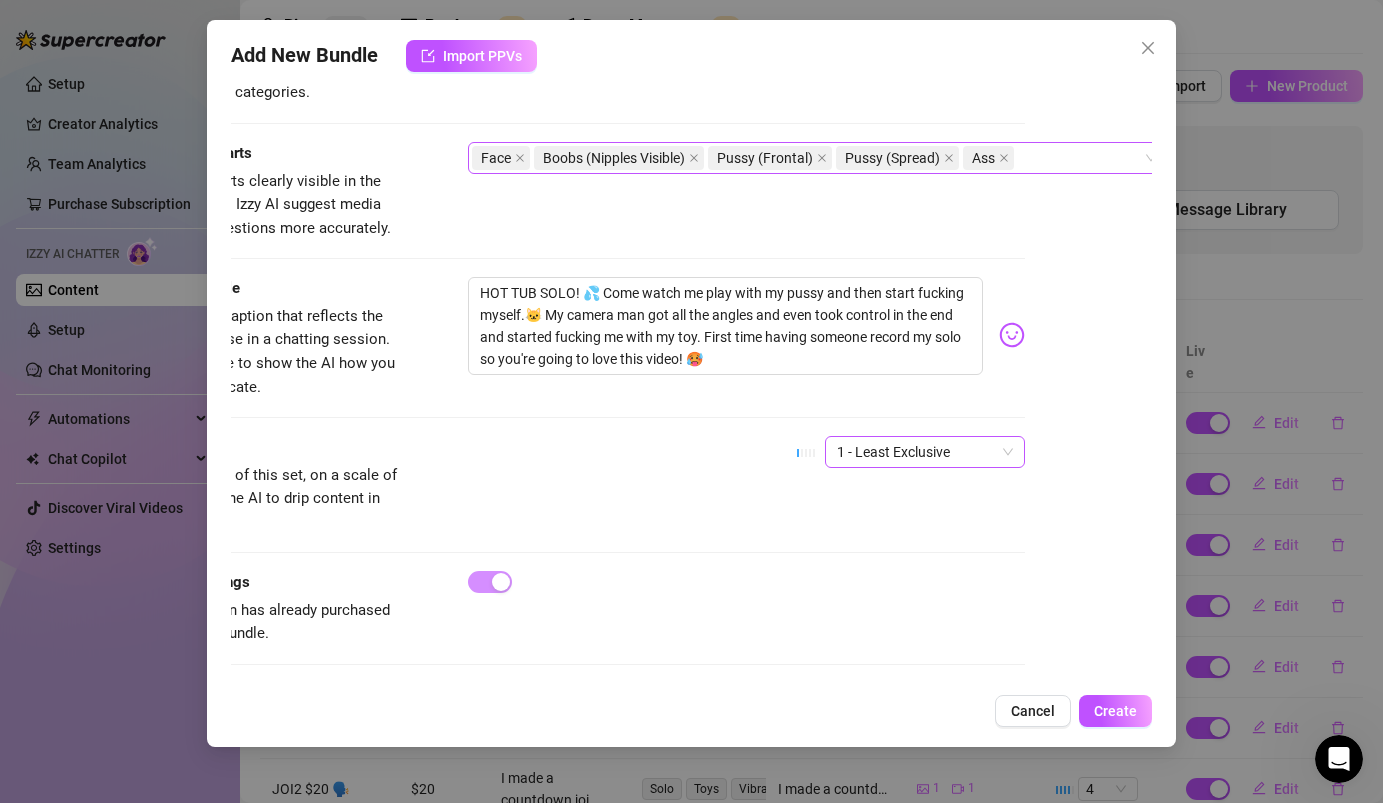 click on "1 - Least Exclusive" at bounding box center (925, 452) 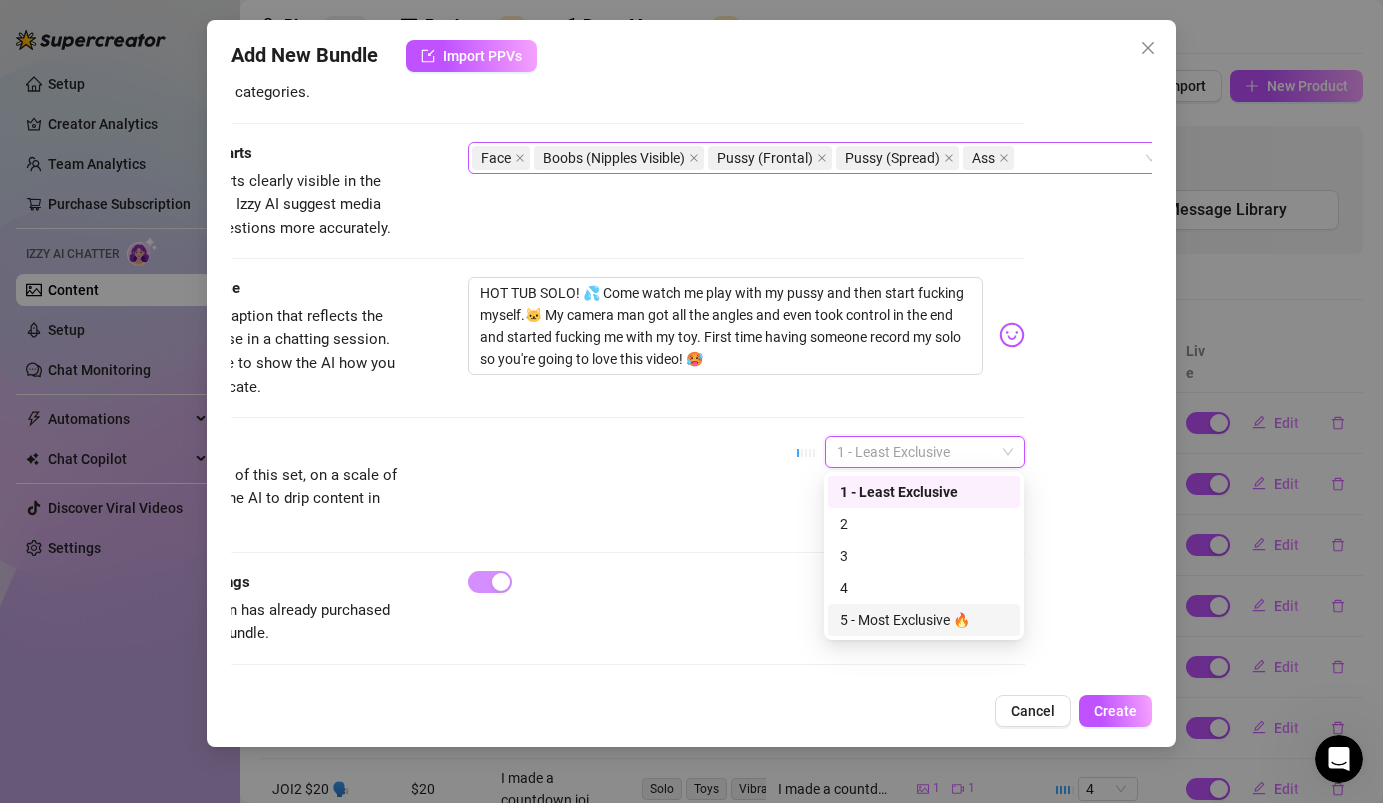 click on "5 - Most Exclusive 🔥" at bounding box center [924, 620] 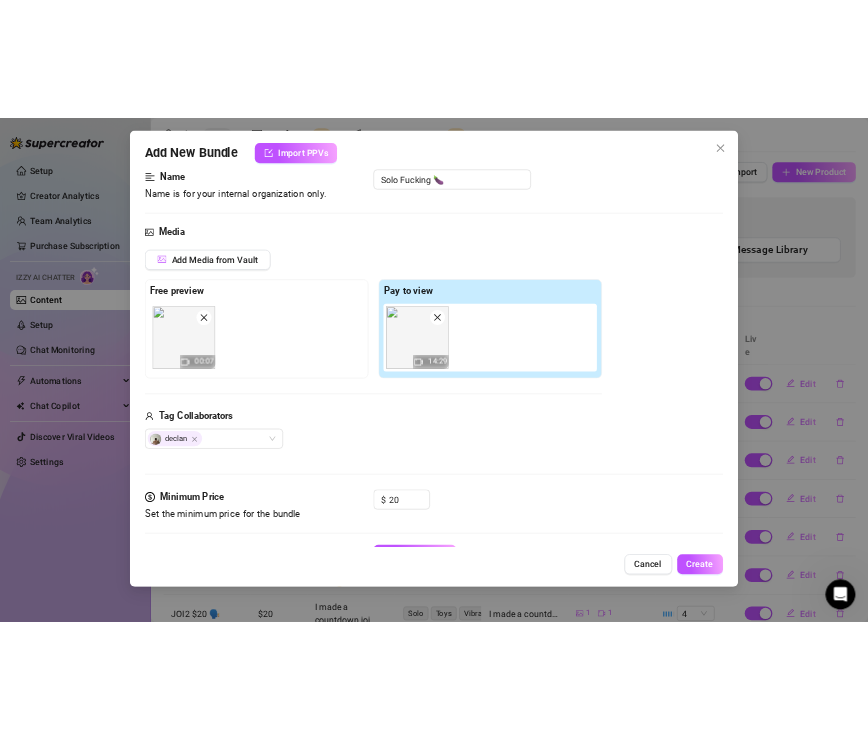 scroll, scrollTop: 117, scrollLeft: 0, axis: vertical 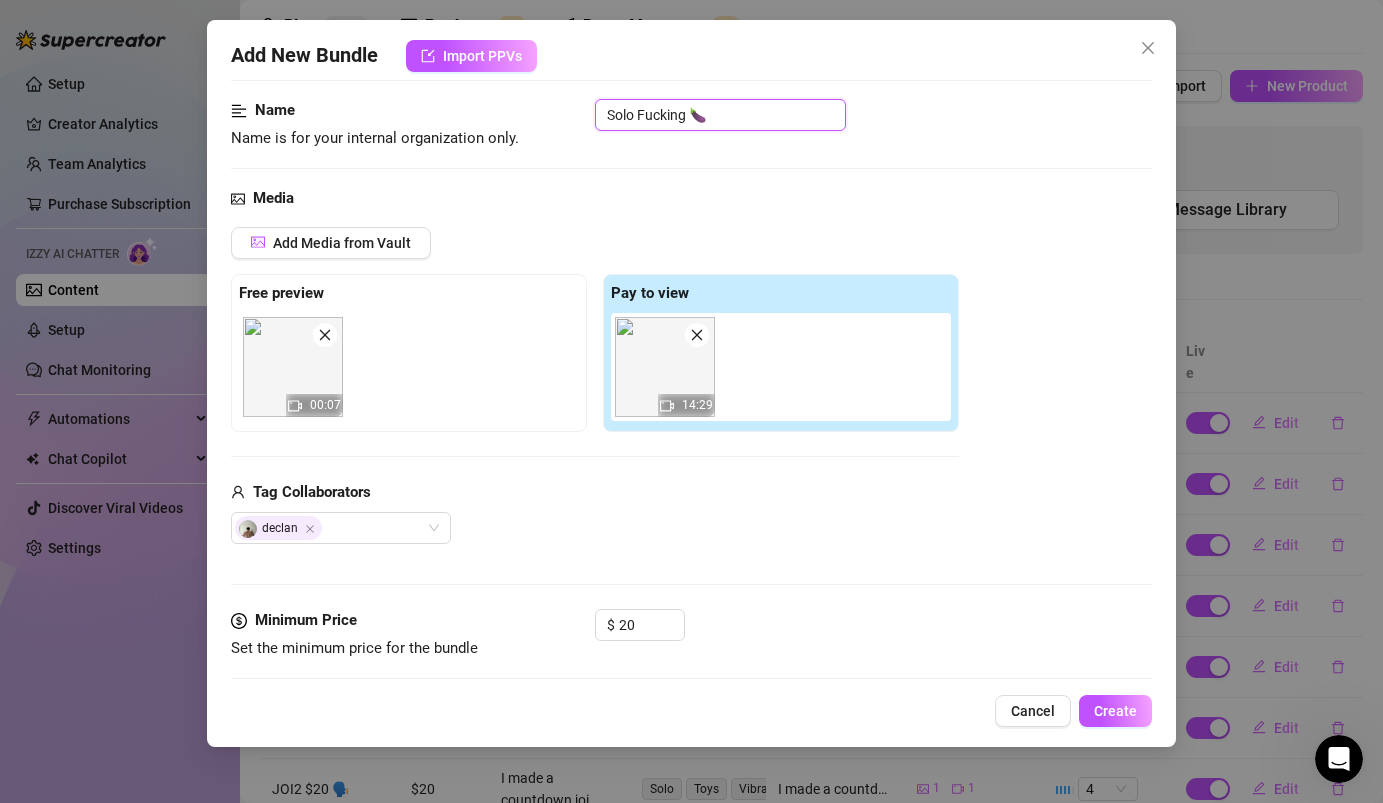 click on "Solo Fucking 🍆" at bounding box center [720, 115] 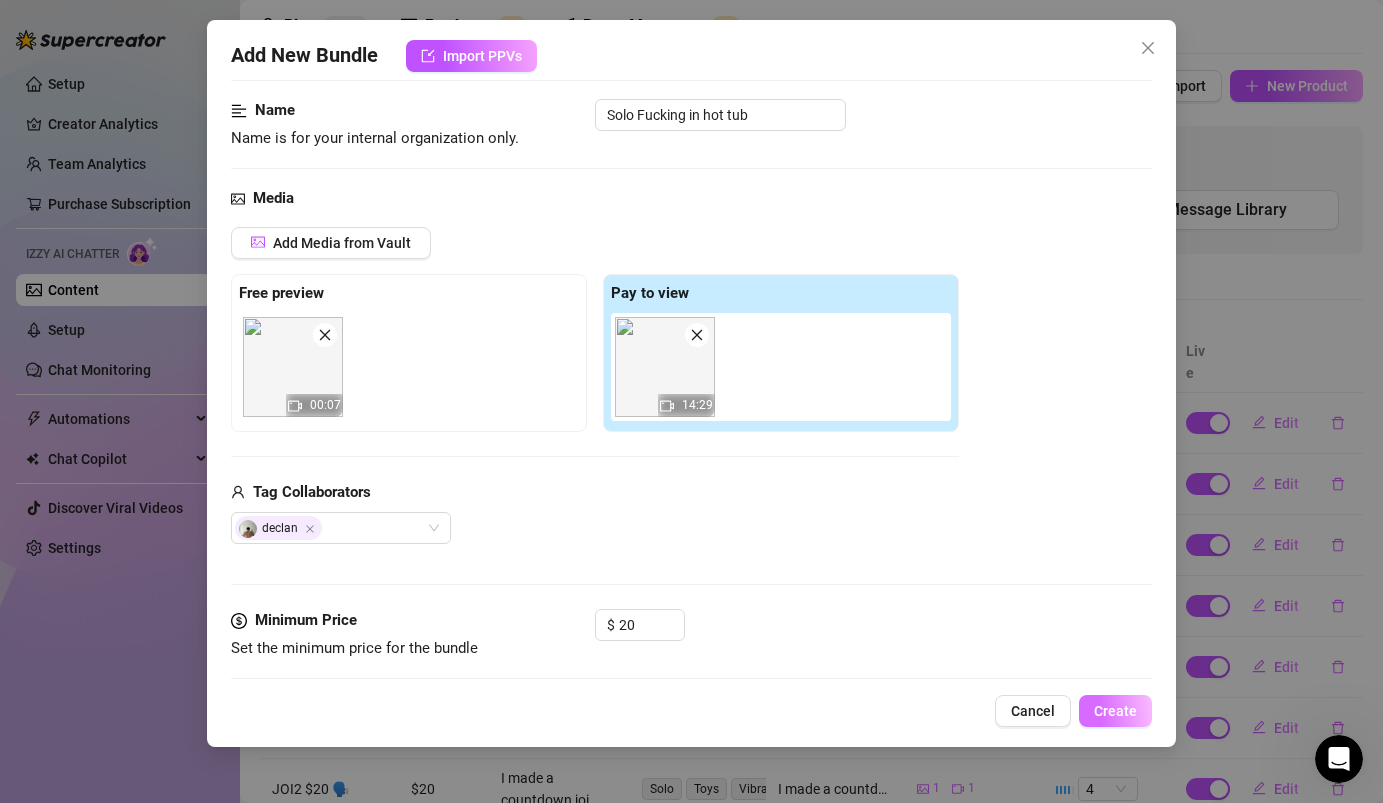 click on "Create" at bounding box center (1115, 711) 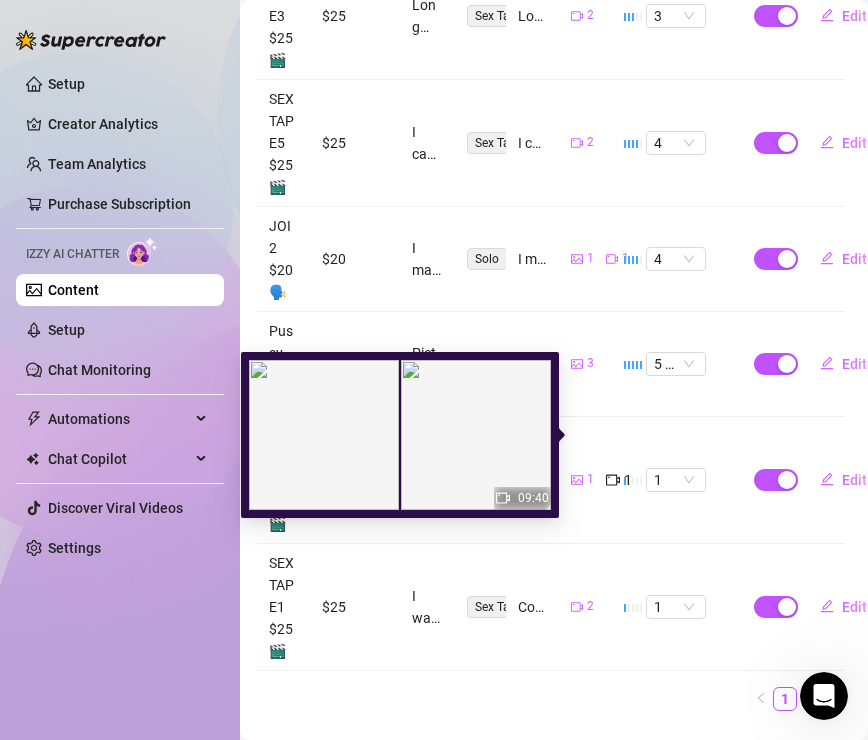 scroll, scrollTop: 1084, scrollLeft: 3, axis: both 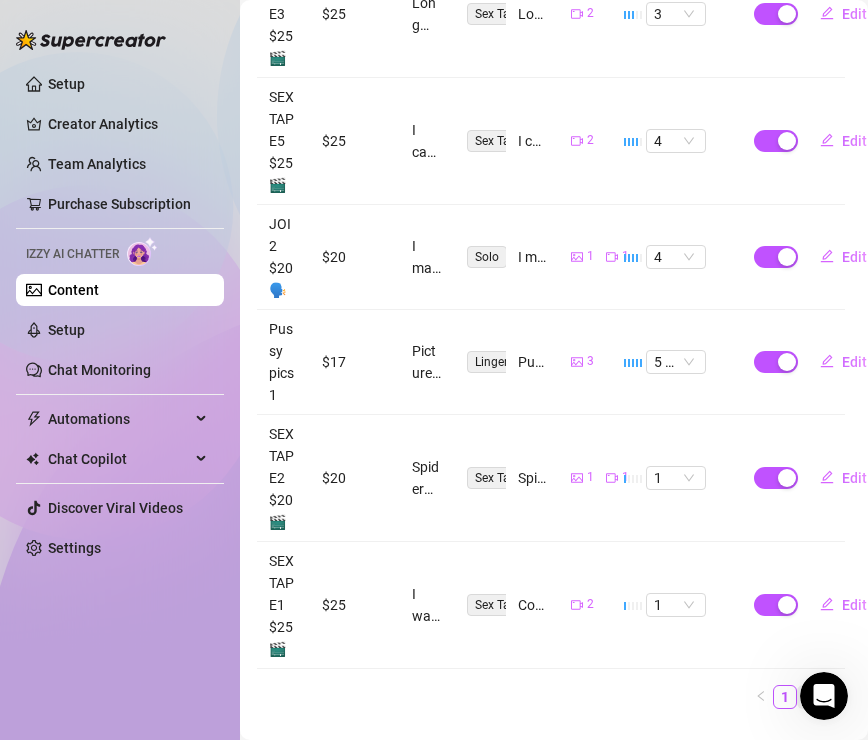 click on "2" at bounding box center [809, 697] 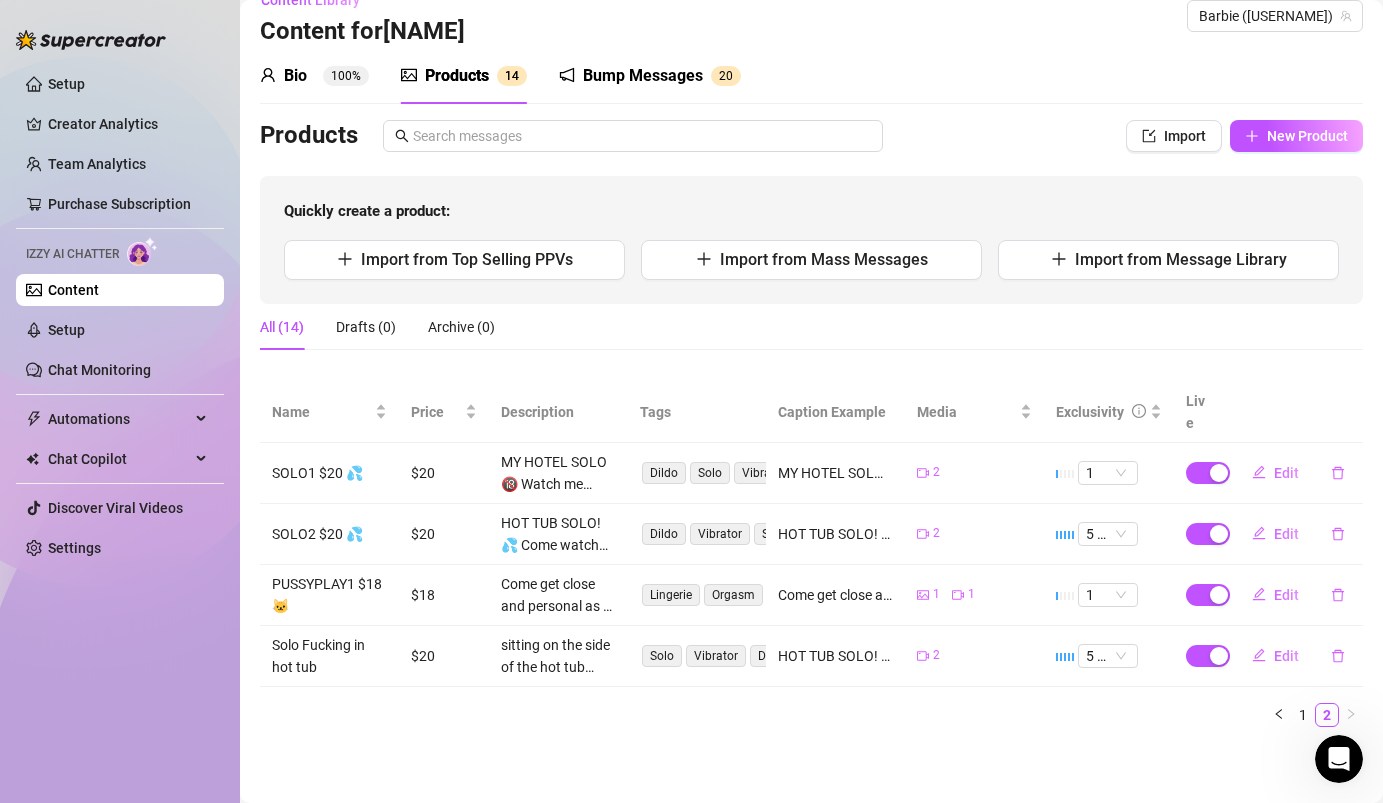 scroll, scrollTop: 7, scrollLeft: 0, axis: vertical 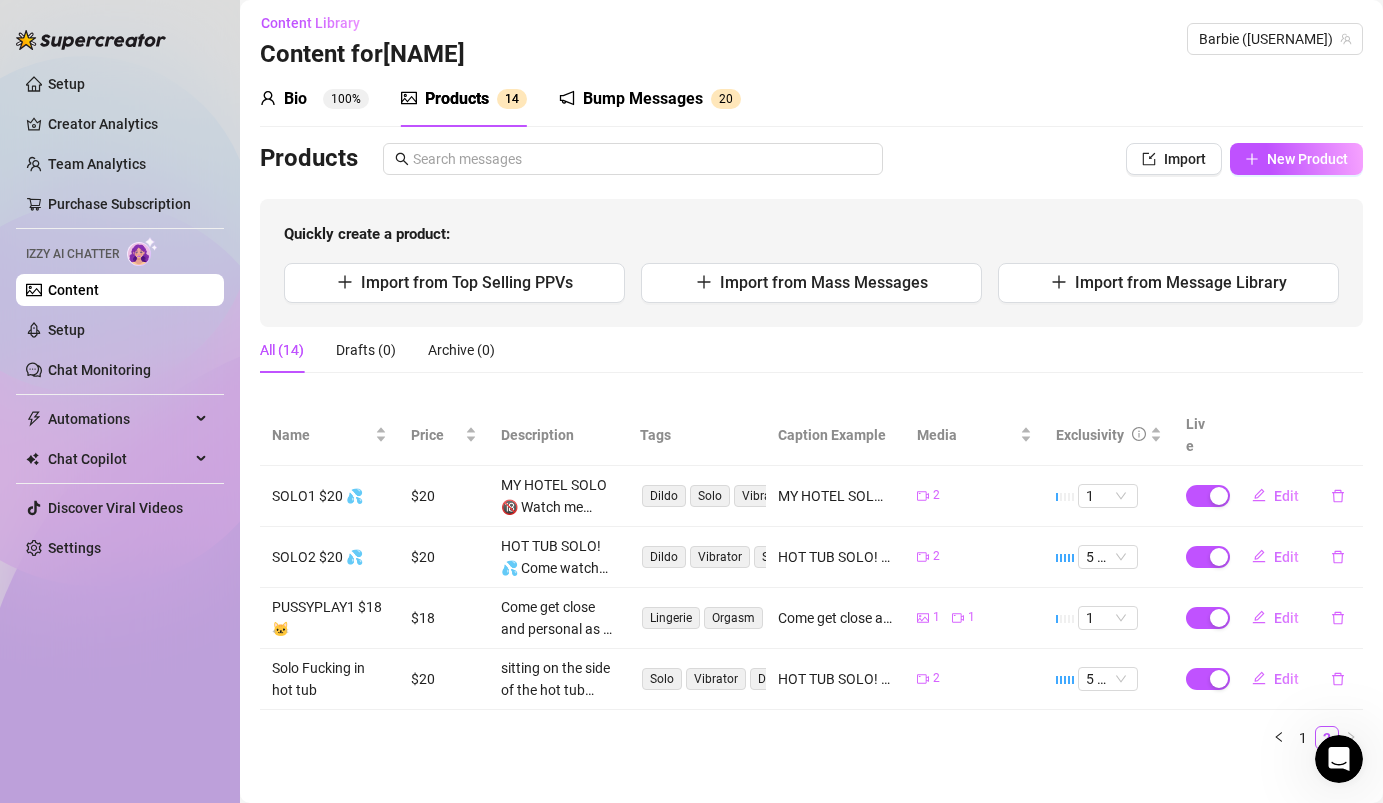 click on "Content" at bounding box center (73, 290) 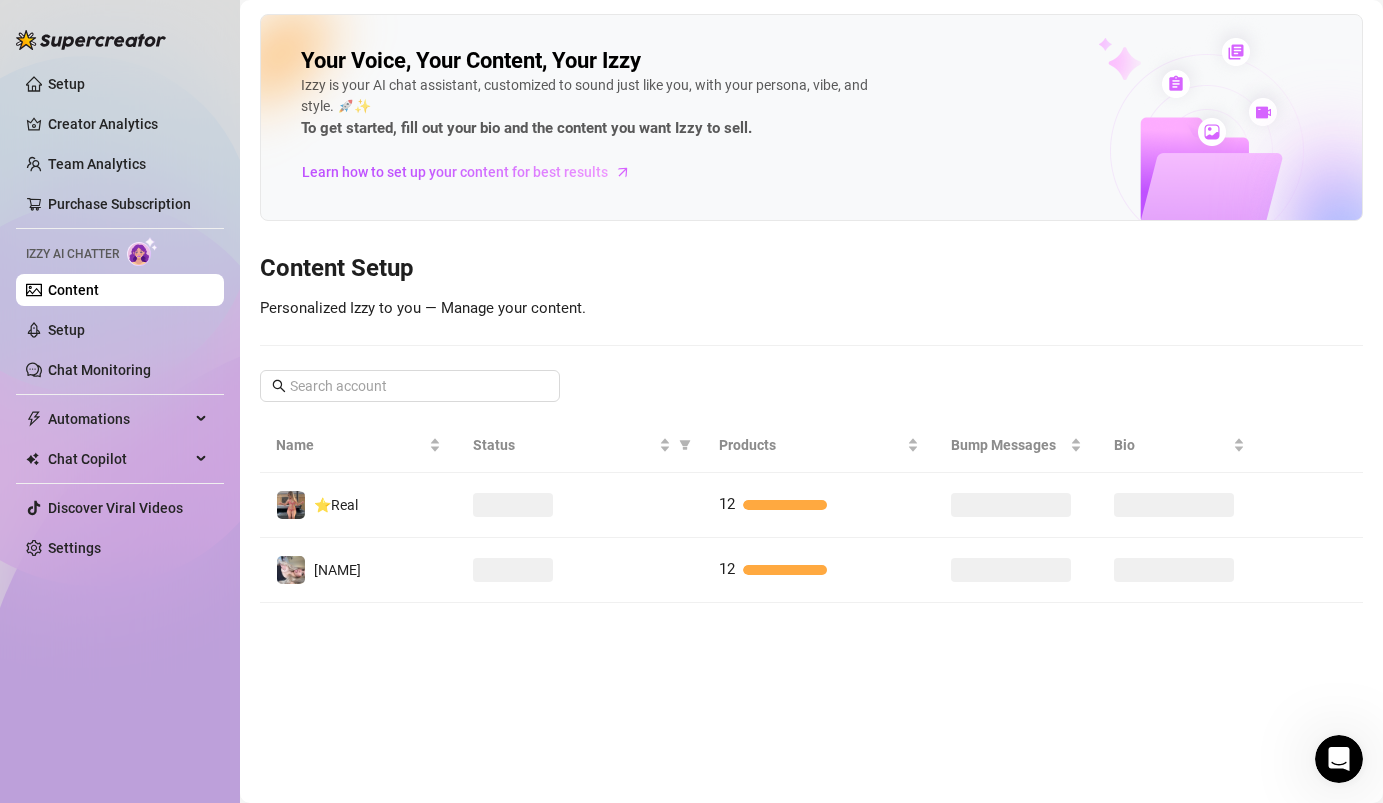 scroll, scrollTop: 0, scrollLeft: 0, axis: both 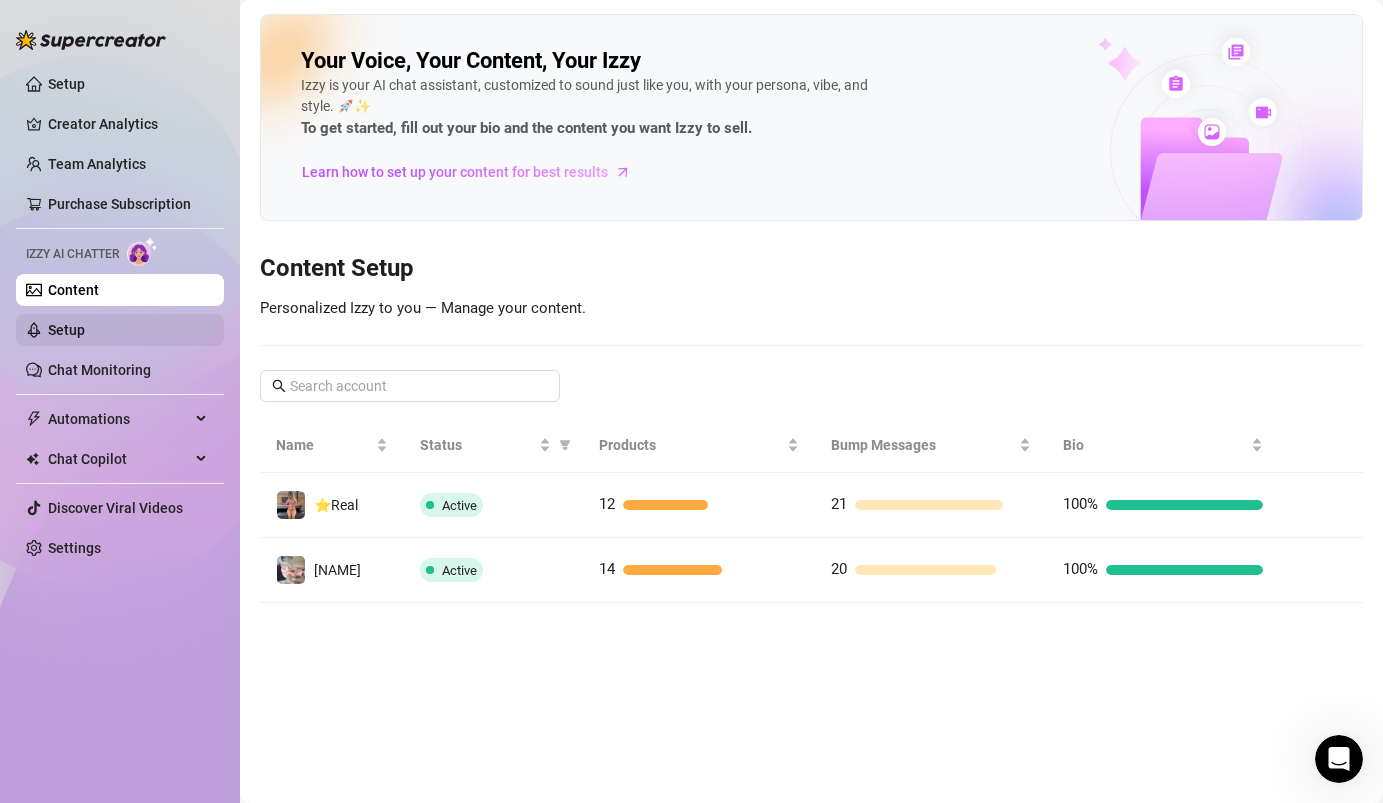 click on "Setup" at bounding box center [66, 330] 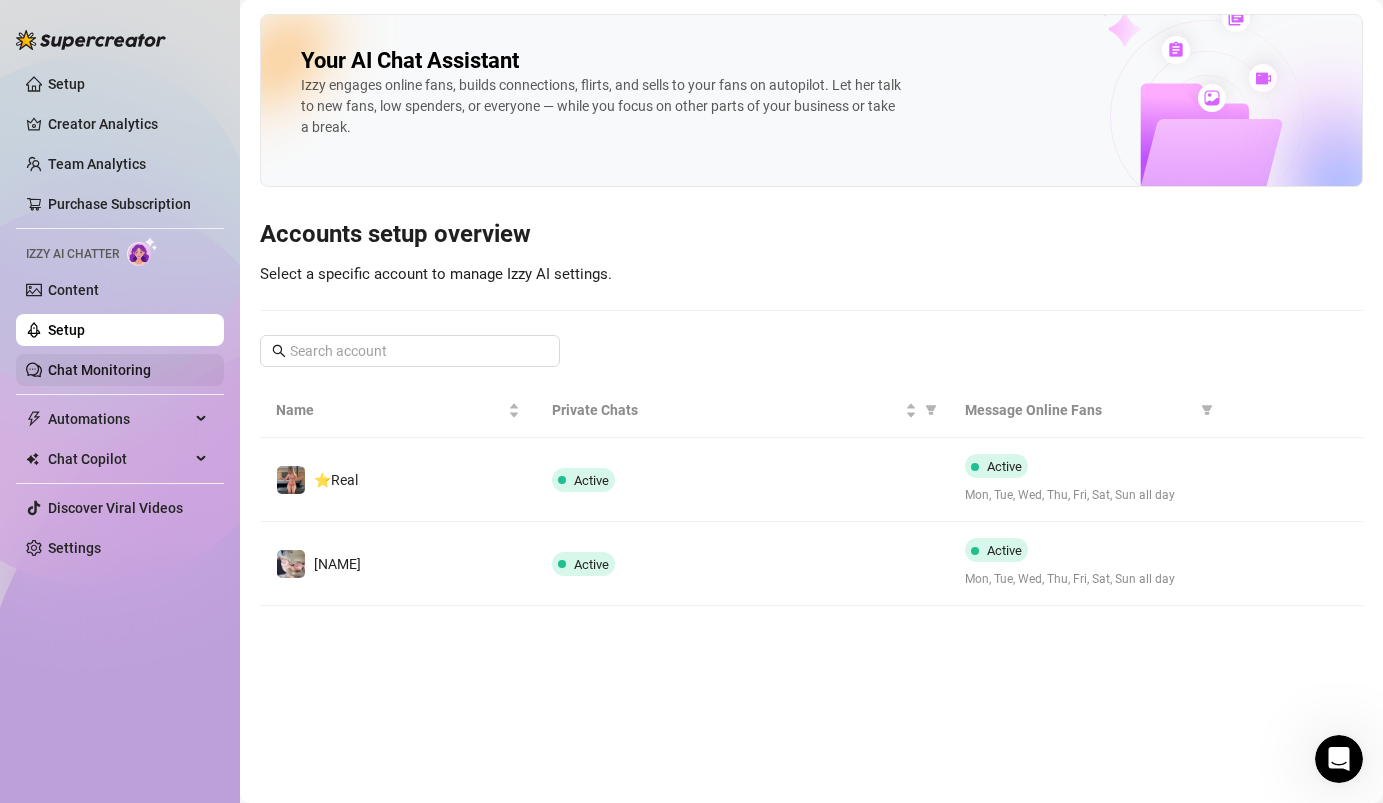 click on "Chat Monitoring" at bounding box center [99, 370] 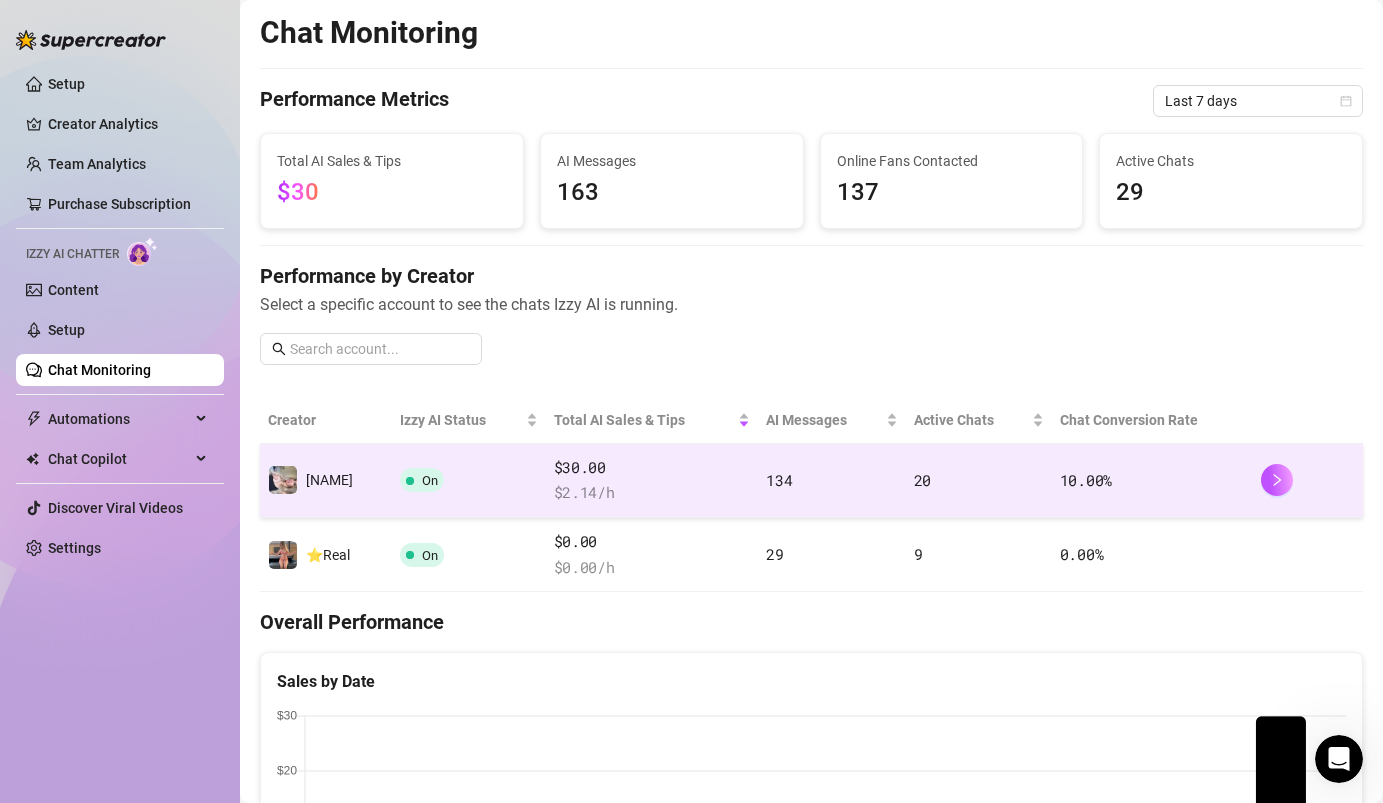 click on "On" at bounding box center [422, 480] 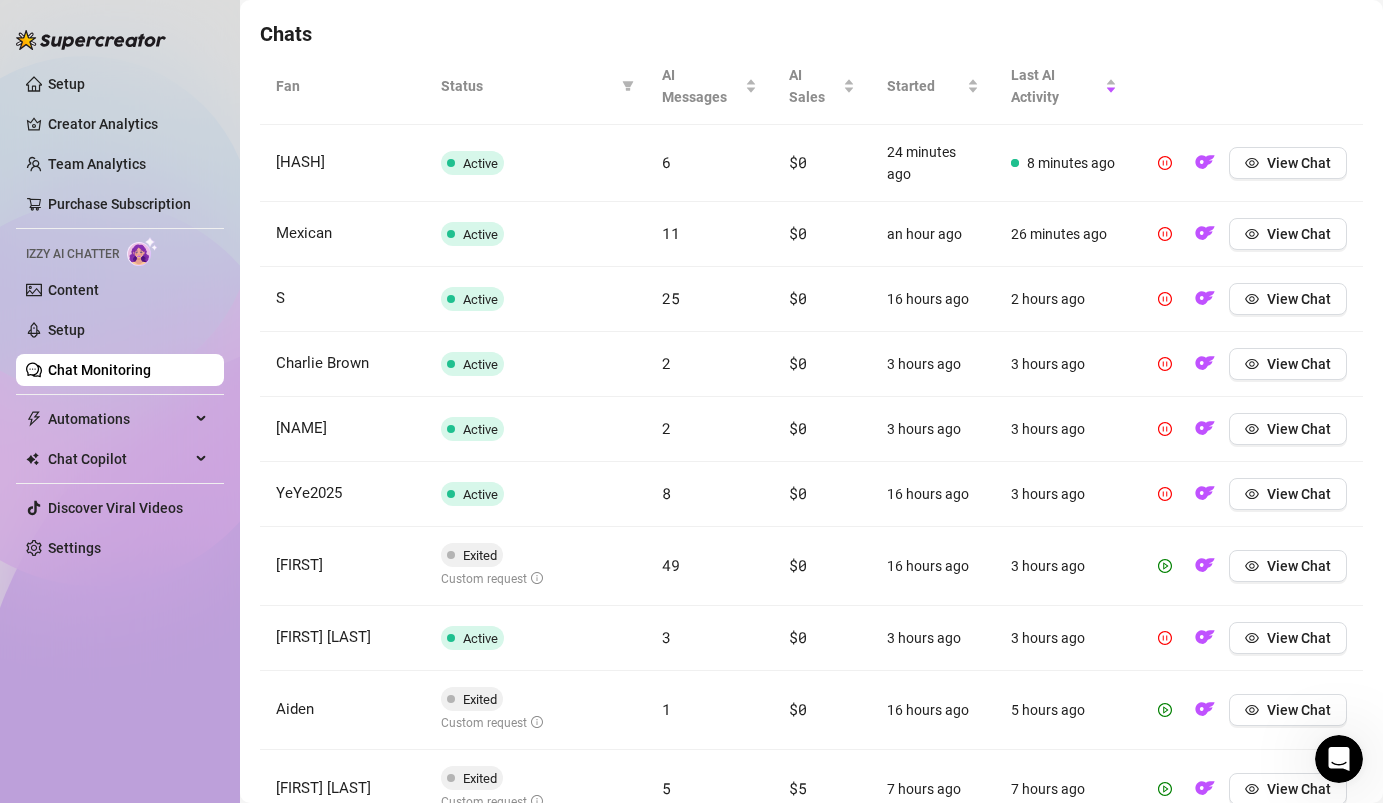 scroll, scrollTop: 846, scrollLeft: 0, axis: vertical 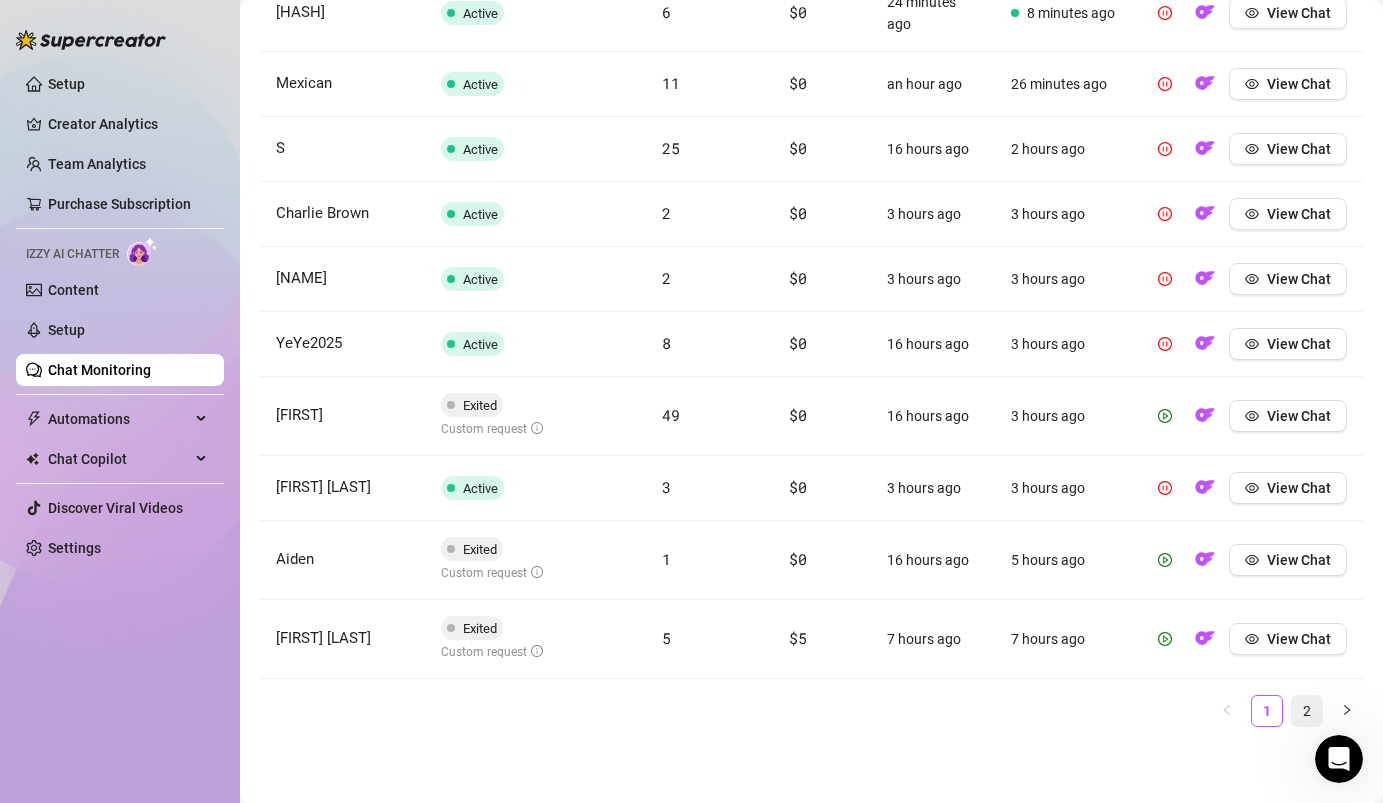 click on "2" at bounding box center (1307, 711) 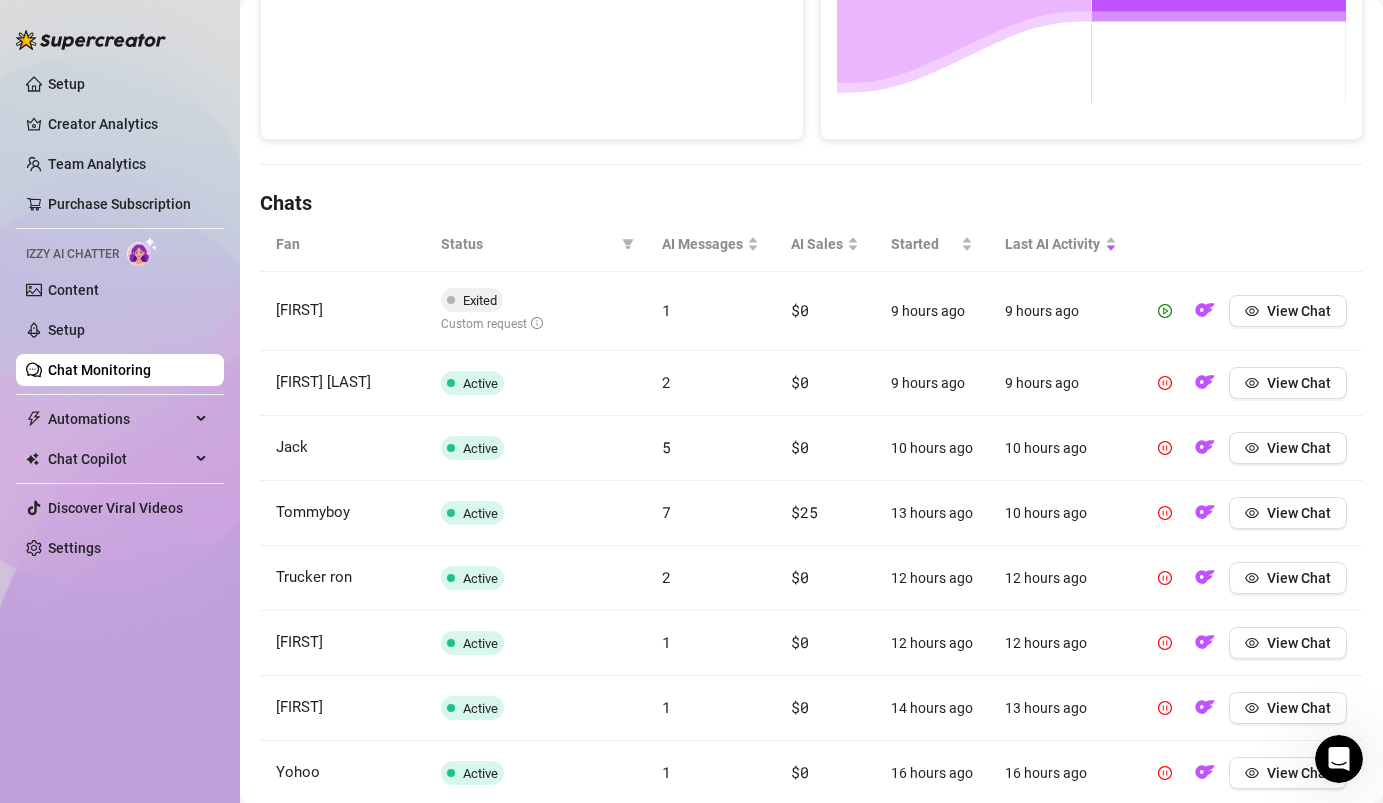 scroll, scrollTop: 784, scrollLeft: 0, axis: vertical 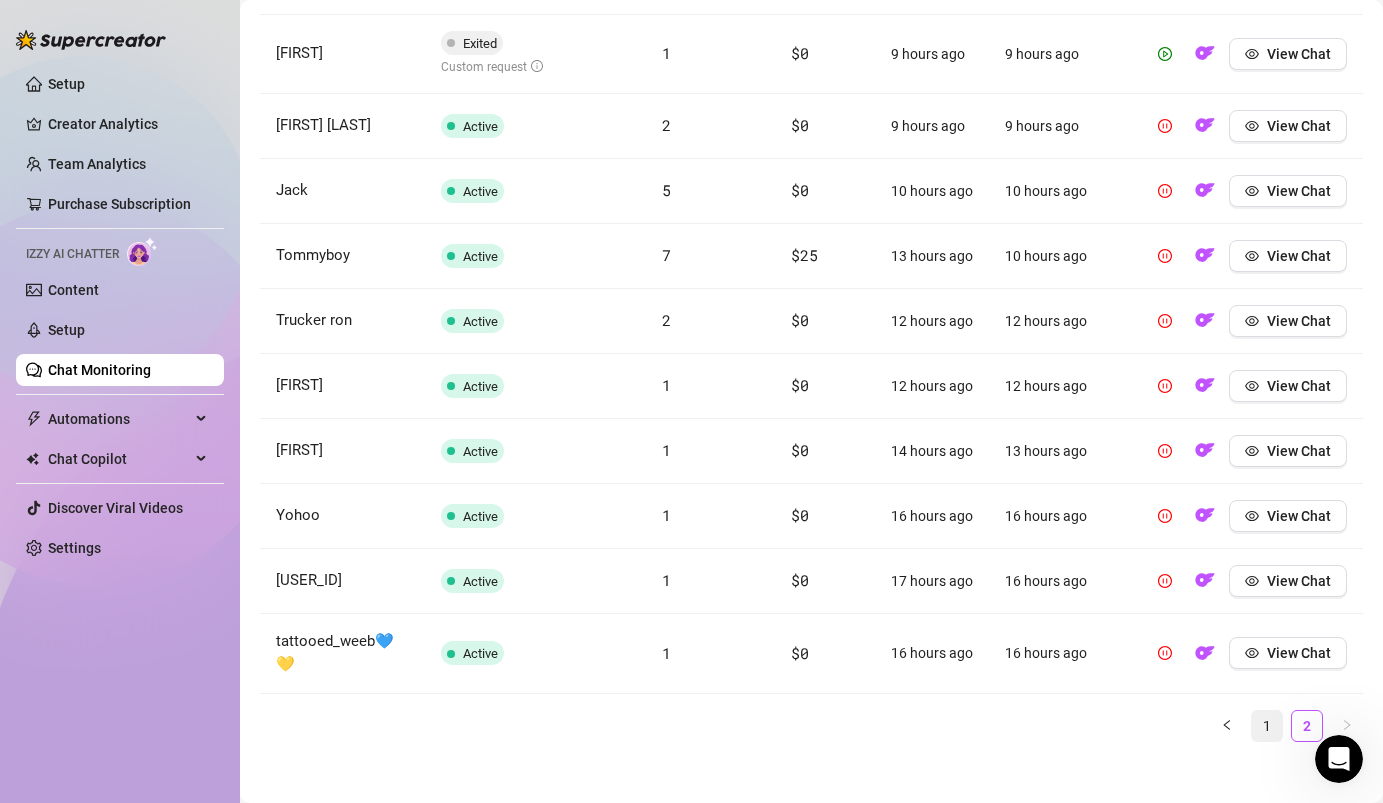 click on "1" at bounding box center (1267, 726) 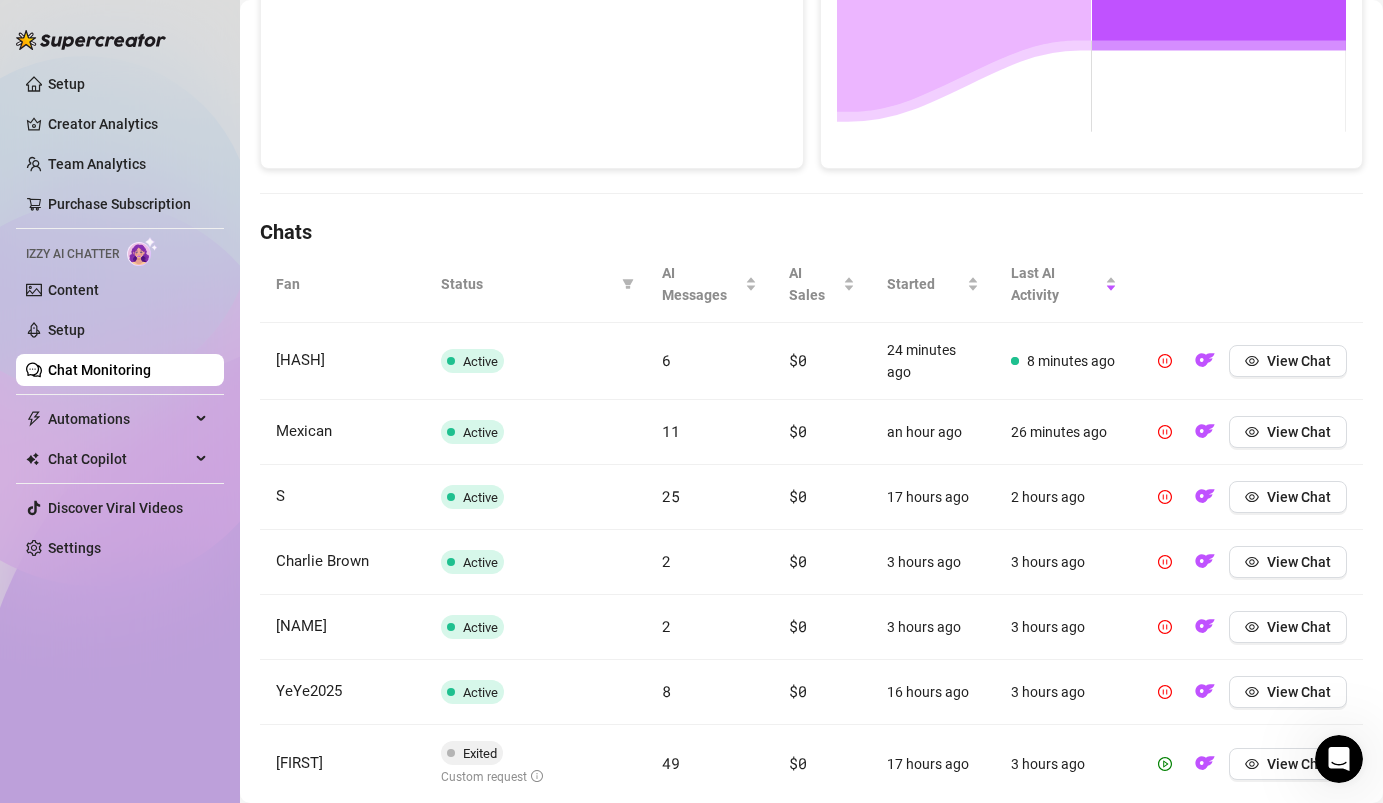 scroll, scrollTop: 494, scrollLeft: 0, axis: vertical 